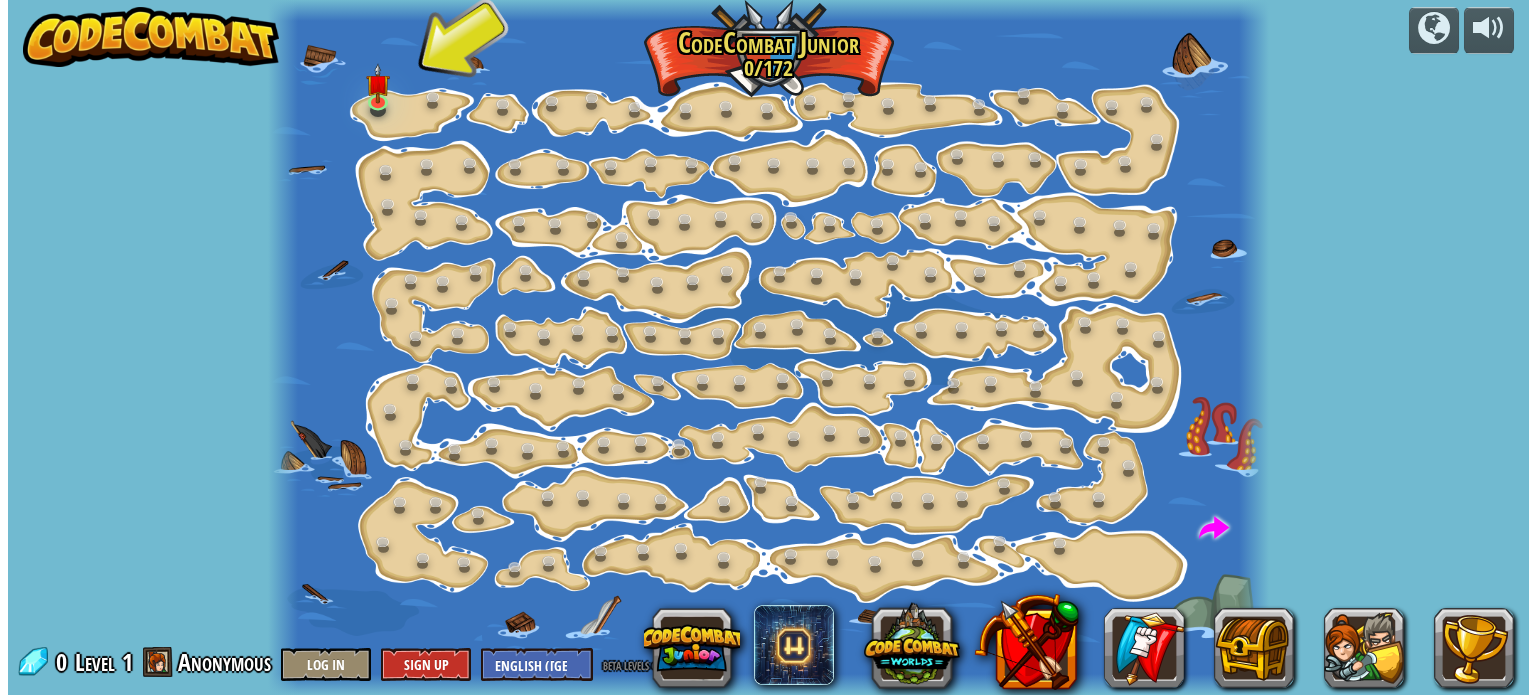 scroll, scrollTop: 0, scrollLeft: 0, axis: both 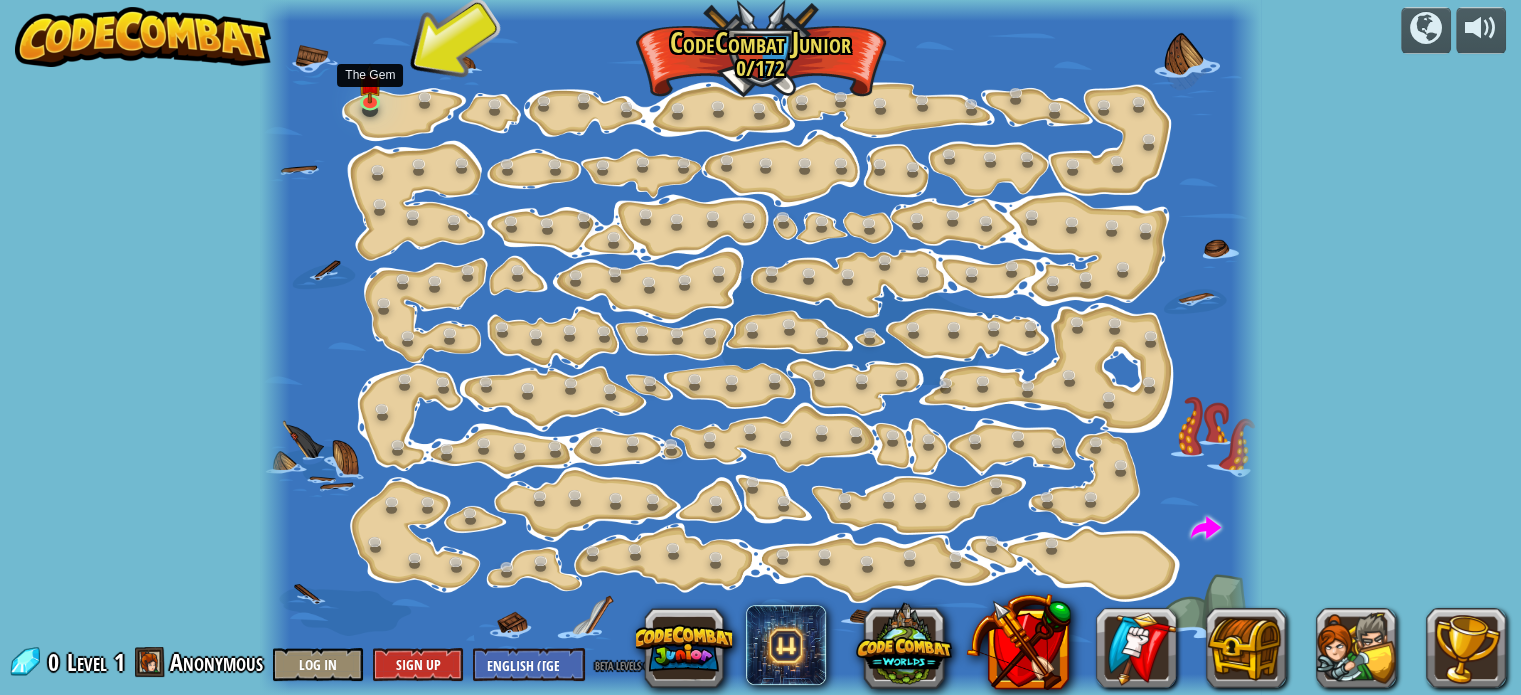 click at bounding box center [370, 83] 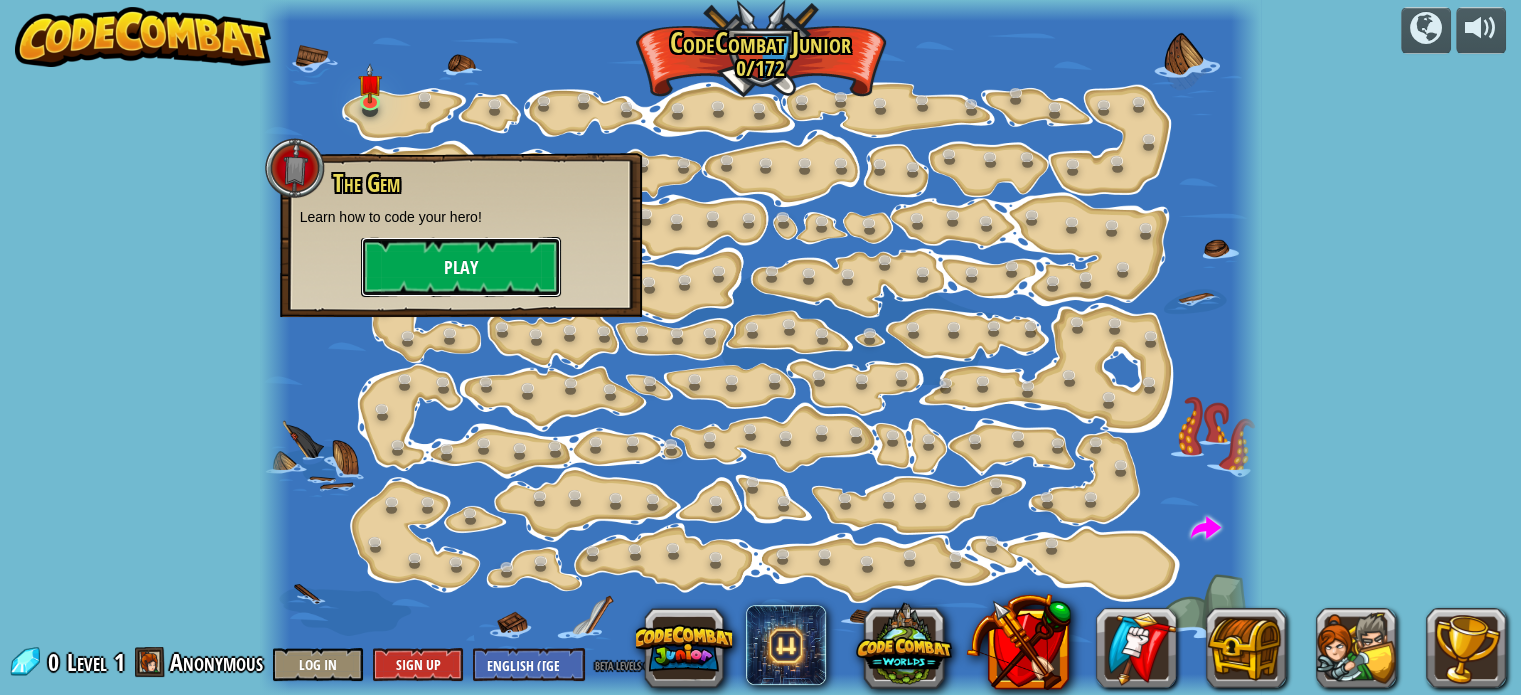 click on "Play" at bounding box center [461, 267] 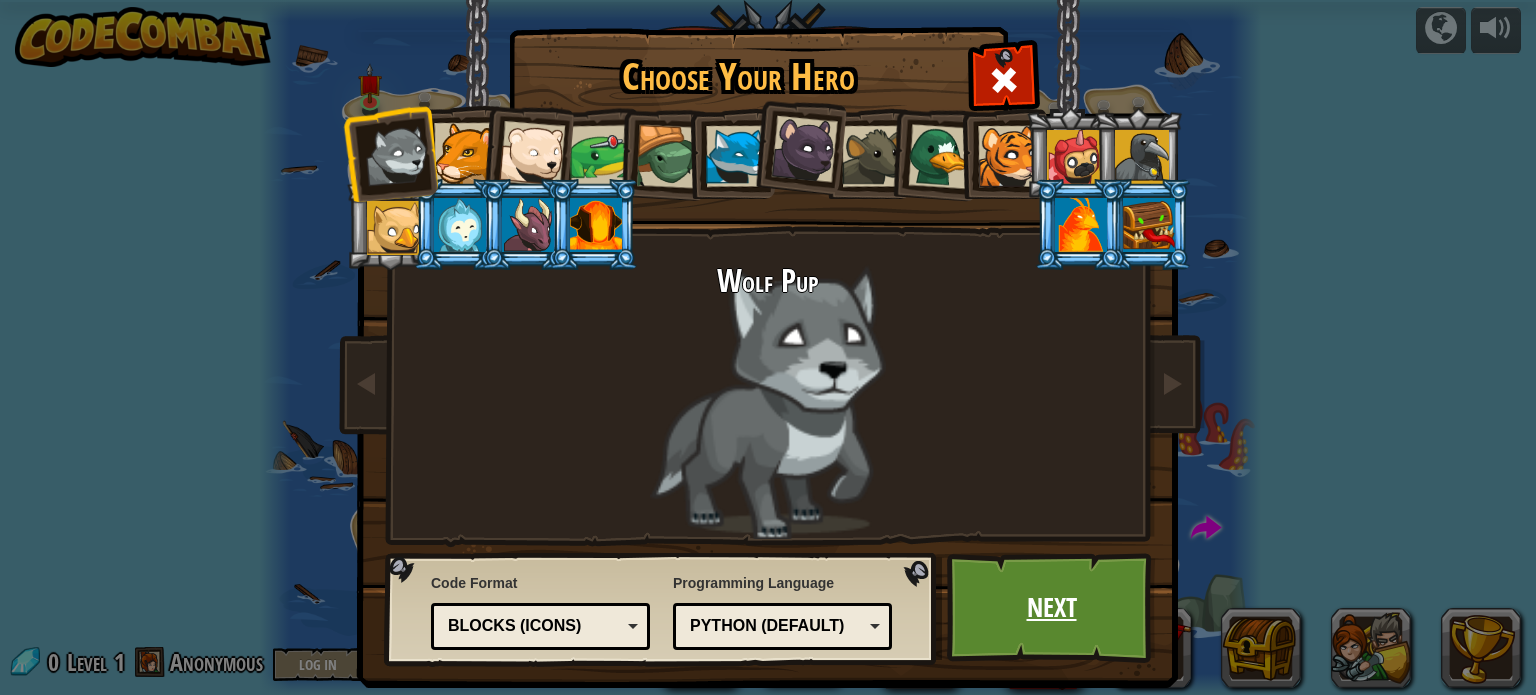 click on "Next" at bounding box center (1051, 608) 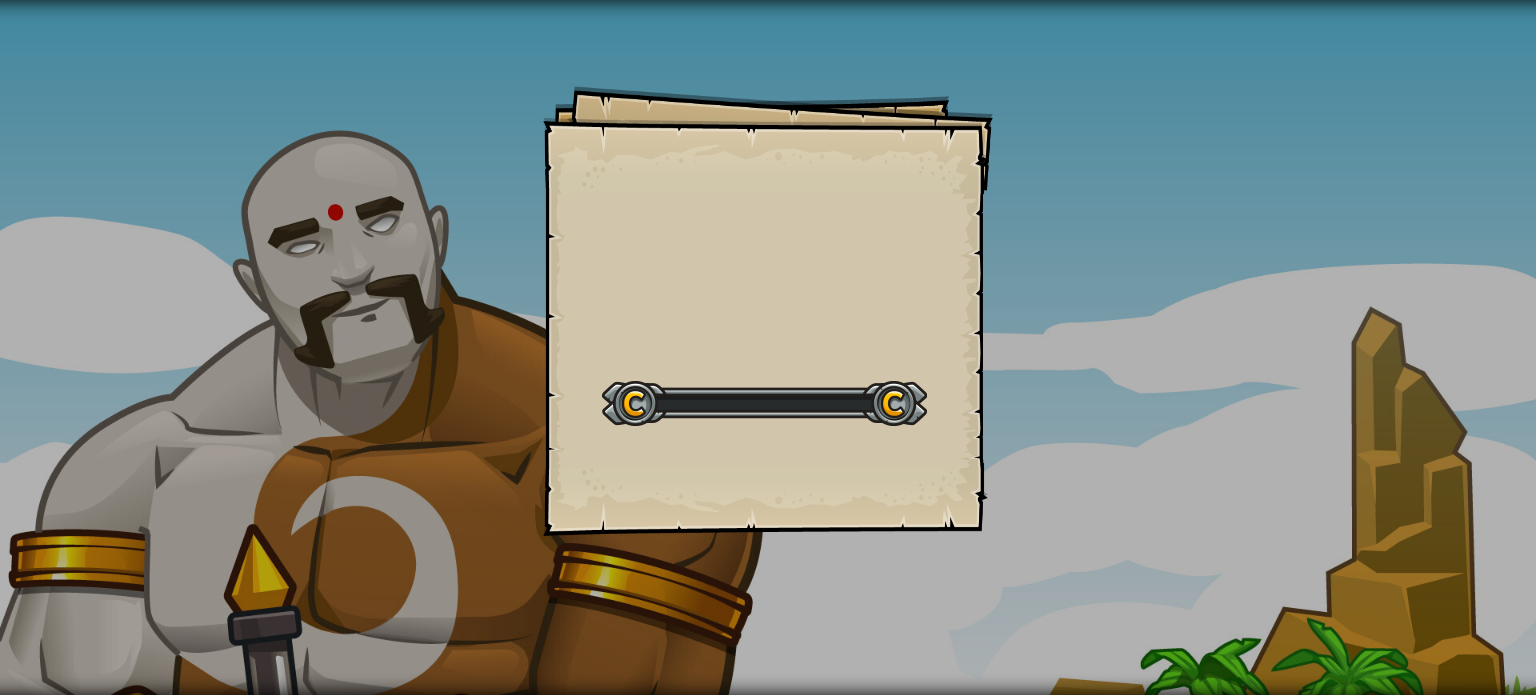 scroll, scrollTop: 0, scrollLeft: 0, axis: both 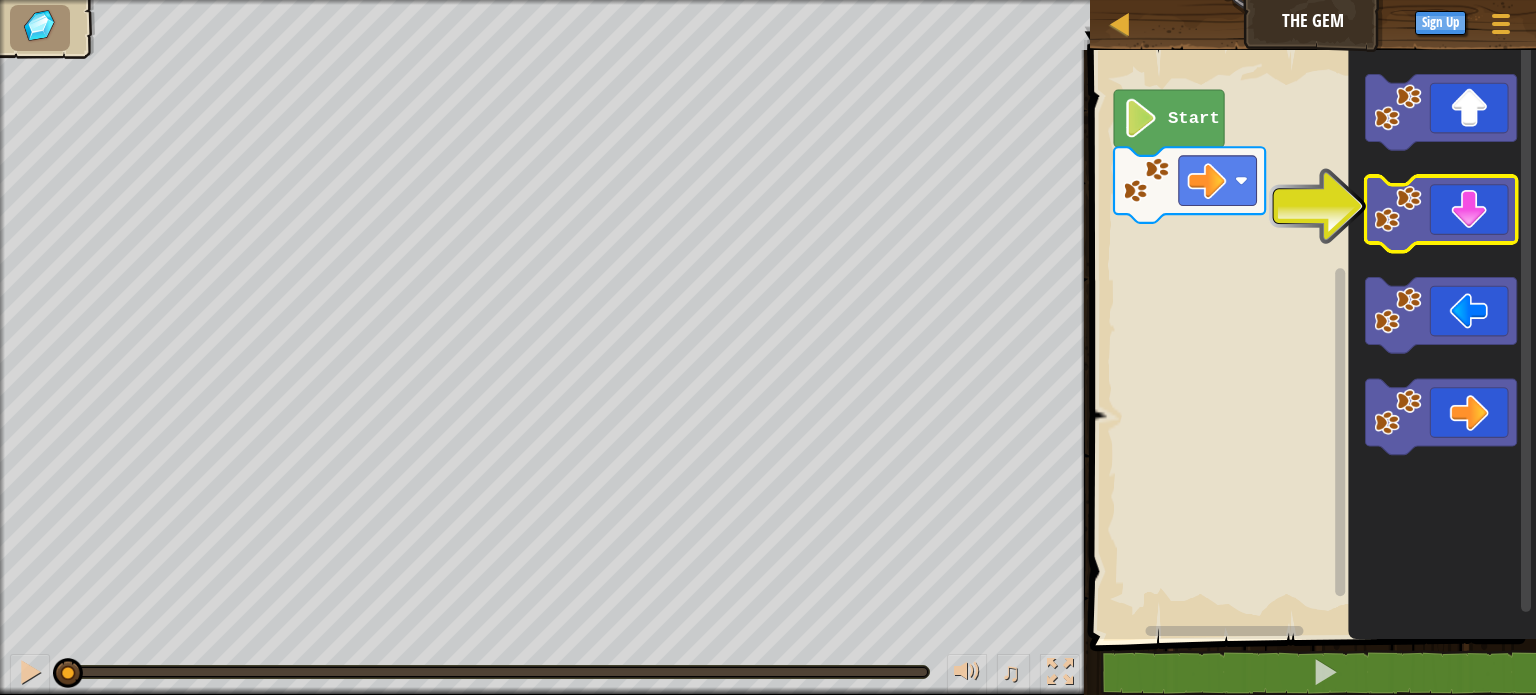 click 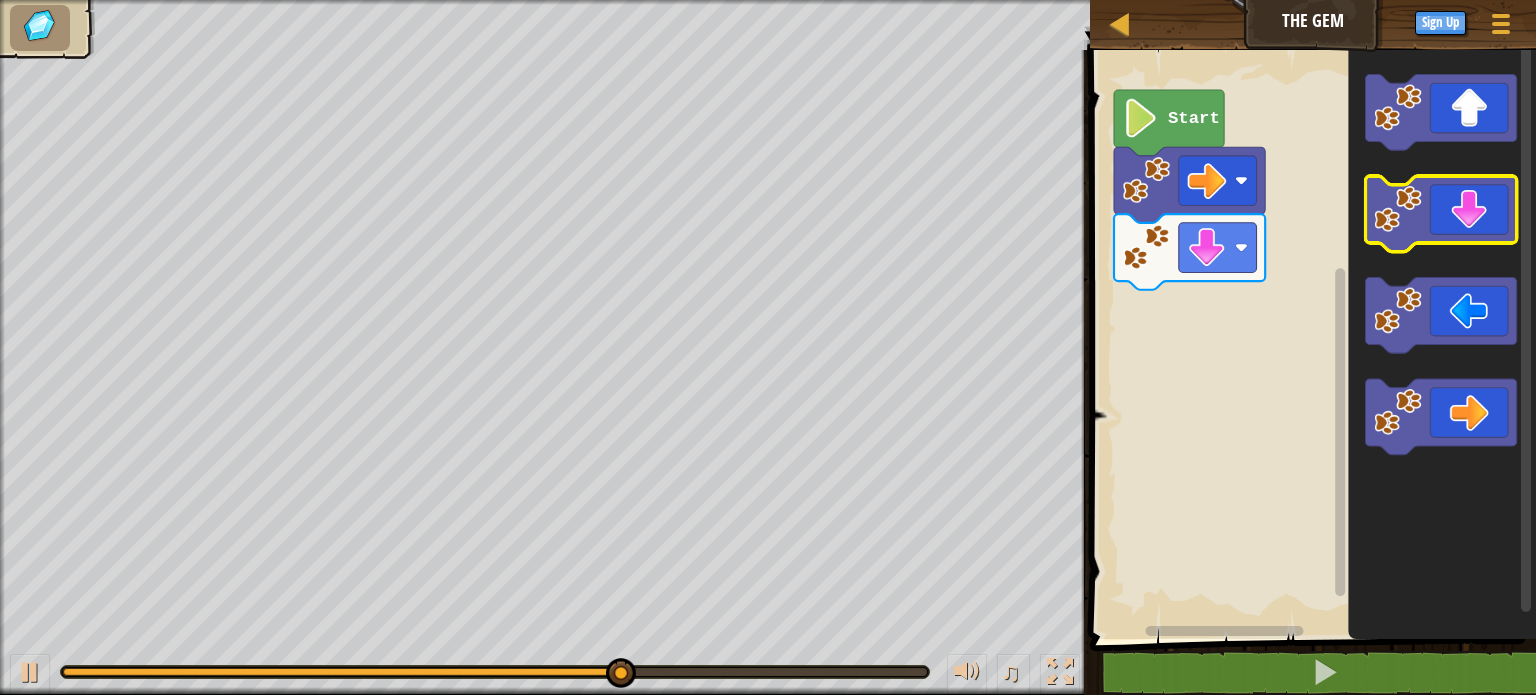 click 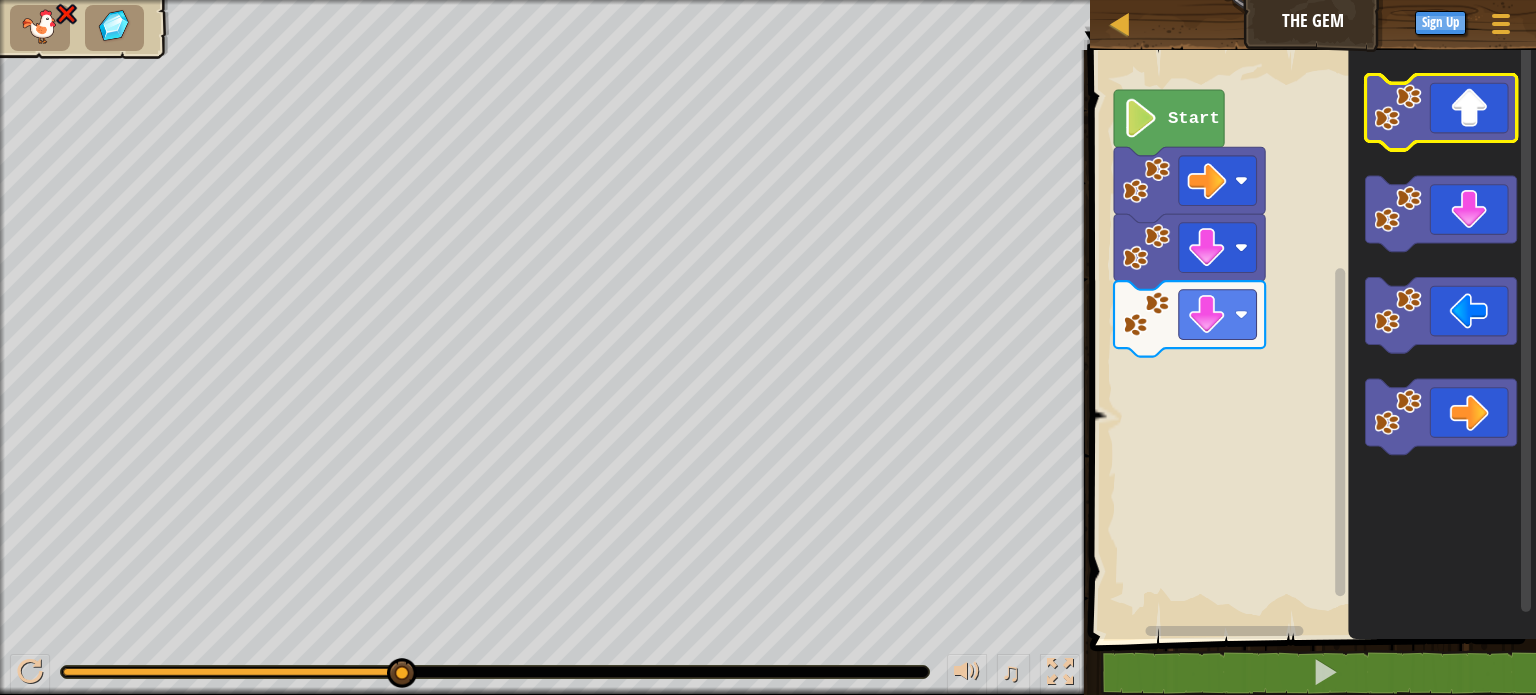 click 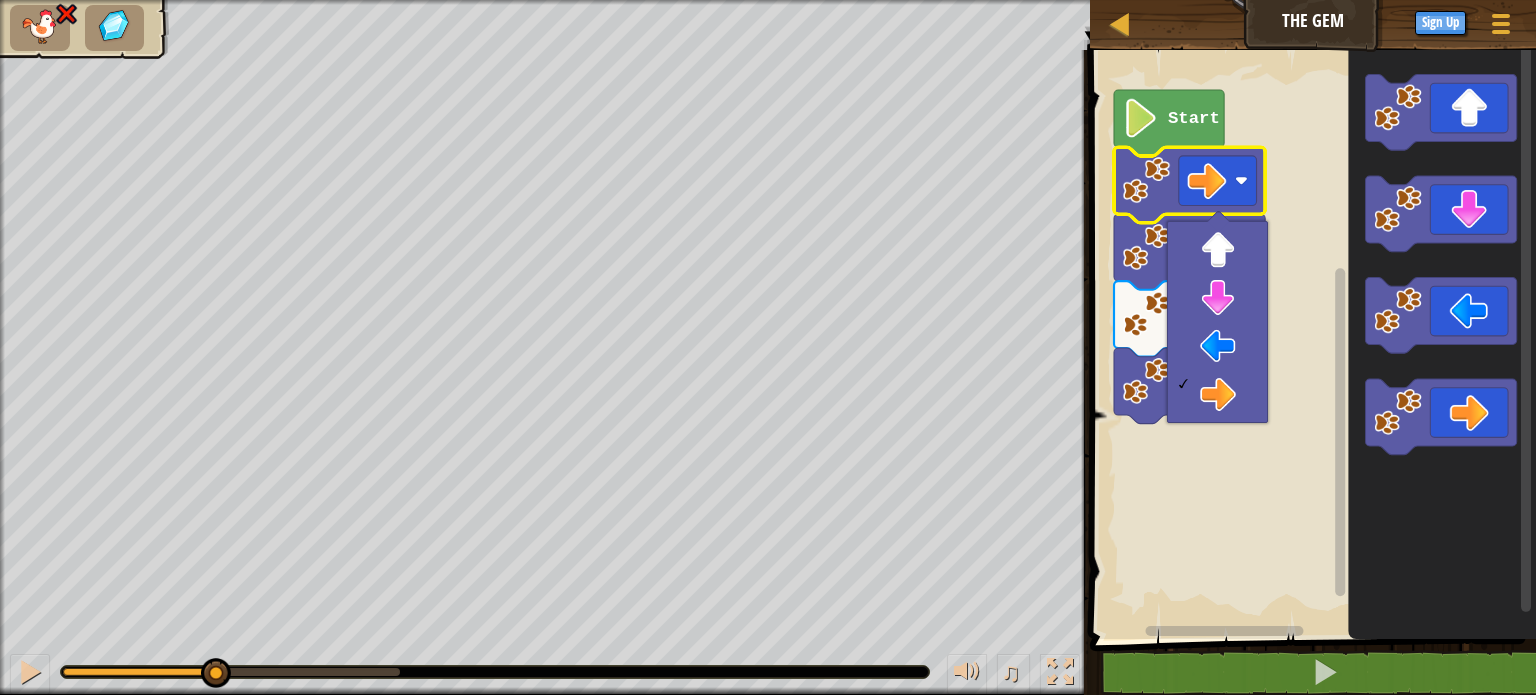 drag, startPoint x: 394, startPoint y: 675, endPoint x: 213, endPoint y: 656, distance: 181.9945 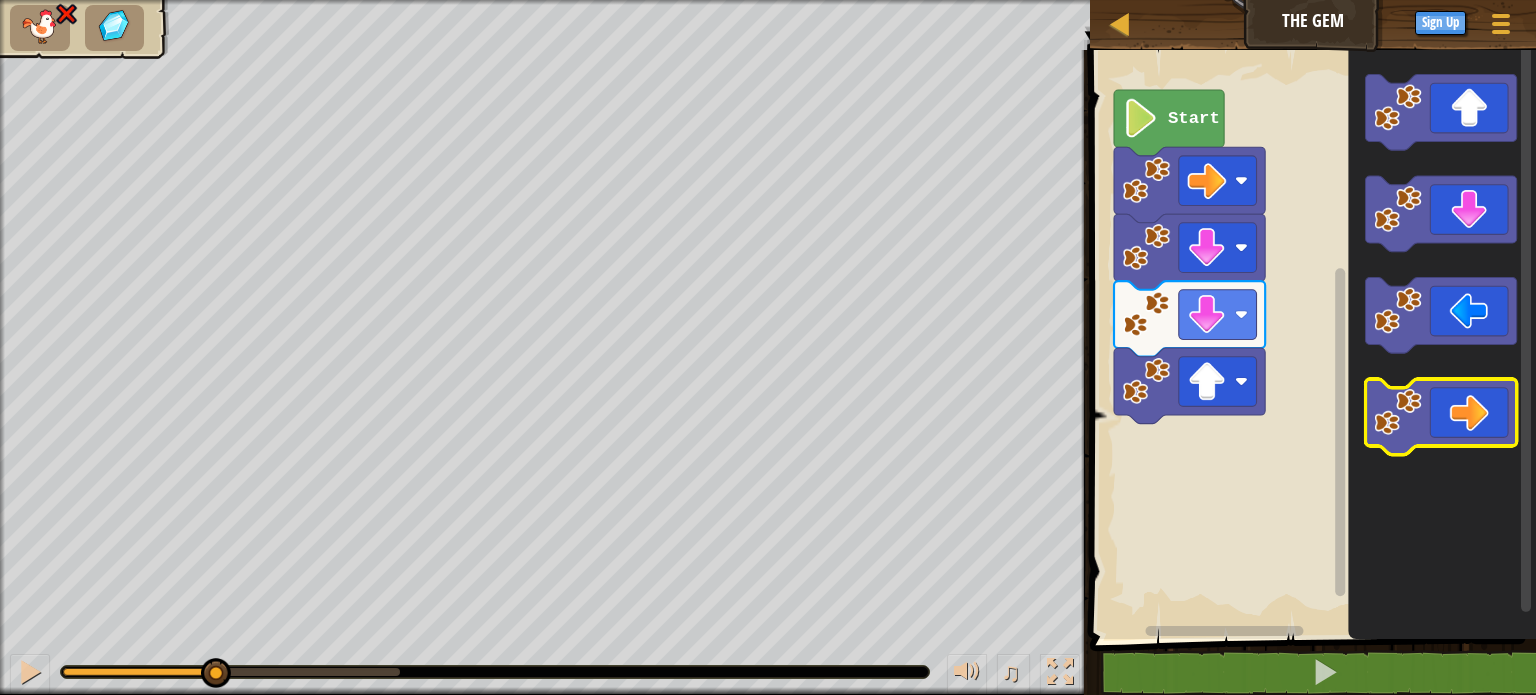 click 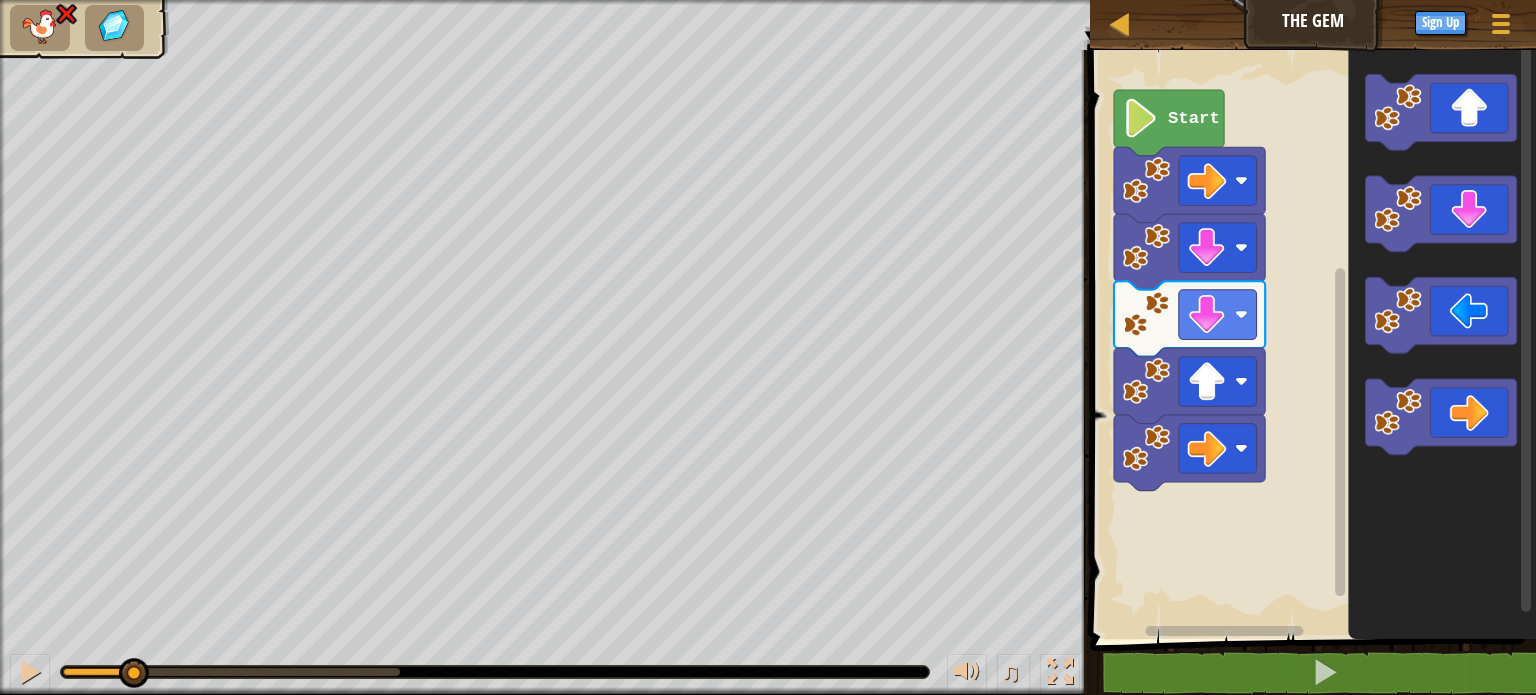 drag, startPoint x: 398, startPoint y: 675, endPoint x: 132, endPoint y: 719, distance: 269.61453 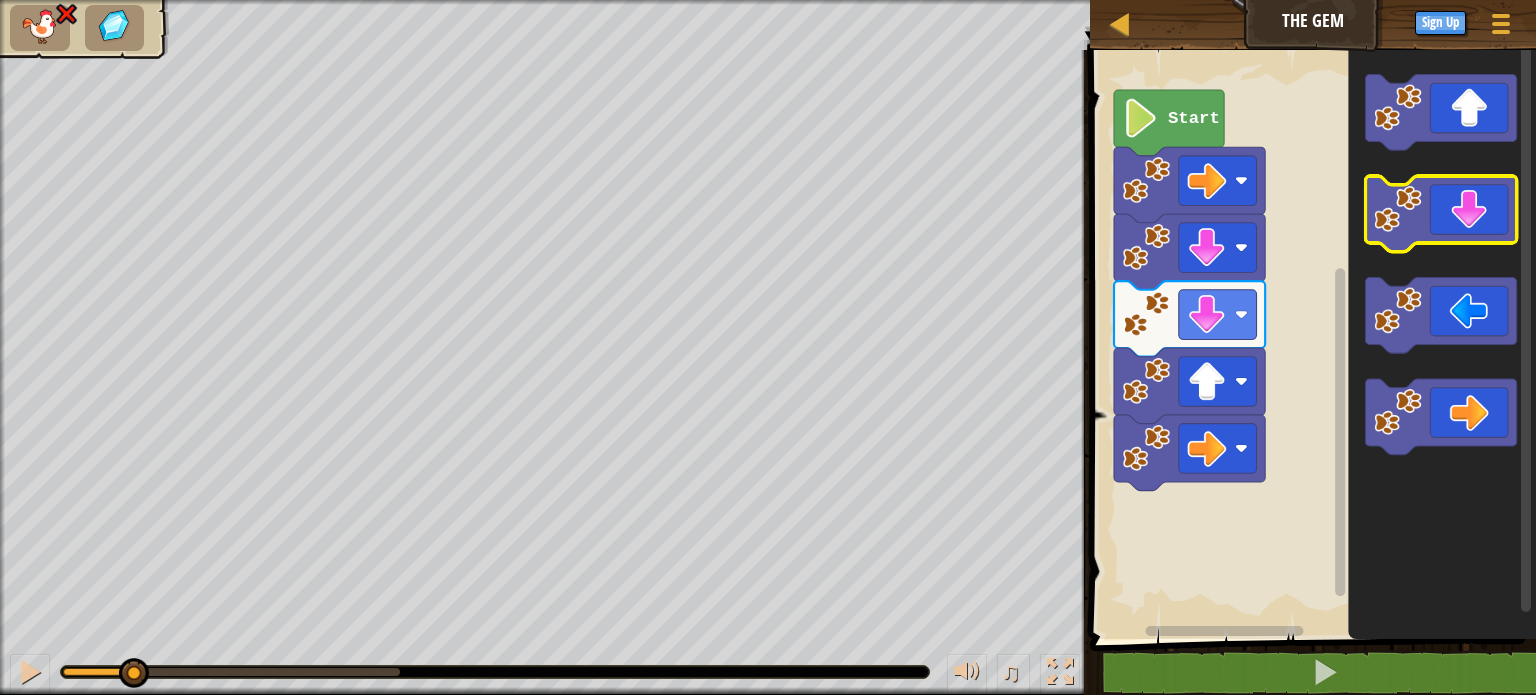 click 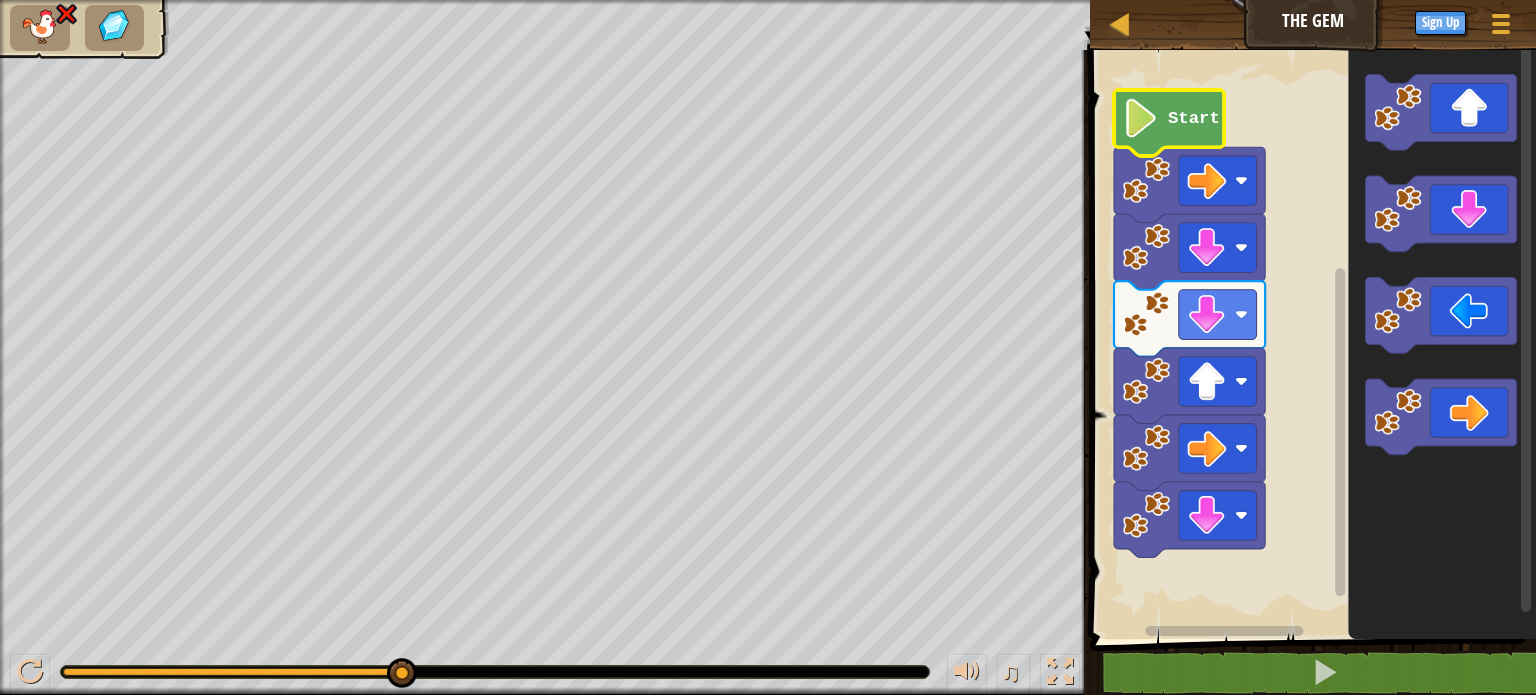 click 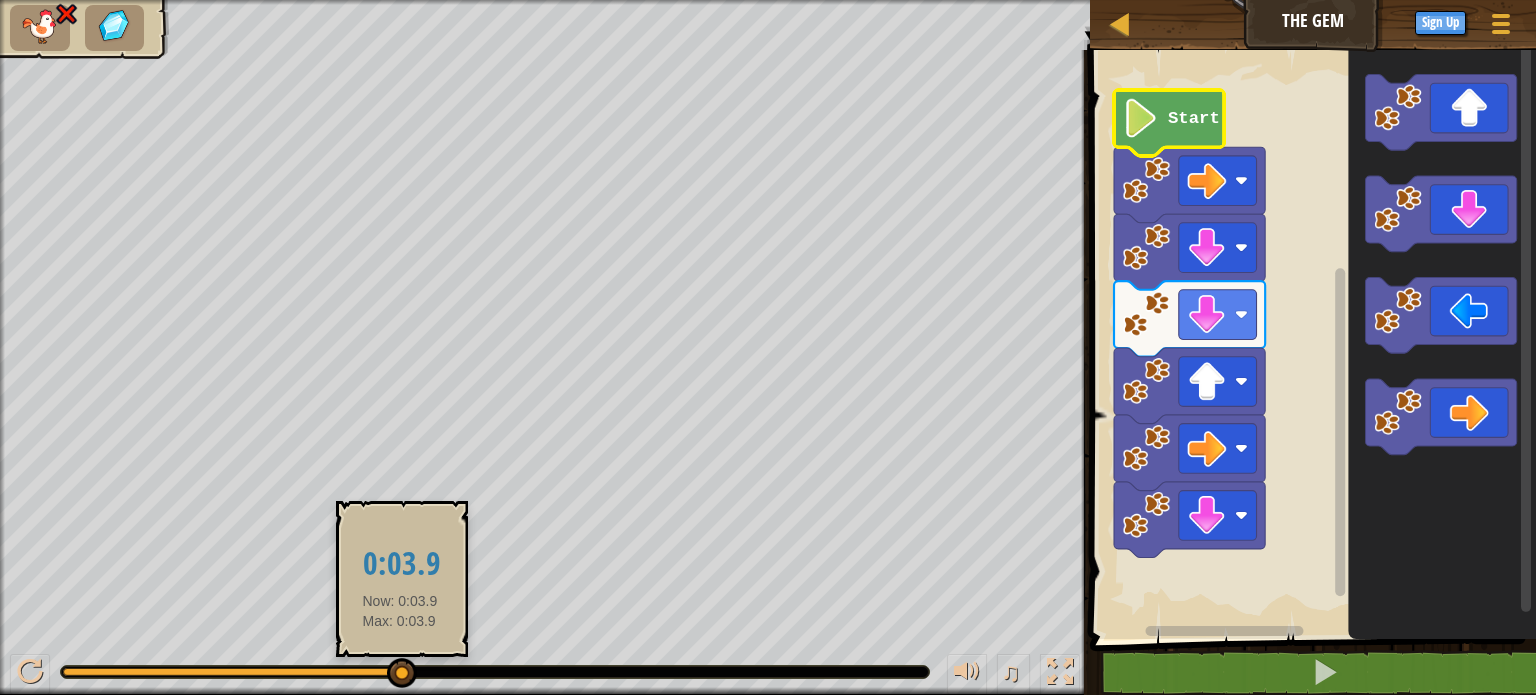 drag, startPoint x: 380, startPoint y: 658, endPoint x: 400, endPoint y: 670, distance: 23.323807 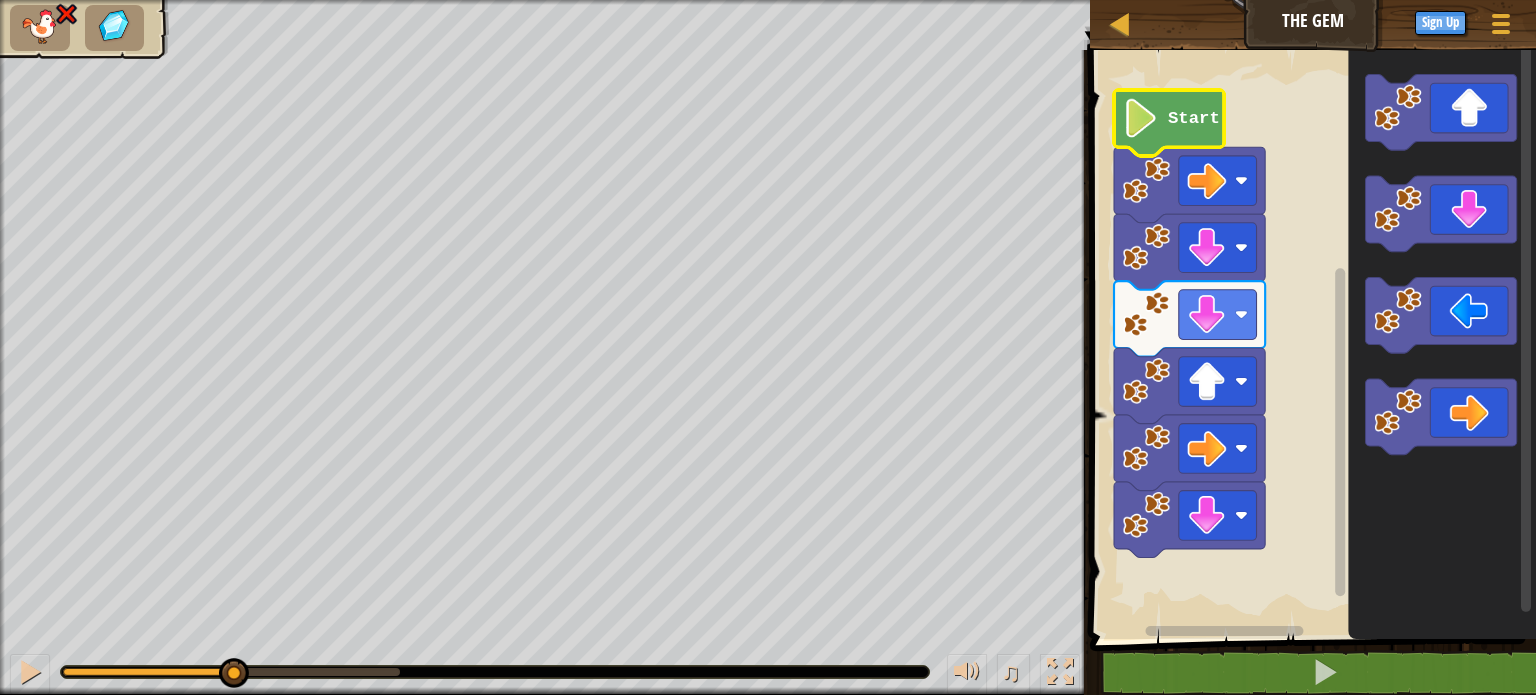 drag, startPoint x: 400, startPoint y: 670, endPoint x: 232, endPoint y: 659, distance: 168.35974 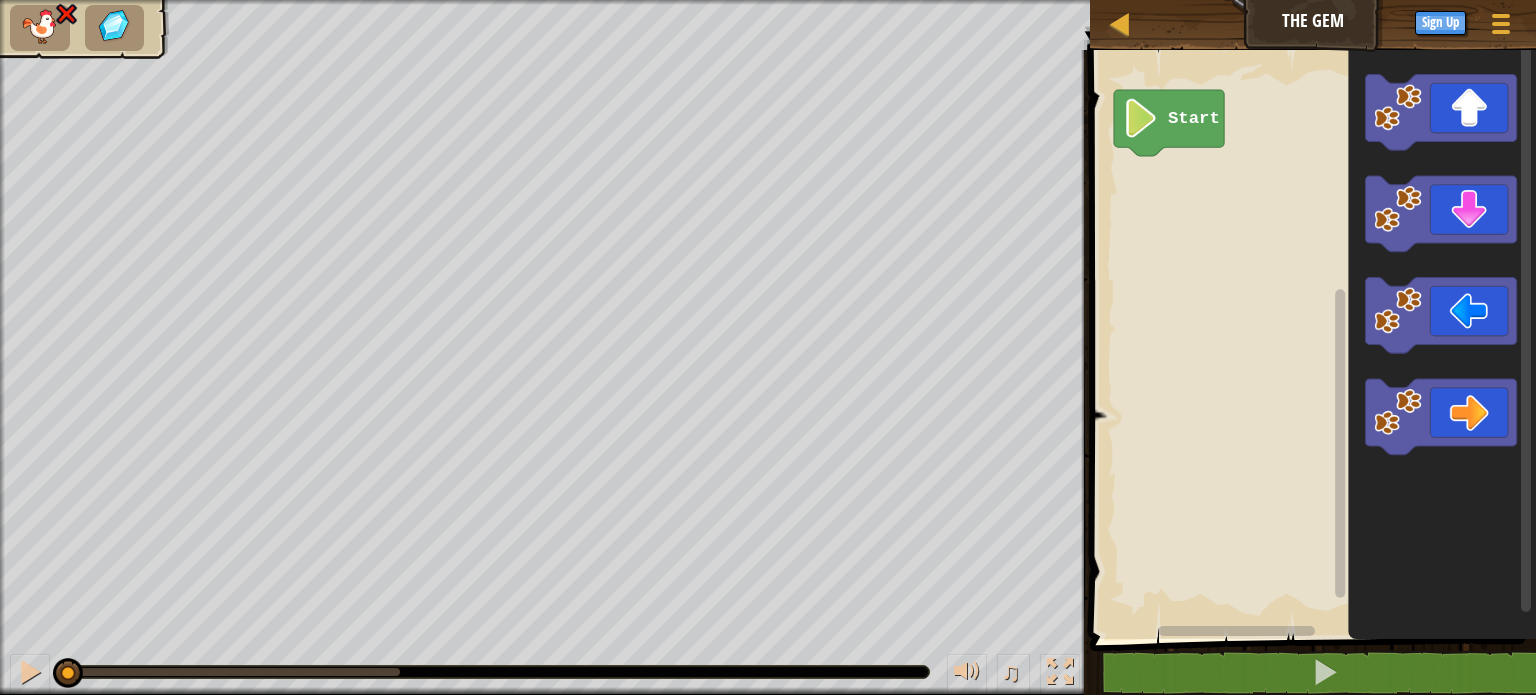 drag, startPoint x: 238, startPoint y: 671, endPoint x: 0, endPoint y: 647, distance: 239.20702 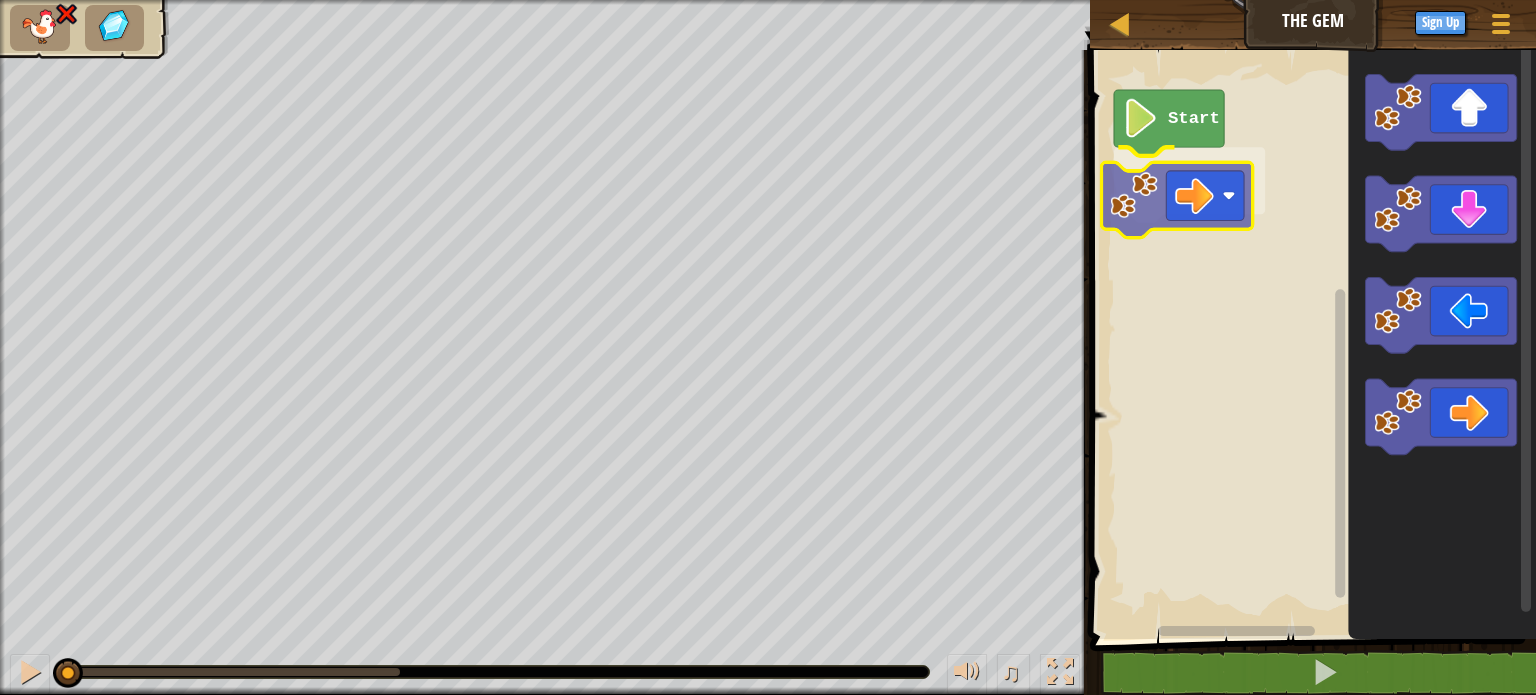 click on "Start" at bounding box center (1310, 339) 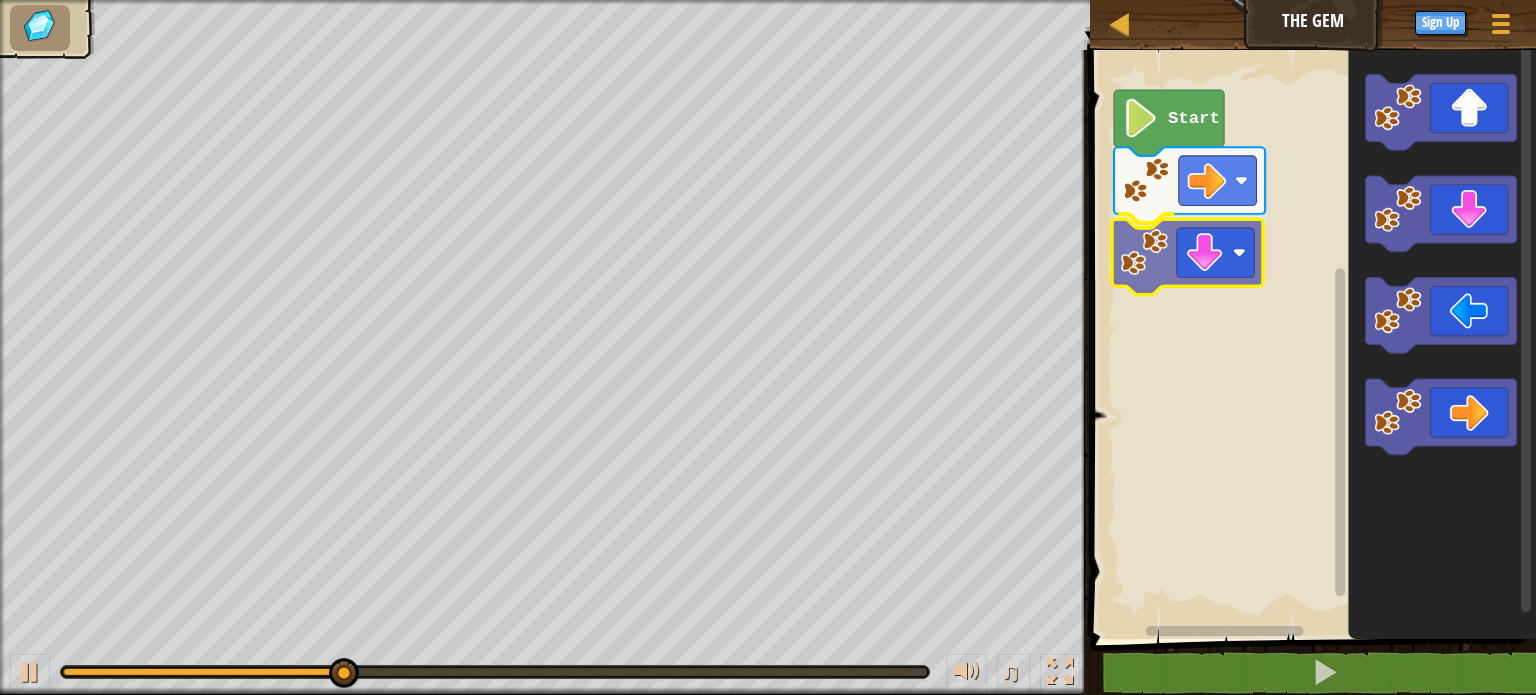 click on "Start" at bounding box center [1310, 339] 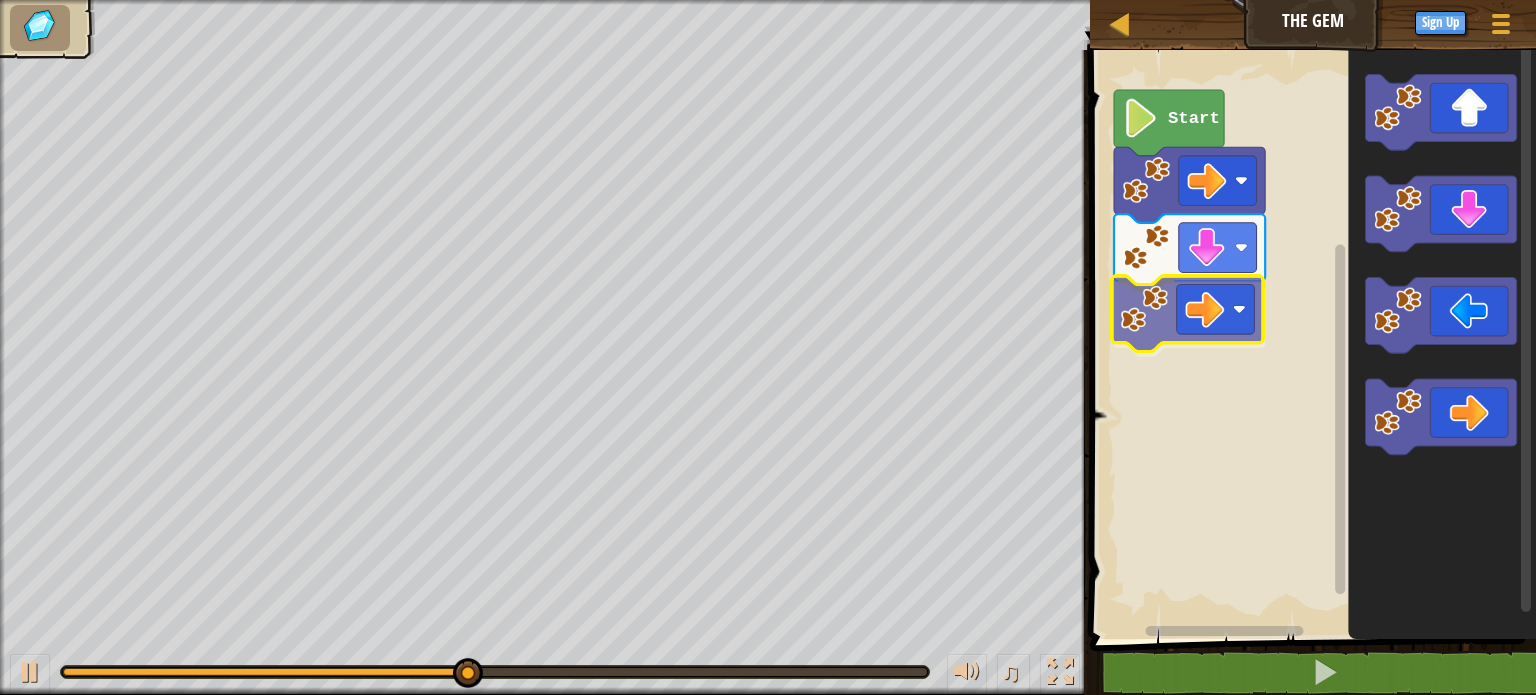 click on "Start" at bounding box center [1310, 339] 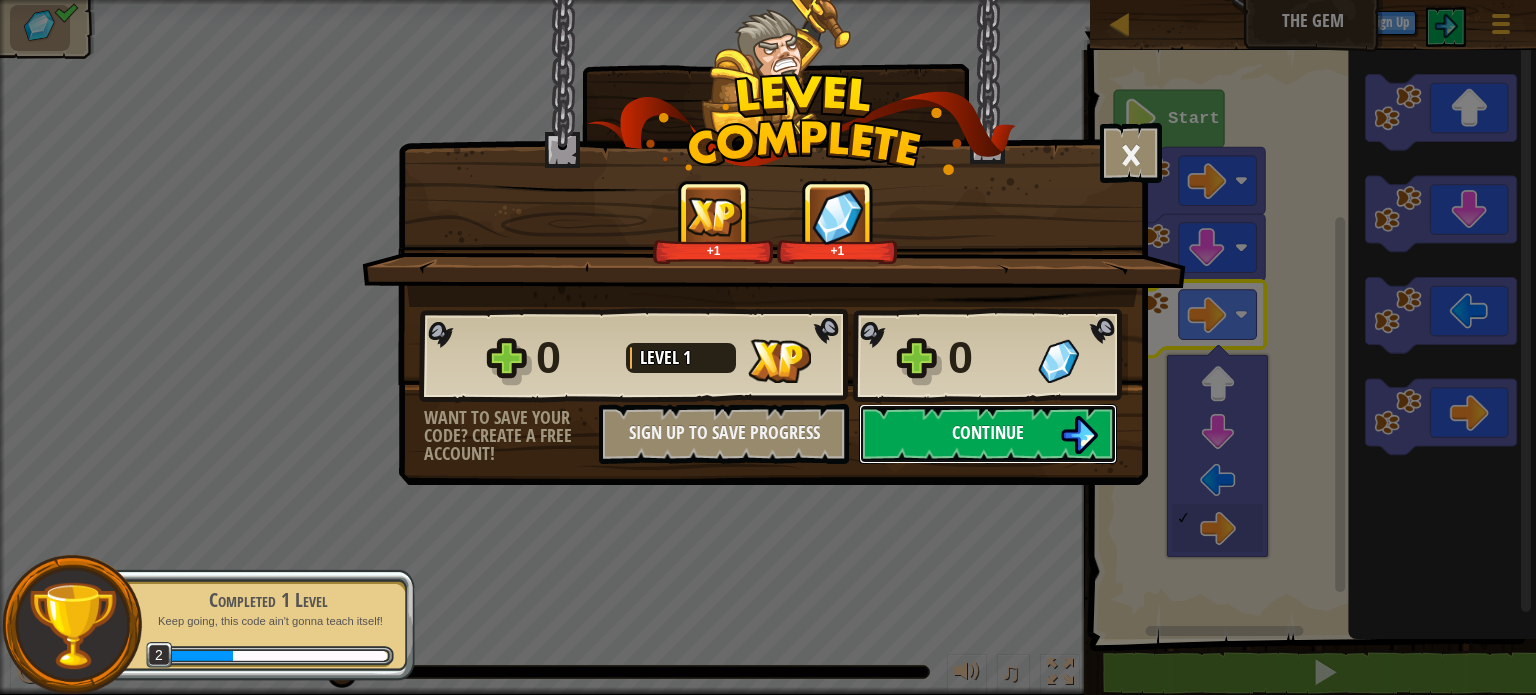 click on "Continue" at bounding box center [988, 434] 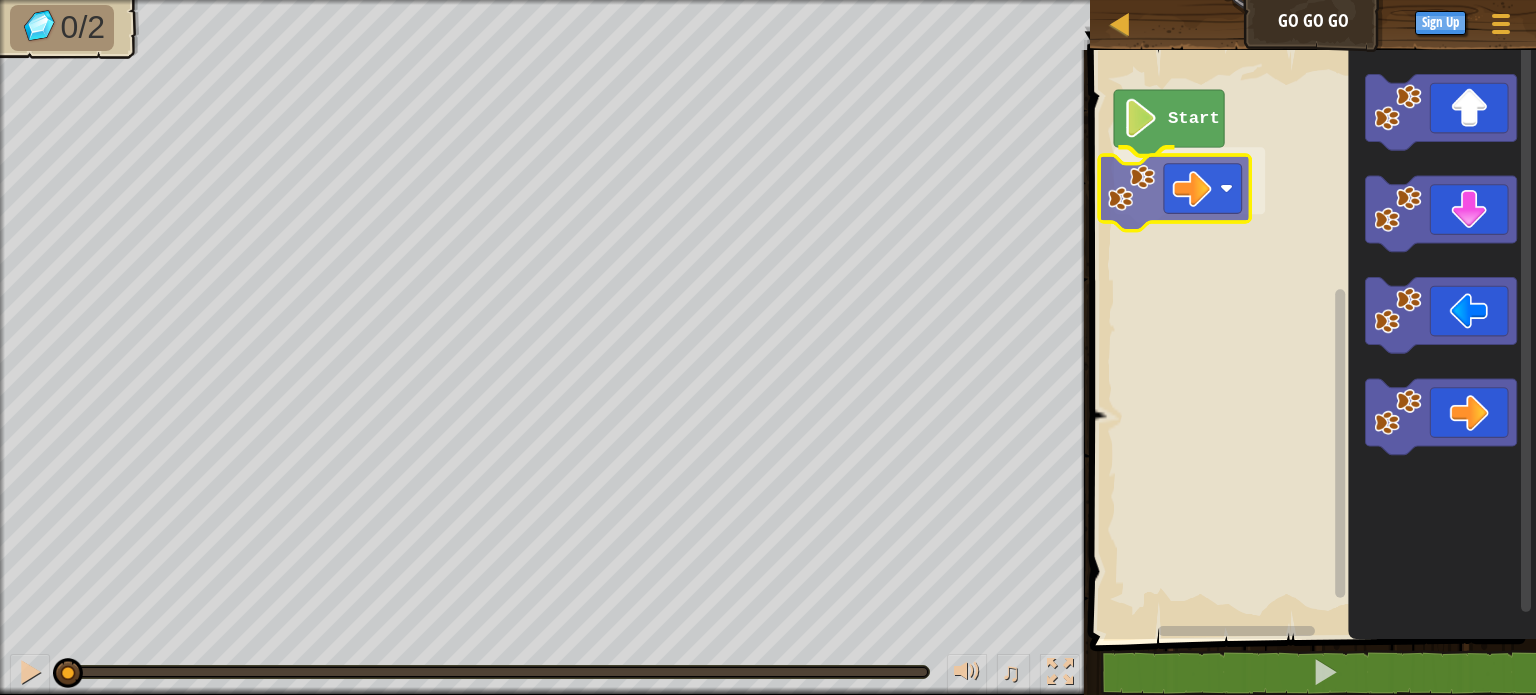 click on "Start" at bounding box center [1310, 339] 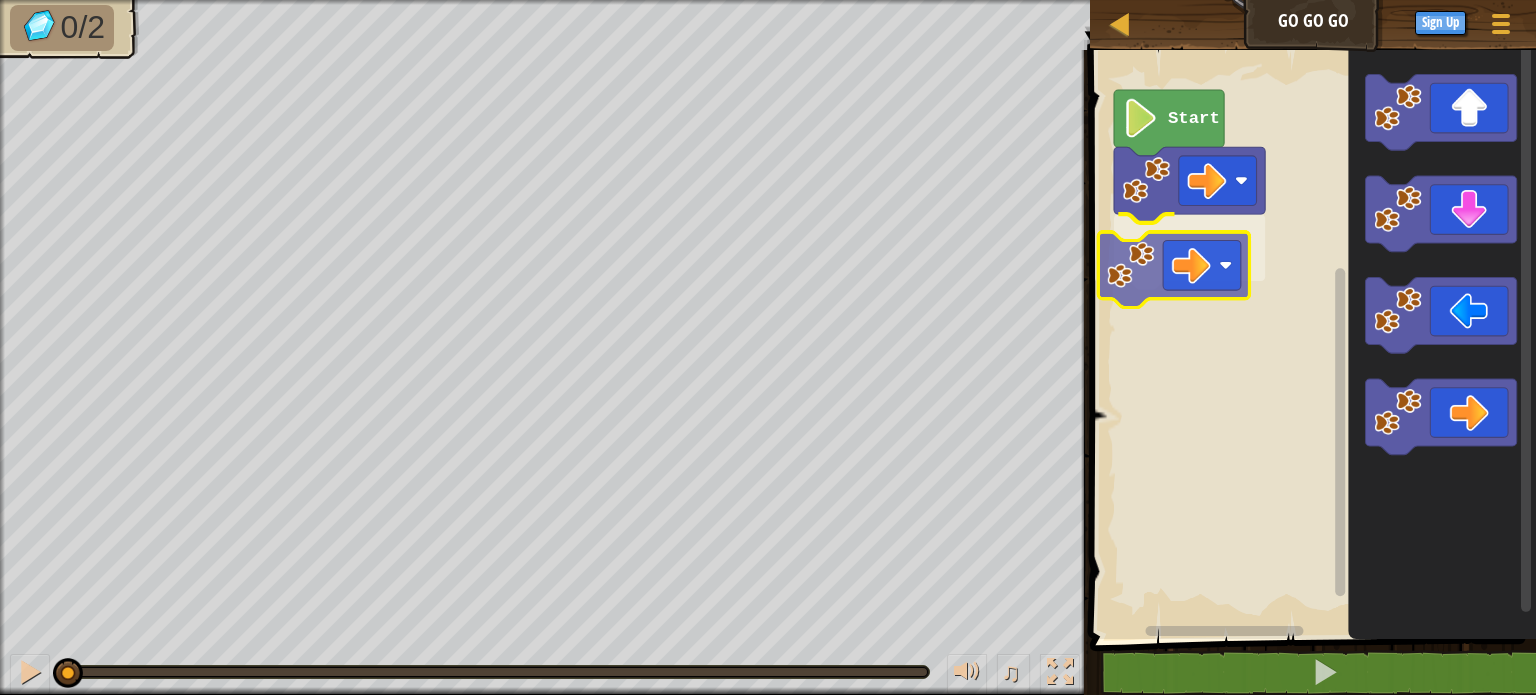 click on "Start" at bounding box center [1310, 339] 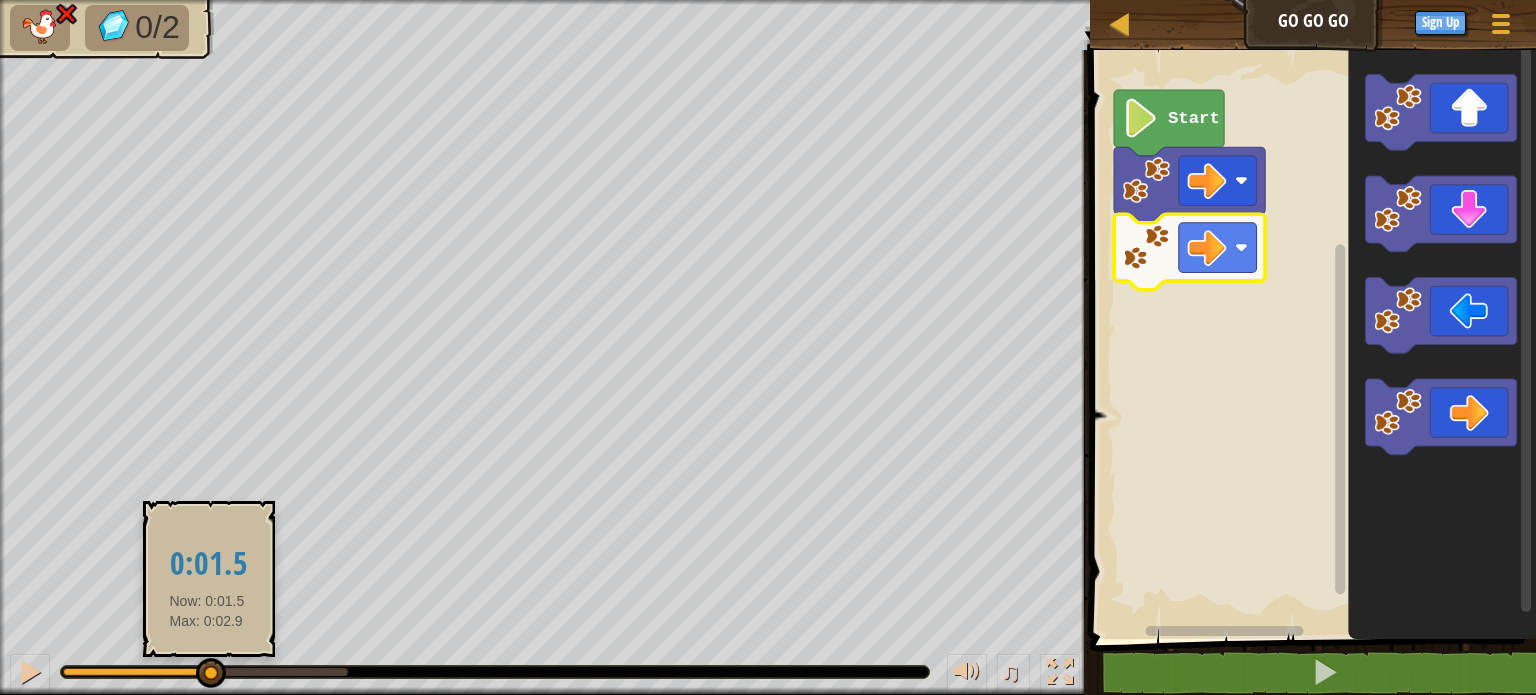 drag, startPoint x: 340, startPoint y: 668, endPoint x: 207, endPoint y: 676, distance: 133.24039 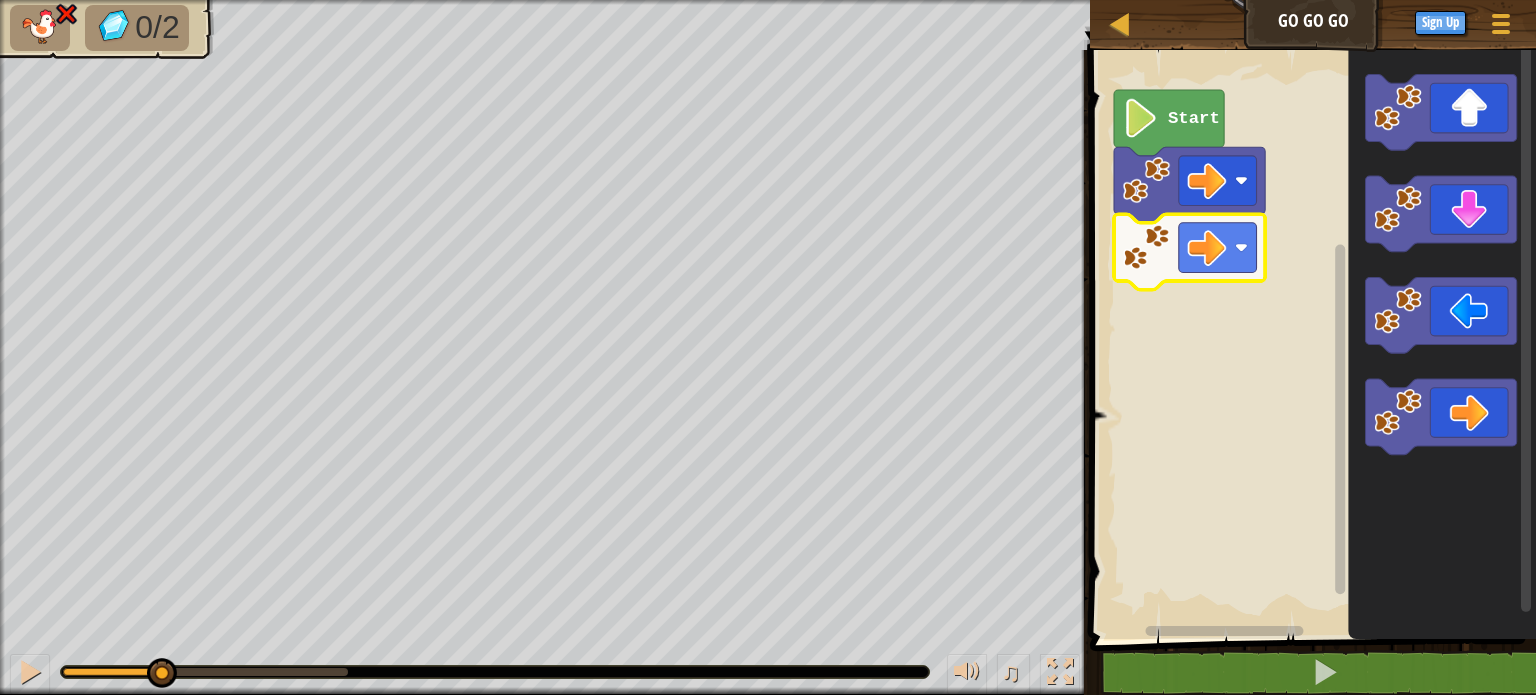 drag, startPoint x: 207, startPoint y: 676, endPoint x: 162, endPoint y: 697, distance: 49.658836 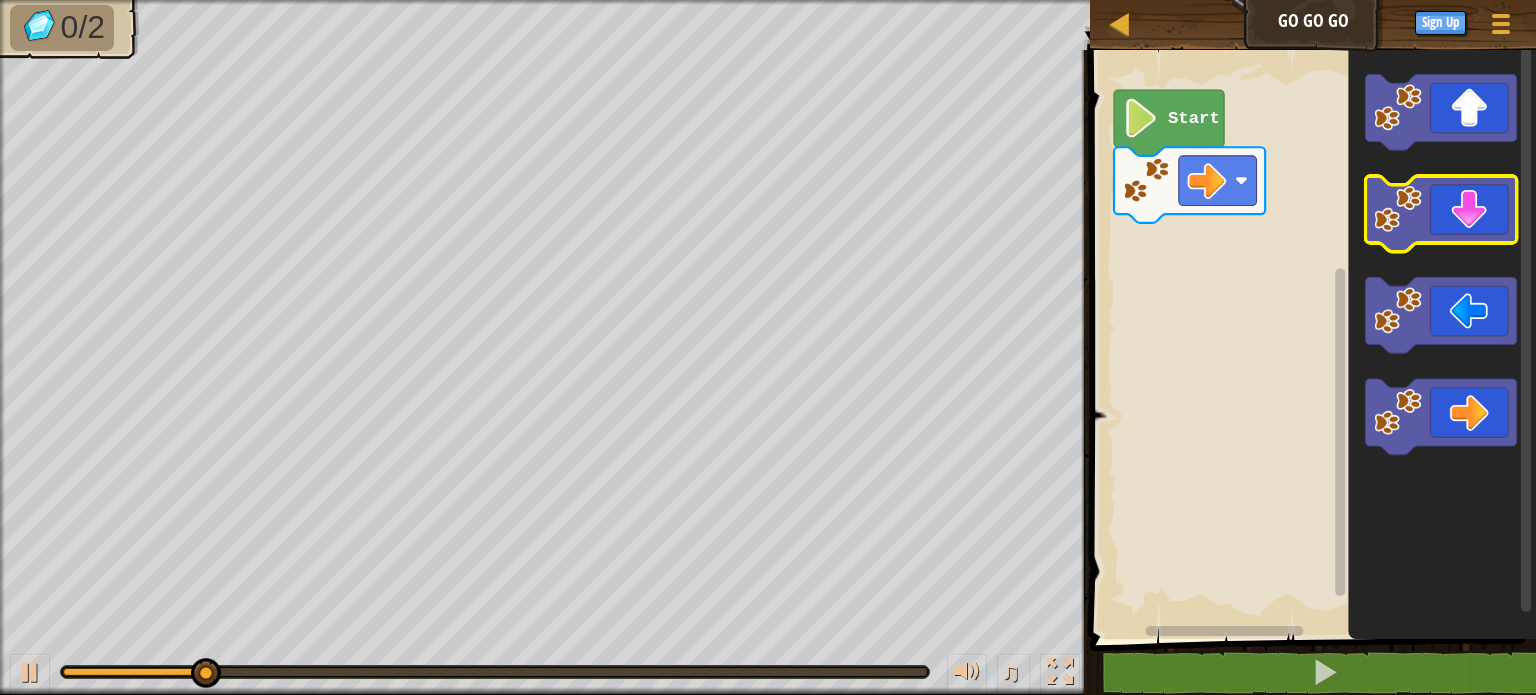 click 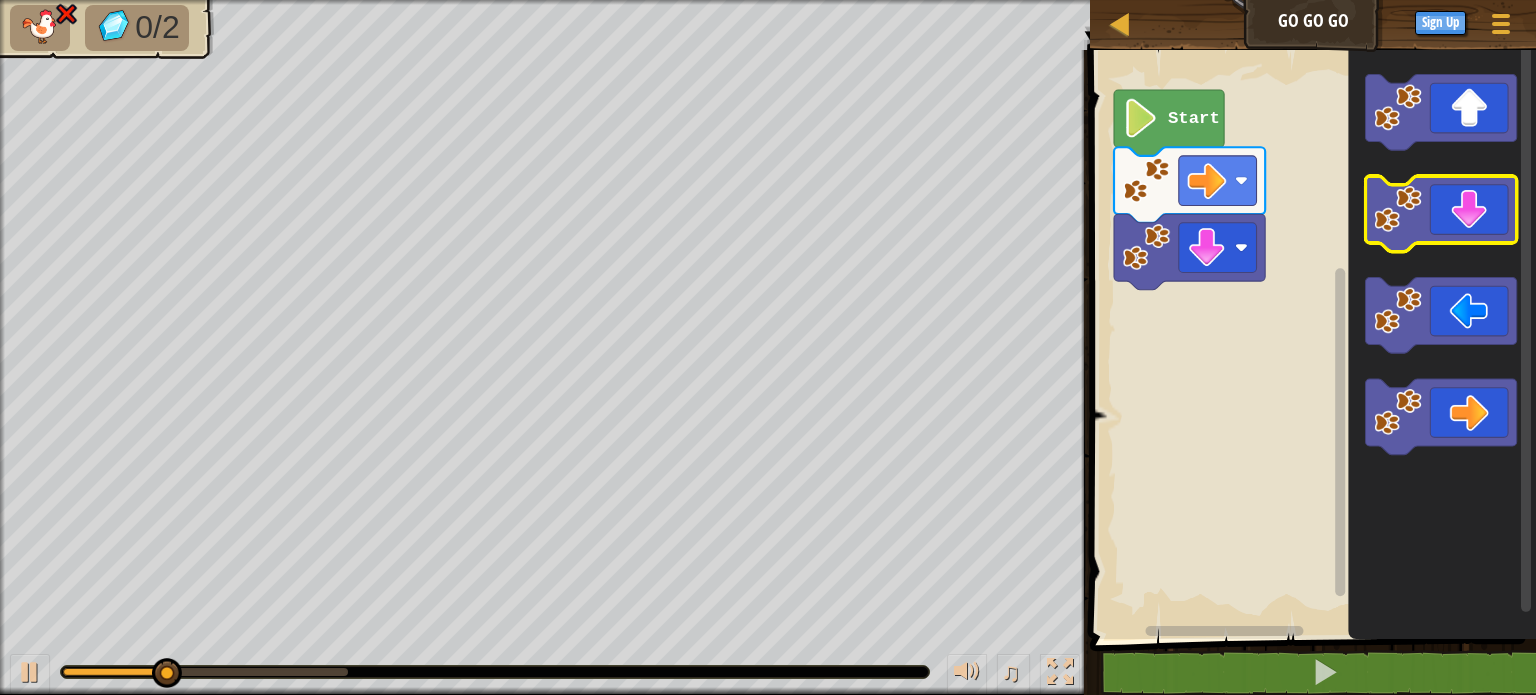 click 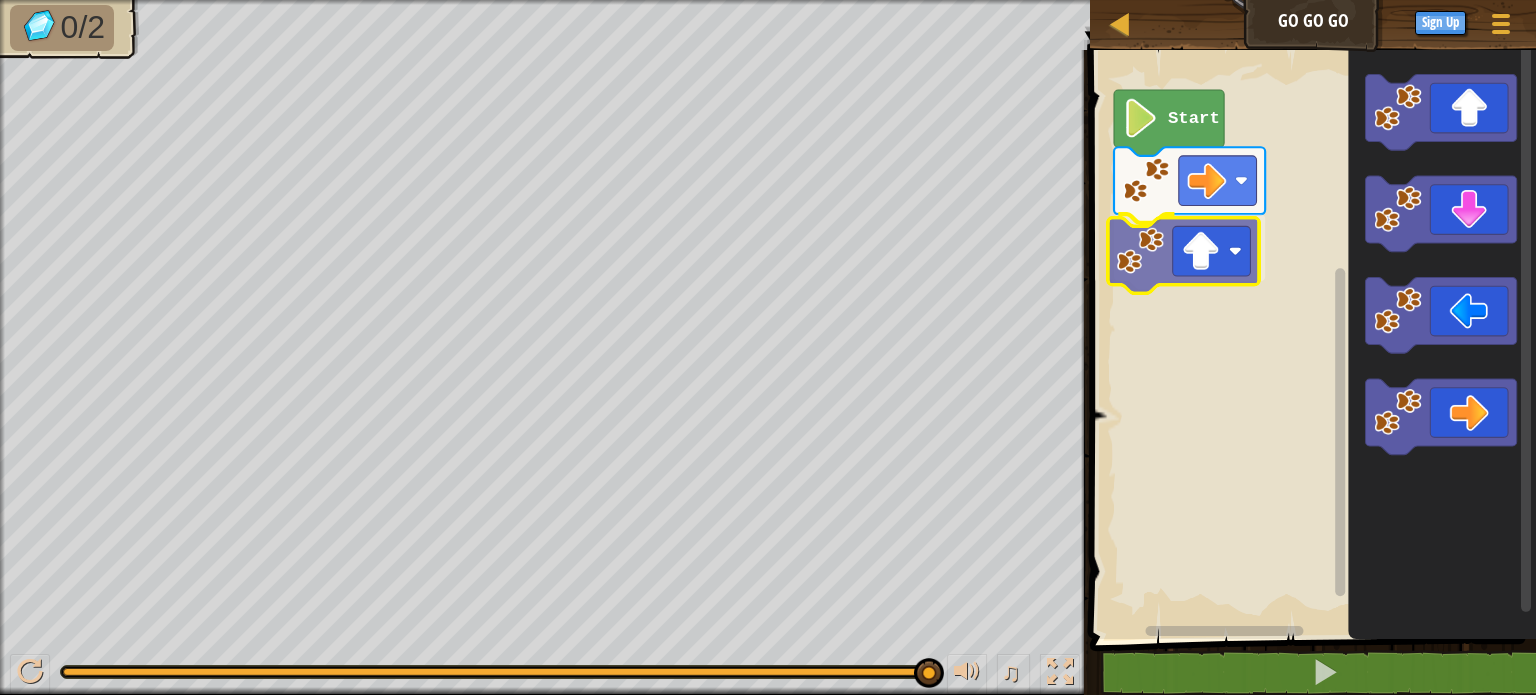 click on "Start" at bounding box center (1310, 339) 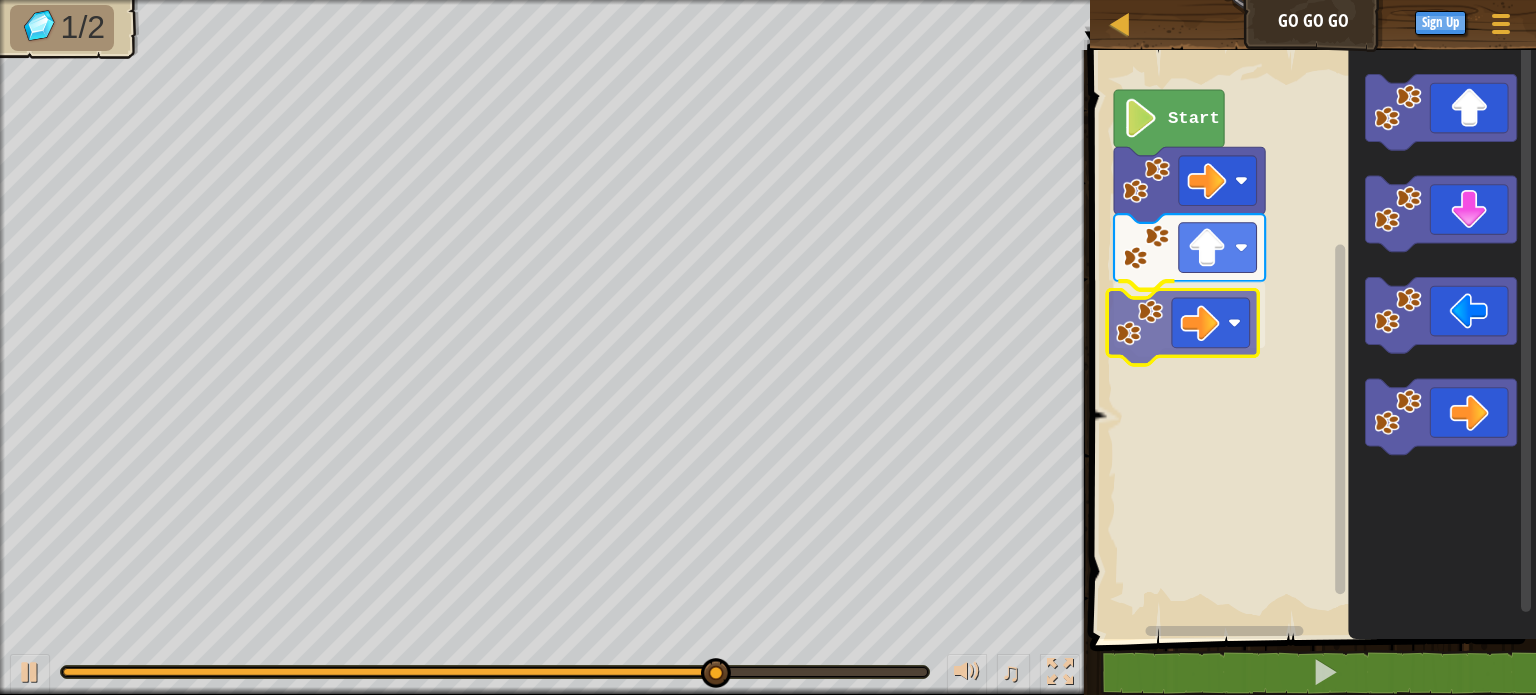 click on "Start" at bounding box center (1310, 339) 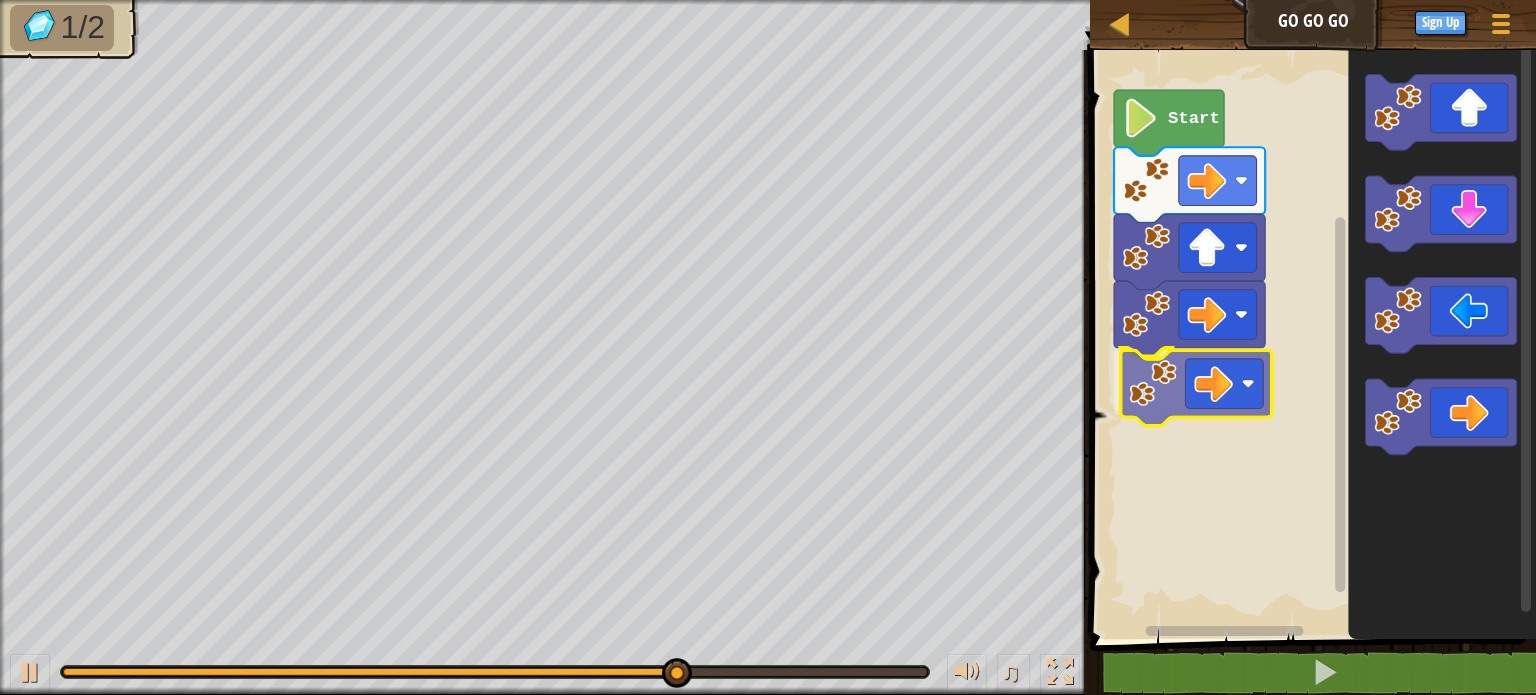 click on "Start" at bounding box center [1310, 339] 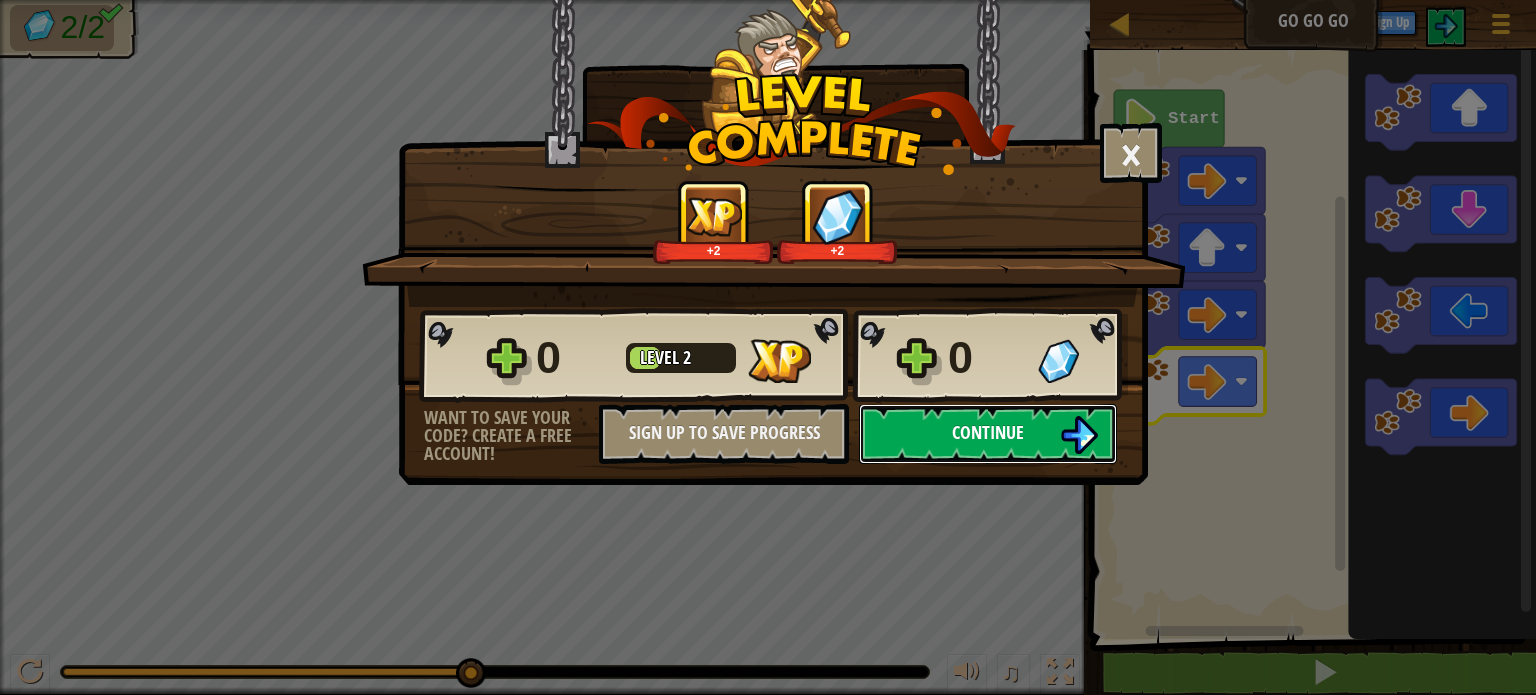 click on "Continue" at bounding box center (988, 432) 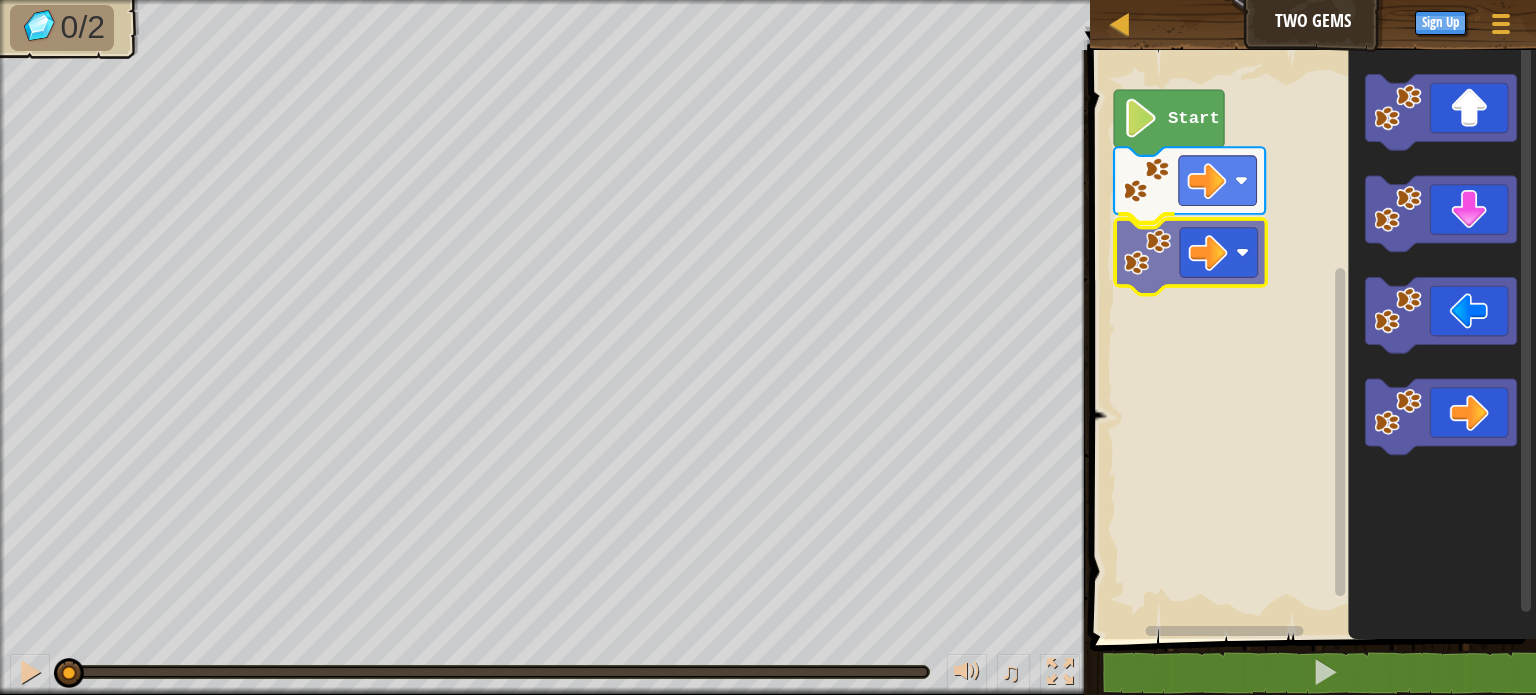 click on "Start" at bounding box center [1310, 339] 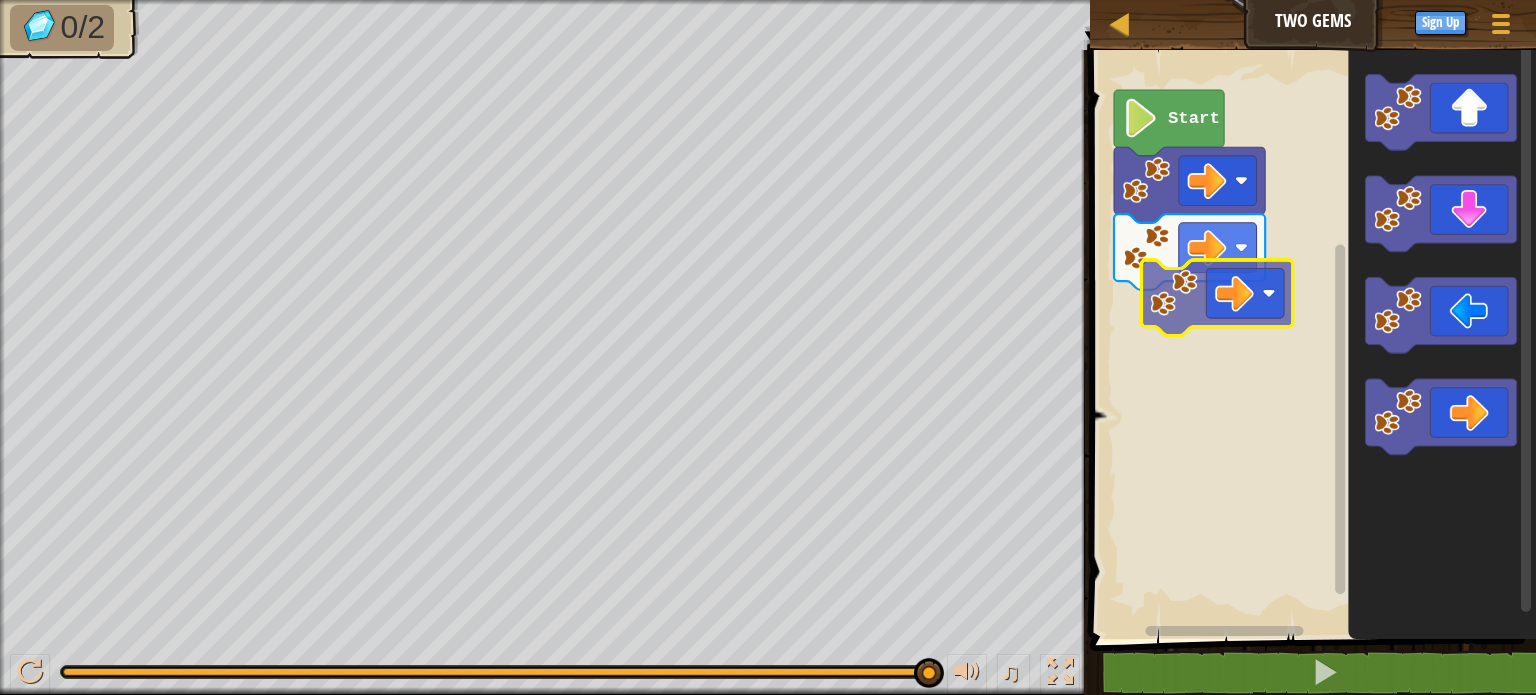 click on "Start" at bounding box center (1310, 339) 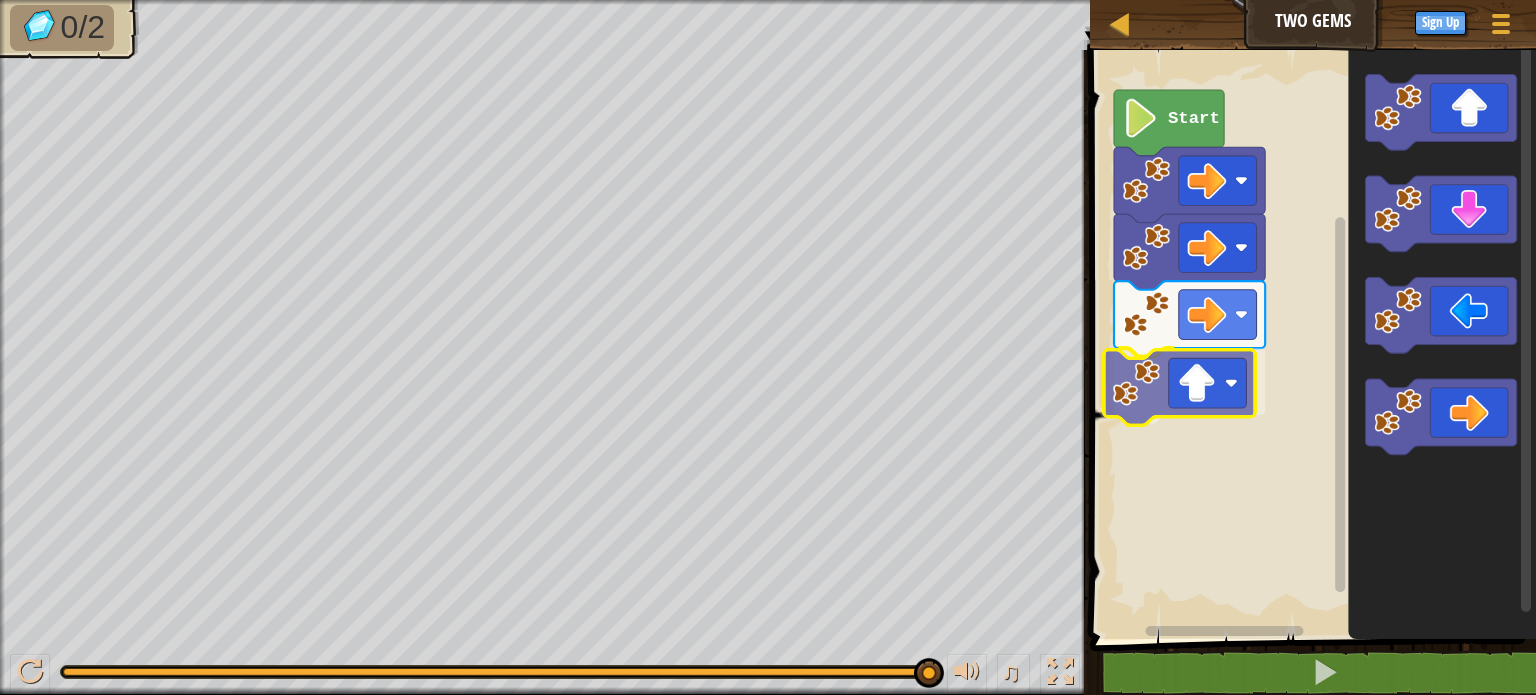 click on "Start" at bounding box center [1310, 339] 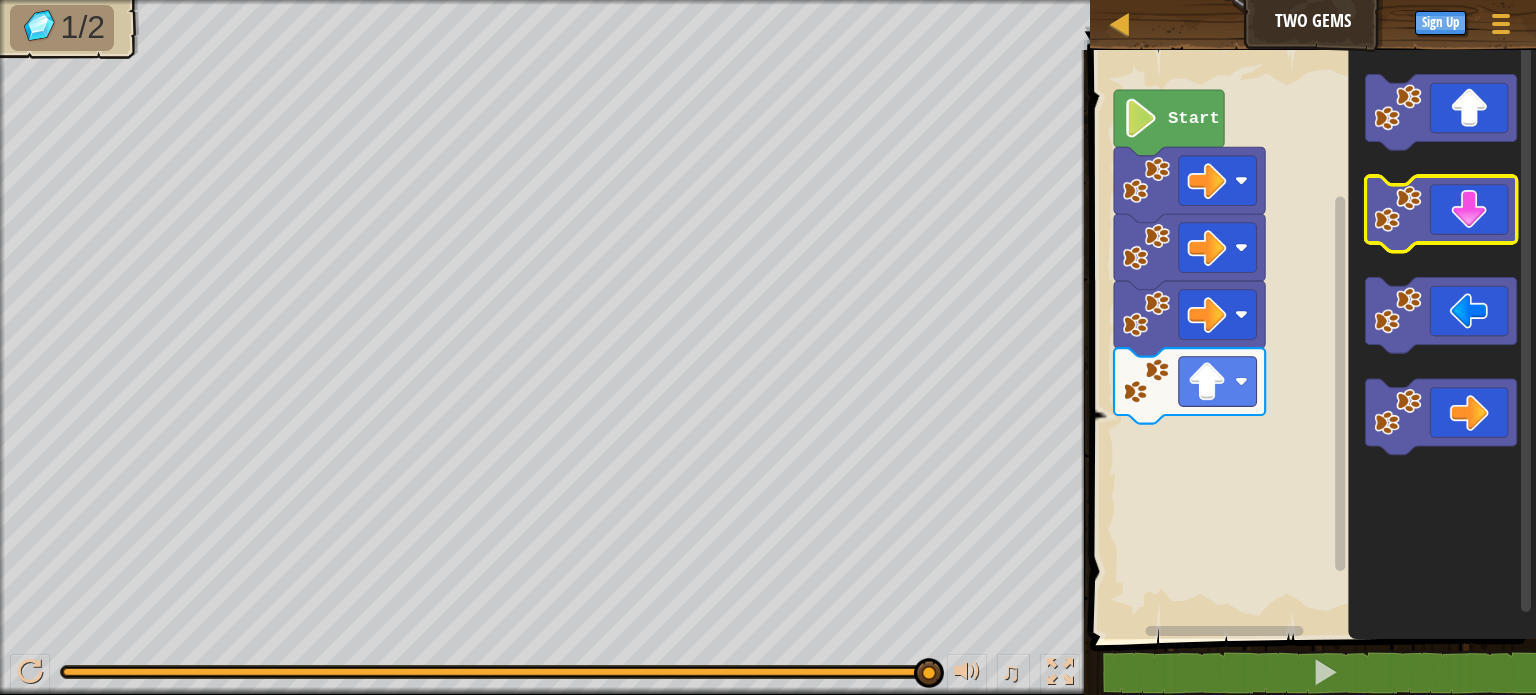 click 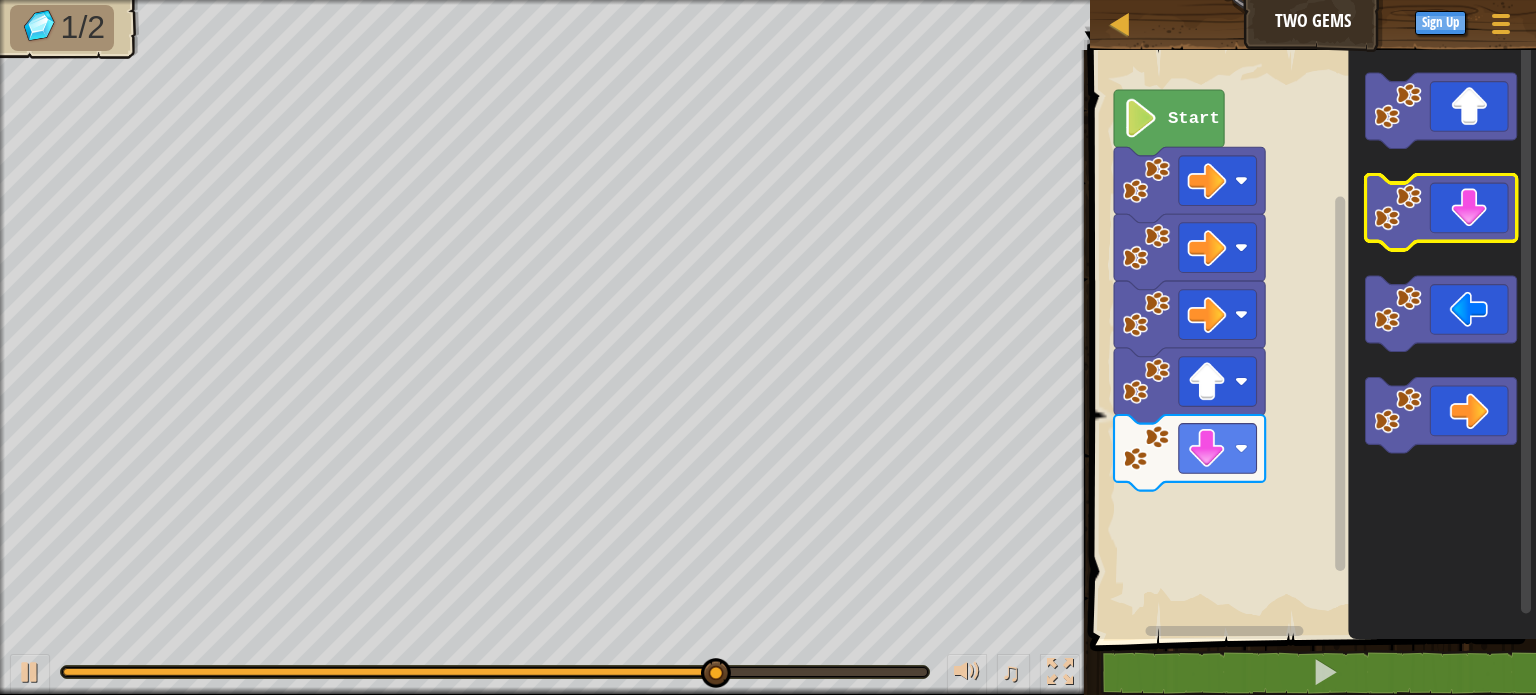 click 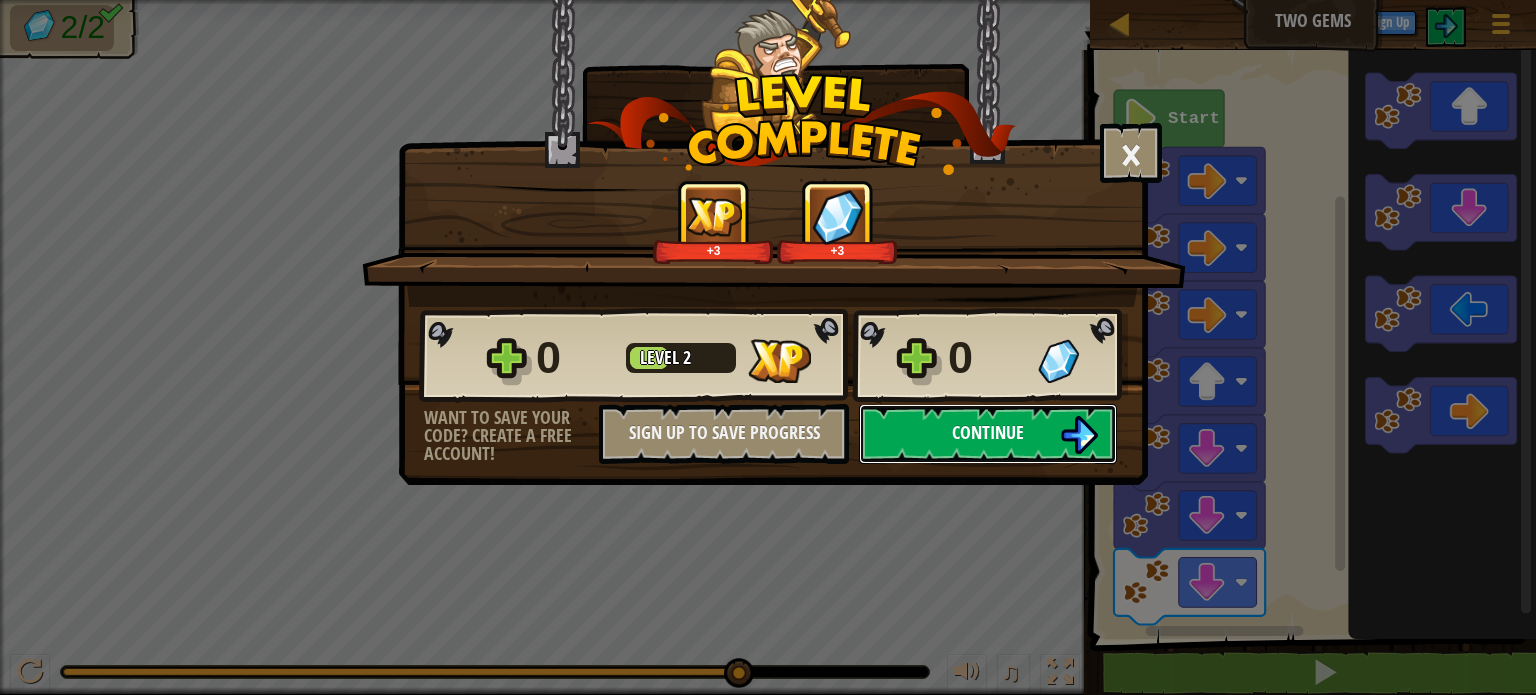 click on "Continue" at bounding box center (988, 434) 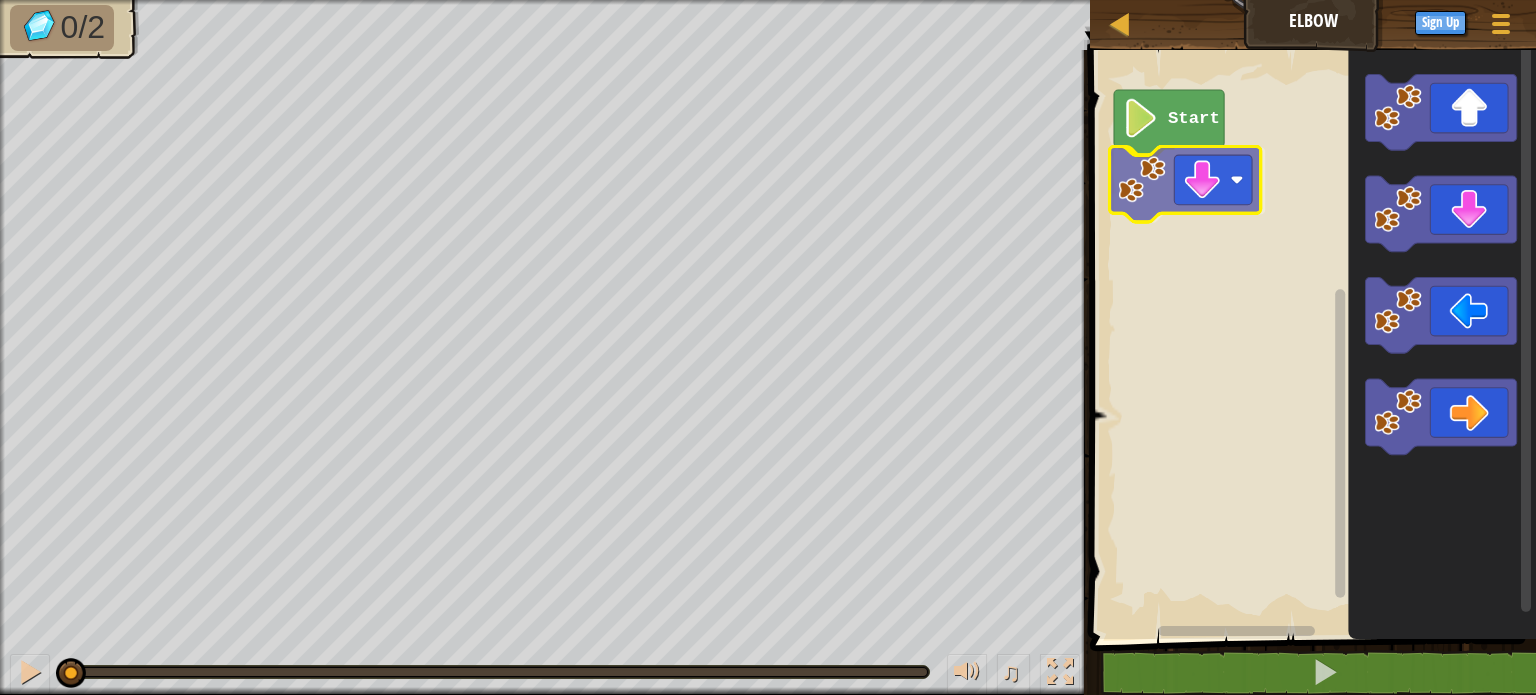 click on "Start" at bounding box center (1310, 339) 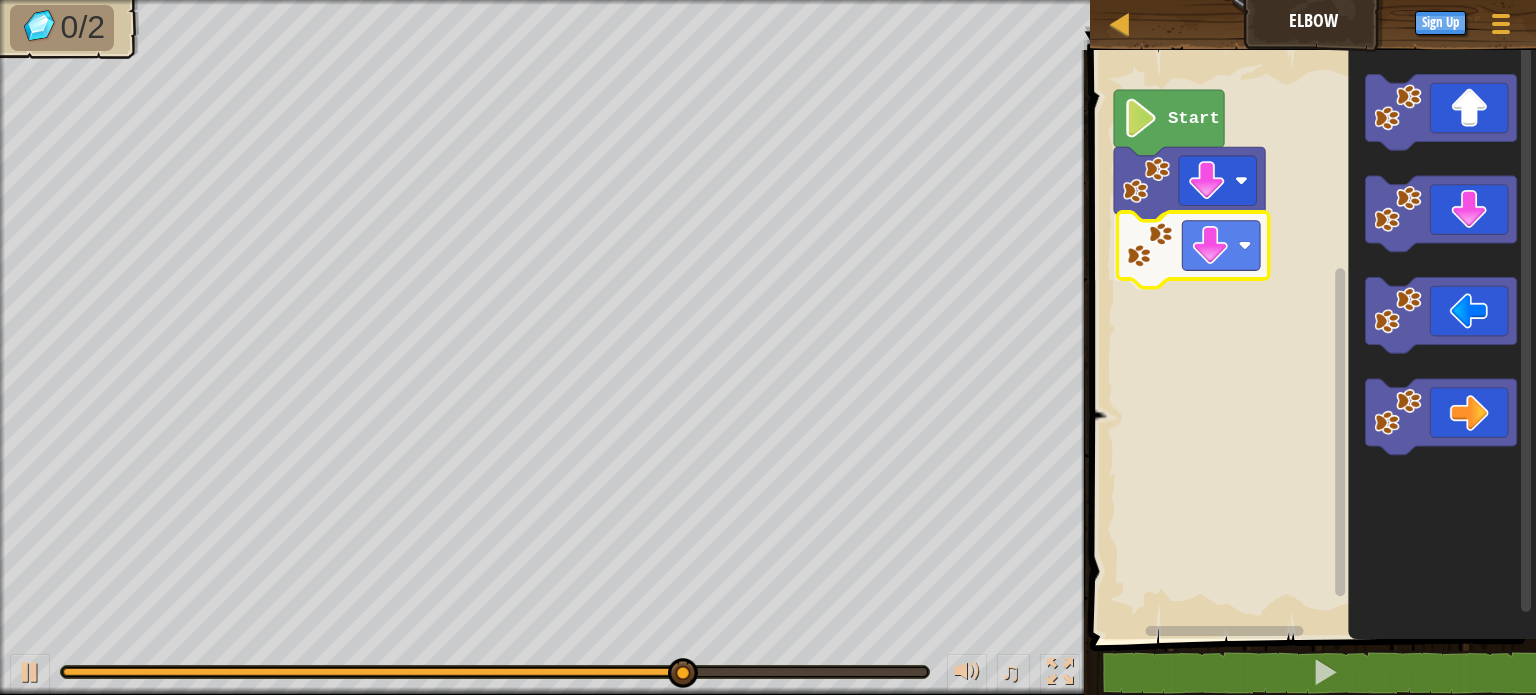 click on "Start" at bounding box center (1310, 339) 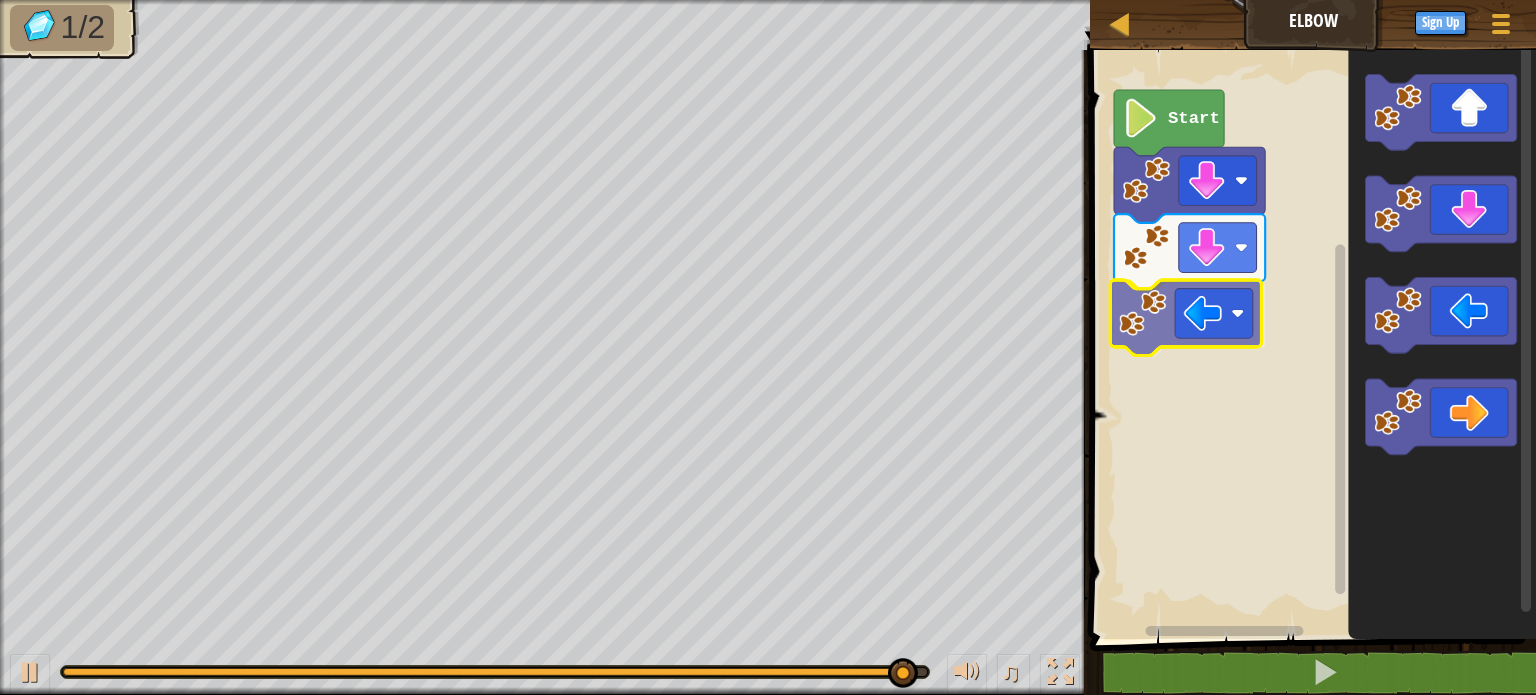 click on "Start" at bounding box center [1310, 339] 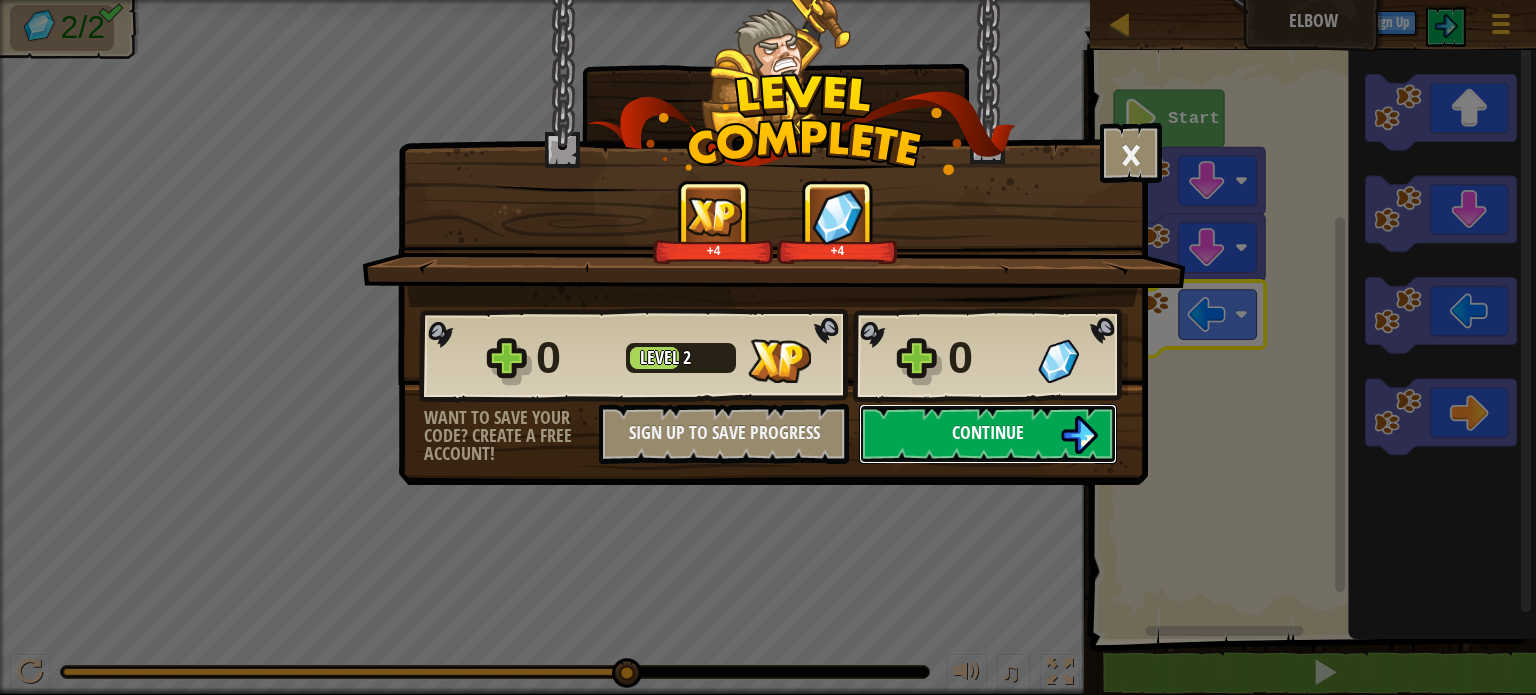 click on "Continue" at bounding box center [988, 432] 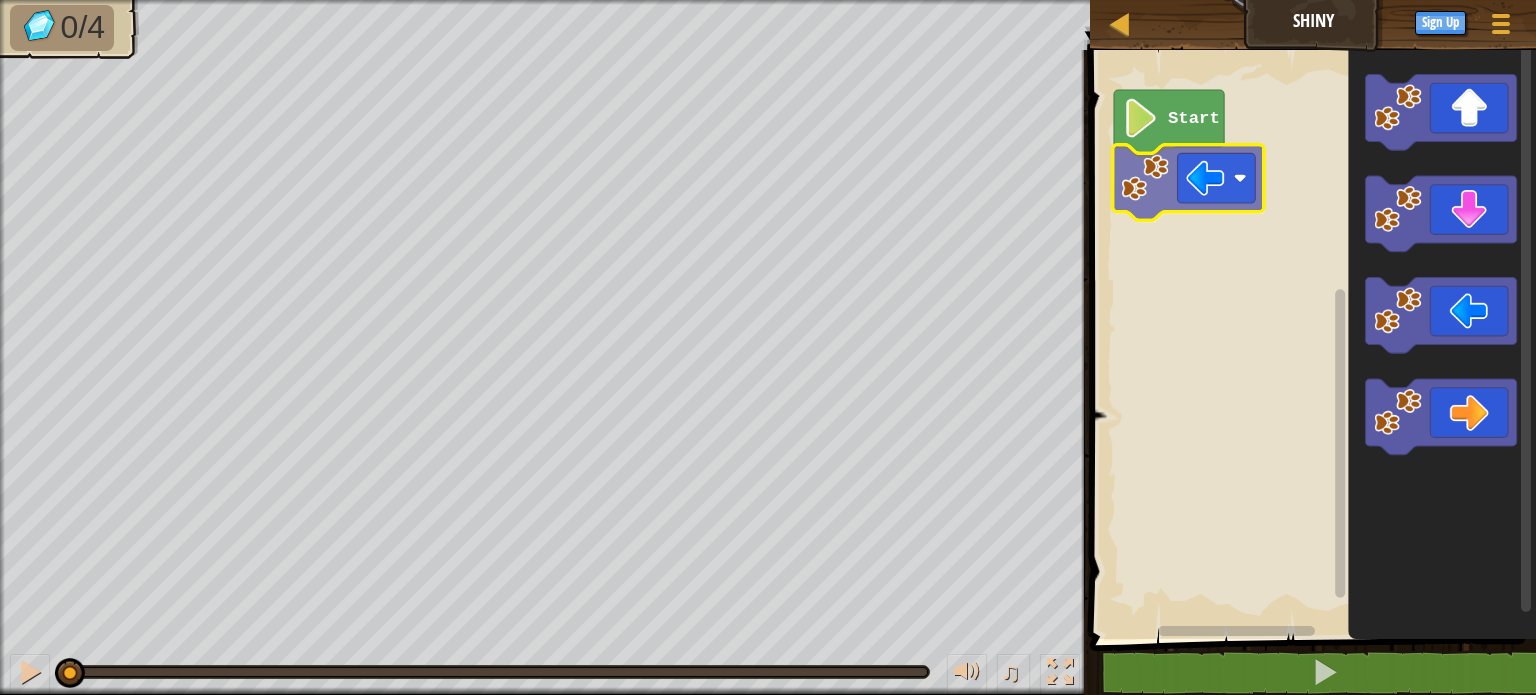 click on "Start" at bounding box center [1310, 339] 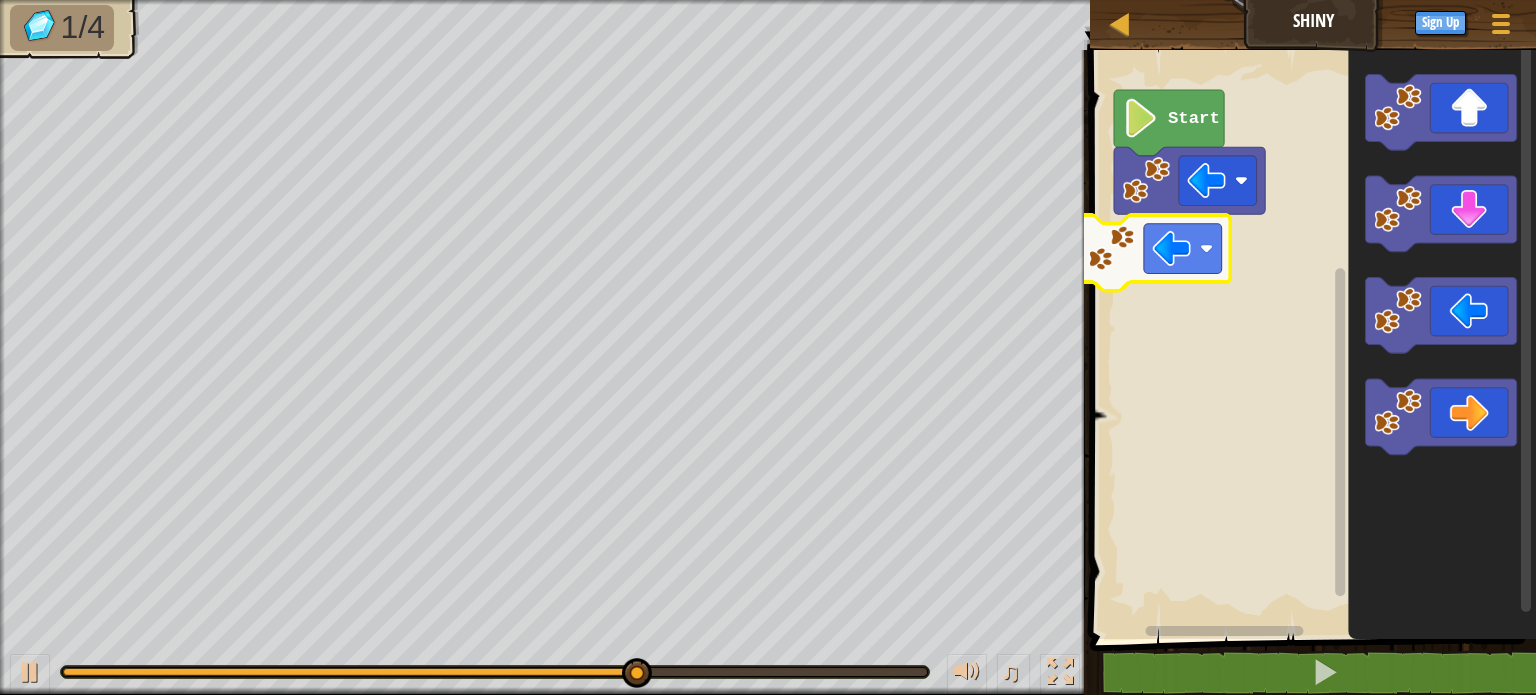 click on "Start" at bounding box center [1310, 339] 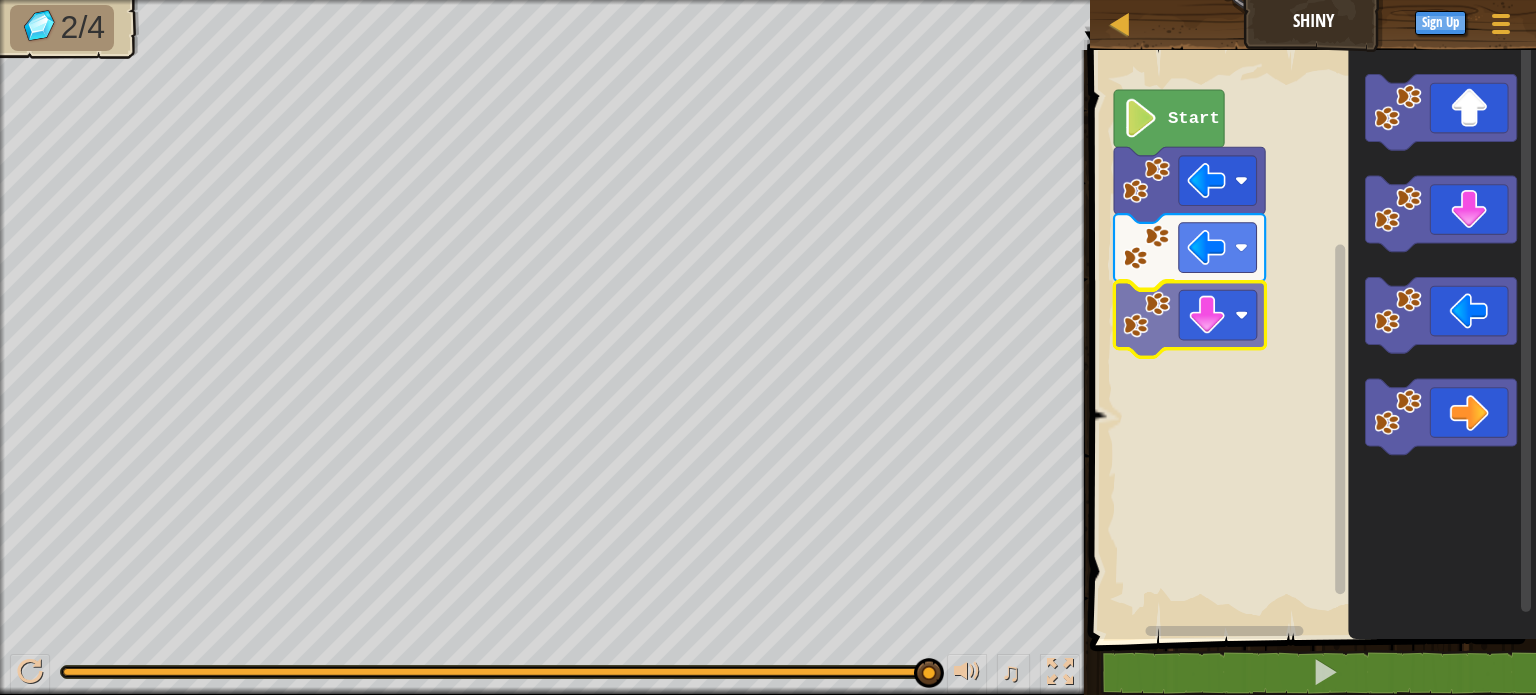click on "Start" at bounding box center (1310, 339) 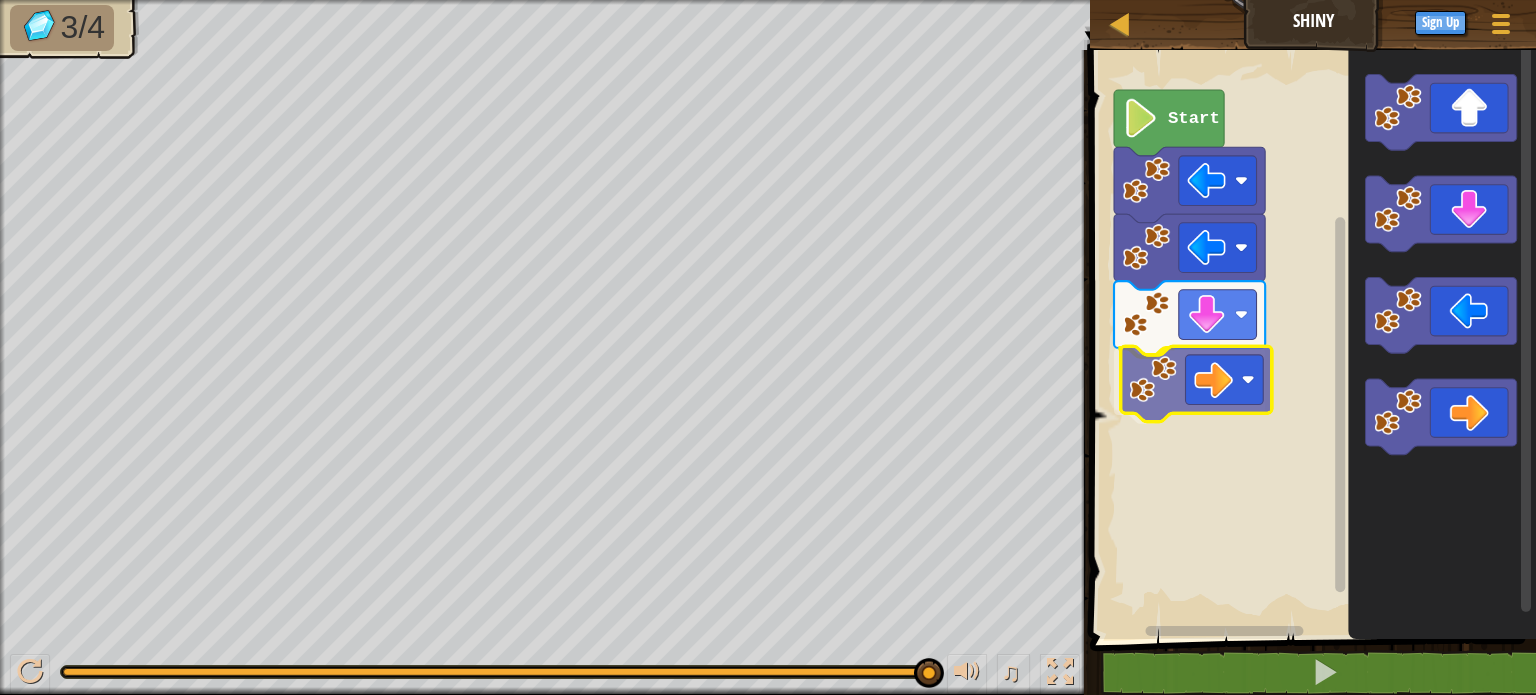 click on "Start" at bounding box center (1310, 339) 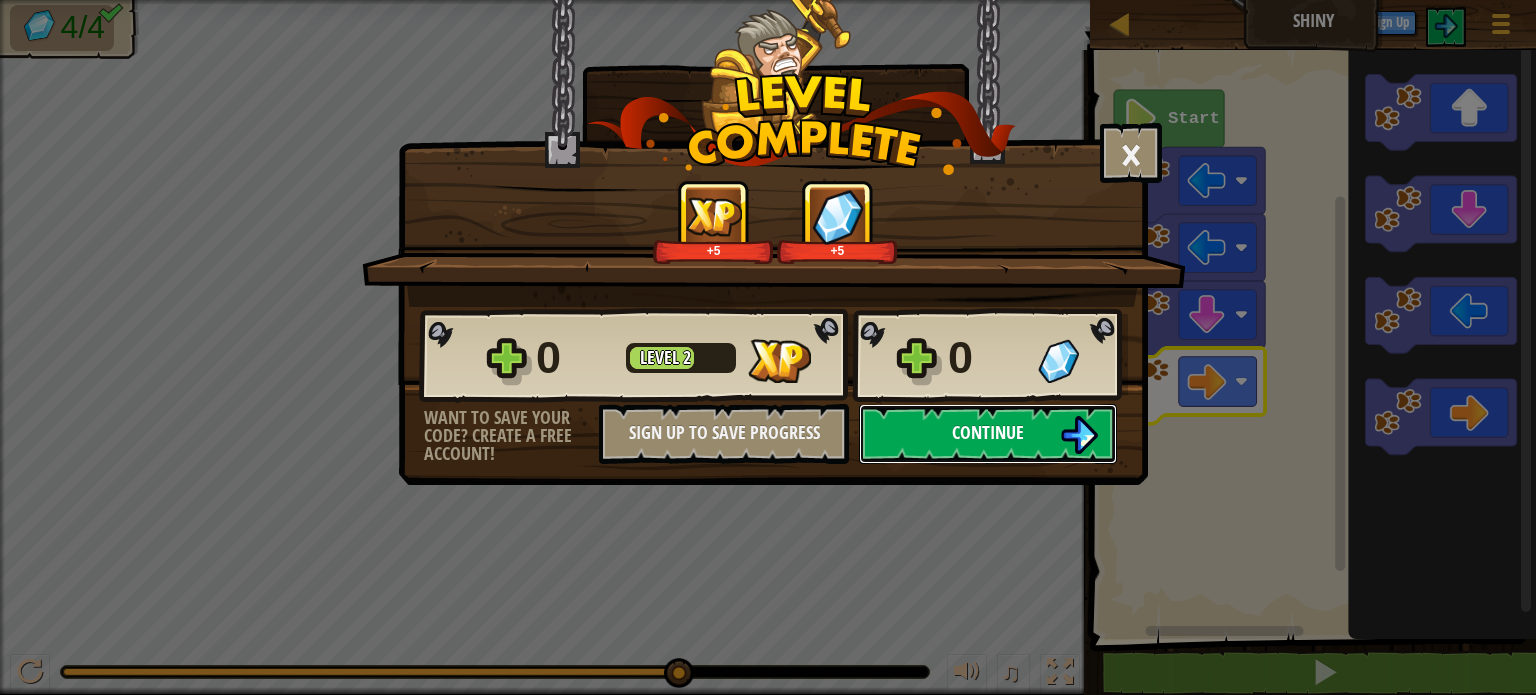 click on "Continue" at bounding box center (988, 432) 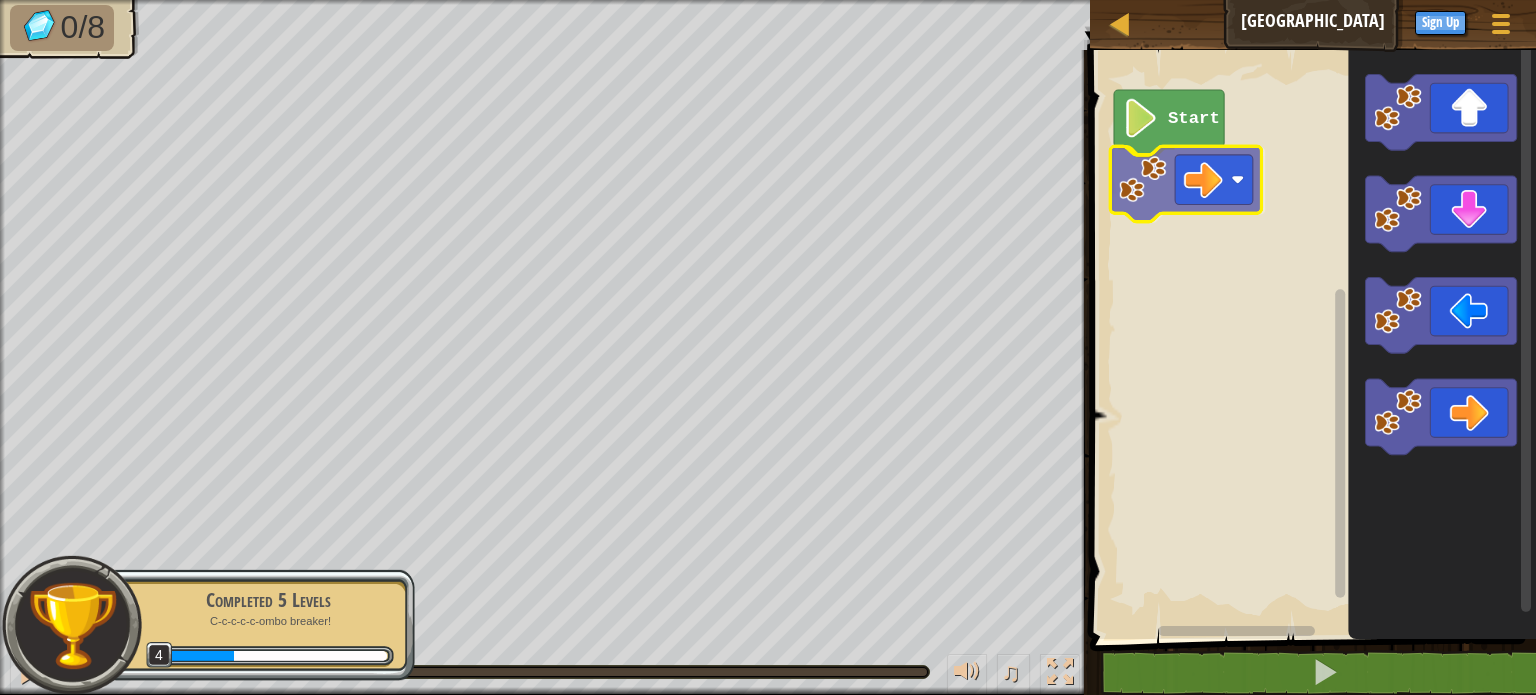 click on "Start" at bounding box center (1310, 339) 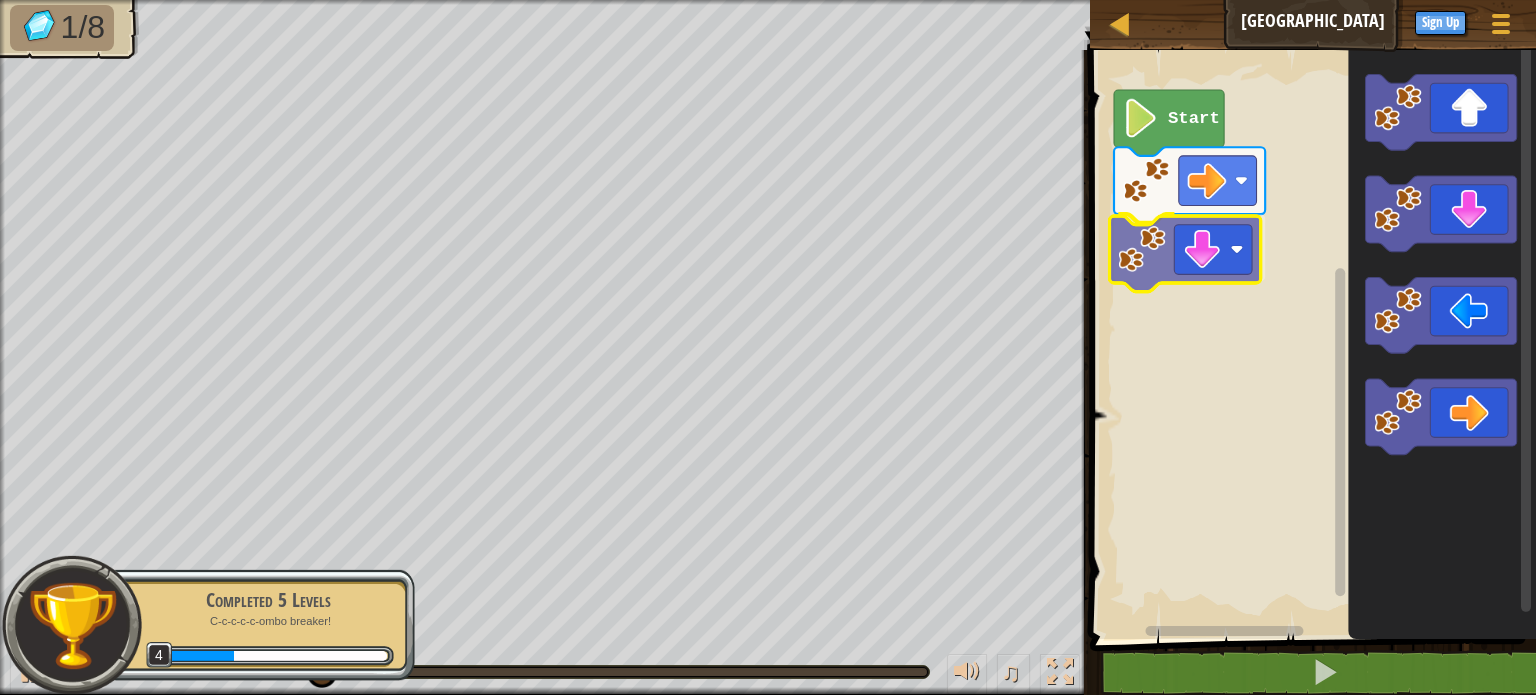 click on "Start" at bounding box center (1310, 339) 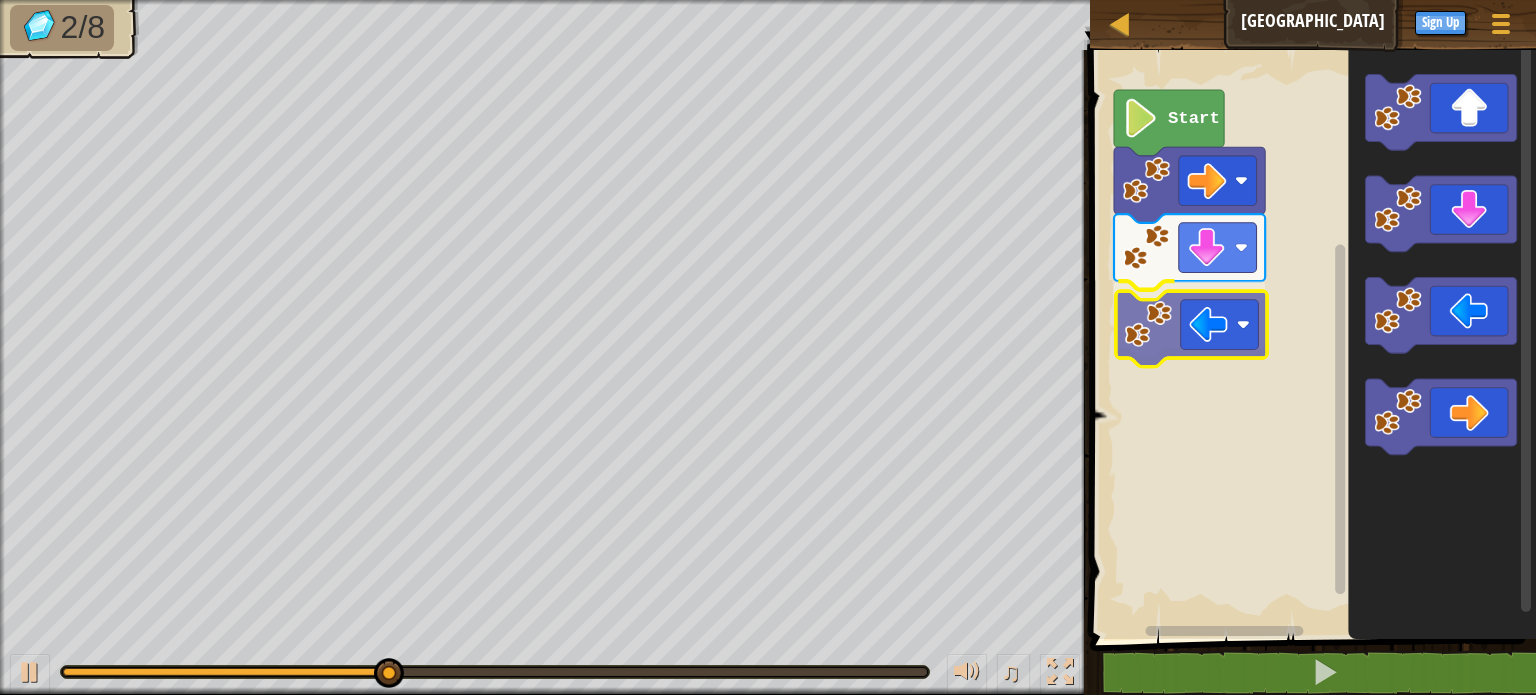 click on "Start" at bounding box center (1310, 339) 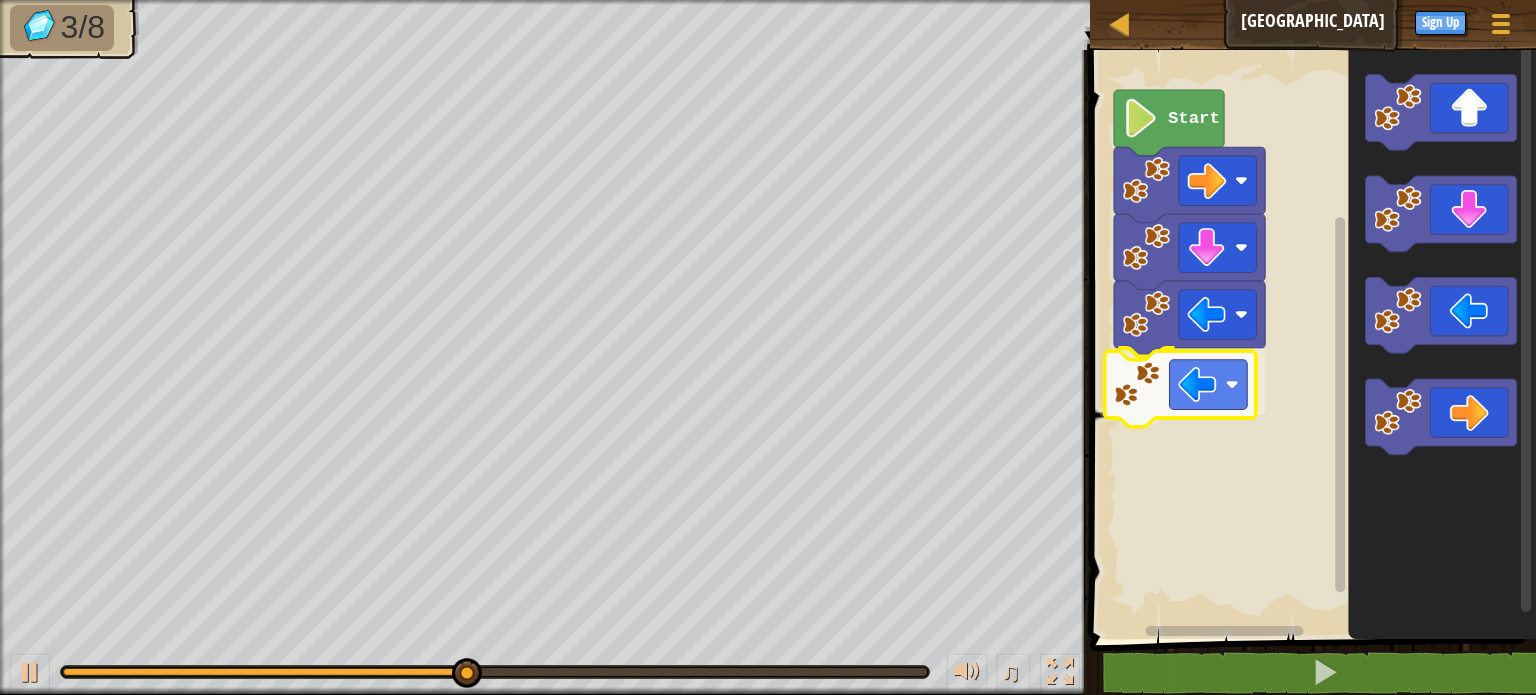 click on "Start" at bounding box center (1310, 339) 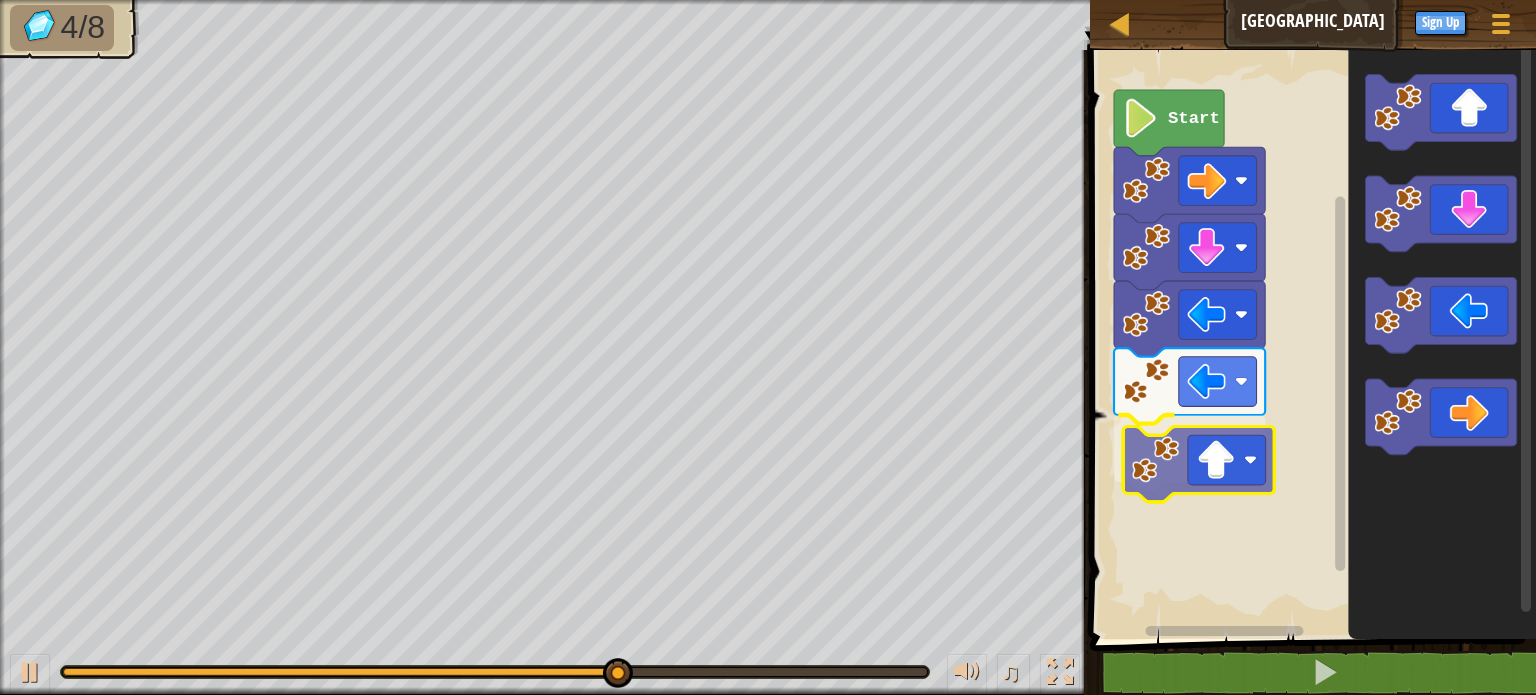click on "Start" at bounding box center (1310, 339) 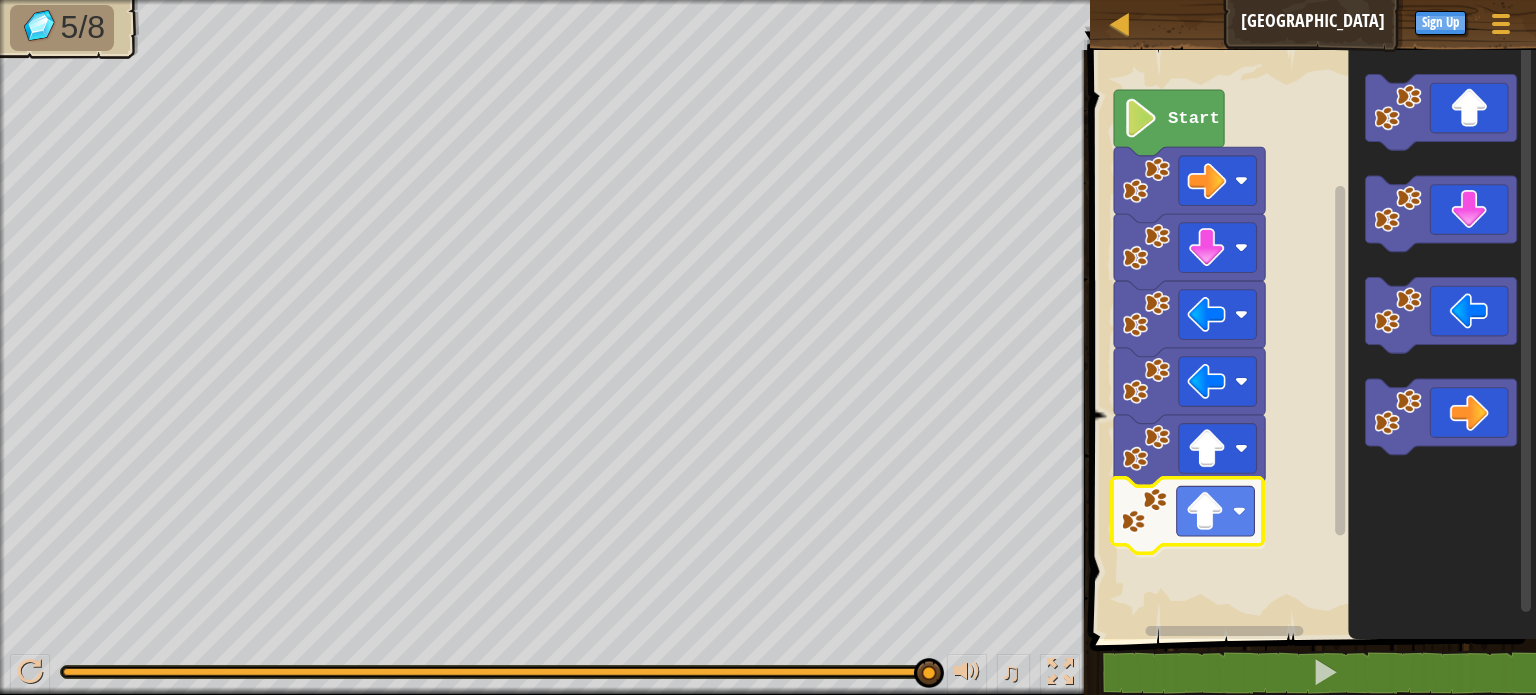 click on "Start" at bounding box center [1310, 339] 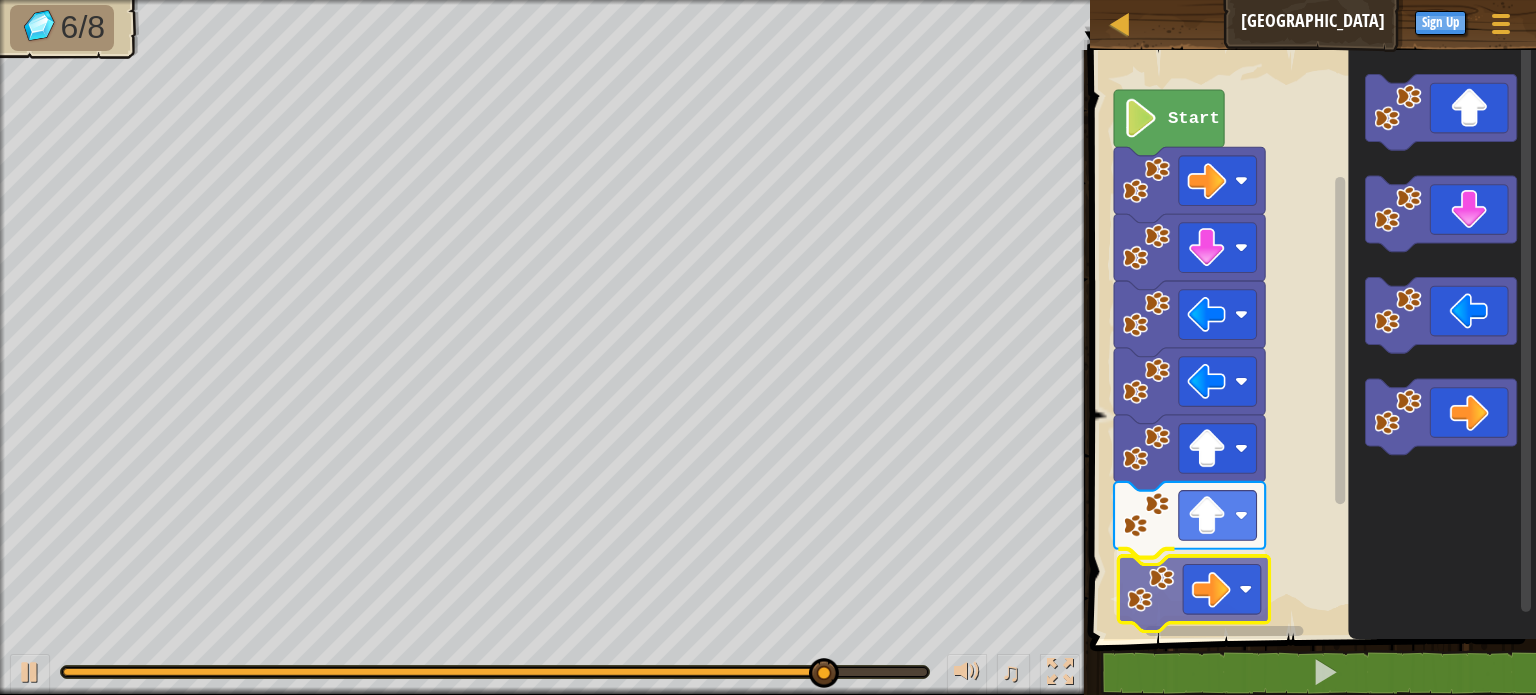 click on "Start" at bounding box center (1310, 339) 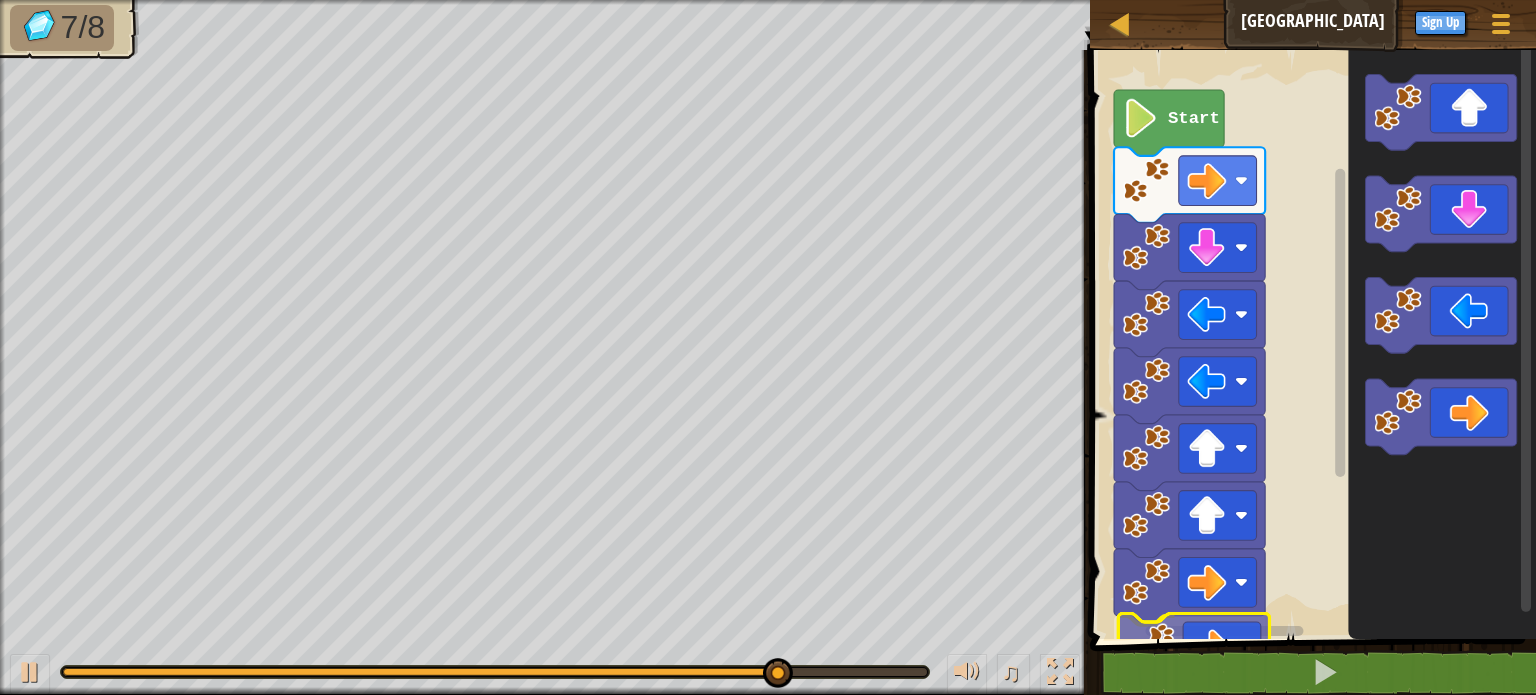 click on "1     הההההההההההההההההההההההההההההההההההההההההההההההההההההההההההההההההההההההההההההההההההההההההההההההההההההההההההההההההההההההההההההההההההההההההההההההההההההההההההההההההההההההההההההההההההההההההההההההההההההההההההההההההההההההההההההההההההההההההההההההההההההההההההההההה XXXXXXXXXXXXXXXXXXXXXXXXXXXXXXXXXXXXXXXXXXXXXXXXXXXXXXXXXXXXXXXXXXXXXXXXXXXXXXXXXXXXXXXXXXXXXXXXXXXXXXXXXXXXXXXXXXXXXXXXXXXXXXXXXXXXXXXXXXXXXXXXXXXXXXXXXXXXXXXXXXXXXXXXXXXXXXXXXXXXXXXXXXXXXXXXXXXXXXXXXXXXXXXXXXXXXXXXXXXXXXXXXXXXXXXXXXXXXXXXXXXXXXXXXXXXXXXX Start Code Saved Programming language : Python Statement   /  Call   /" at bounding box center (1310, 412) 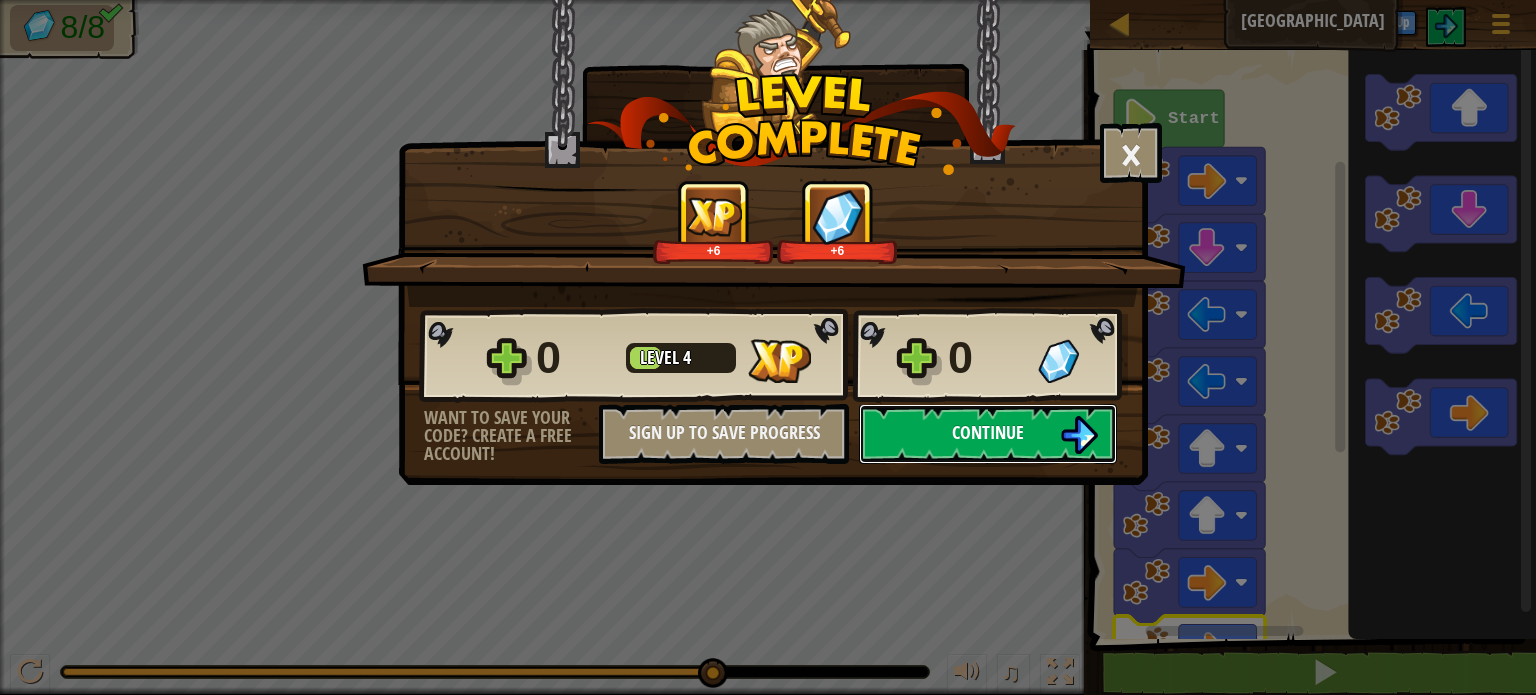 click on "Continue" at bounding box center [988, 432] 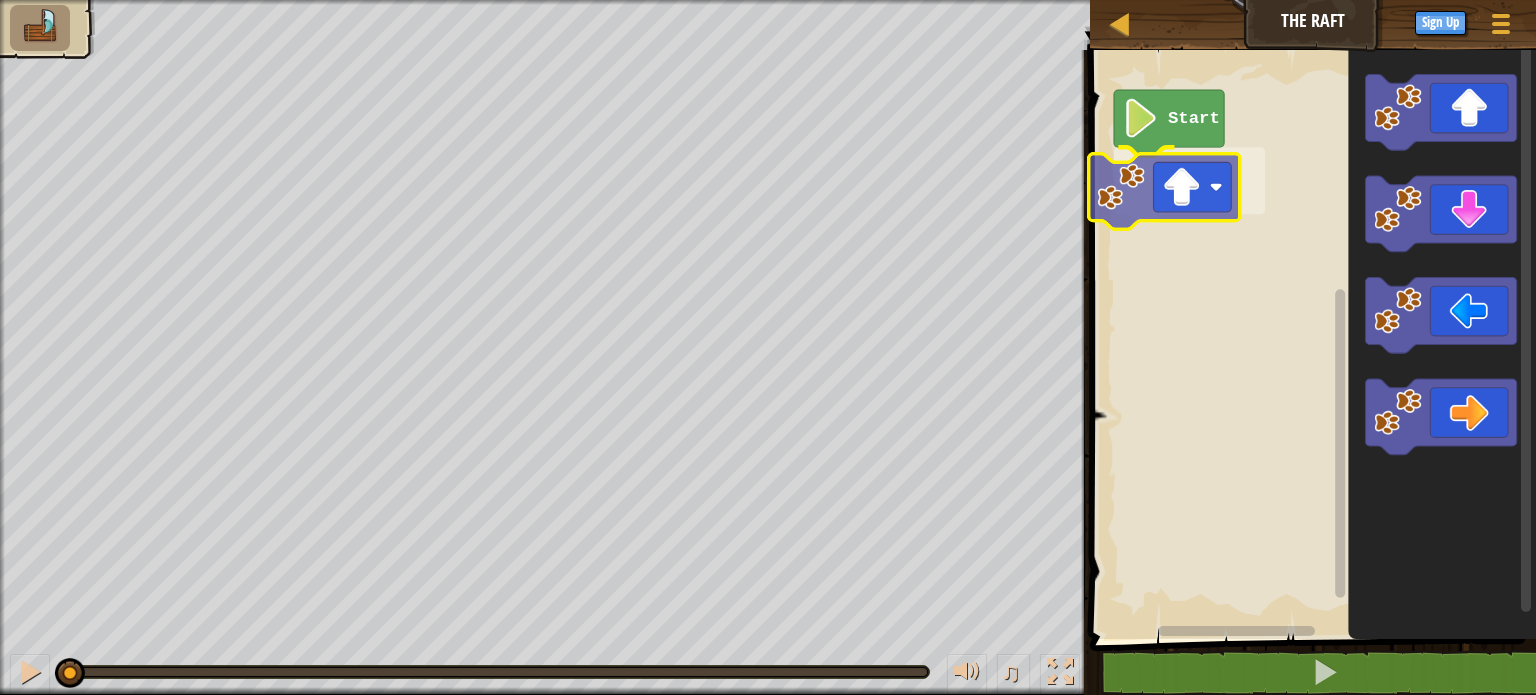 click on "Start" at bounding box center [1310, 339] 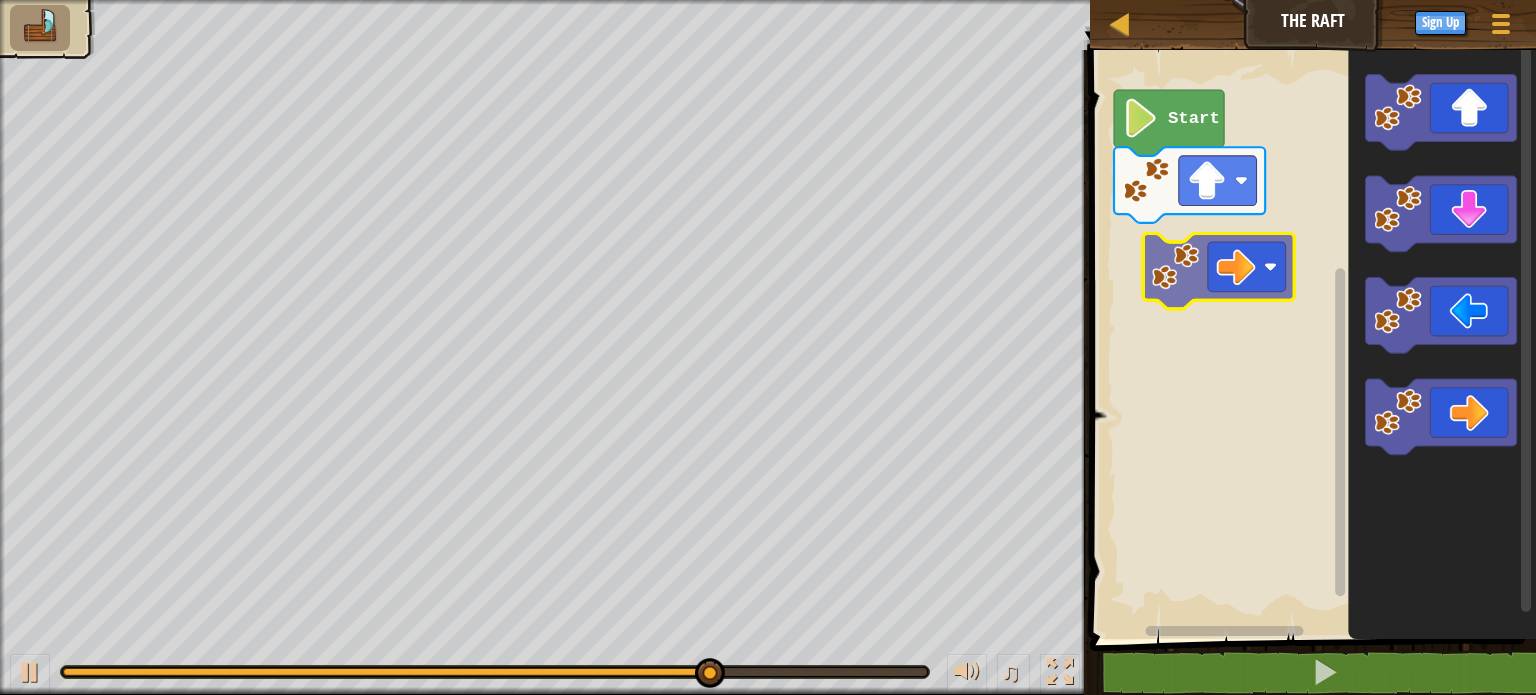 click on "Start" at bounding box center (1310, 339) 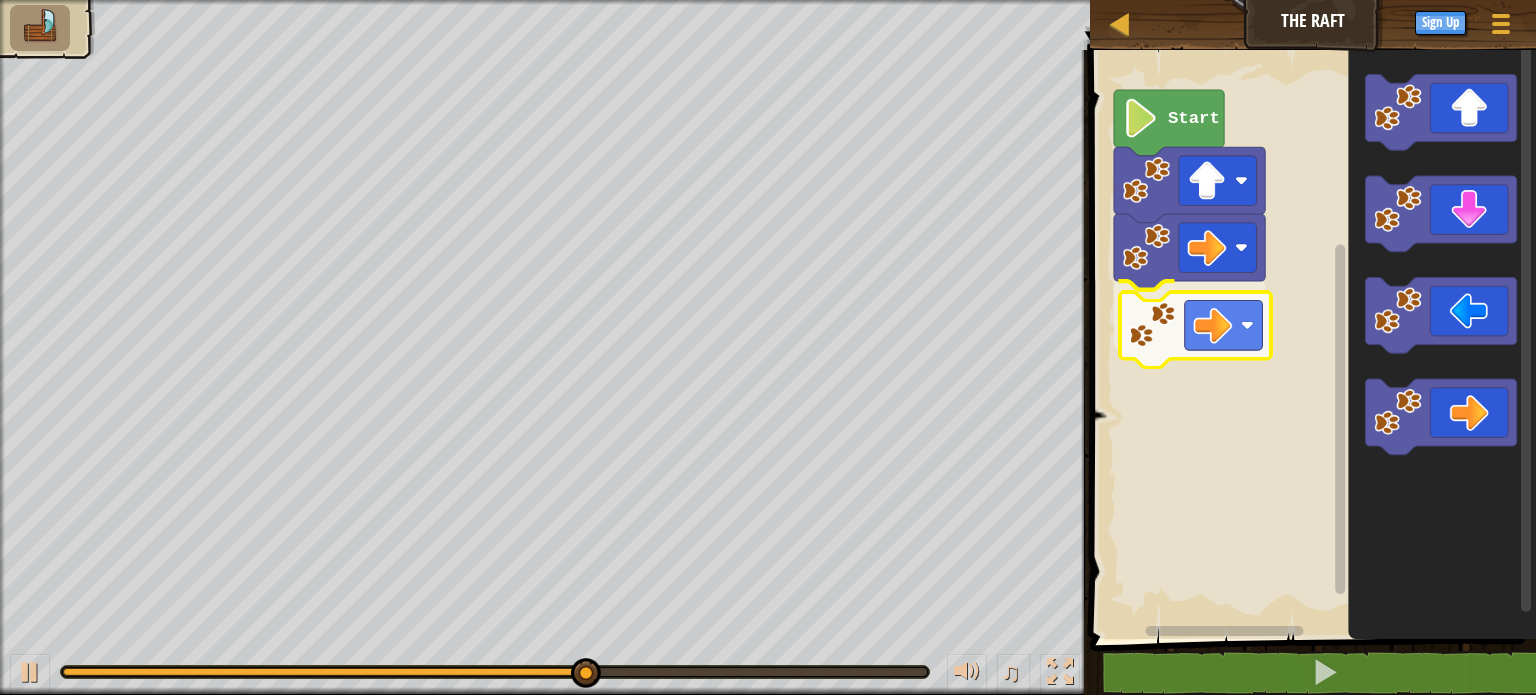 click on "Start" at bounding box center (1310, 339) 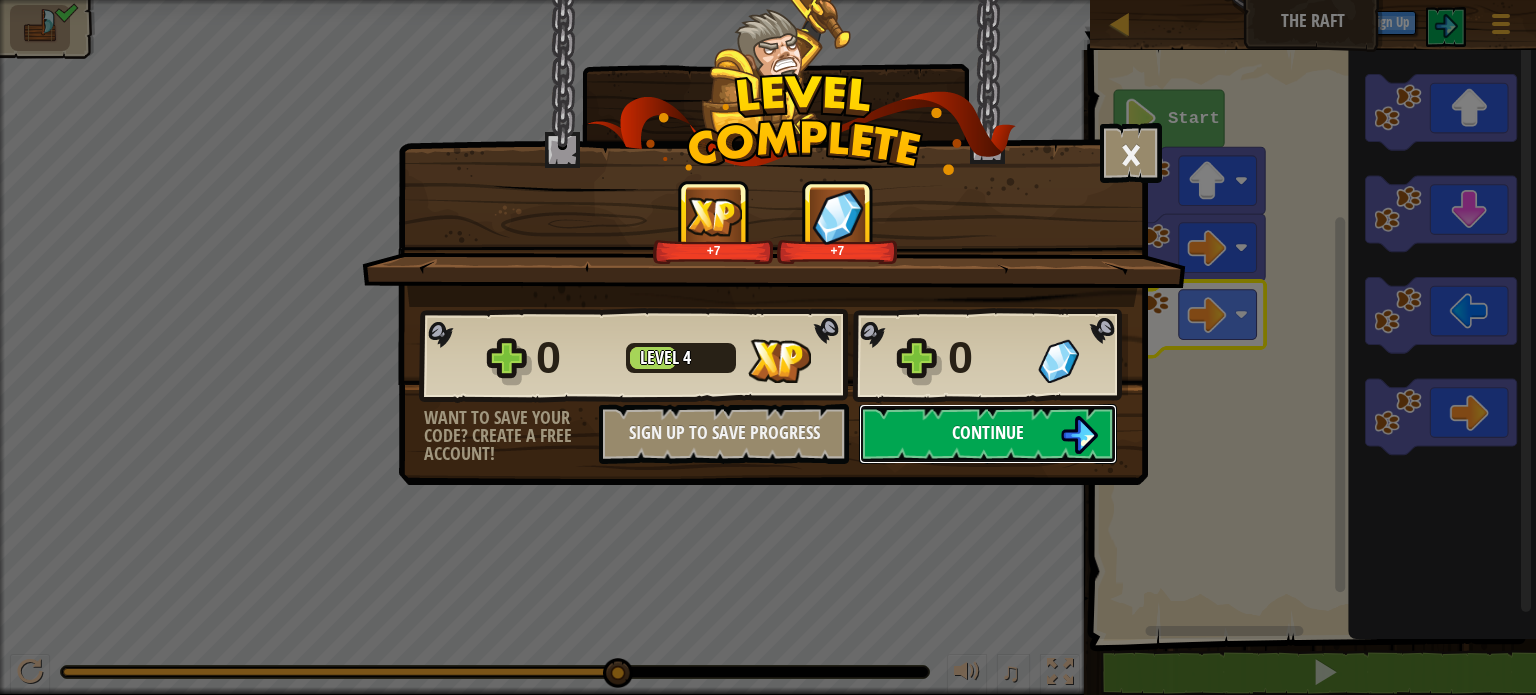 click on "Continue" at bounding box center [988, 434] 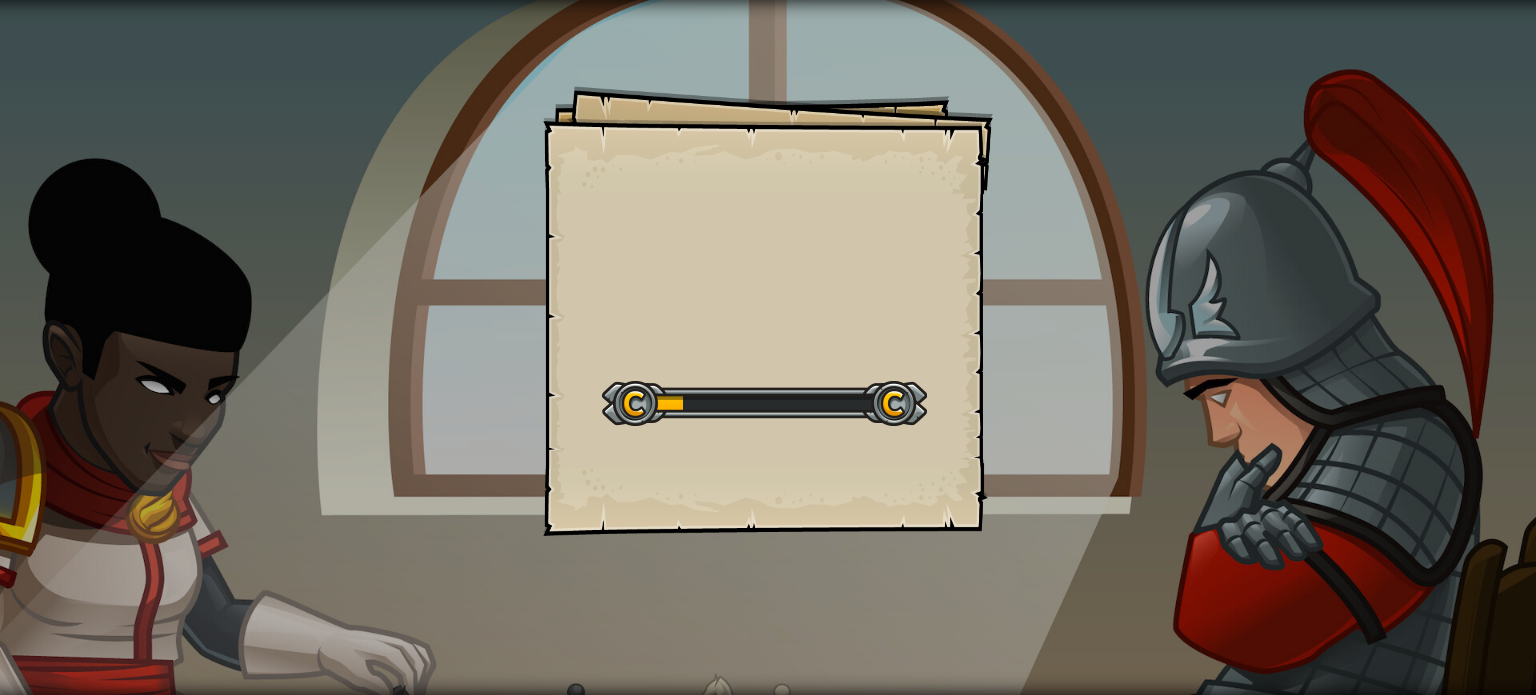click on "Goals Start Level Error loading from server. Try refreshing the page. You'll need a subscription to play this level. Subscribe You'll need to join a course to play this level. Back to my courses Ask your teacher to assign a license to you so you can continue to play CodeCombat! Back to my courses This level is locked. Back to my courses Q: How many programmers does it take to change a light bulb?  A: None, it's a hardware problem." at bounding box center (768, 347) 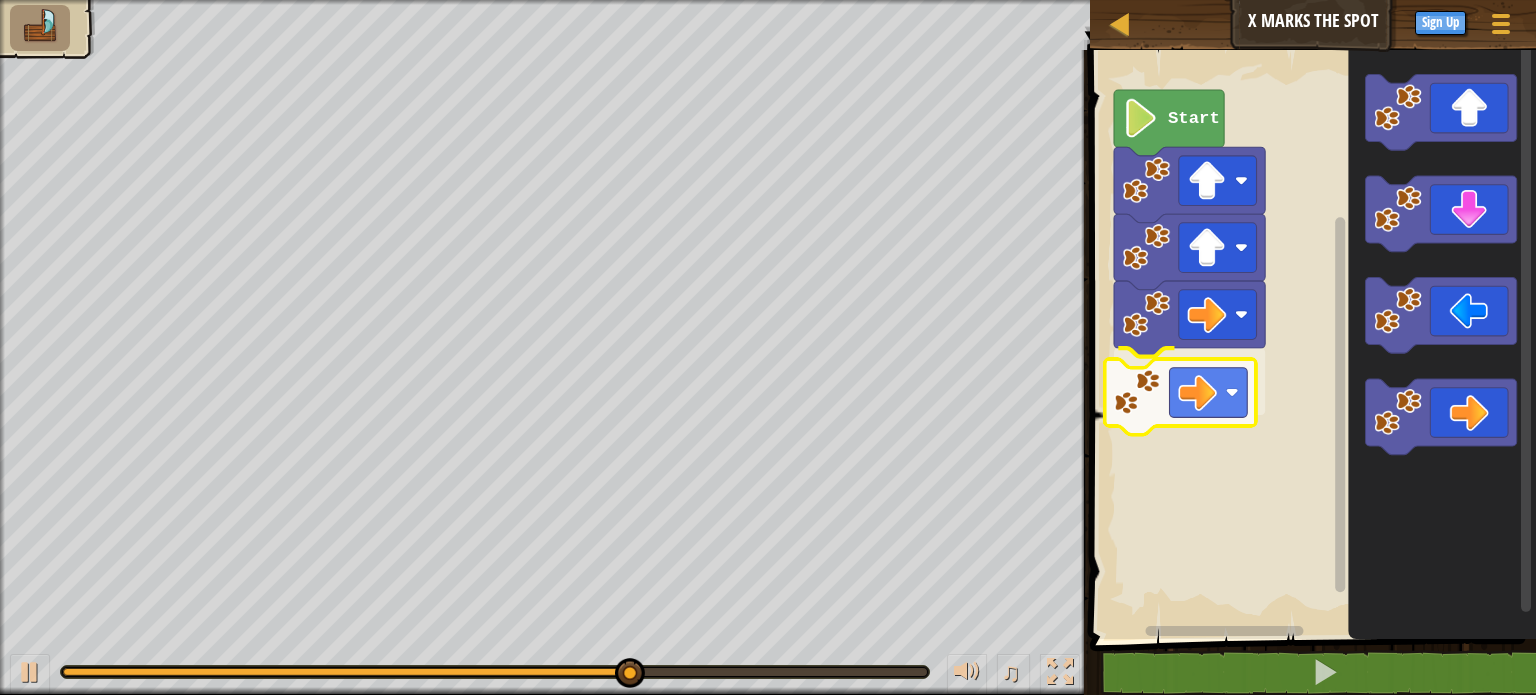 click on "Start" at bounding box center (1310, 339) 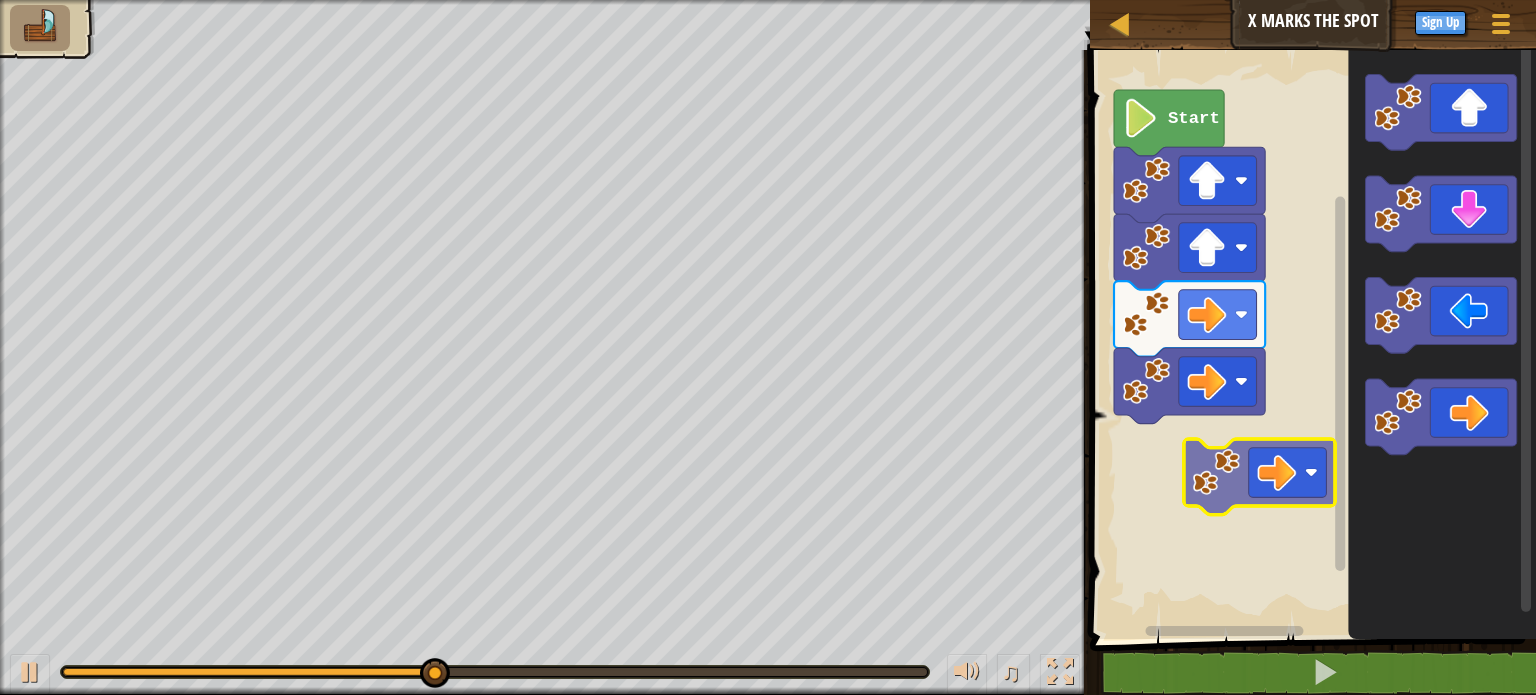 click on "Start" at bounding box center (1310, 339) 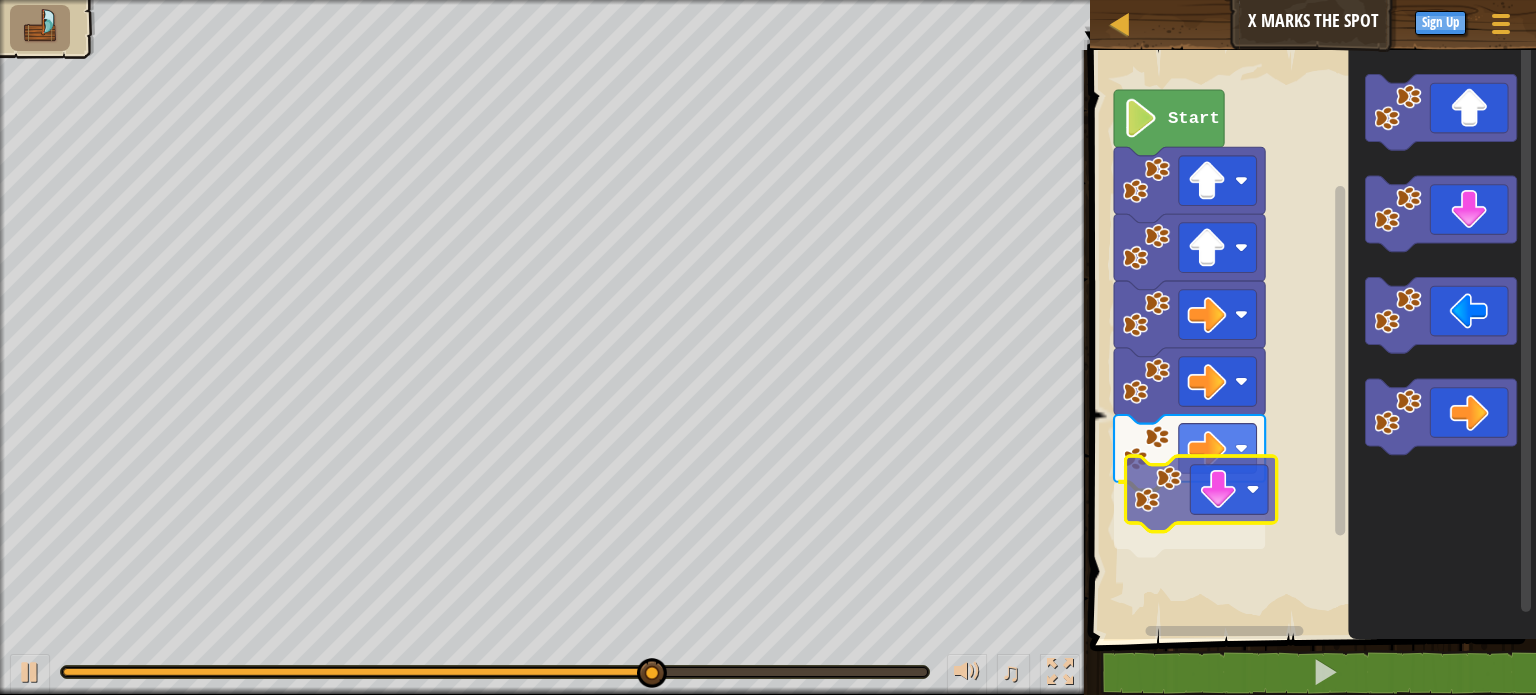 click on "Start" at bounding box center [1310, 339] 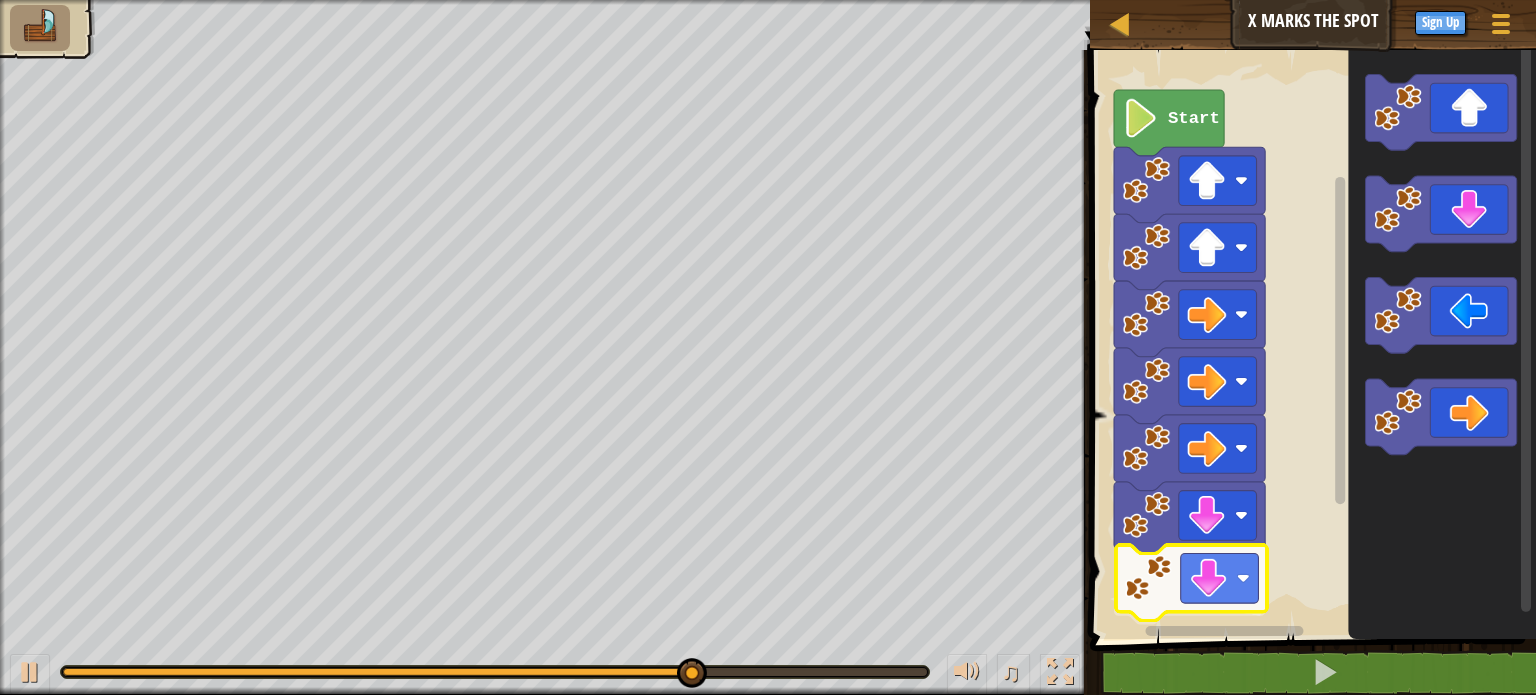 click on "Start" at bounding box center (1310, 339) 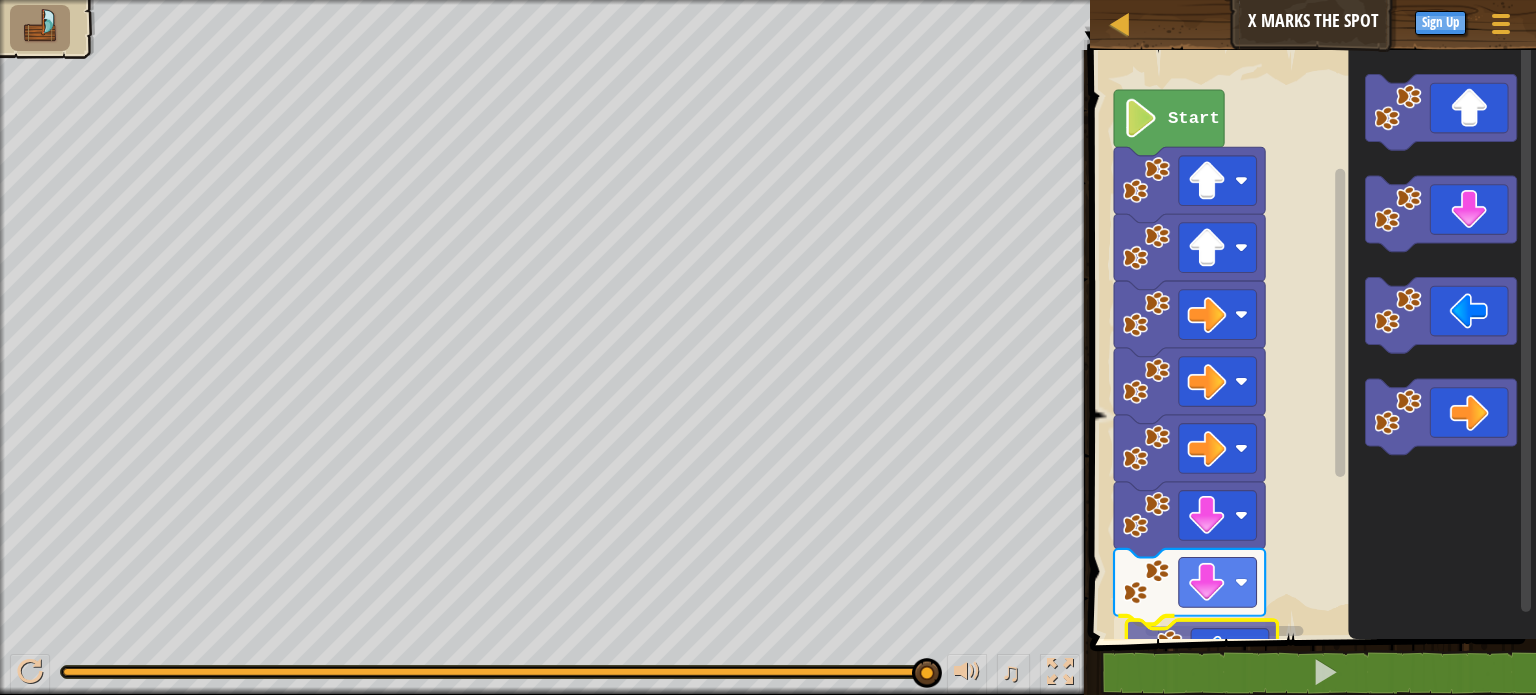 click on "Start" at bounding box center [1310, 339] 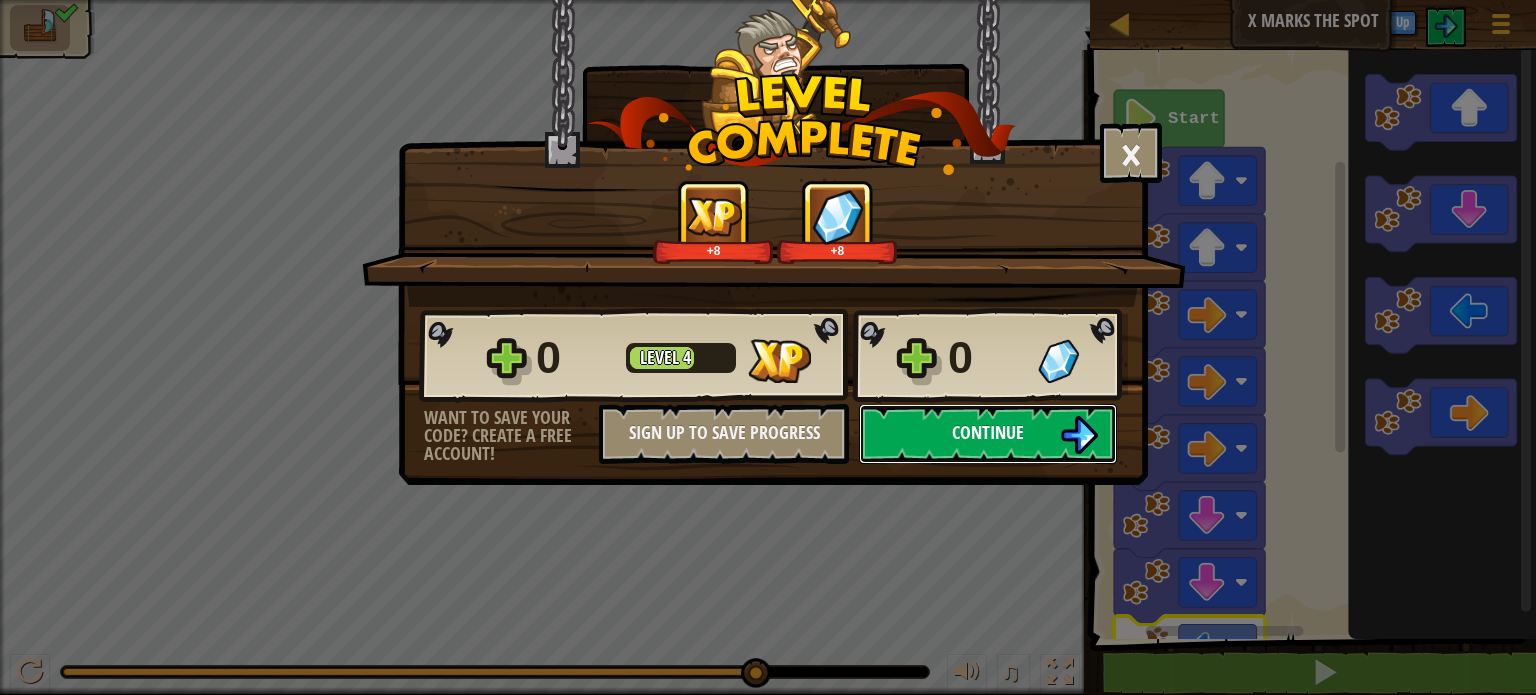 click on "Continue" at bounding box center (988, 432) 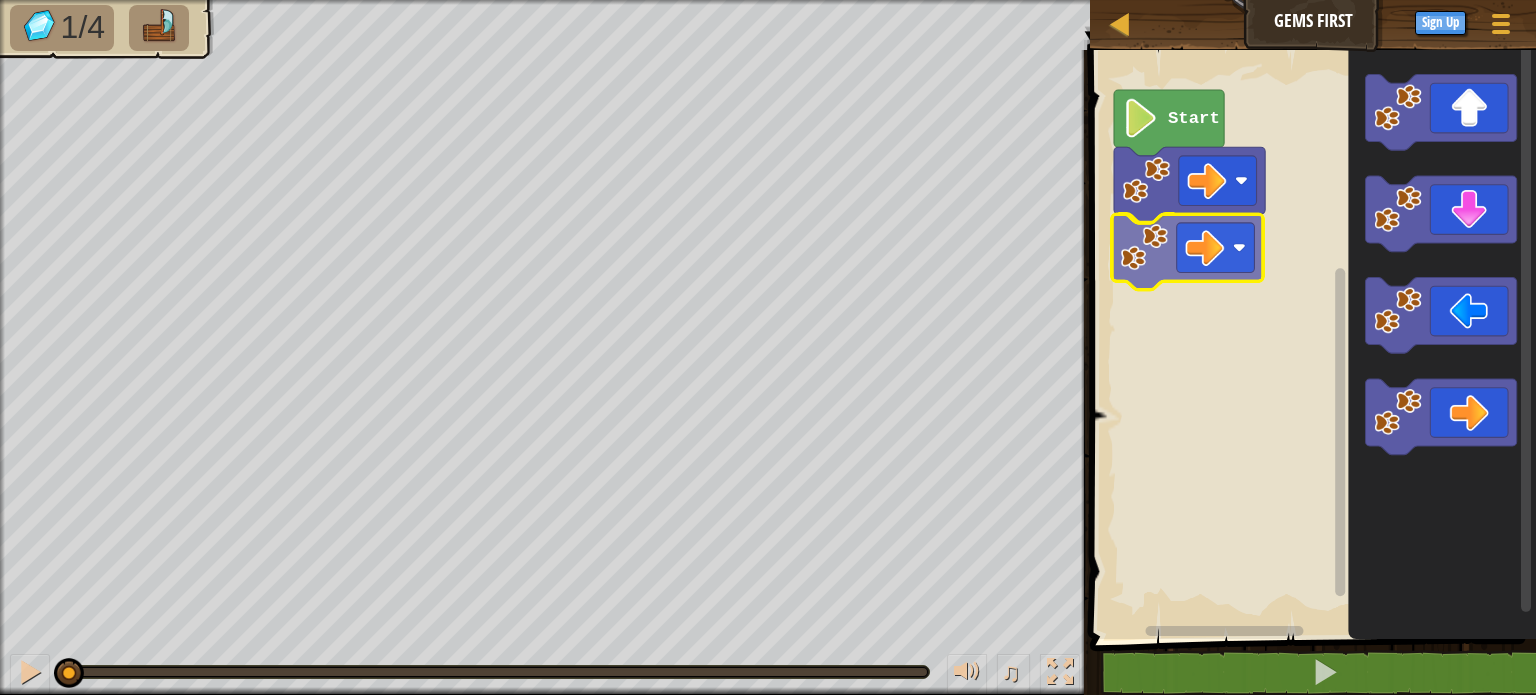 click on "Start" at bounding box center (1310, 339) 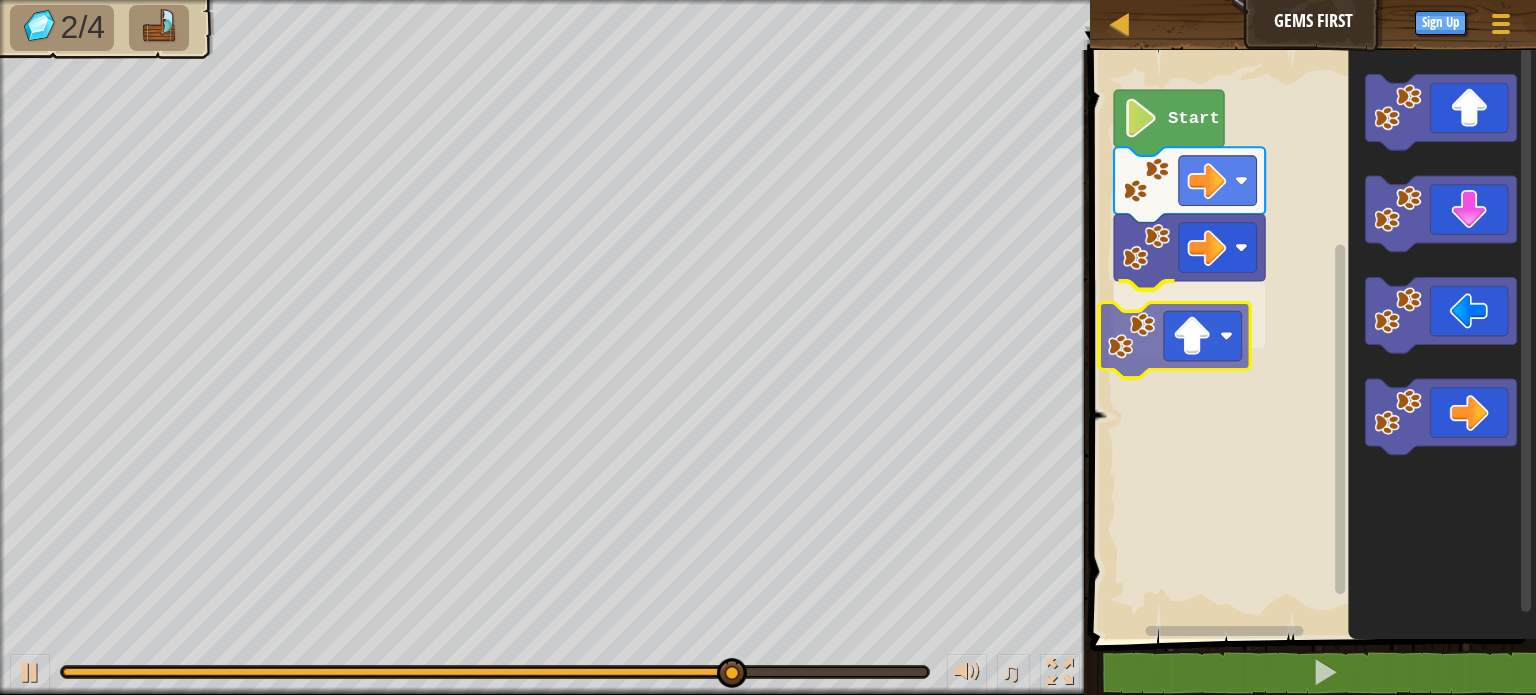 click on "Start" at bounding box center [1310, 339] 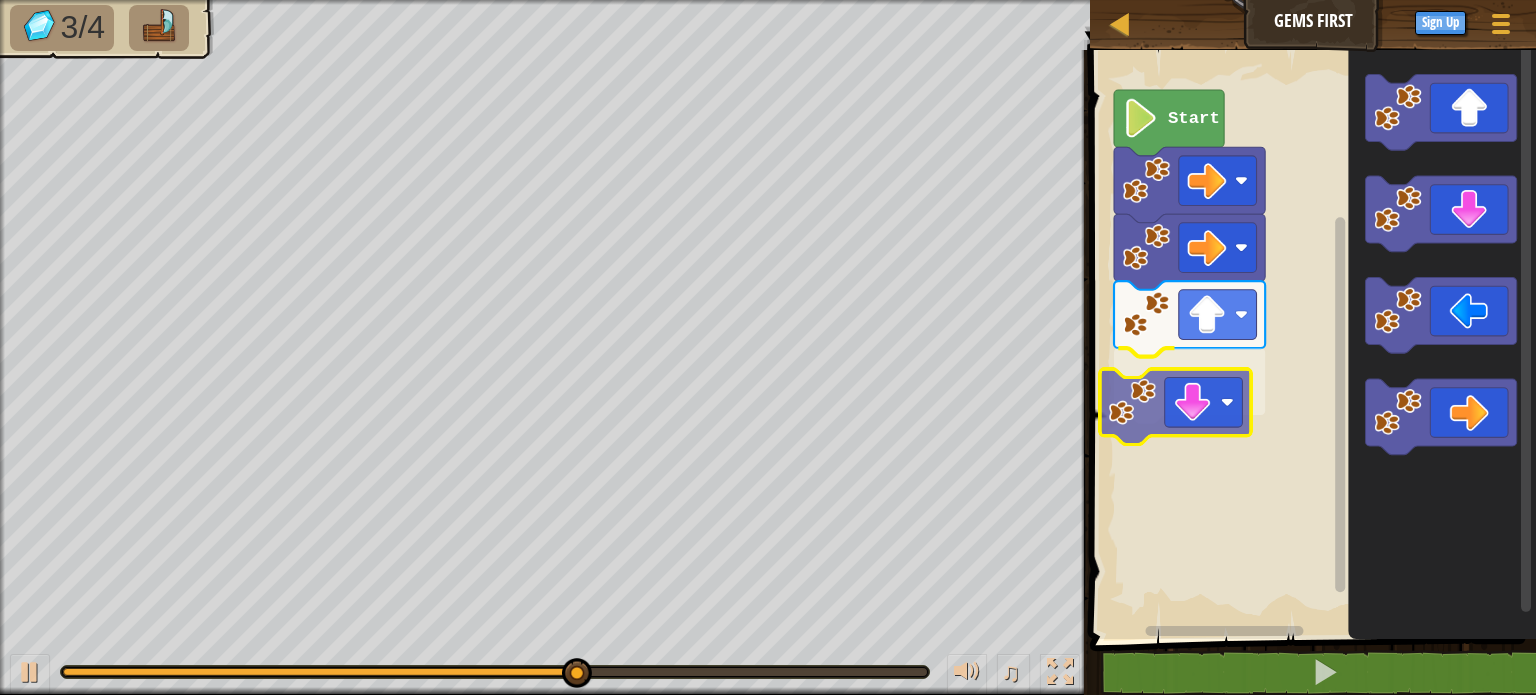 click on "Start" at bounding box center [1310, 339] 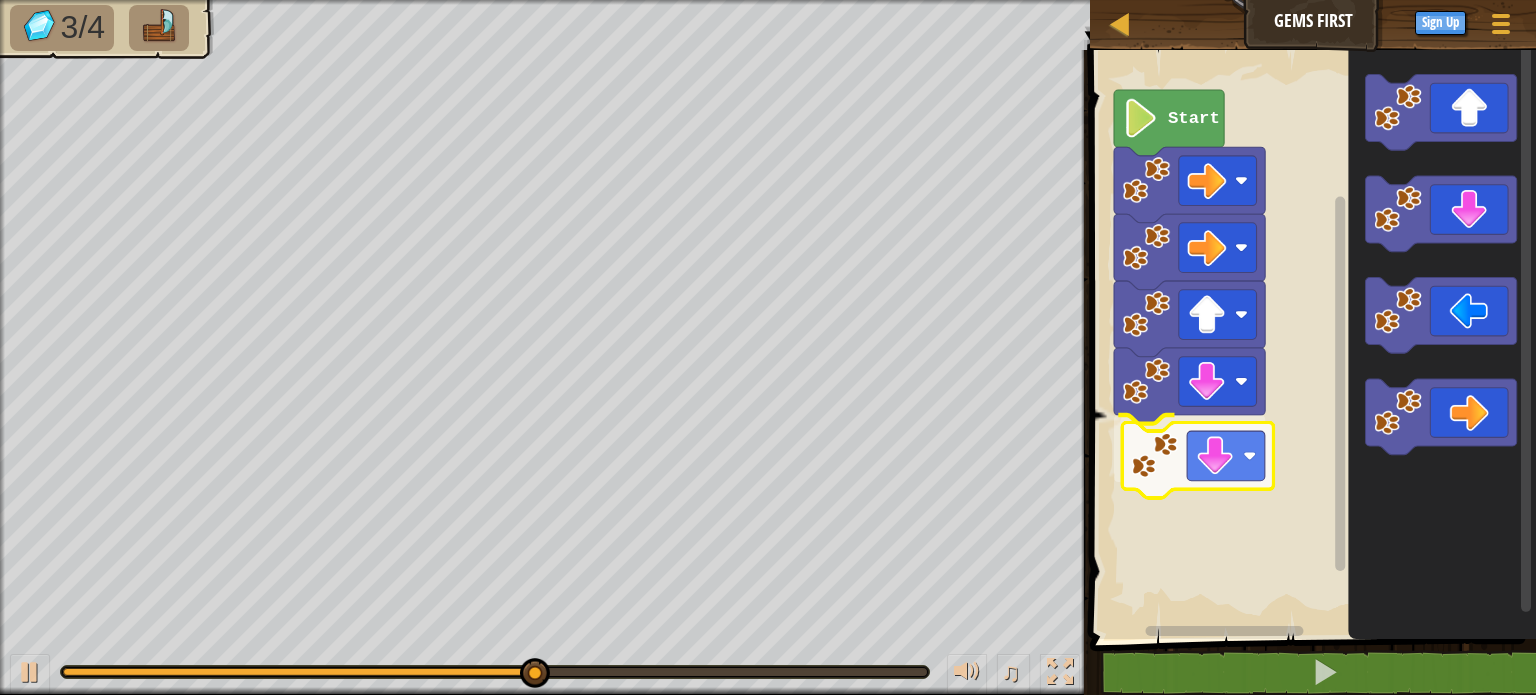 click on "Start" at bounding box center (1310, 339) 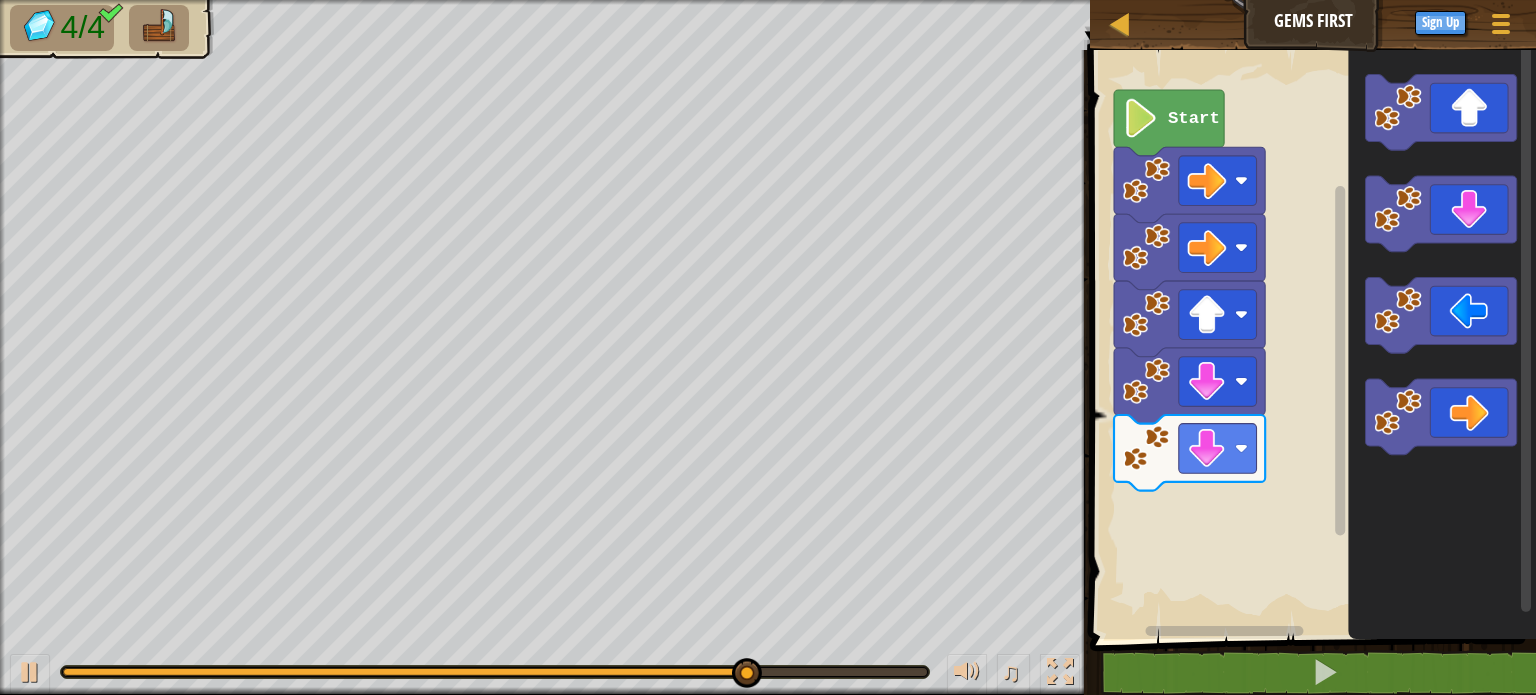 click on "Start" at bounding box center (1310, 339) 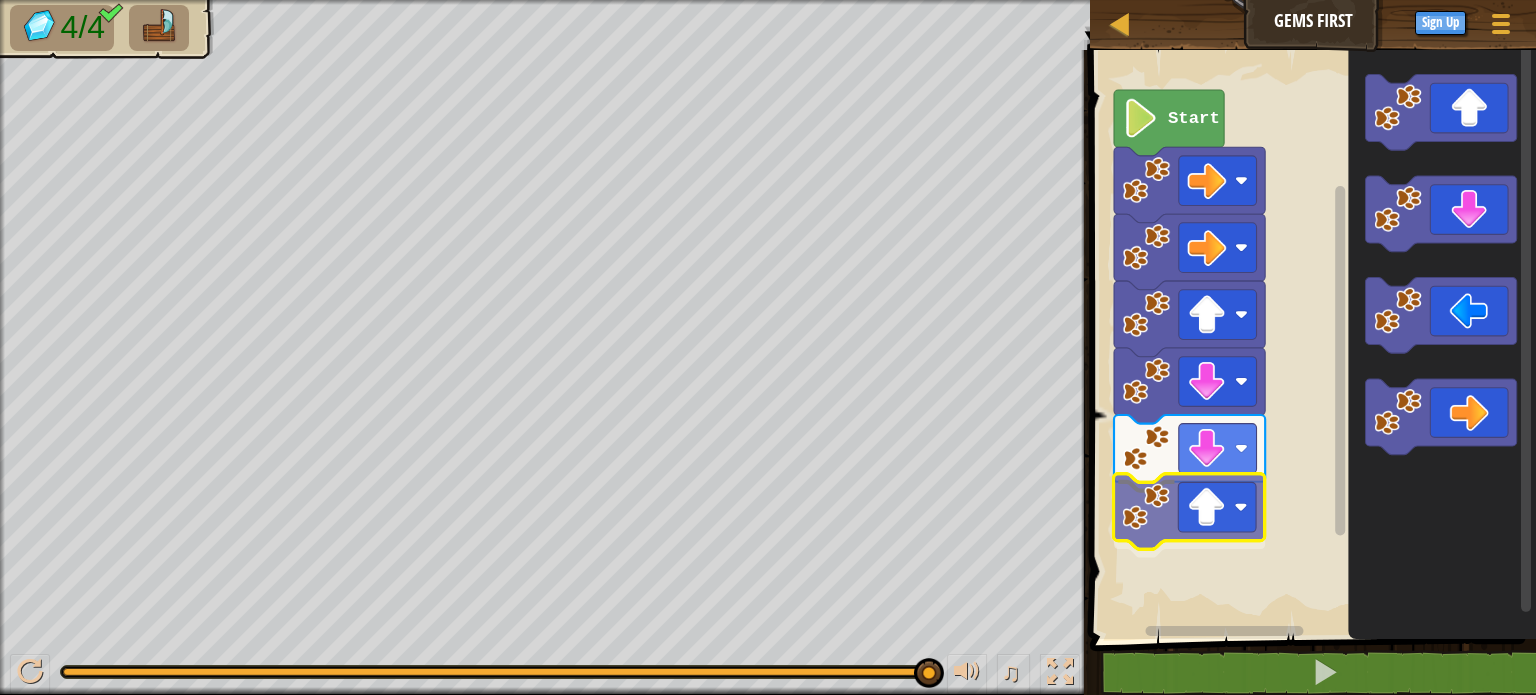 click on "Start" at bounding box center [1310, 339] 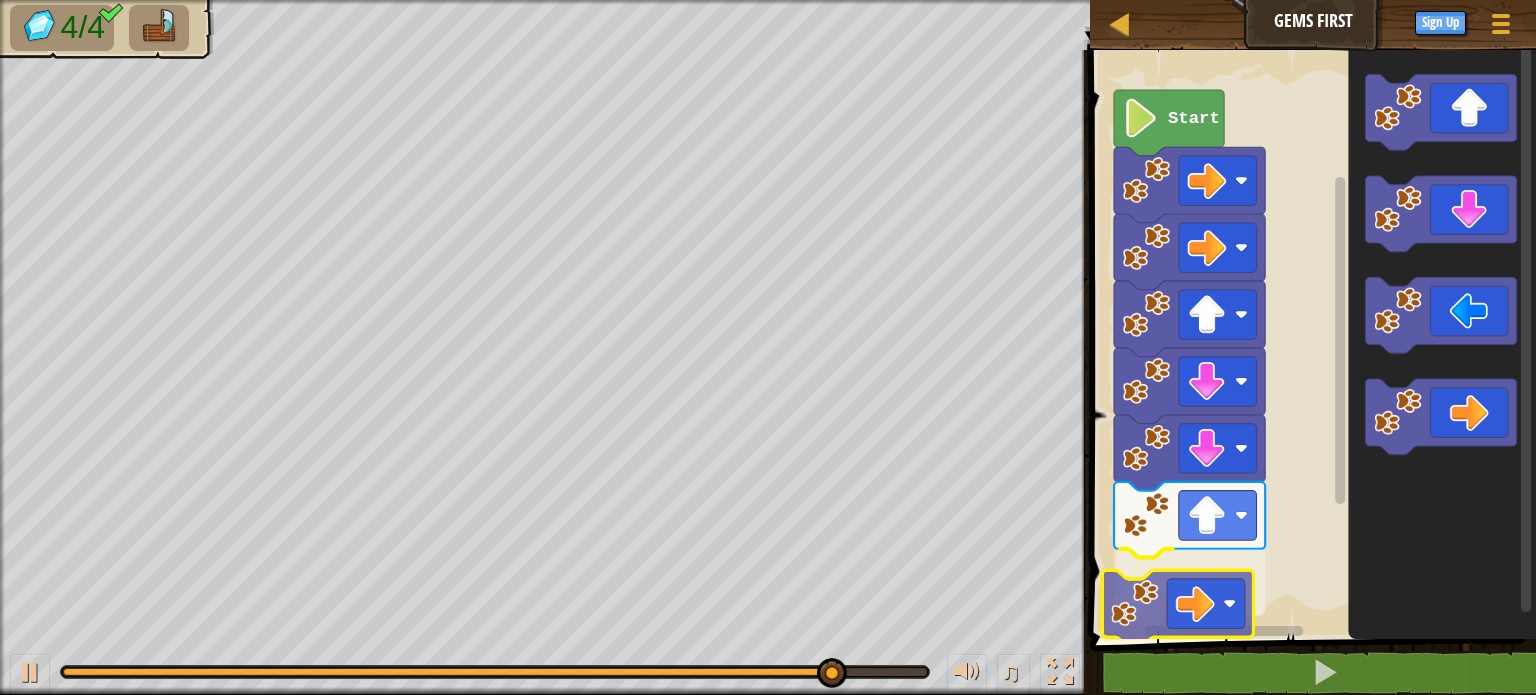 click on "1 2 go ( 'right' )     הההההההההההההההההההההההההההההההההההההההההההההההההההההההההההההההההההההההההההההההההההההההההההההההההההההההההההההההההההההההההההההההההההההההההההההההההההההההההההההההההההההההההההההההההההההההההההההההההההההההההההההההההההההההההההההההההההההההההההההההההההההההההההההההה XXXXXXXXXXXXXXXXXXXXXXXXXXXXXXXXXXXXXXXXXXXXXXXXXXXXXXXXXXXXXXXXXXXXXXXXXXXXXXXXXXXXXXXXXXXXXXXXXXXXXXXXXXXXXXXXXXXXXXXXXXXXXXXXXXXXXXXXXXXXXXXXXXXXXXXXXXXXXXXXXXXXXXXXXXXXXXXXXXXXXXXXXXXXXXXXXXXXXXXXXXXXXXXXXXXXXXXXXXXXXXXXXXXXXXXXXXXXXXXXXXXXXXXXXXXXXXXX Start Code Saved Programming language : Python Statement   /  Call   /" at bounding box center (1310, 420) 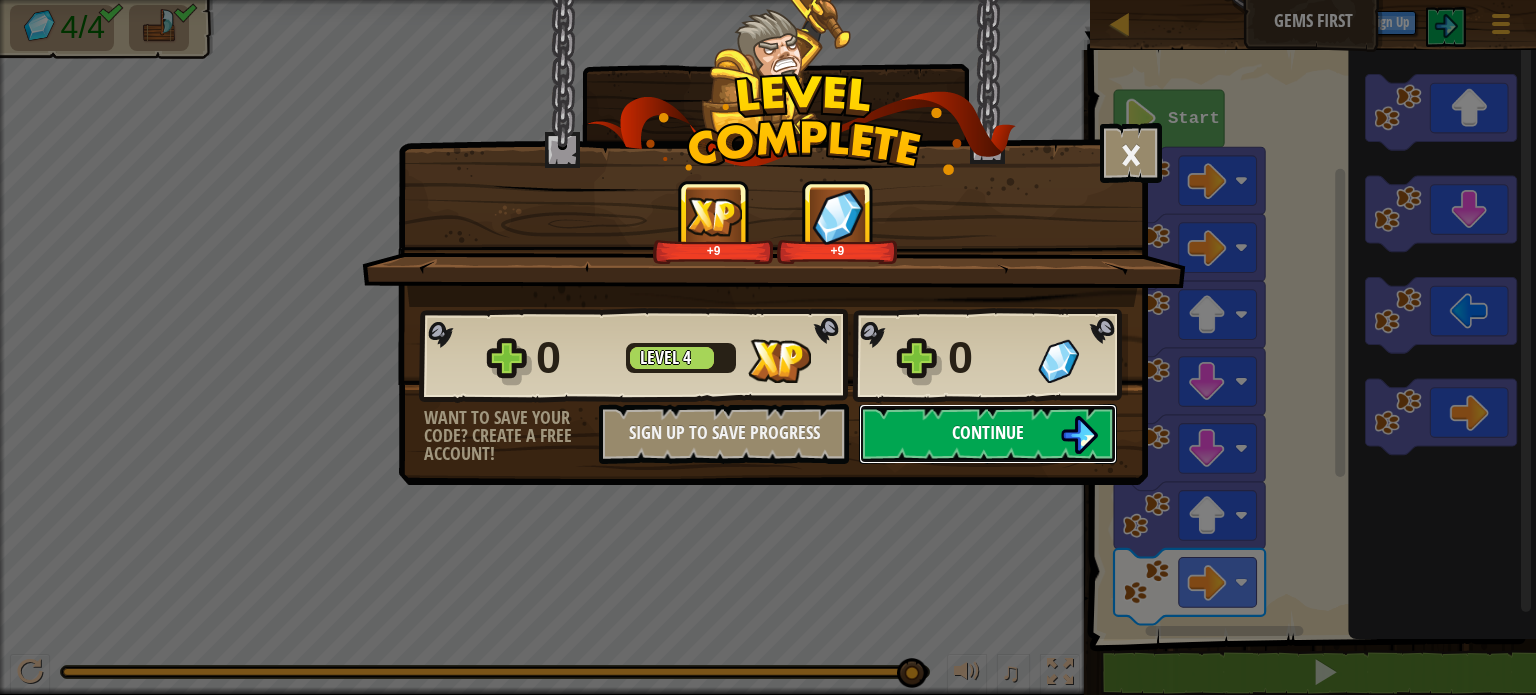click at bounding box center [1079, 435] 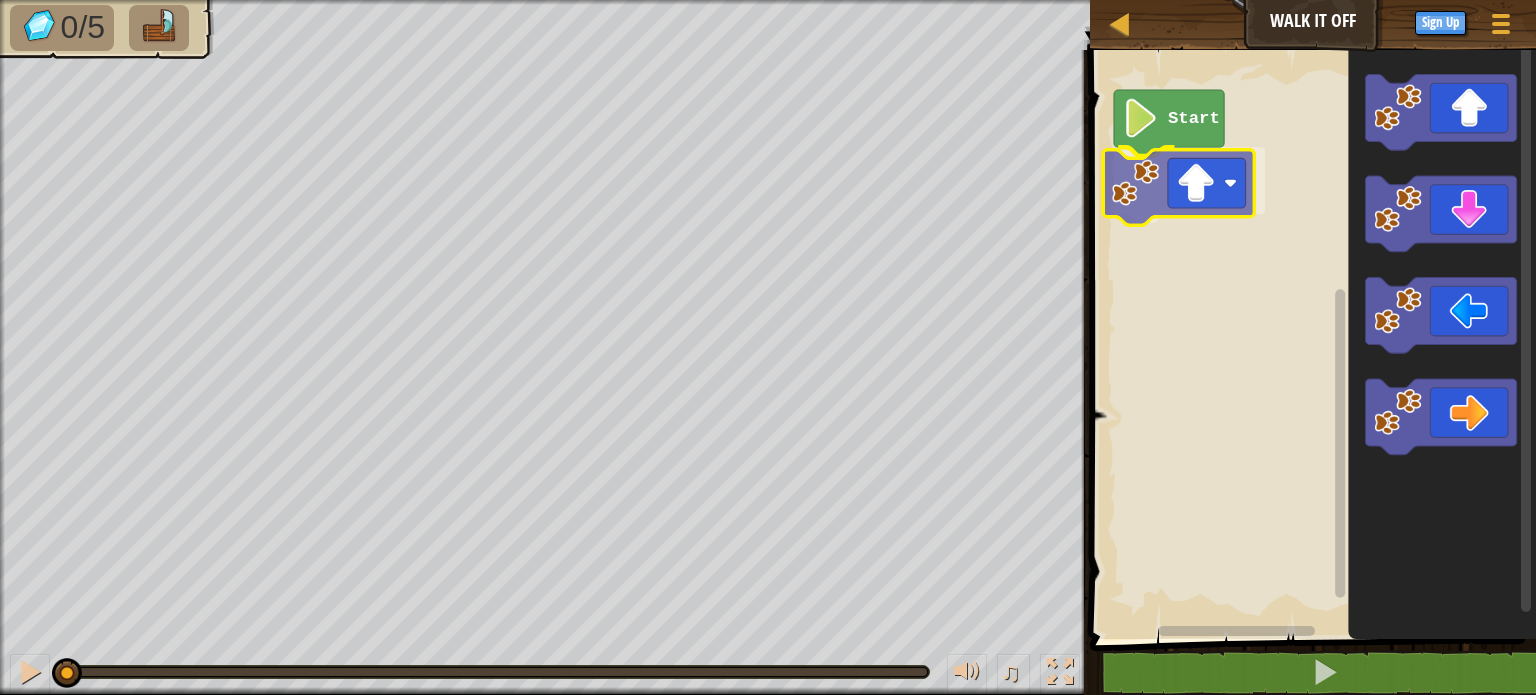 click on "Start" at bounding box center [1310, 339] 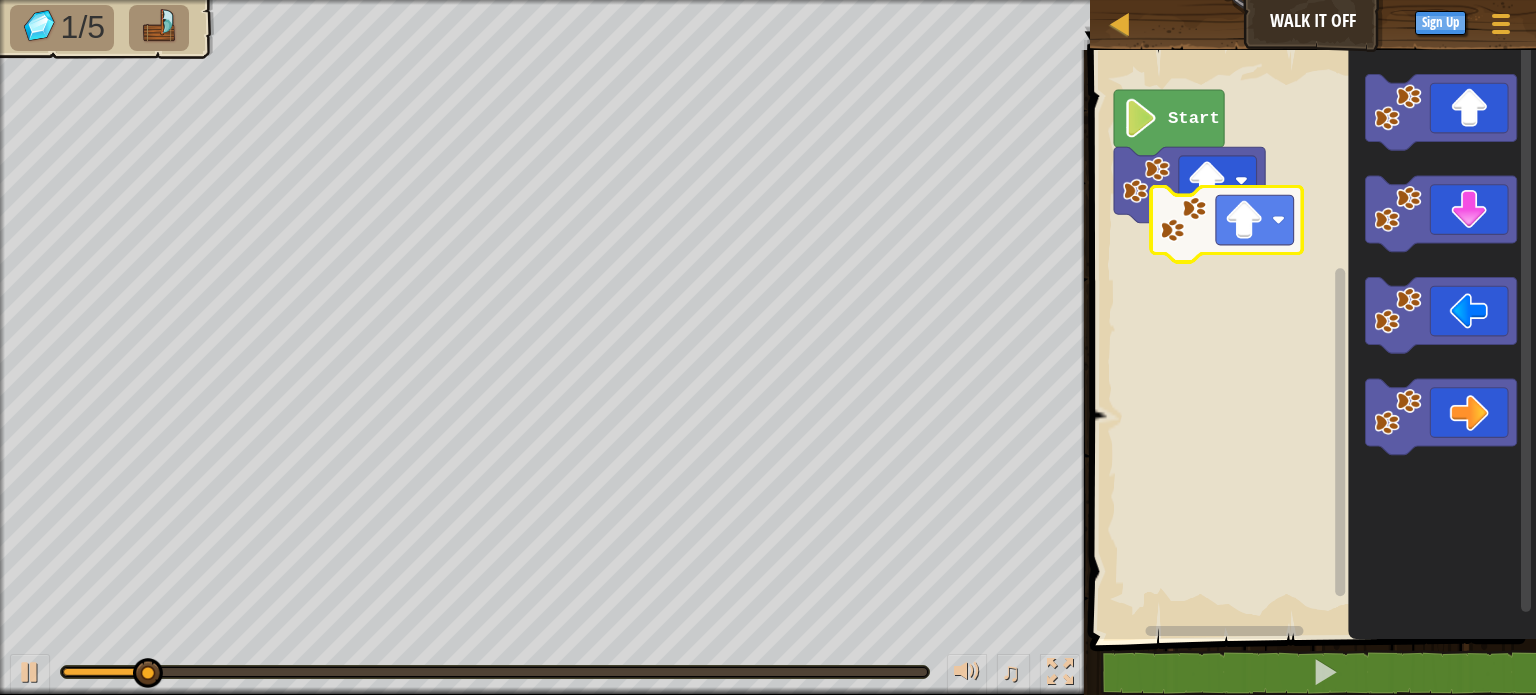 click on "Start" at bounding box center (1310, 339) 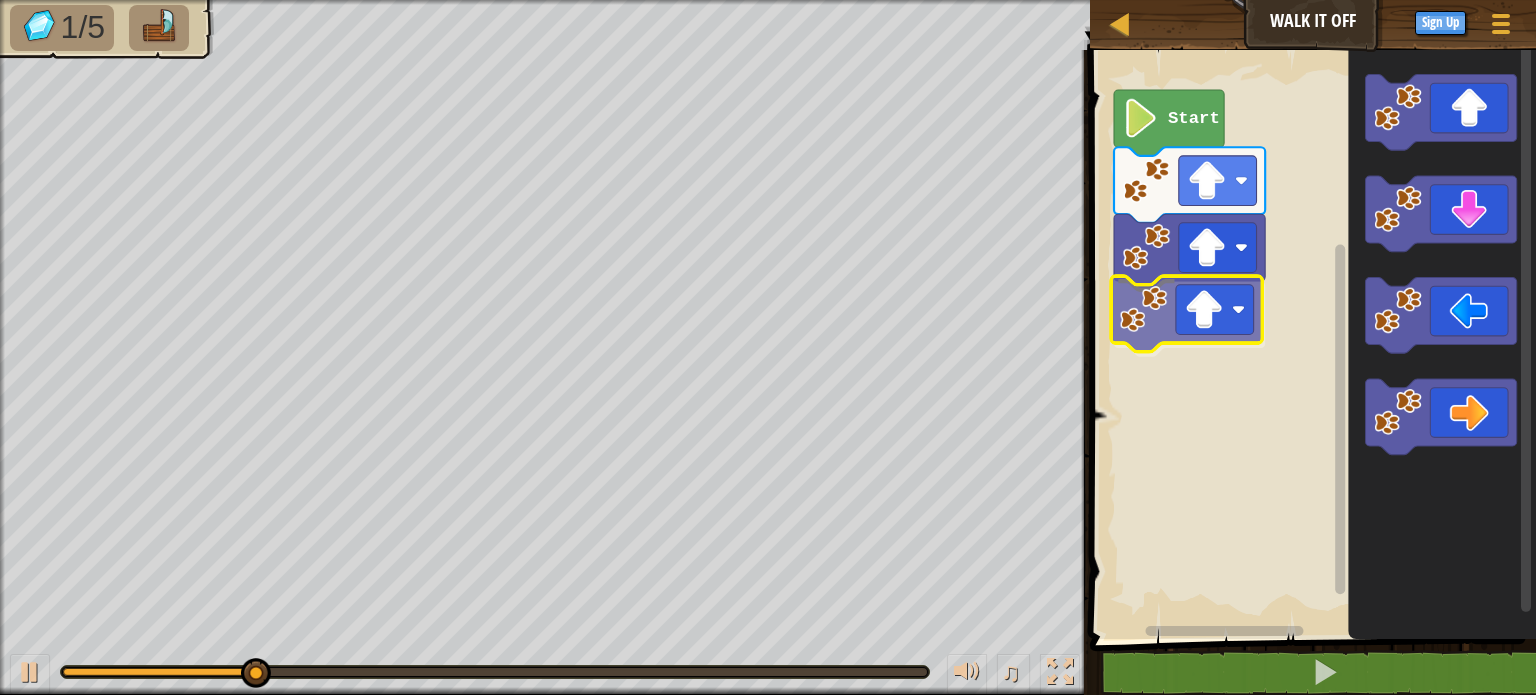 click on "Start" at bounding box center (1310, 339) 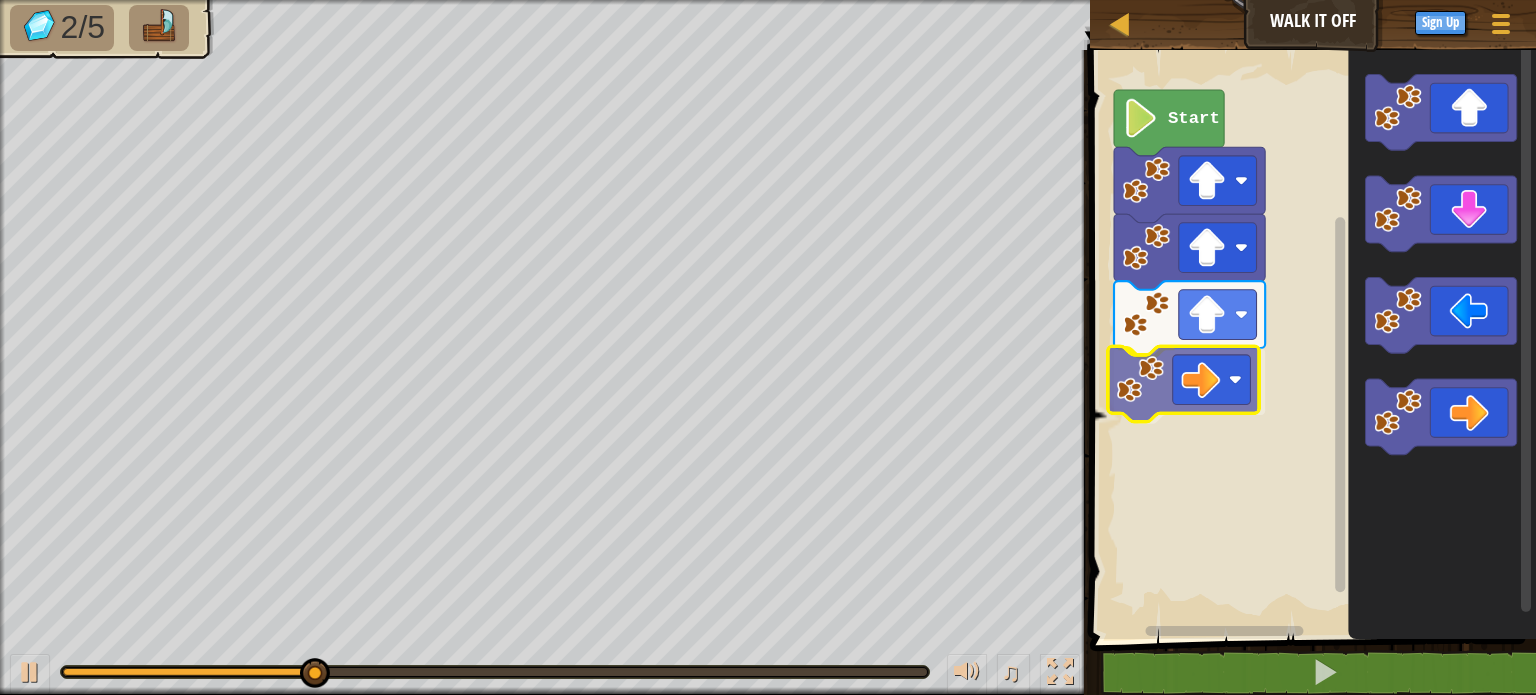 click on "Start" at bounding box center (1310, 339) 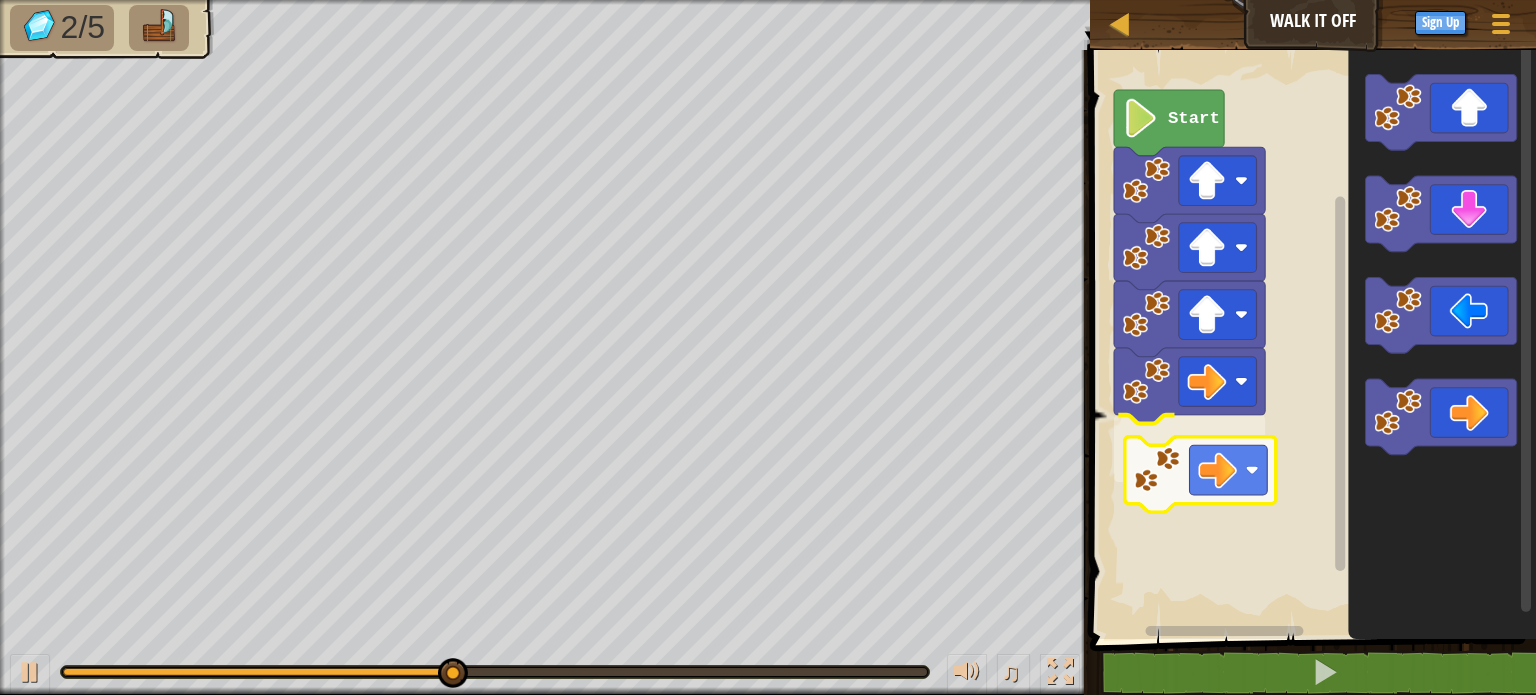 click on "Start" at bounding box center [1310, 339] 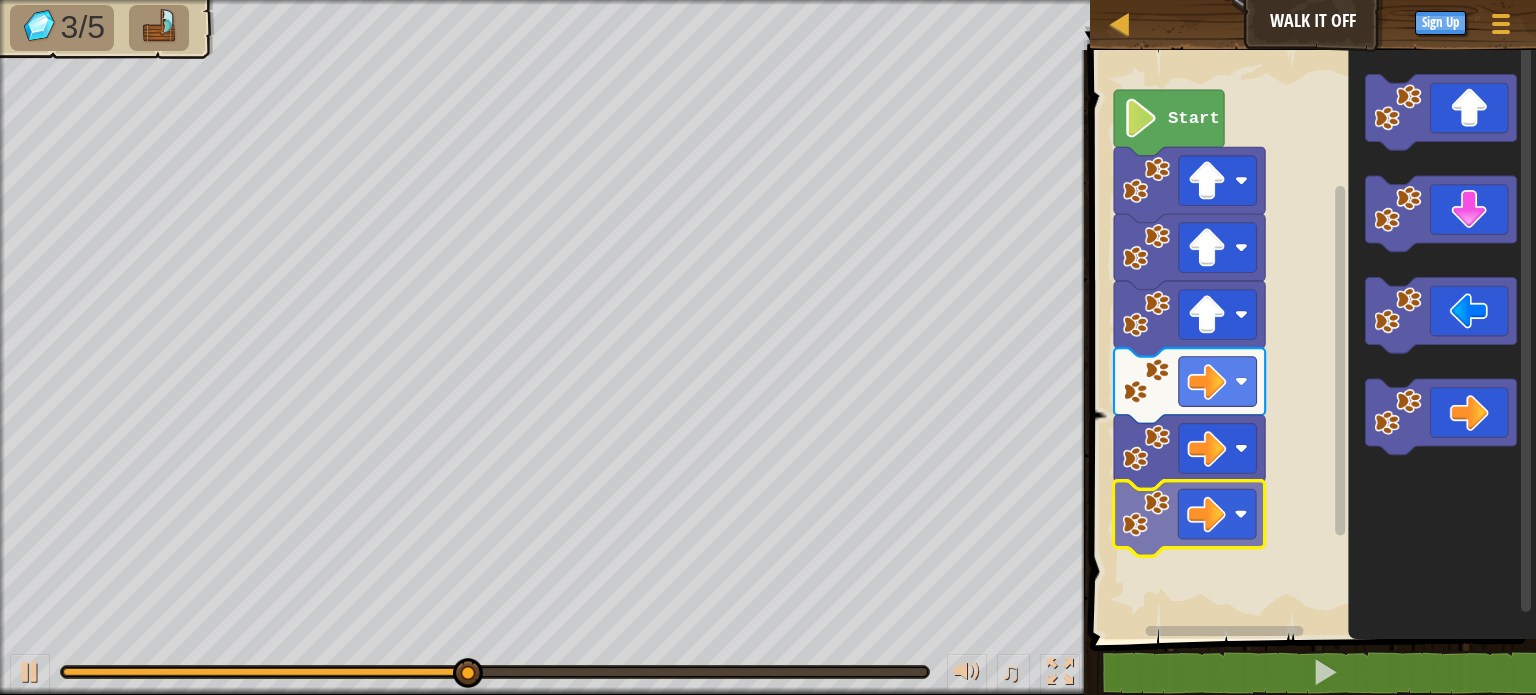 click on "Start" at bounding box center [1310, 339] 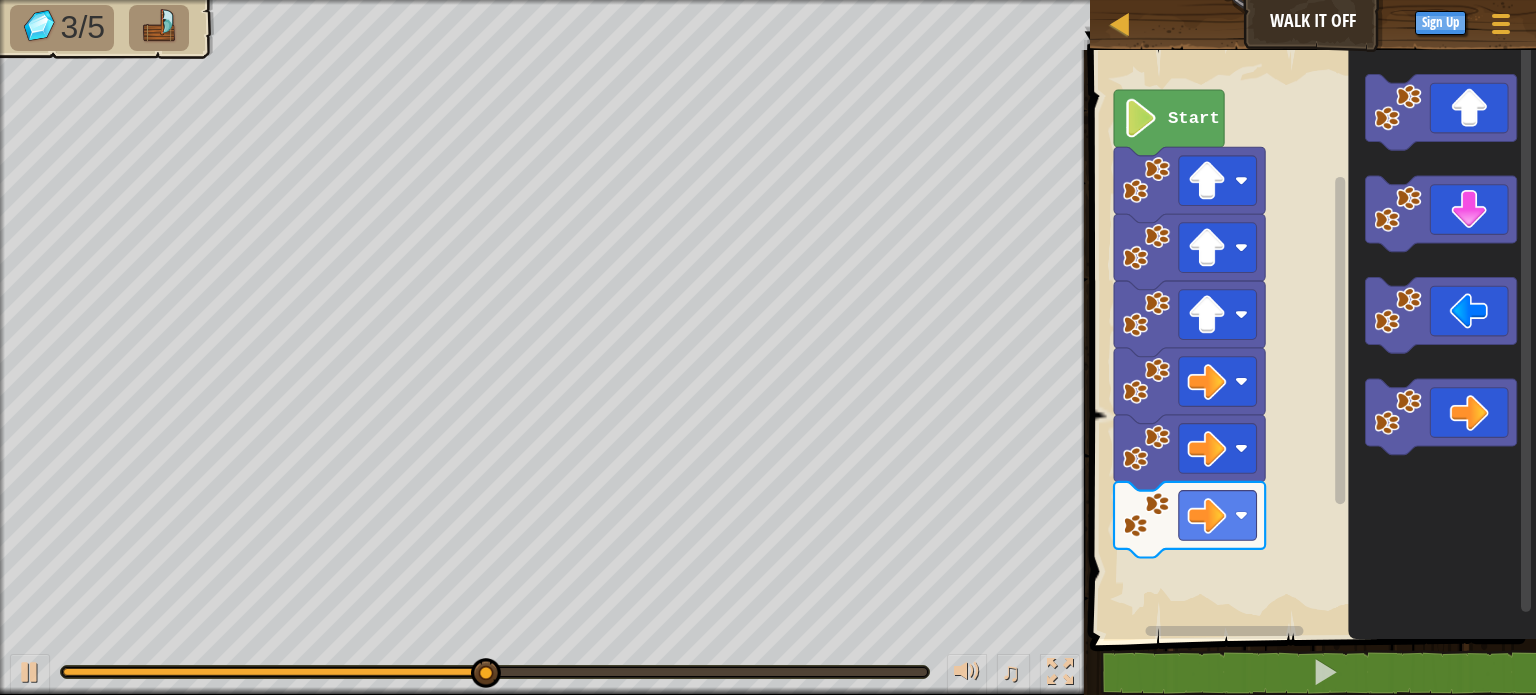 click on "Start" at bounding box center [1310, 339] 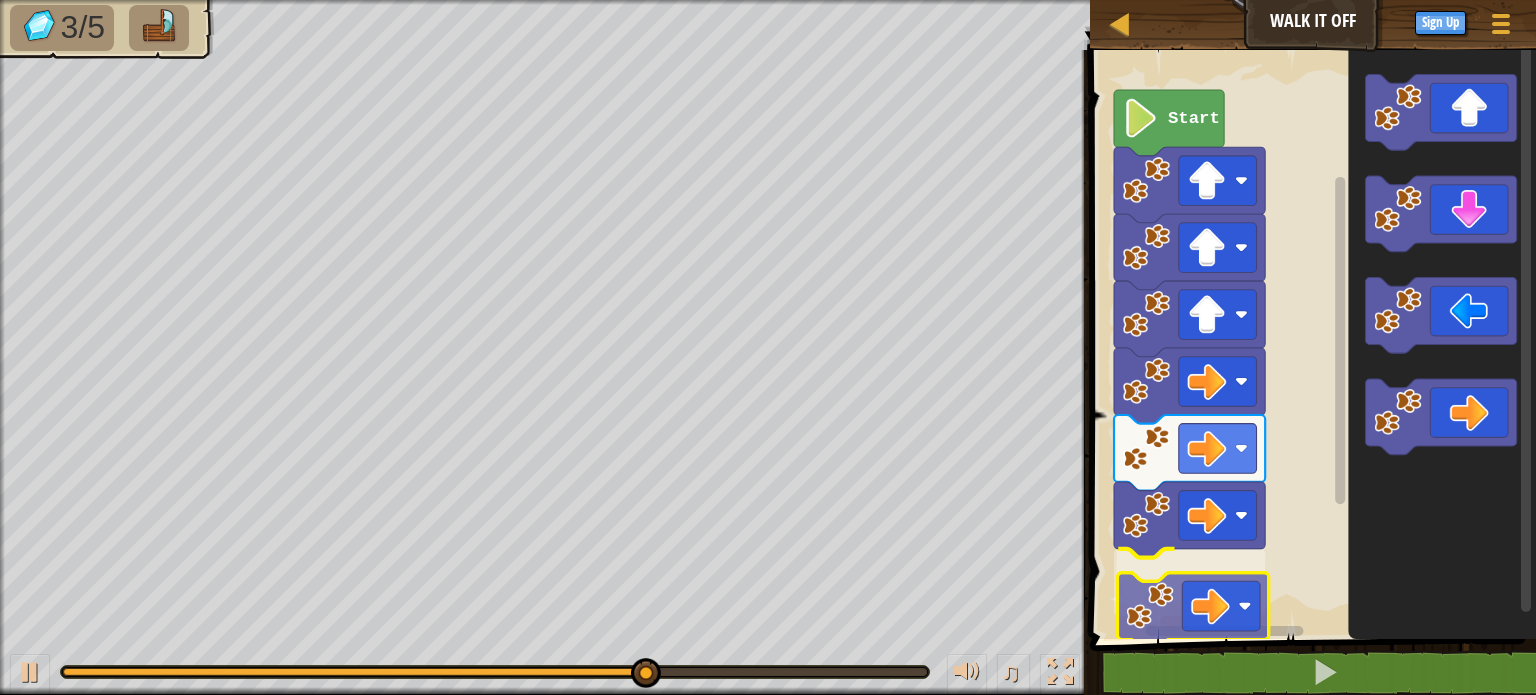 click on "Start" at bounding box center [1310, 339] 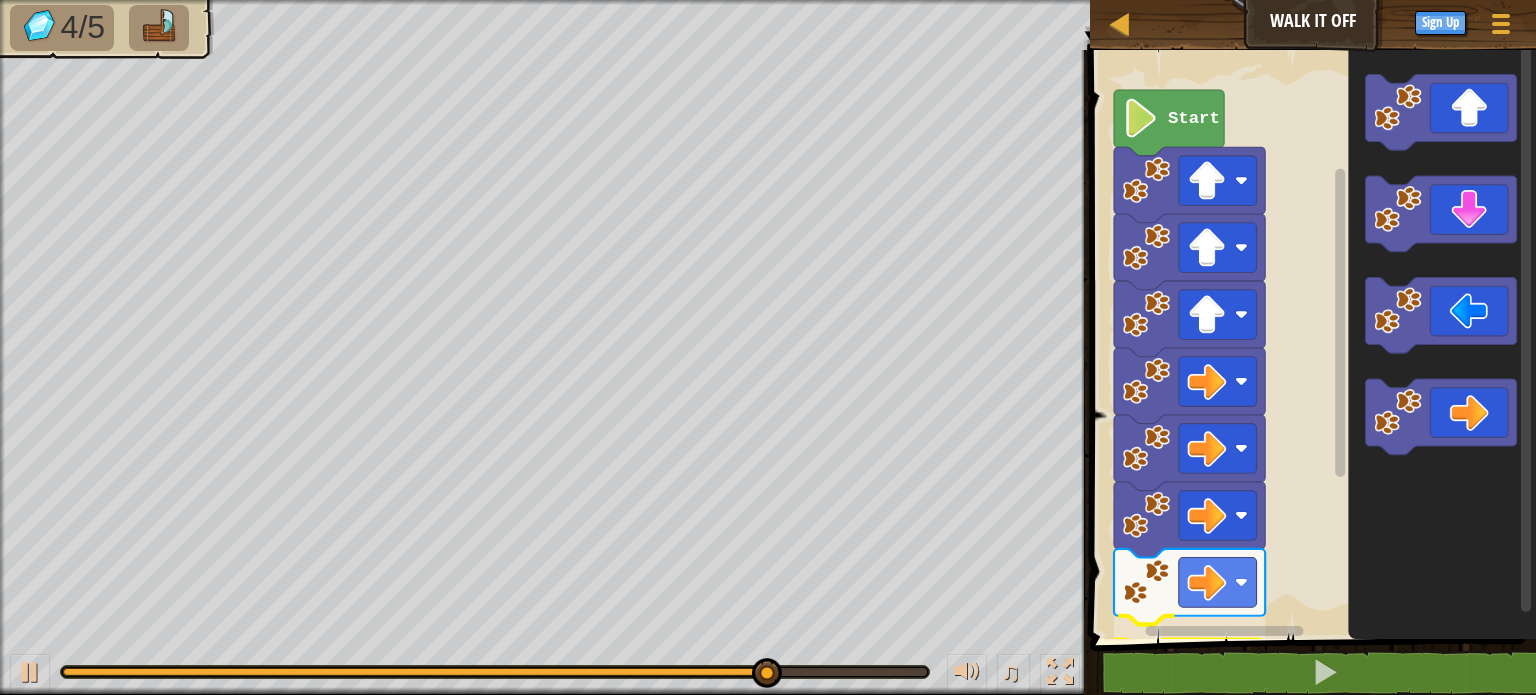 click on "1     הההההההההההההההההההההההההההההההההההההההההההההההההההההההההההההההההההההההההההההההההההההההההההההההההההההההההההההההההההההההההההההההההההההההההההההההההההההההההההההההההההההההההההההההההההההההההההההההההההההההההההההההההההההההההההההההההההההההההההההההההההההההההההההההה XXXXXXXXXXXXXXXXXXXXXXXXXXXXXXXXXXXXXXXXXXXXXXXXXXXXXXXXXXXXXXXXXXXXXXXXXXXXXXXXXXXXXXXXXXXXXXXXXXXXXXXXXXXXXXXXXXXXXXXXXXXXXXXXXXXXXXXXXXXXXXXXXXXXXXXXXXXXXXXXXXXXXXXXXXXXXXXXXXXXXXXXXXXXXXXXXXXXXXXXXXXXXXXXXXXXXXXXXXXXXXXXXXXXXXXXXXXXXXXXXXXXXXXXXXXXXXXX Start Code Saved Programming language : Python Statement   /  Call   /" at bounding box center (1310, 420) 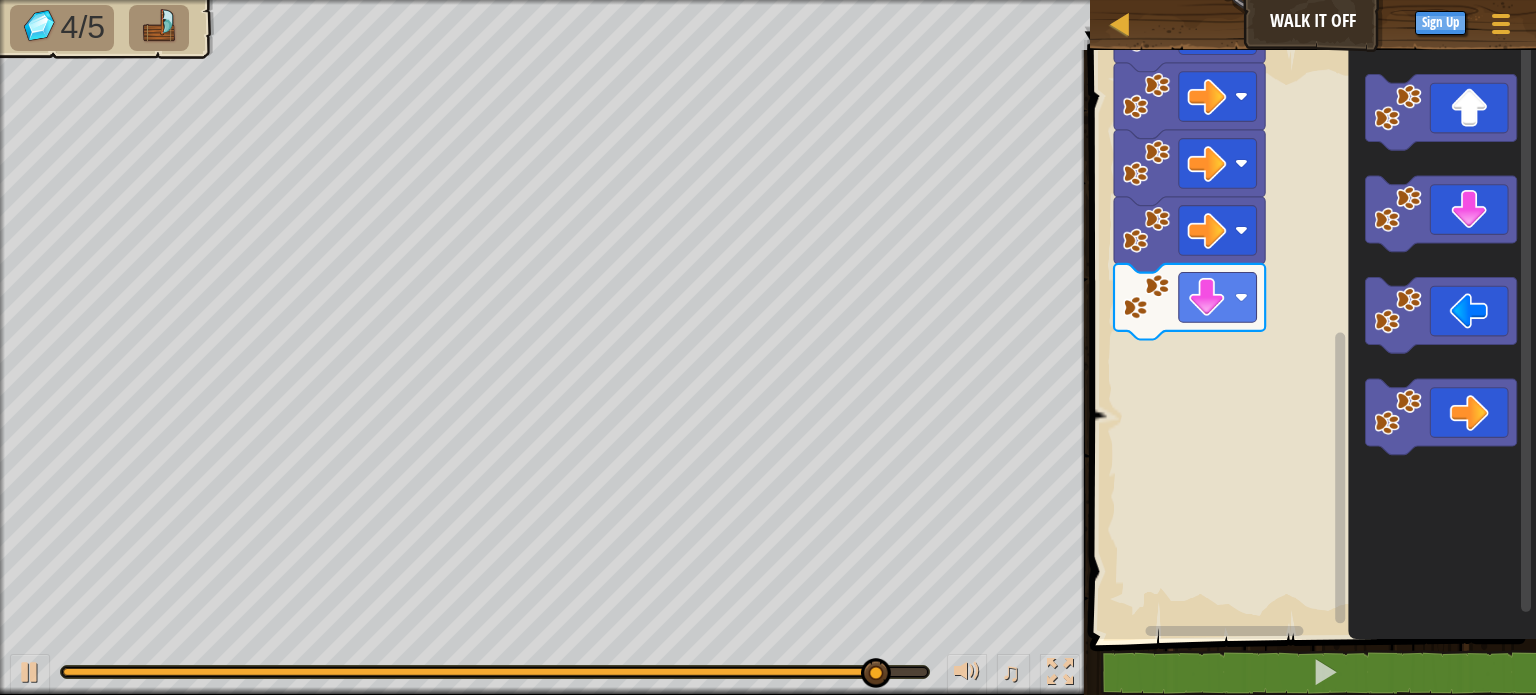click 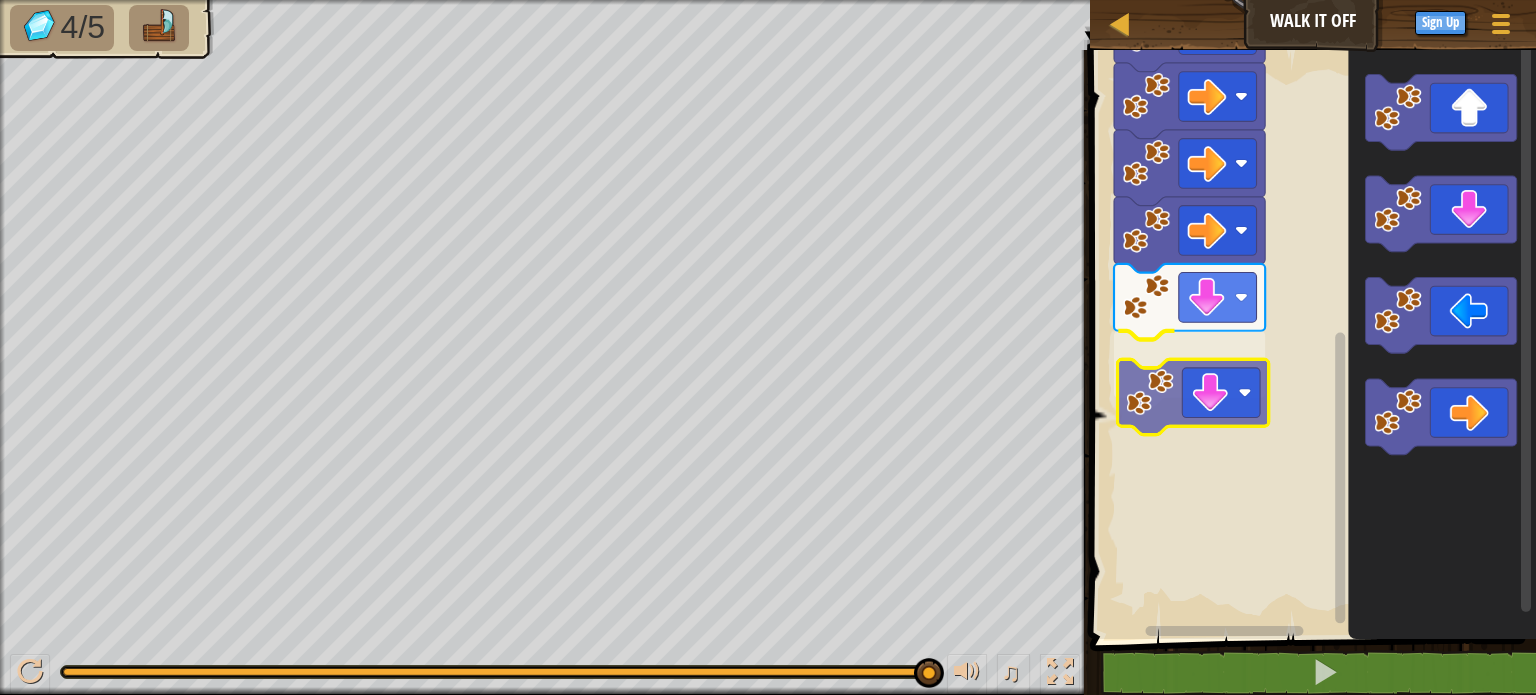 click on "Start" at bounding box center (1310, 339) 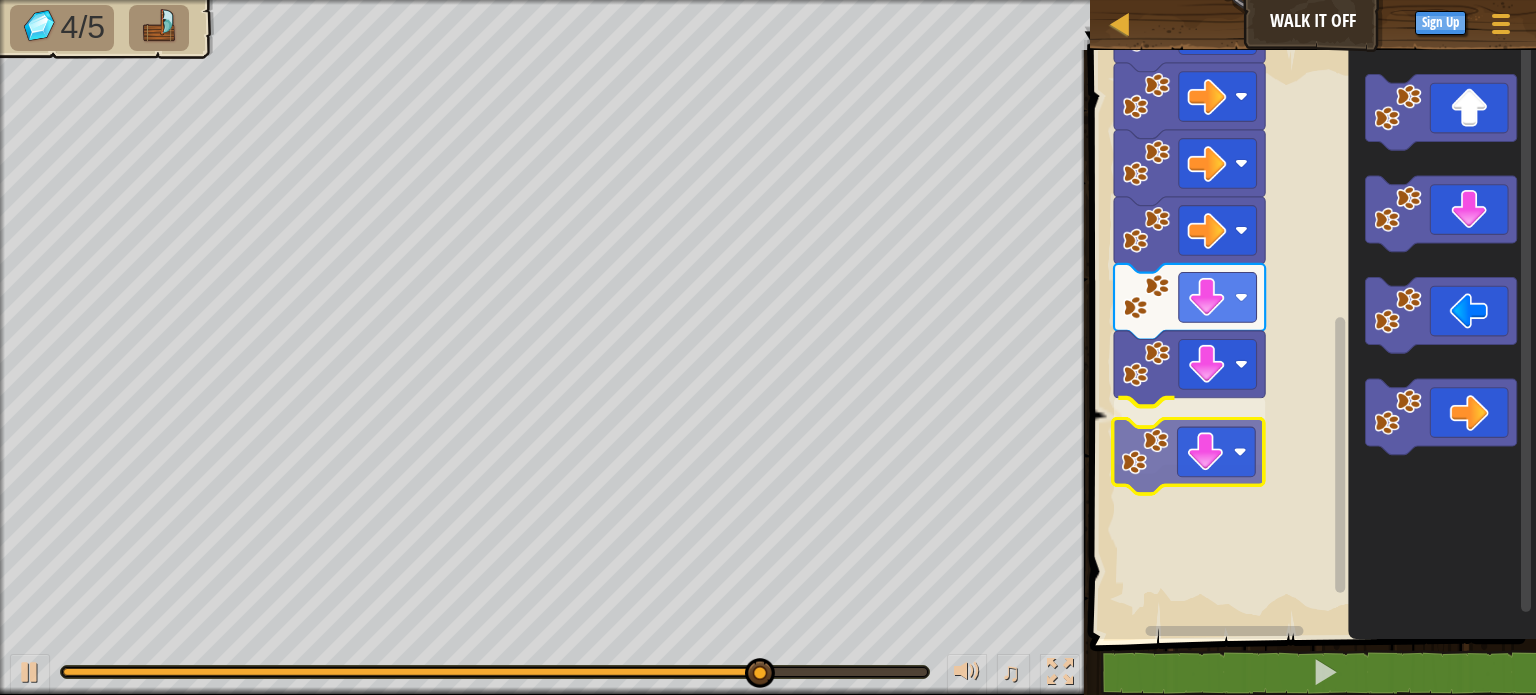 click on "Start" at bounding box center (1310, 339) 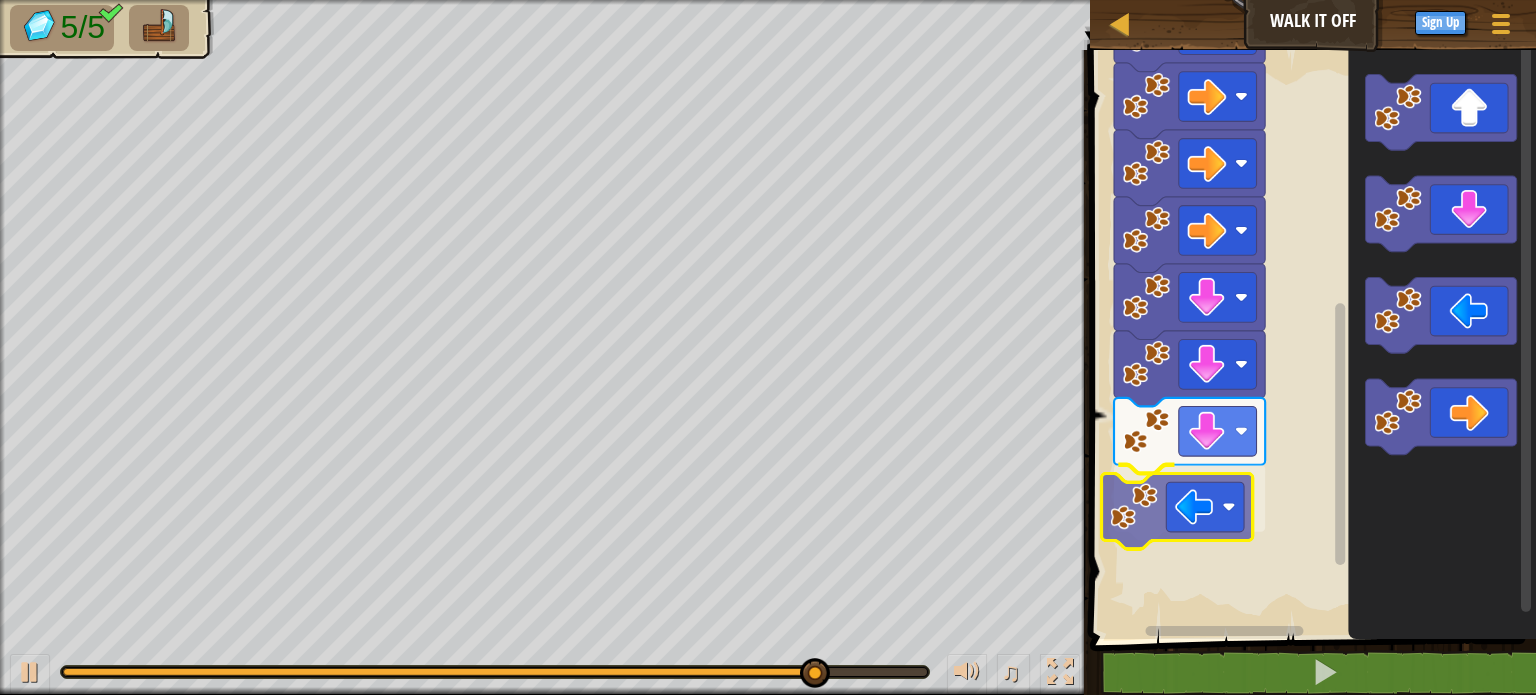 click on "Start" at bounding box center (1310, 339) 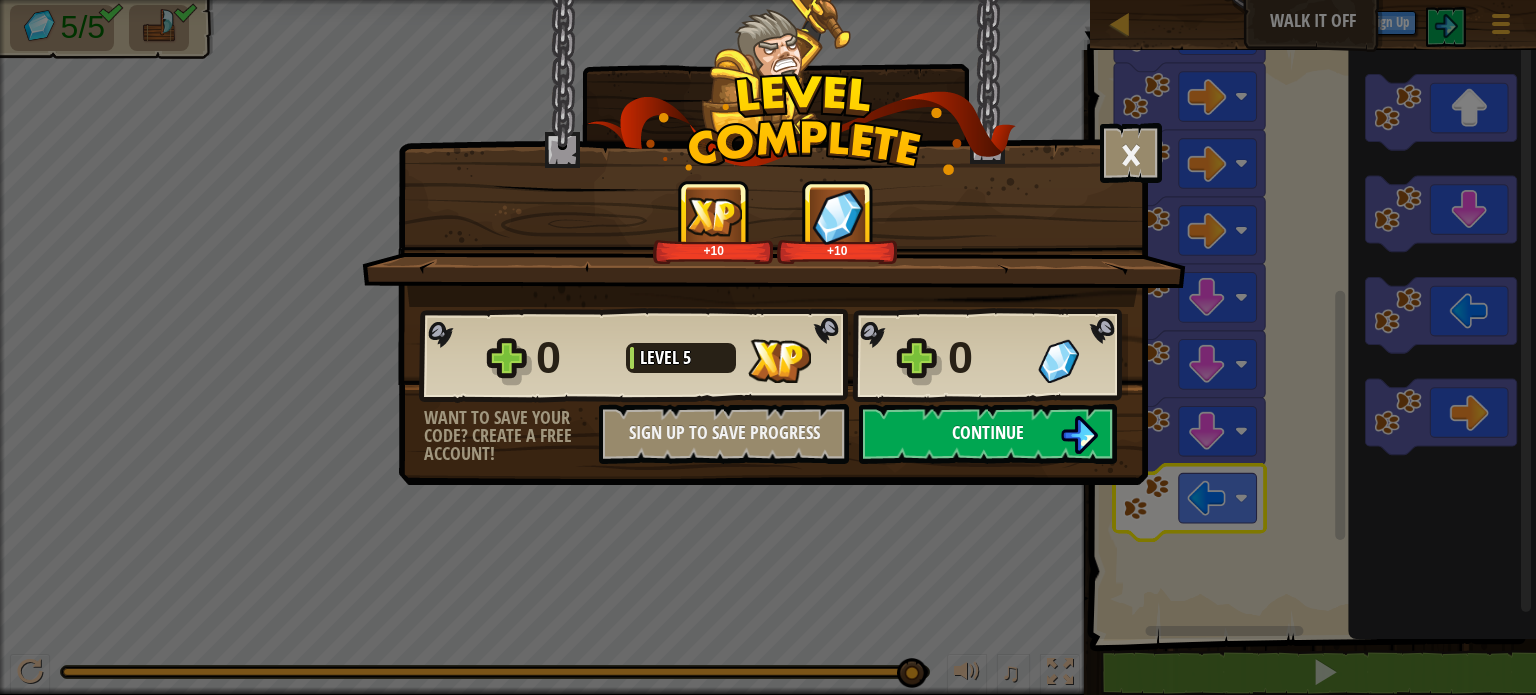 click on "Continue" at bounding box center [988, 432] 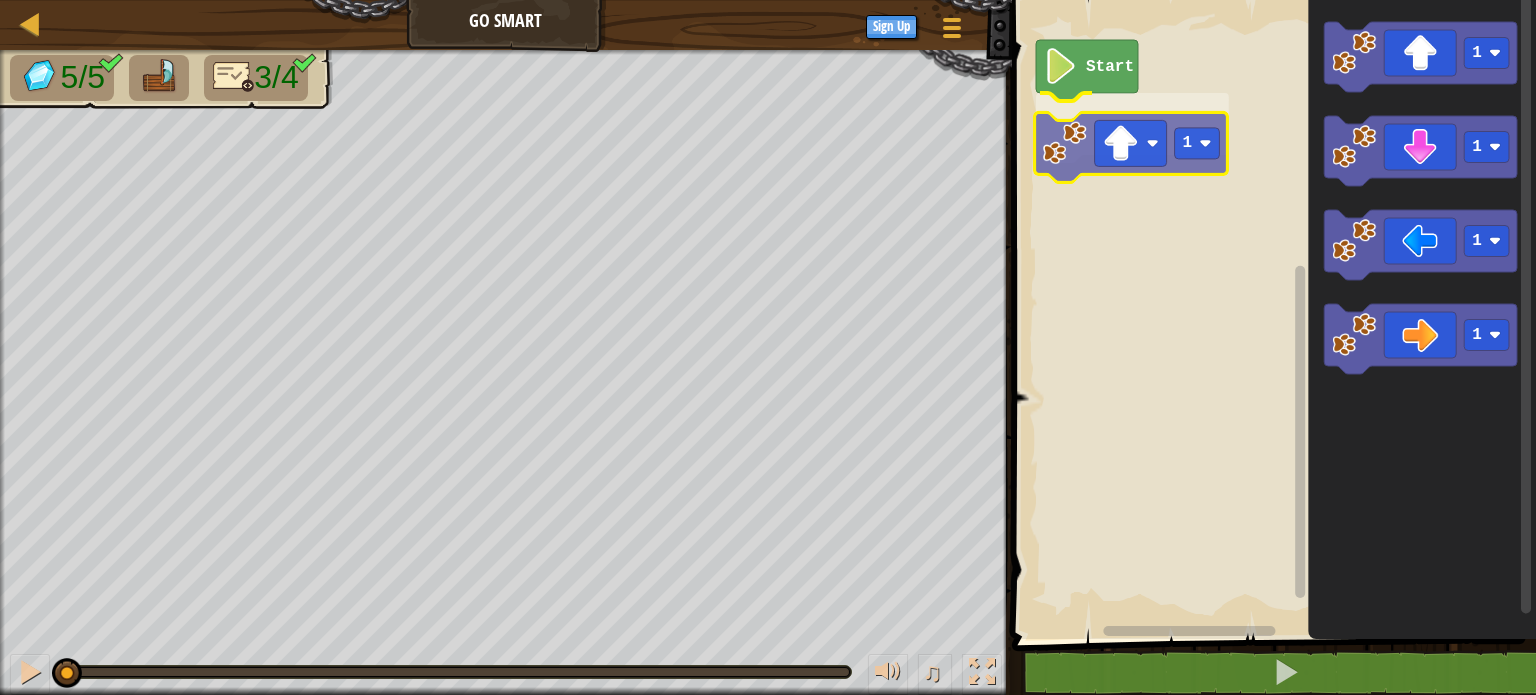 click on "Start 1 1 1 1 1 1" at bounding box center [1271, 314] 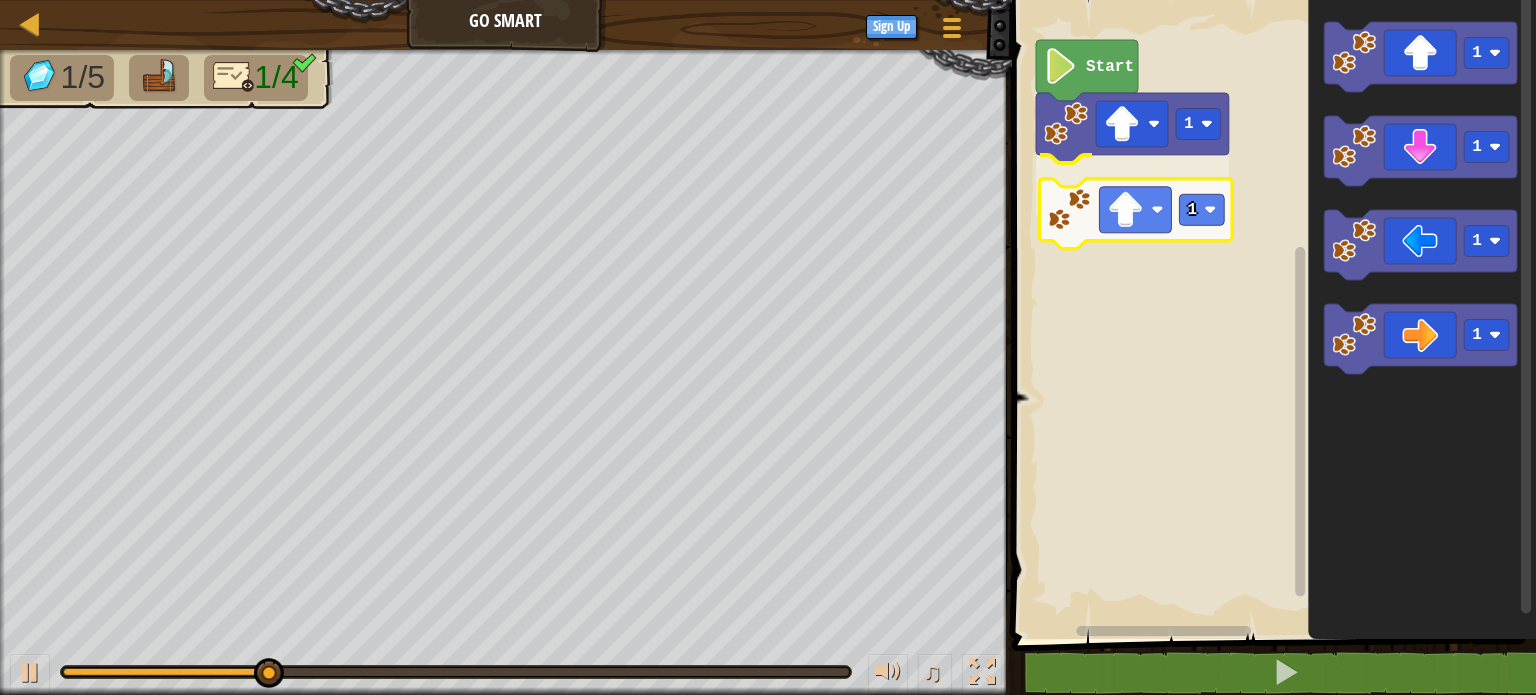click on "Start 1 1 1 1 1 1 1" at bounding box center [1271, 314] 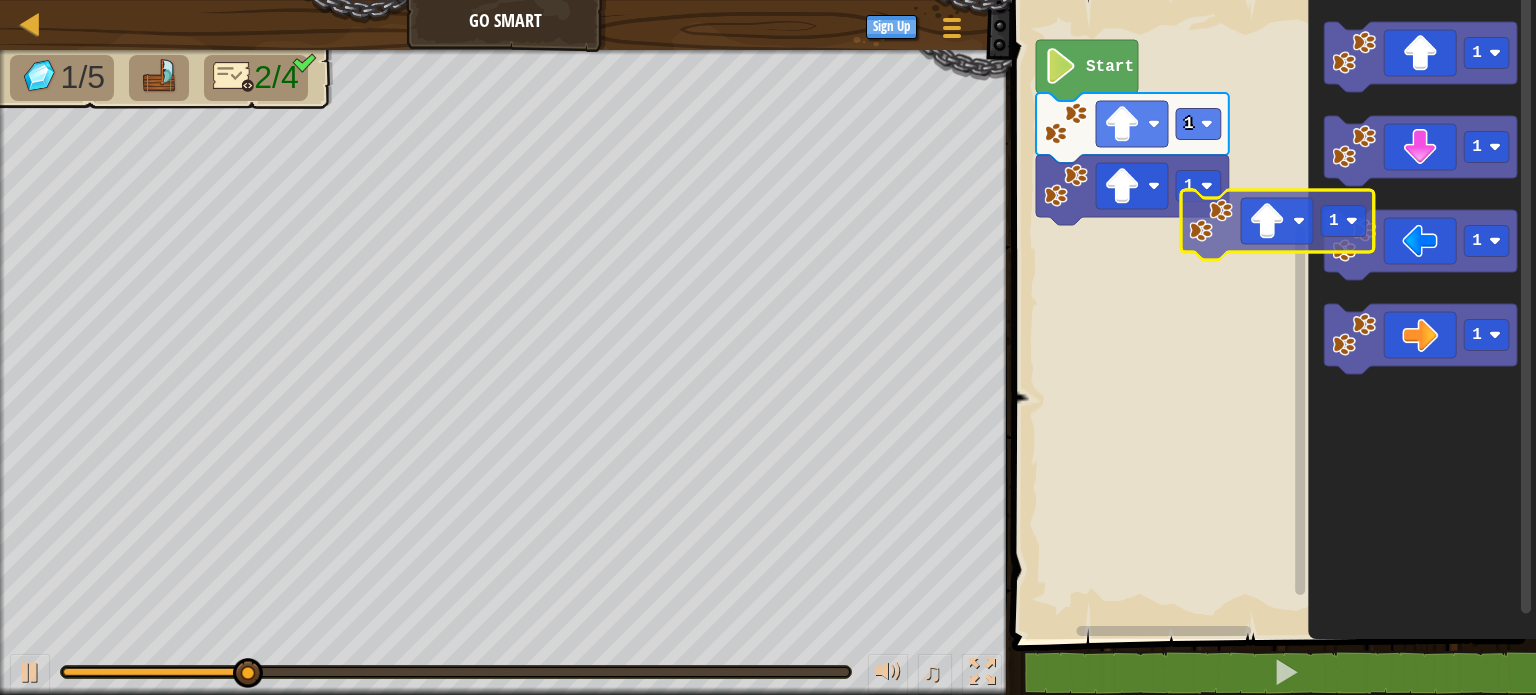 click on "Start 1 1 1 1 1 1 1" at bounding box center [1271, 314] 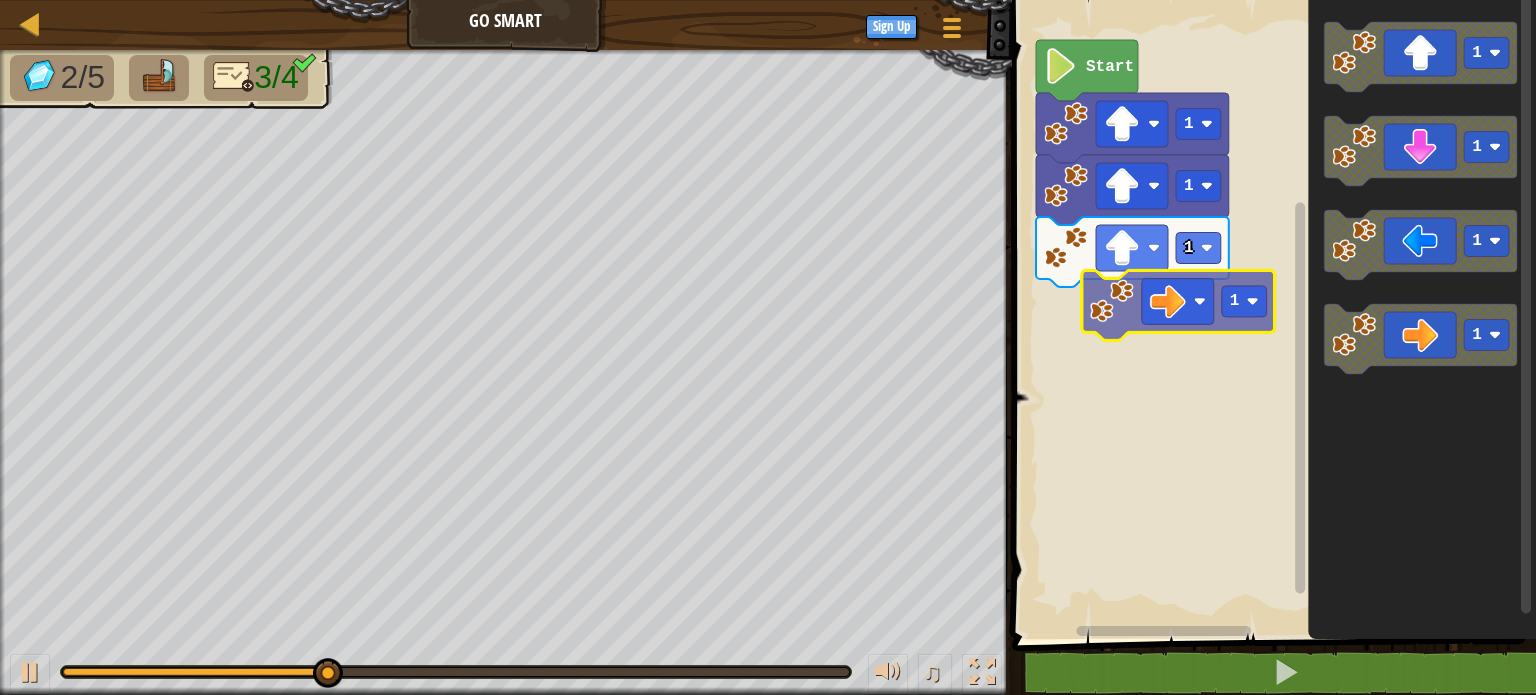 click on "1 1 1 Start 1 1 1 1 1" at bounding box center [1271, 314] 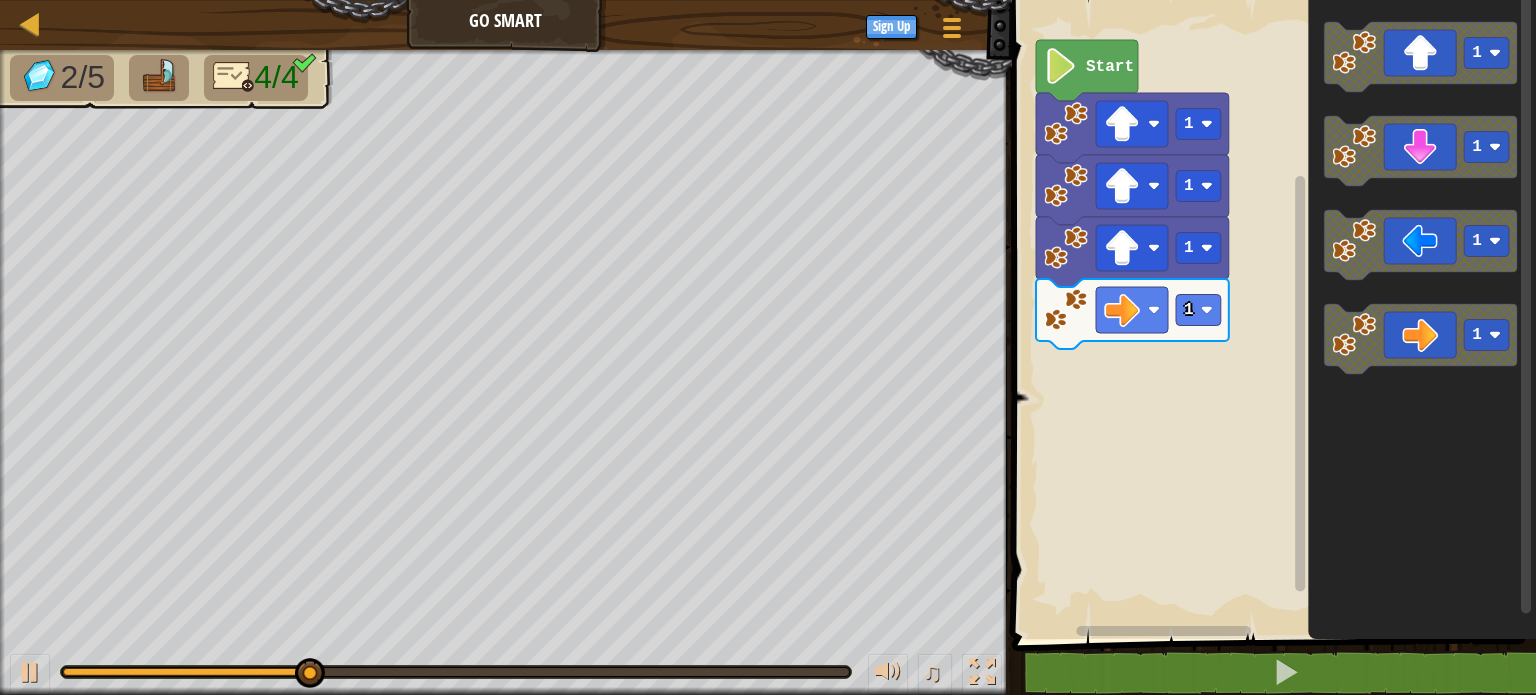 click on "1 1 1 1 Start 1 1 1 1" at bounding box center [1271, 314] 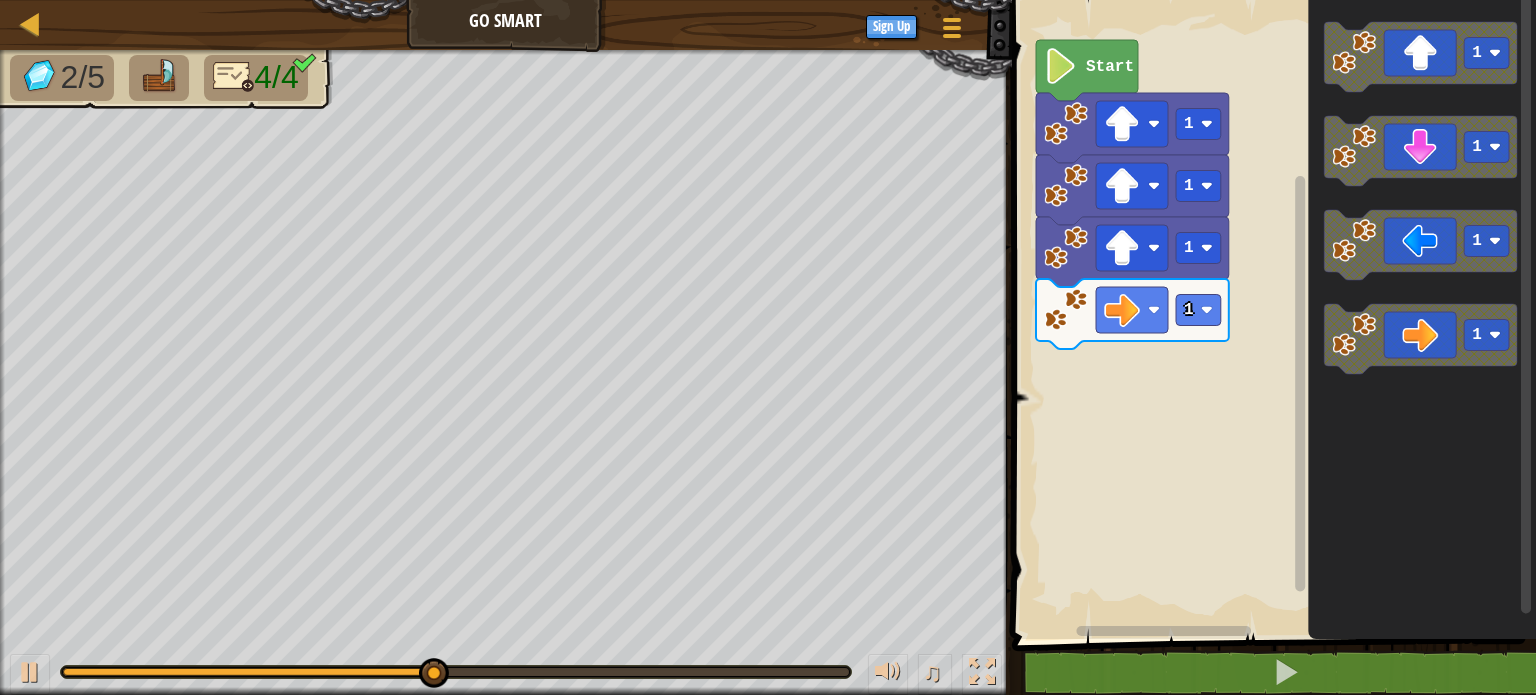 click on "1 1 1 1" 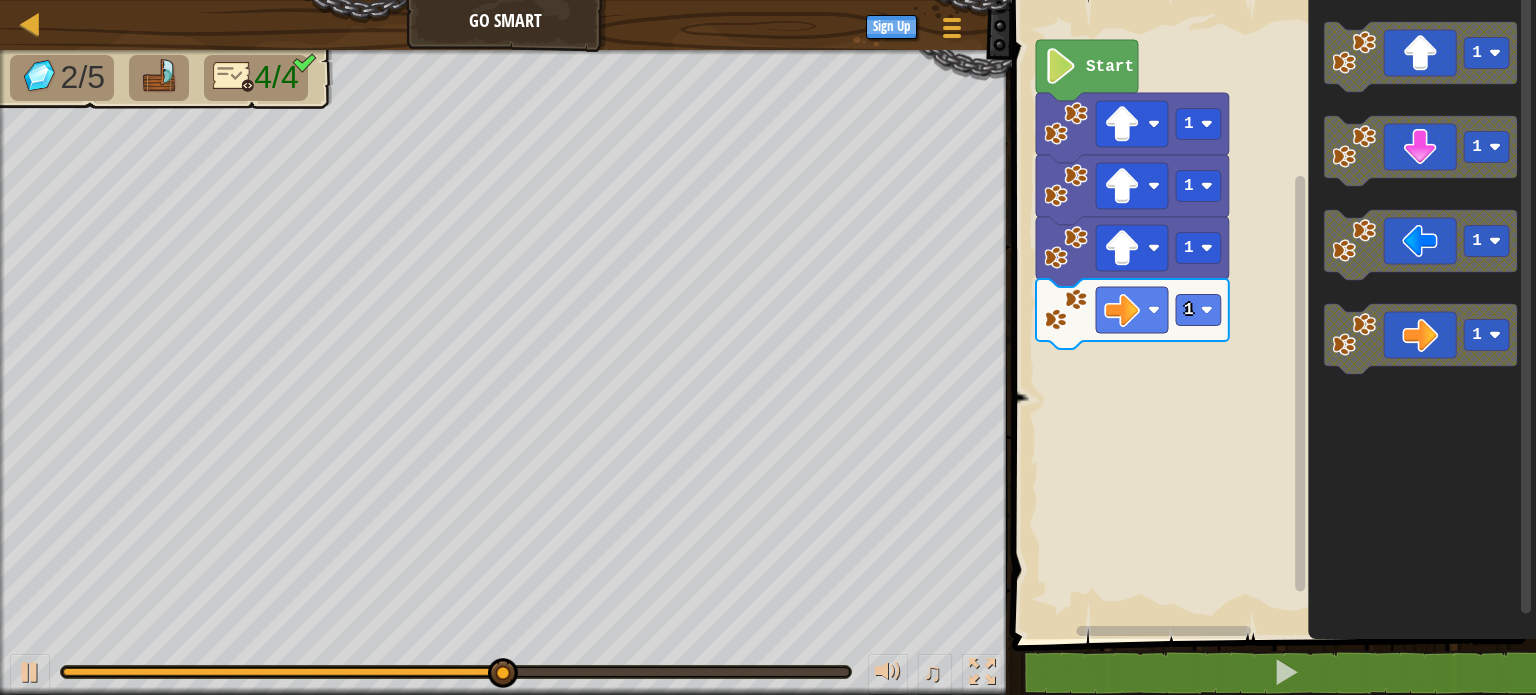 click on "1 1 1 1 Start 1 1 1 1" at bounding box center (1271, 314) 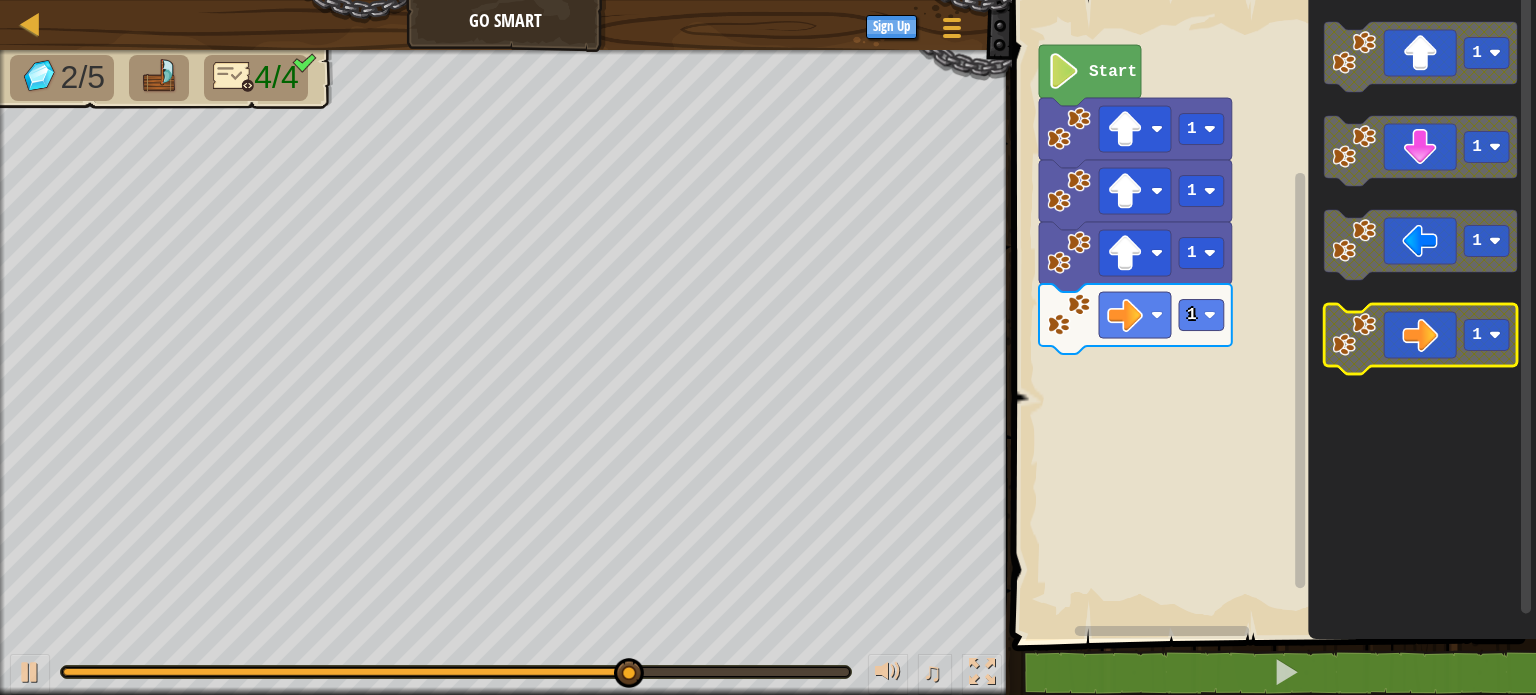 click on "1" 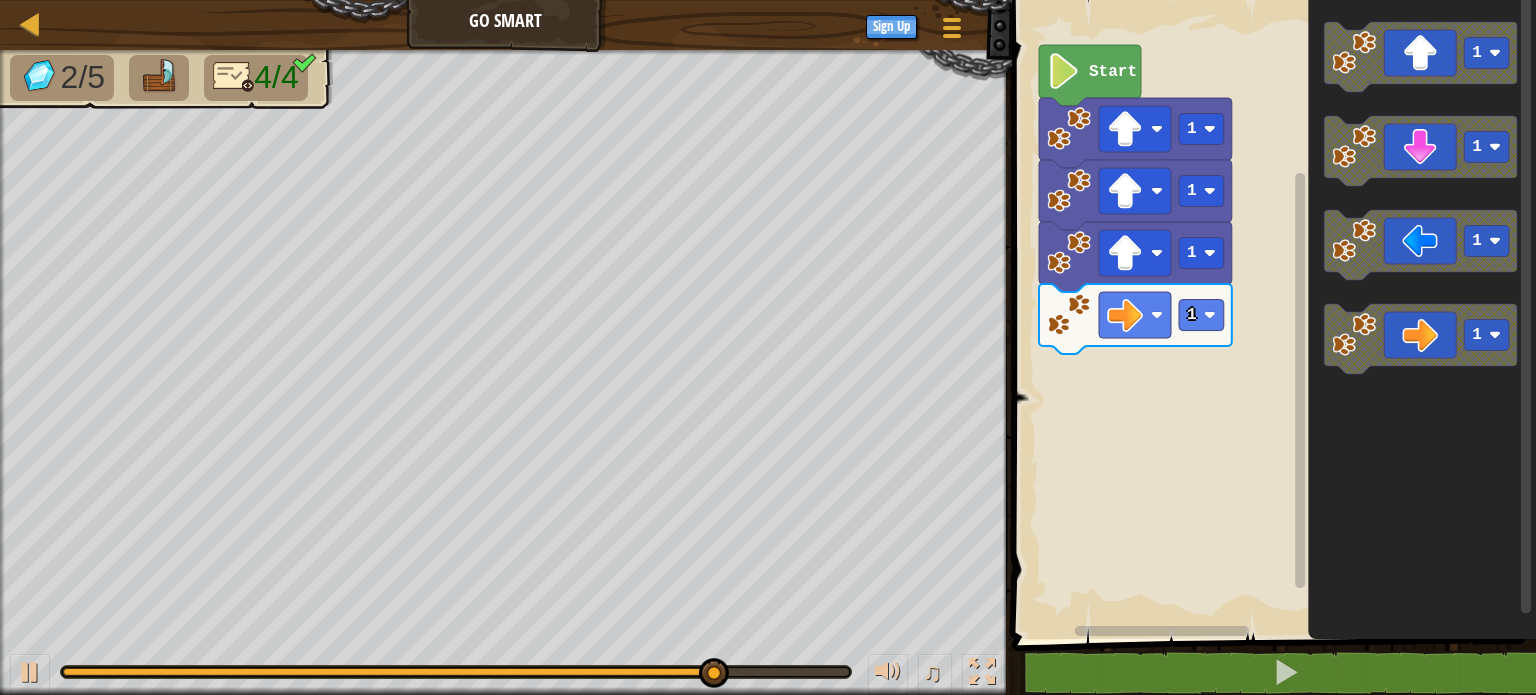 click on "1 1 1 1 Start 1 1 1 1" at bounding box center (1271, 314) 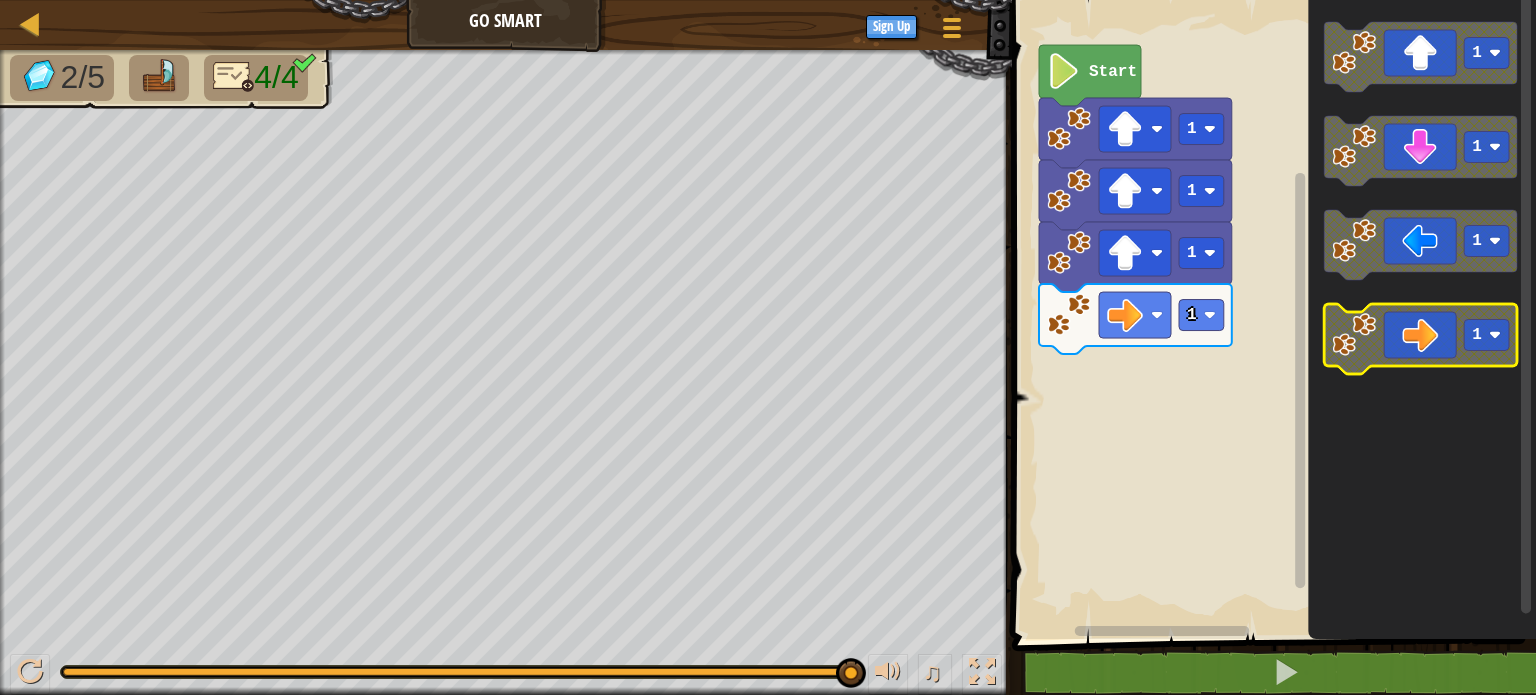 click on "1 1 1 1" 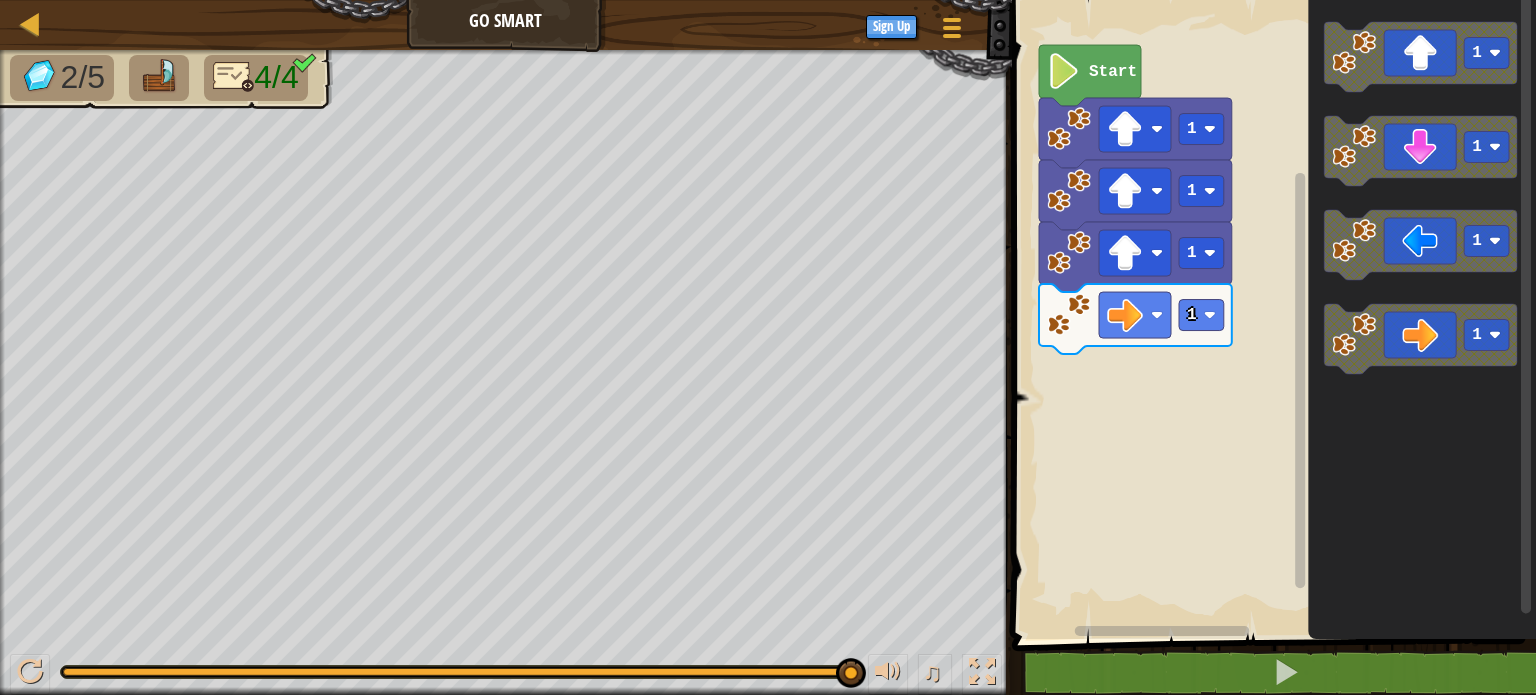 click on "1" 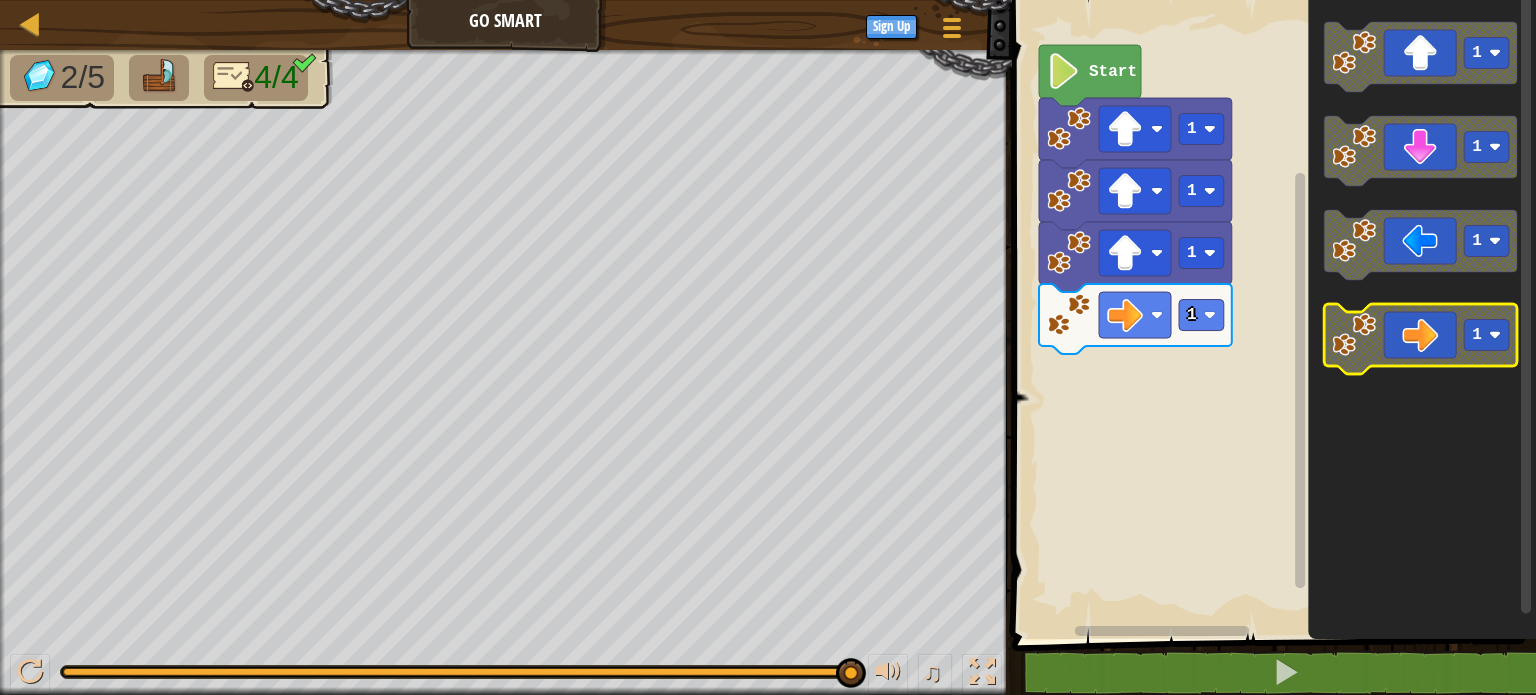 click on "1" 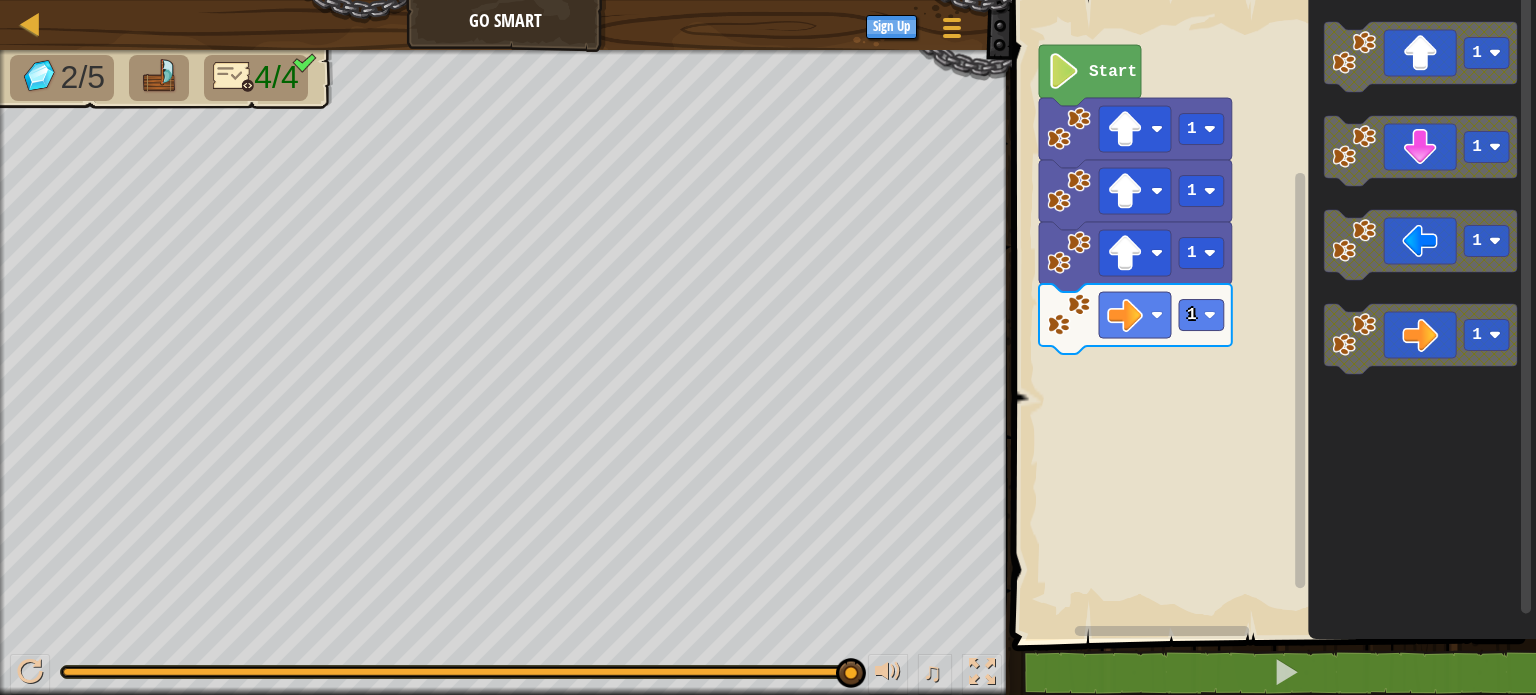 click on "1 1 1 1 Start 1 1 1 1" at bounding box center (1271, 314) 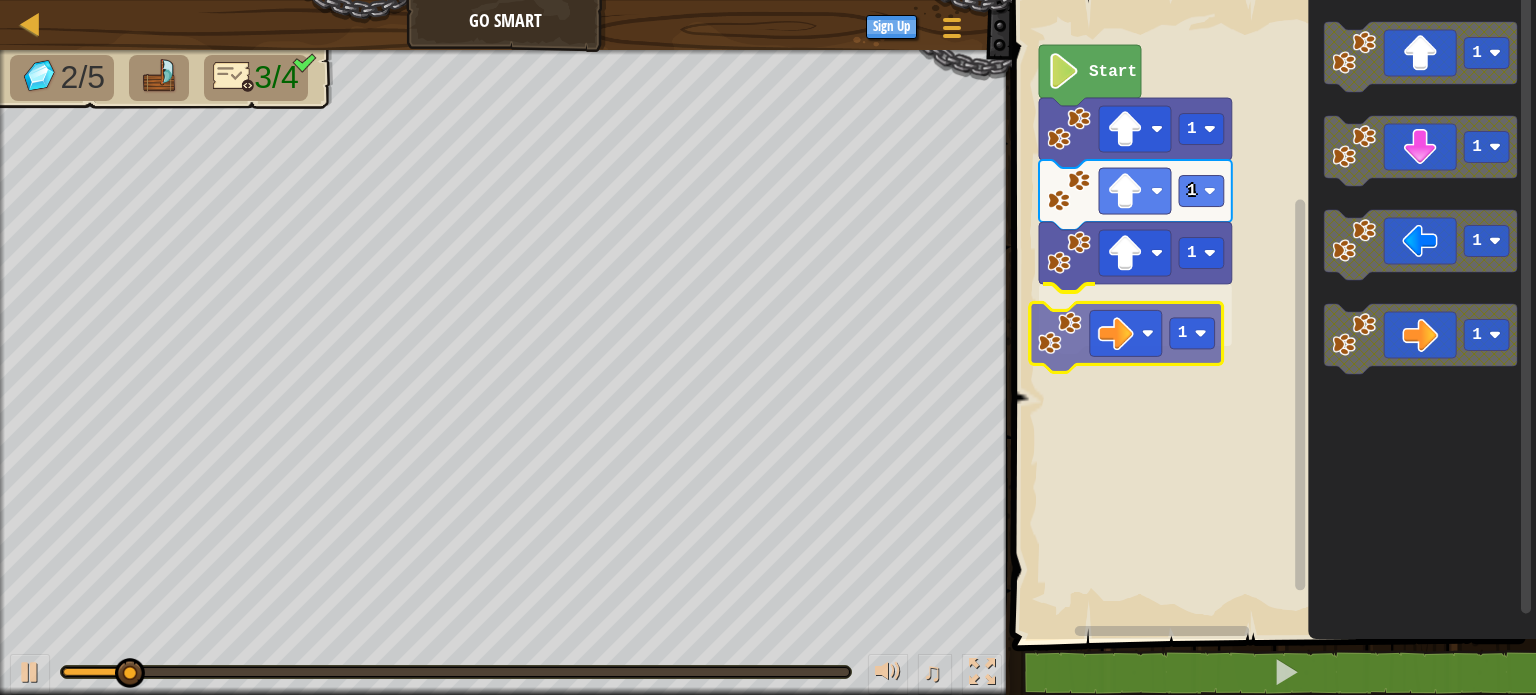 click on "1 1 1 1 Start 1 1 1 1 1" at bounding box center (1271, 314) 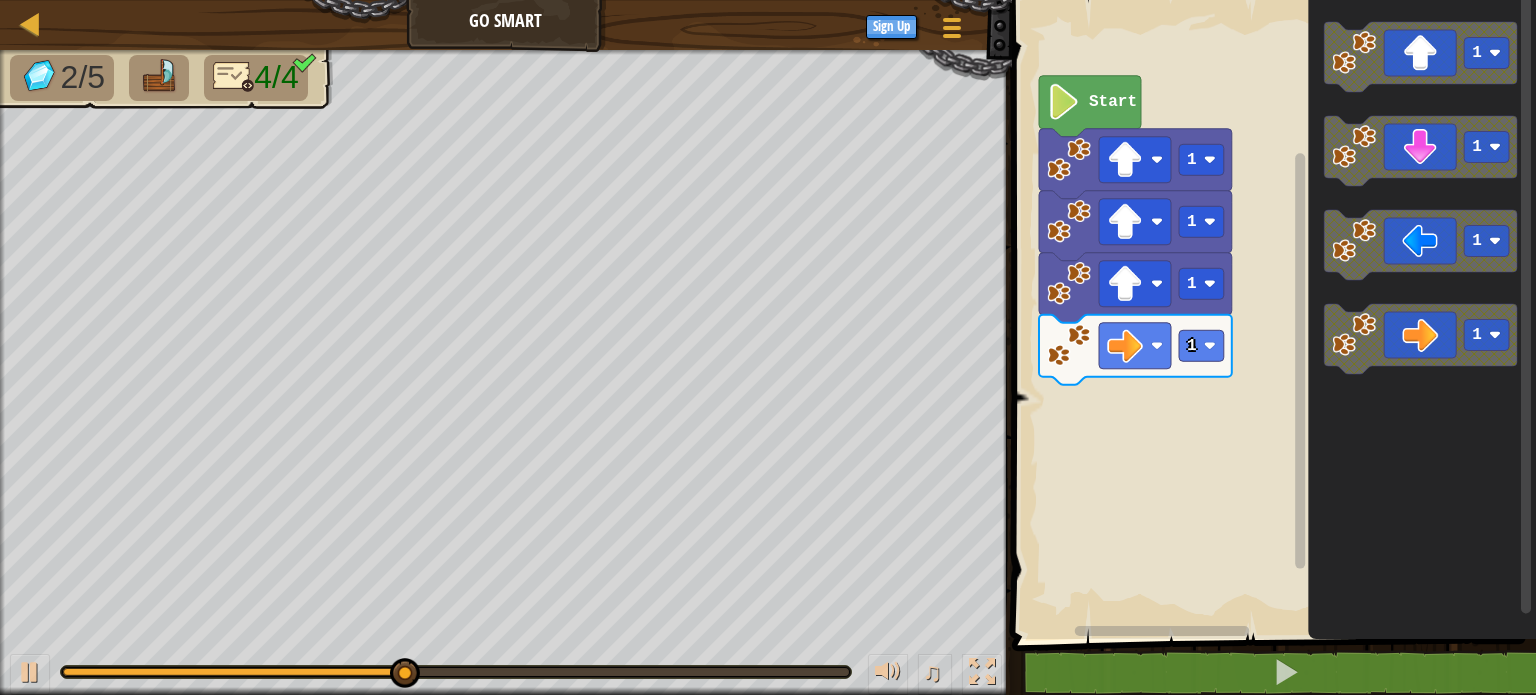 click on "1 1 1 1 Start 1 1 1 1" at bounding box center (1271, 314) 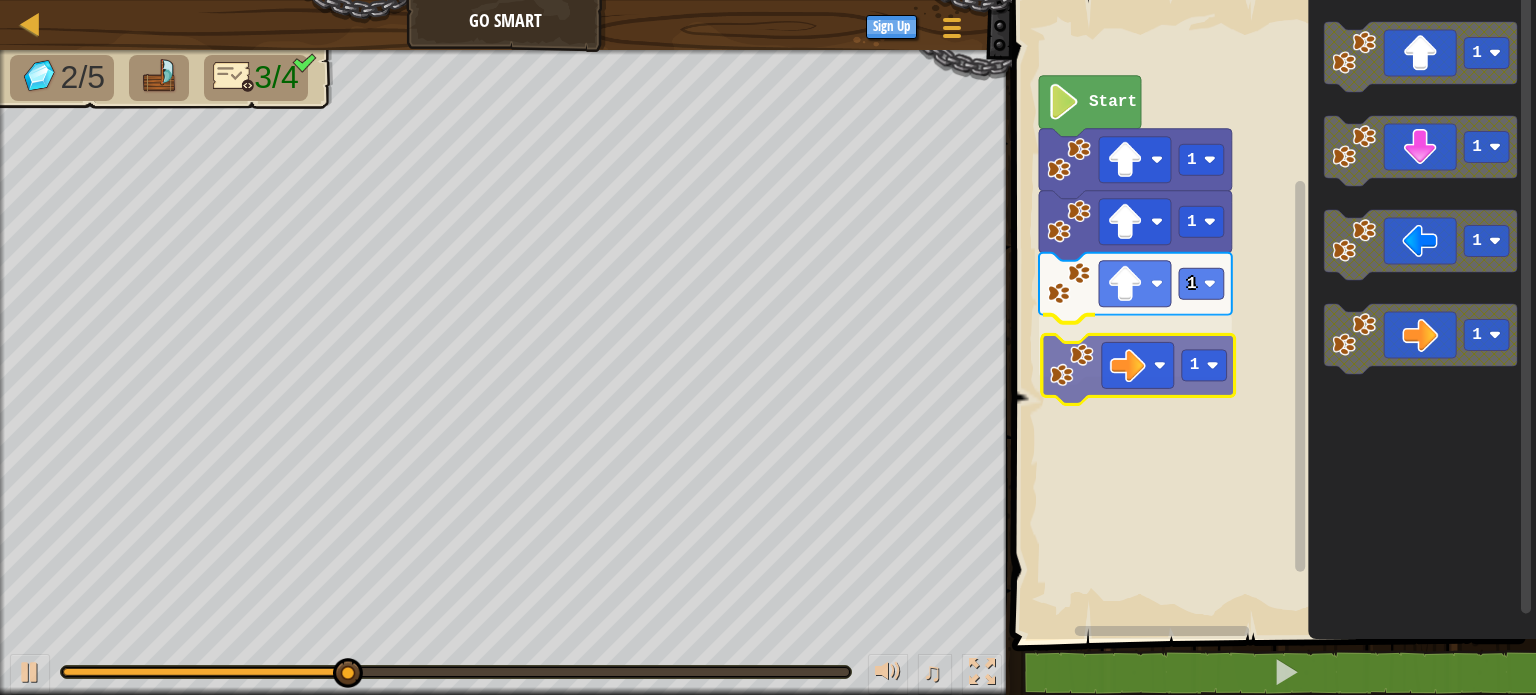 click on "1 1 1 1 Start 1 1 1 1 1" at bounding box center (1271, 314) 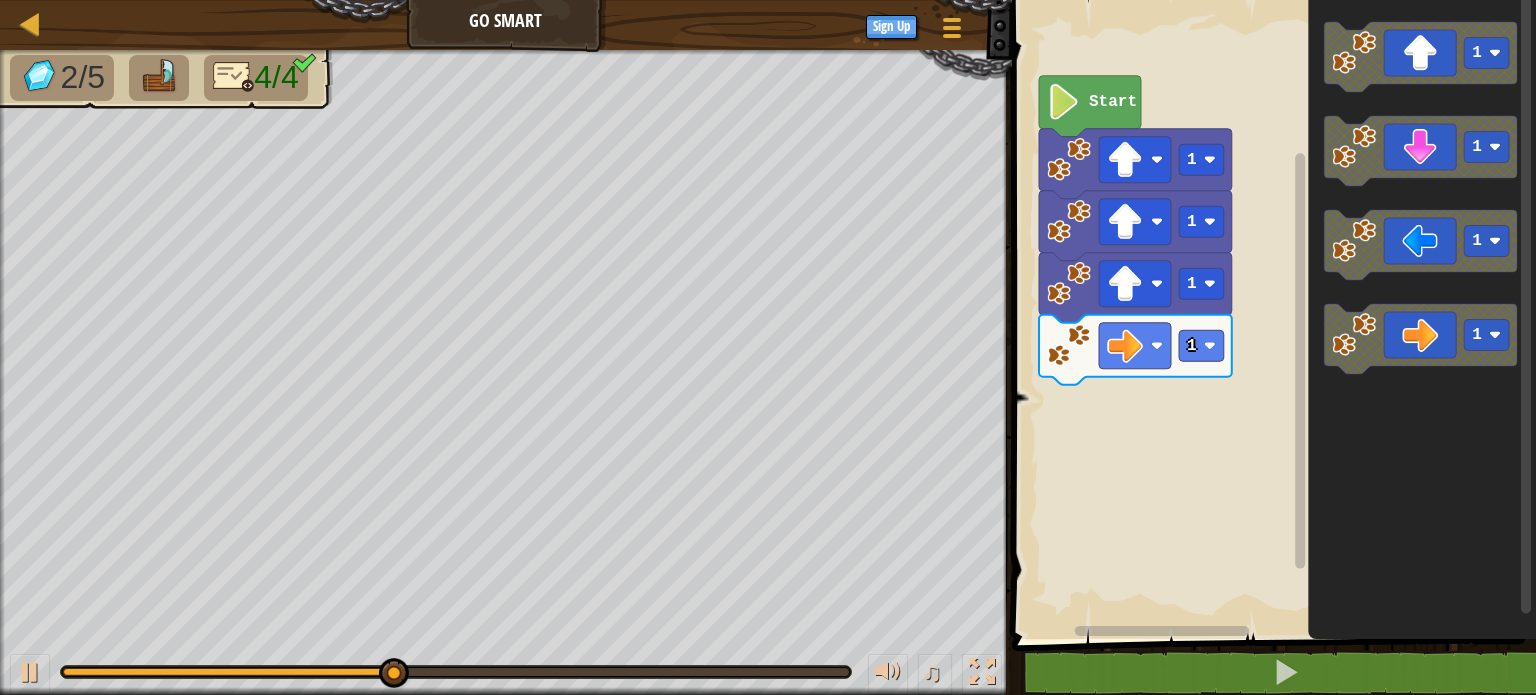 click on "1" 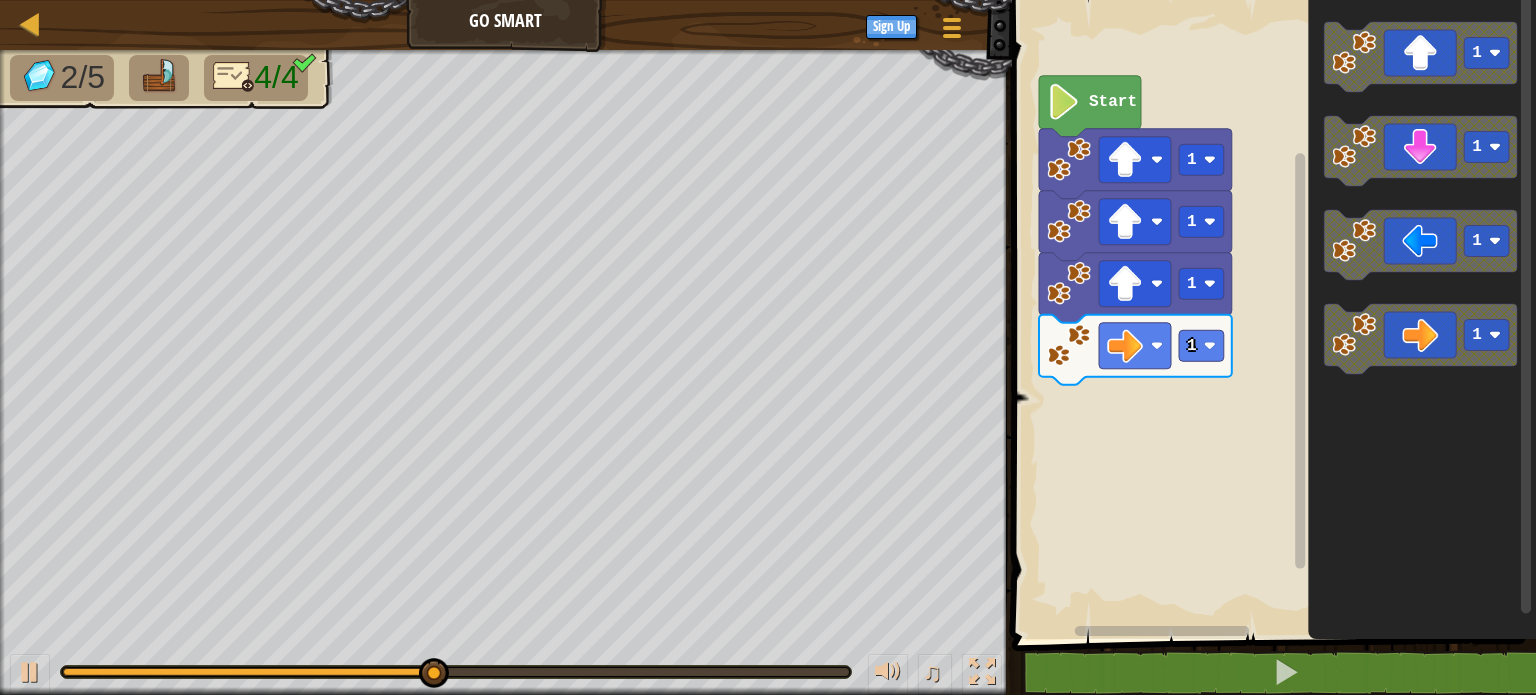click on "1" 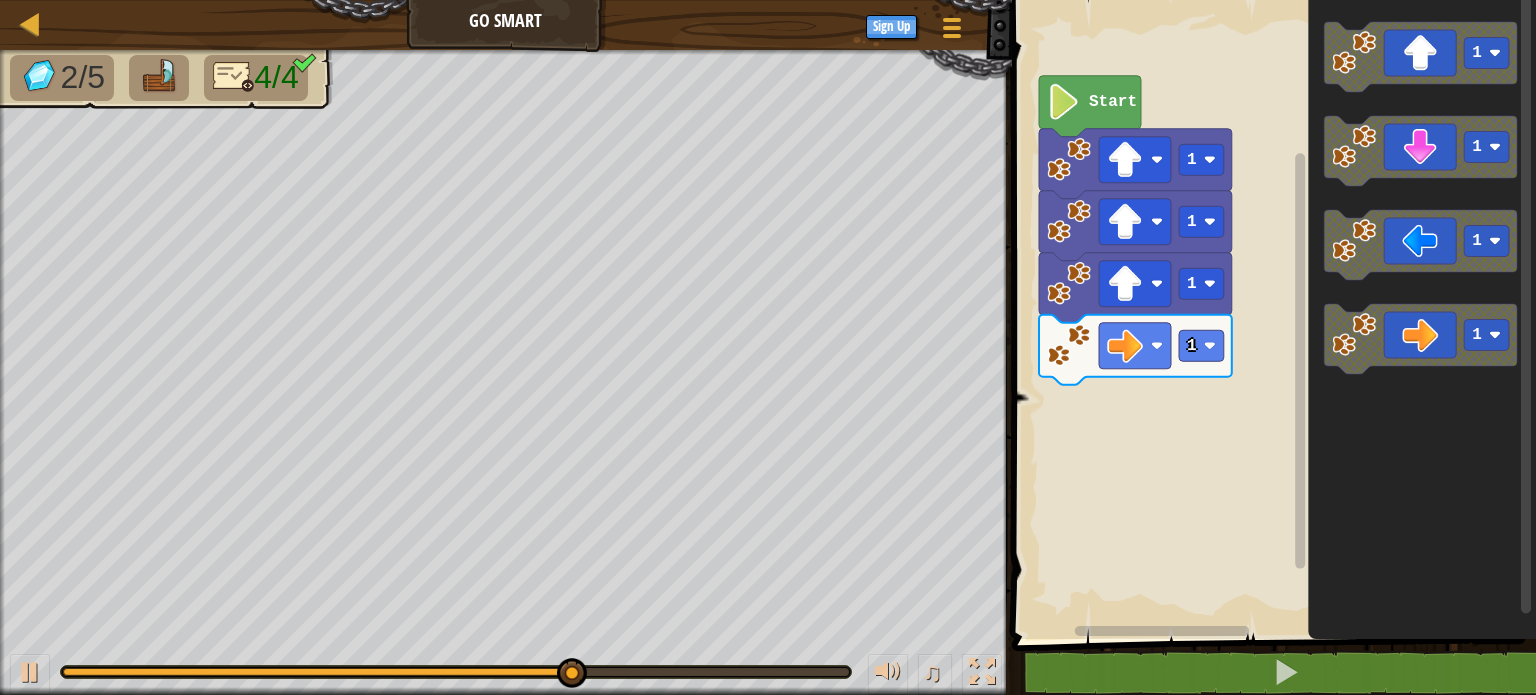 click on "1 1 1 1 Start 1 1 1 1" at bounding box center [1271, 314] 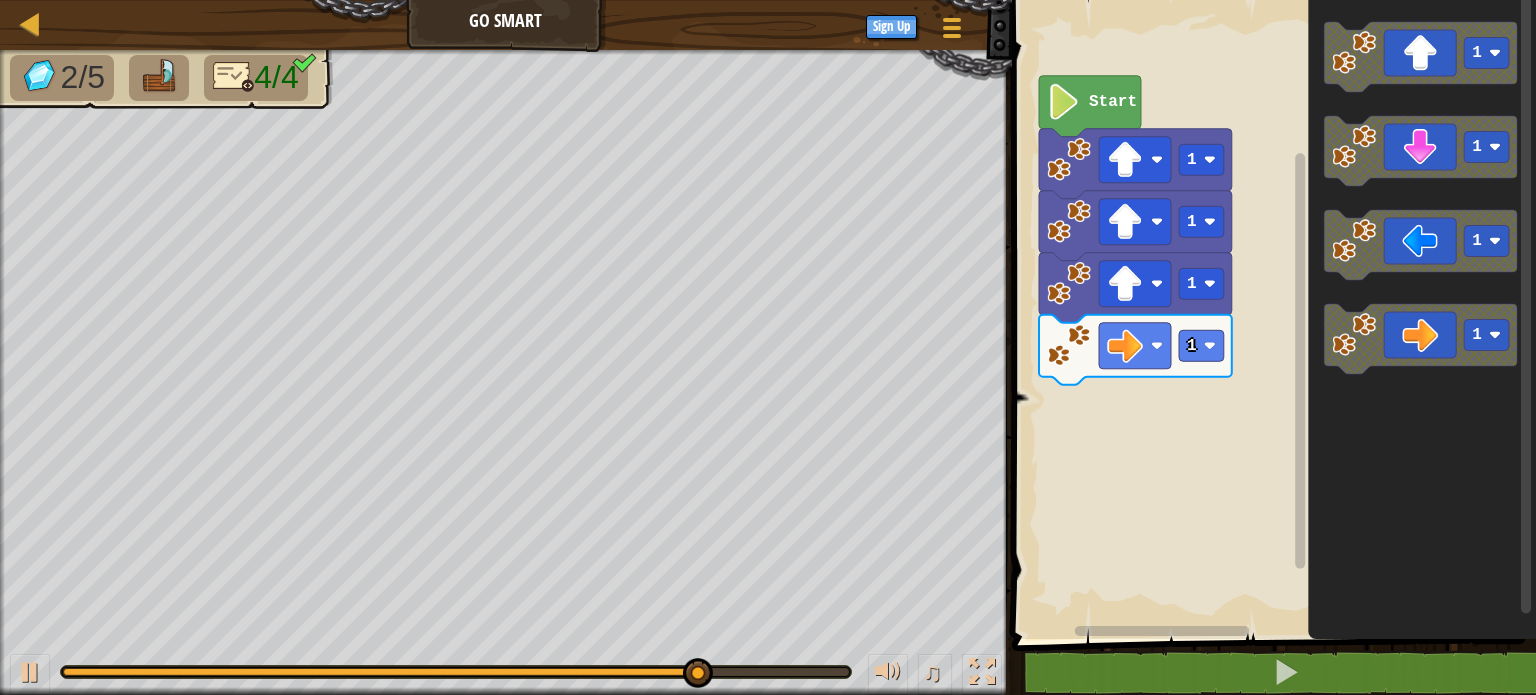 click on "1 1 1 1 Start 1 1 1 1" at bounding box center (1271, 314) 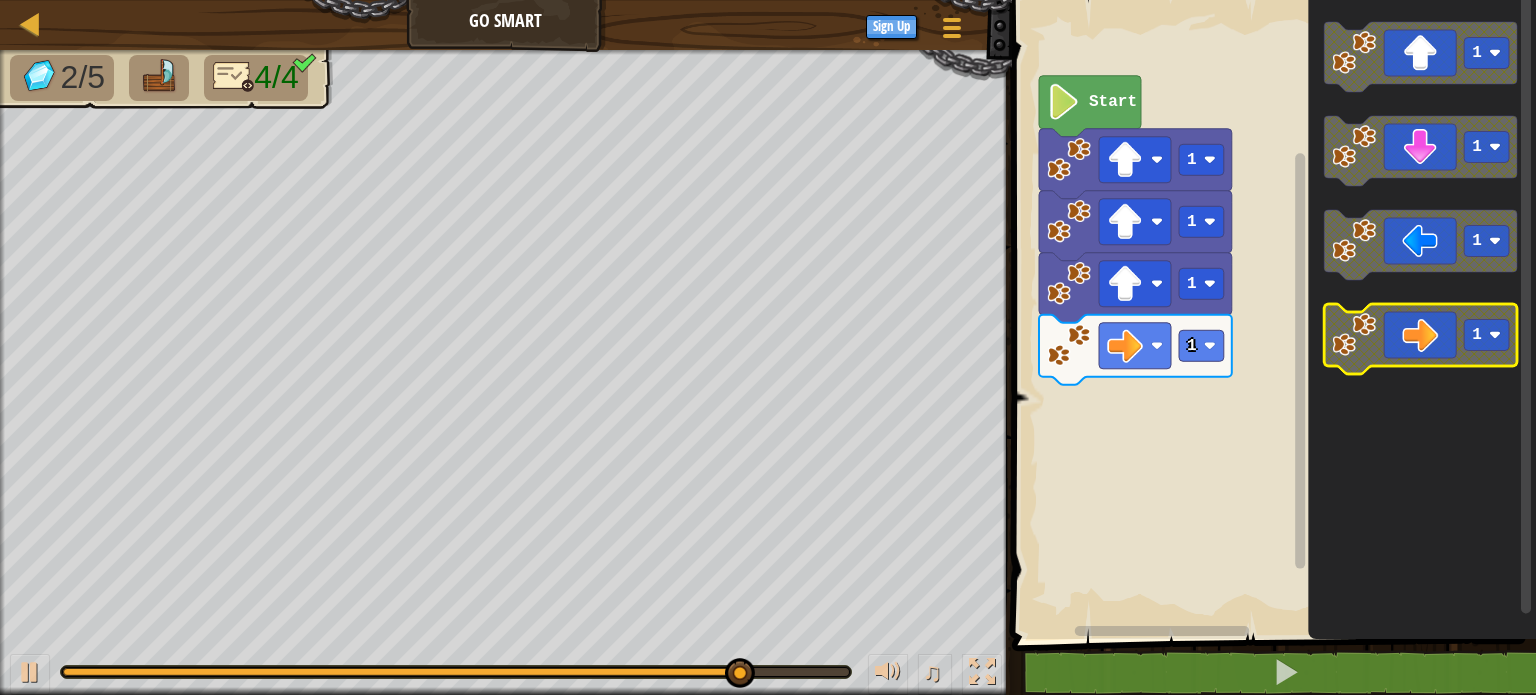 click on "1" 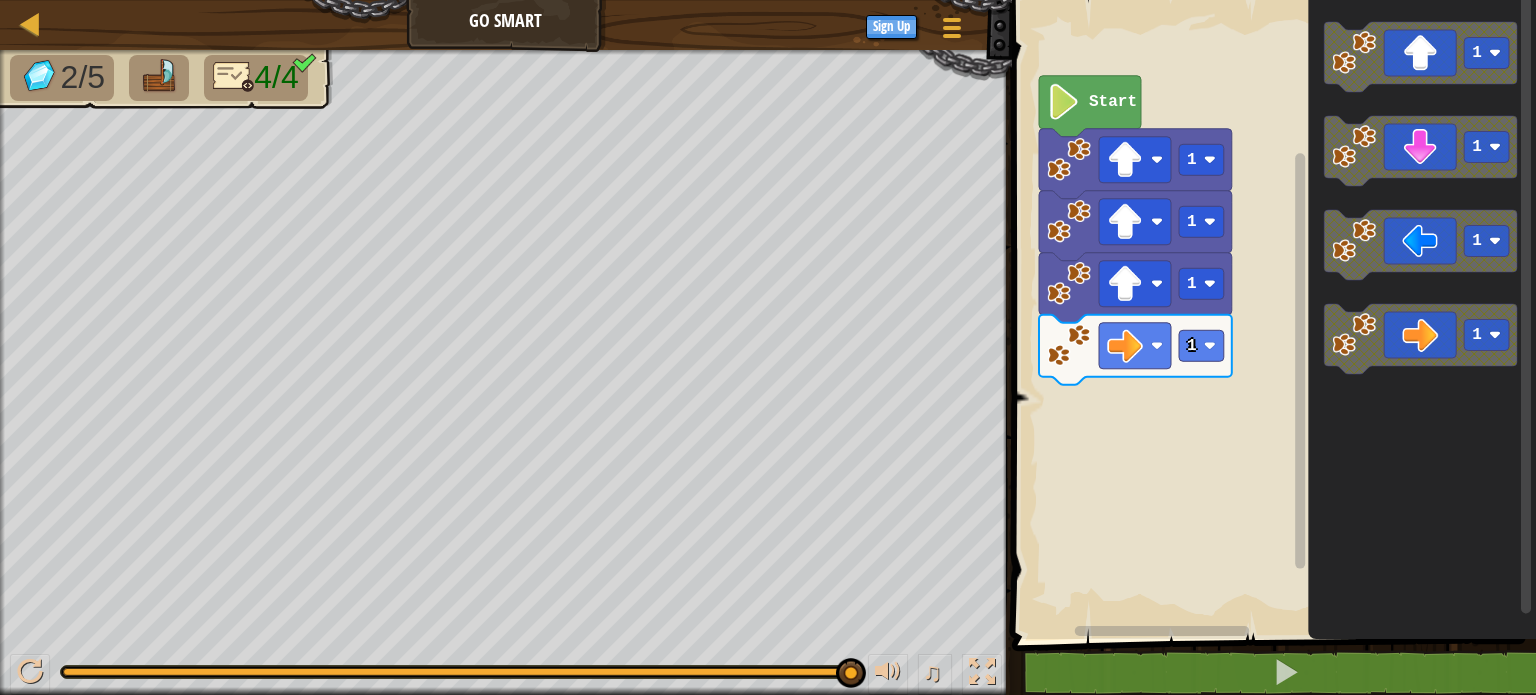 click on "1" 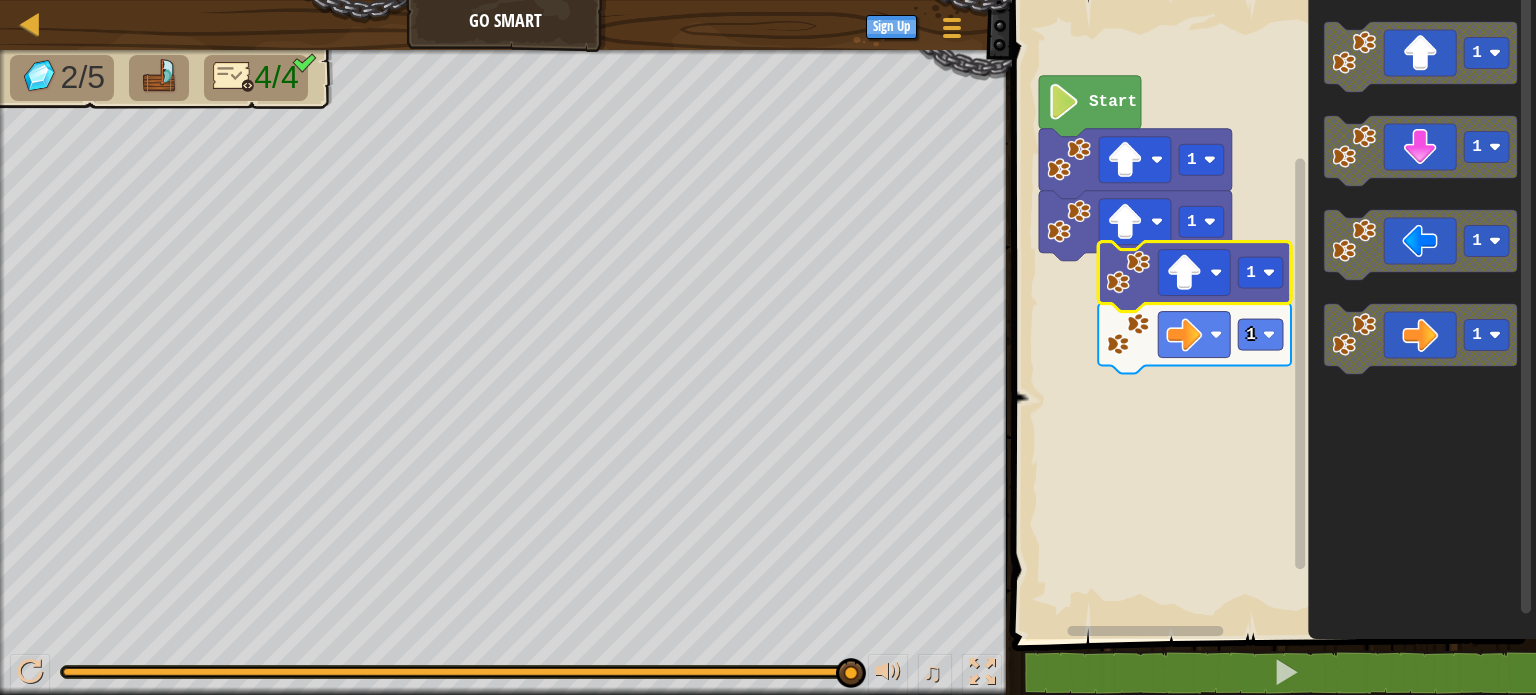 click 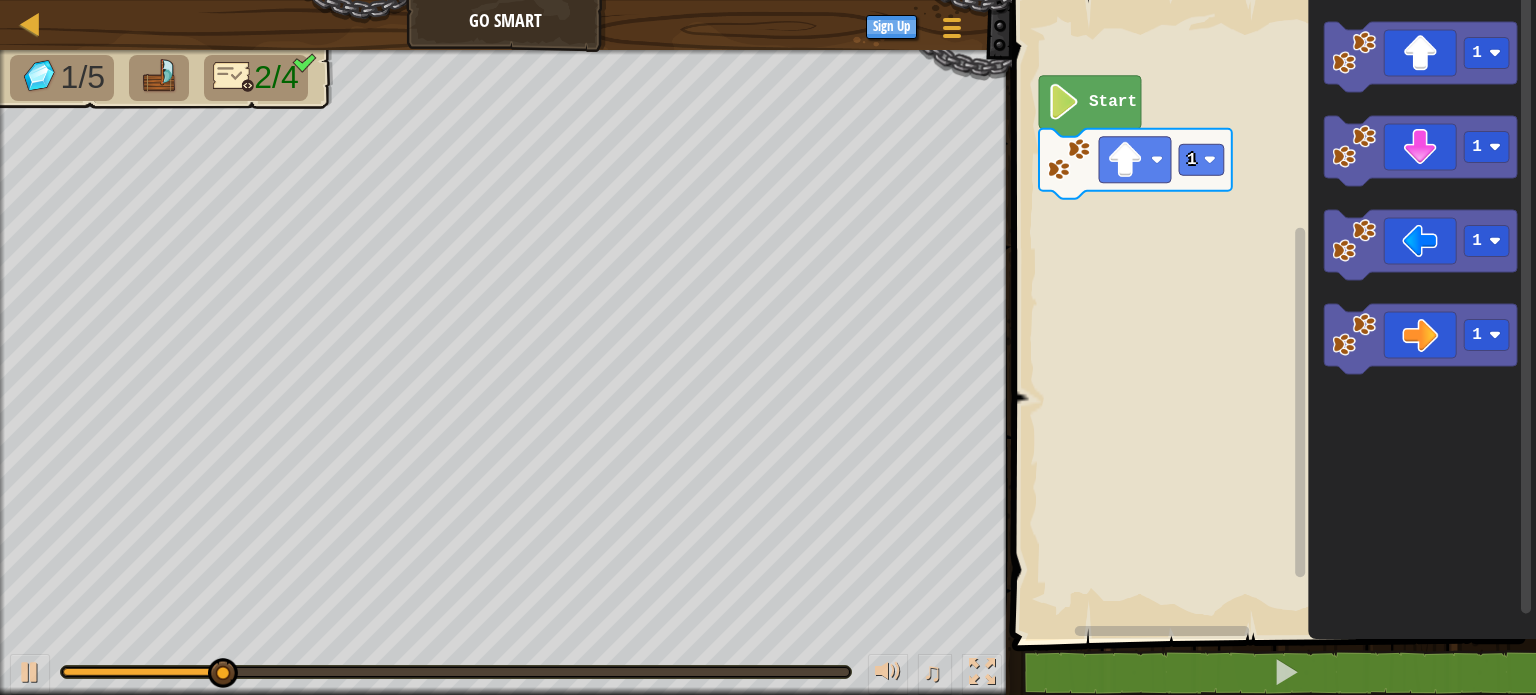 click 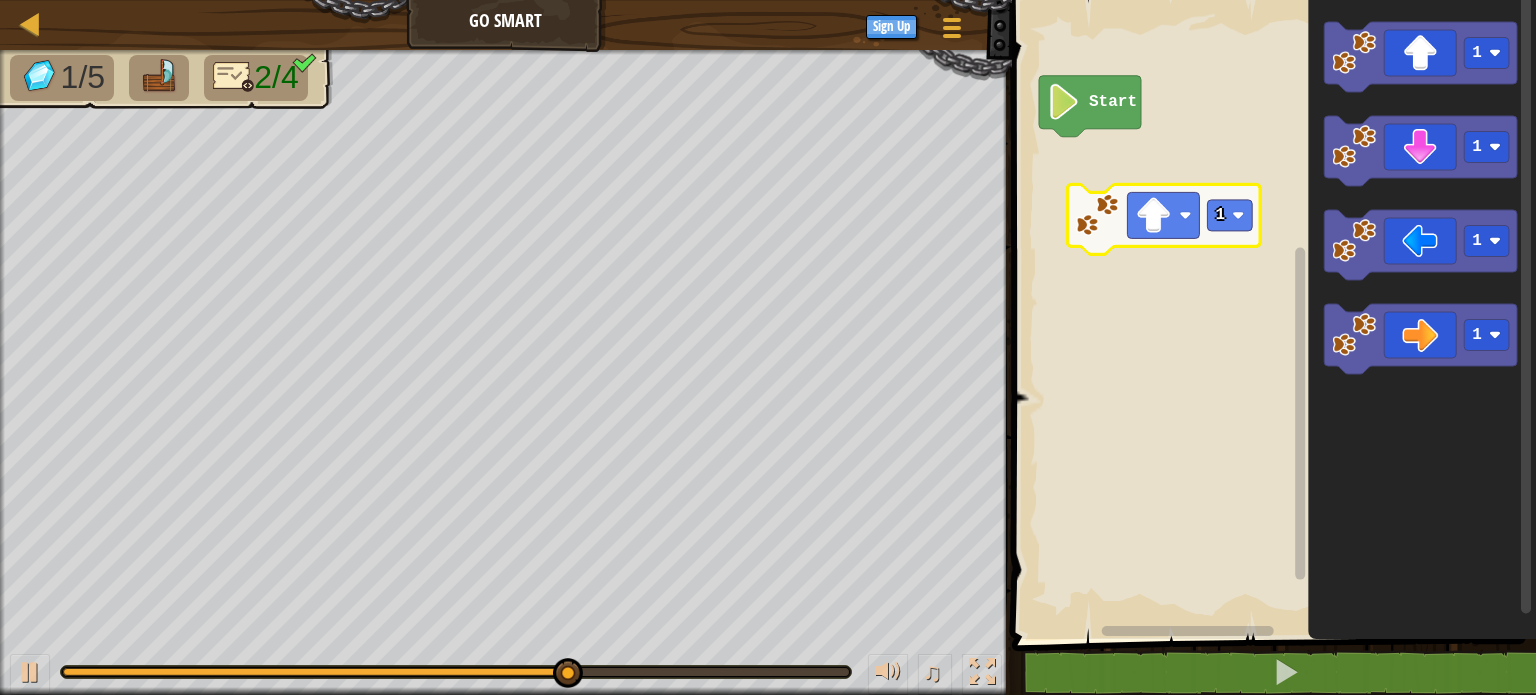 click on "Start 1 1 1 1 1" at bounding box center (1271, 314) 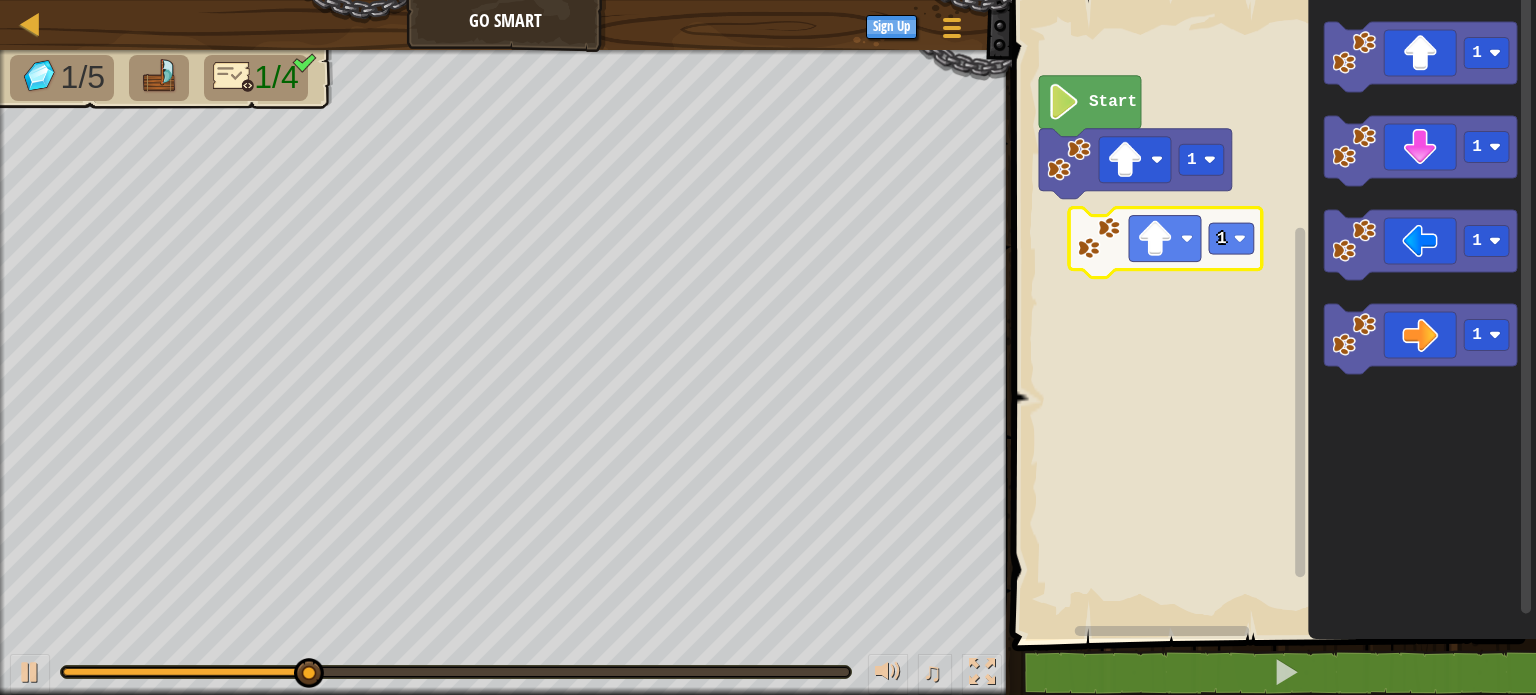 click on "1 Start 1 1 1 1 1" at bounding box center (1271, 314) 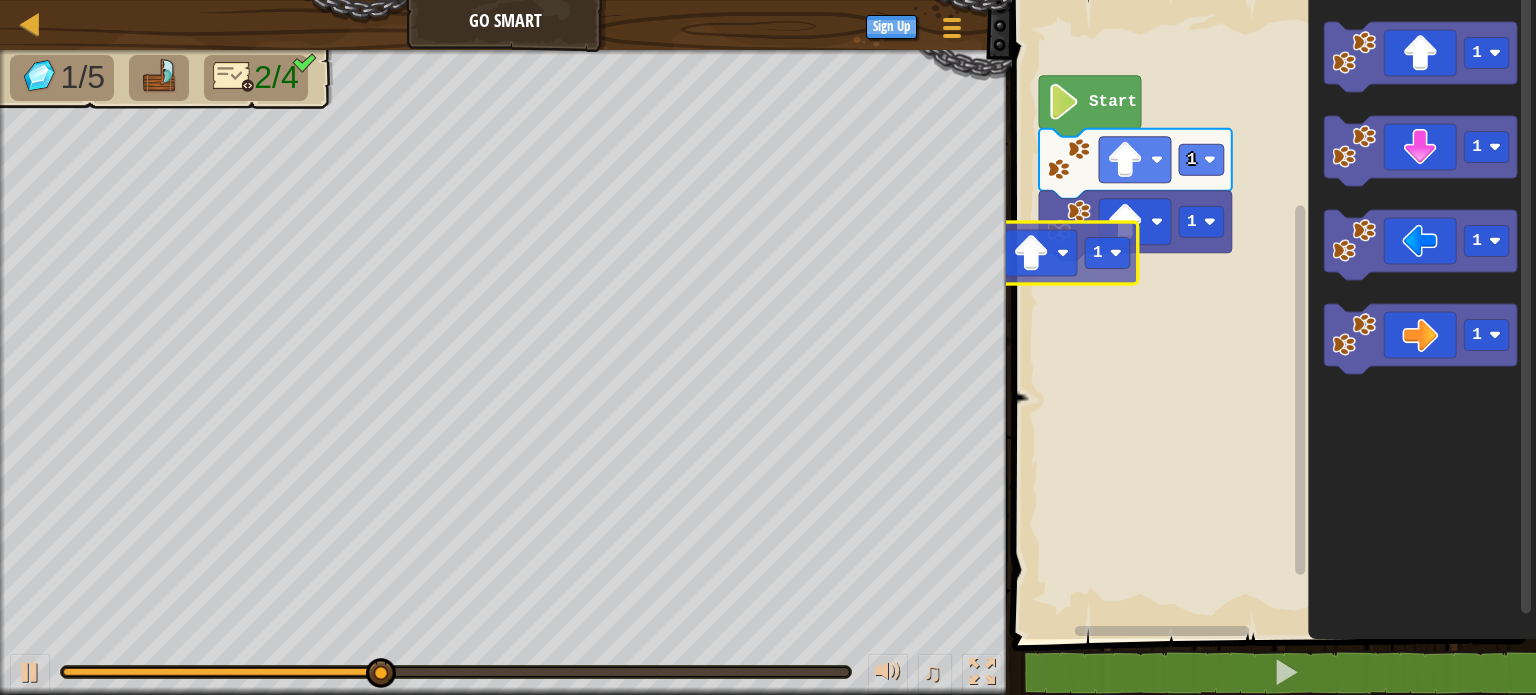 click on "1 1 Start 1 1 1 1 1 1" at bounding box center (1271, 314) 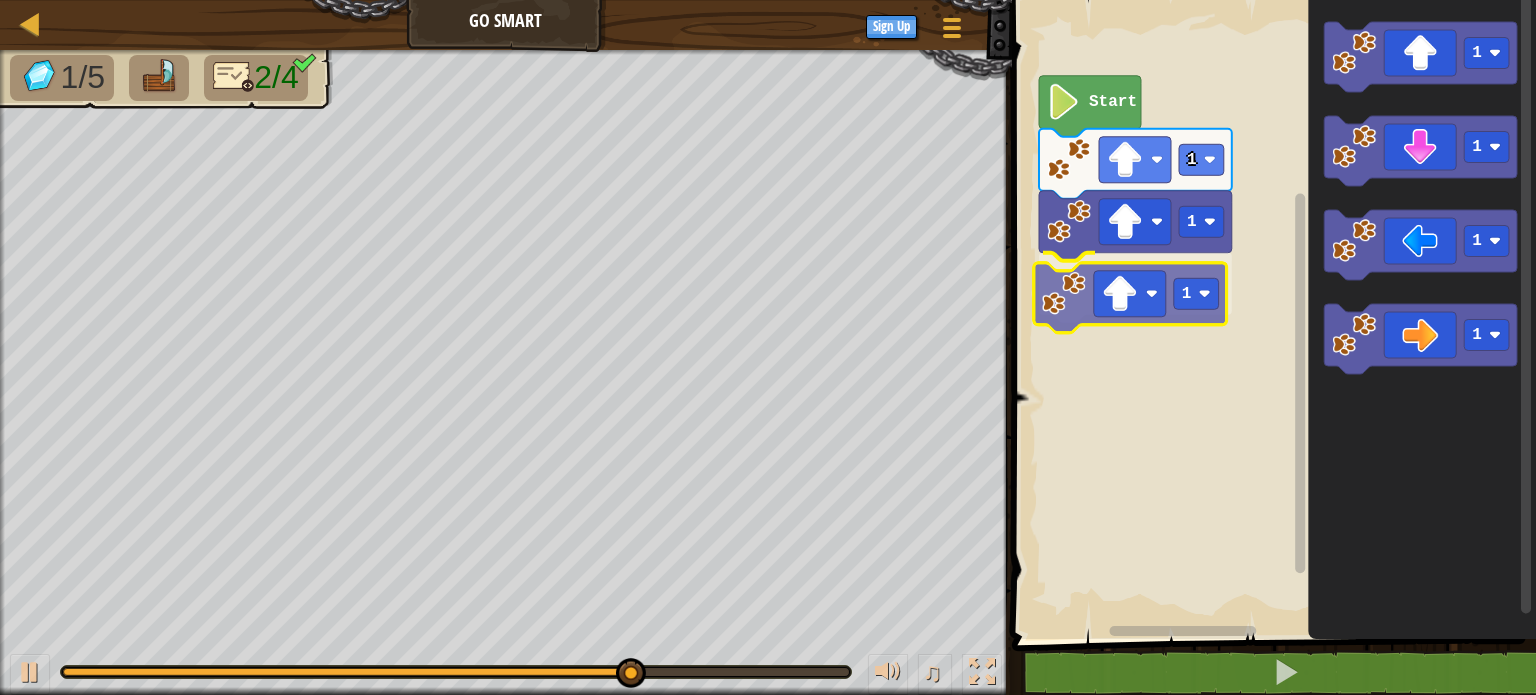 click on "1 1 1 Start 1 1 1 1 1" at bounding box center (1271, 314) 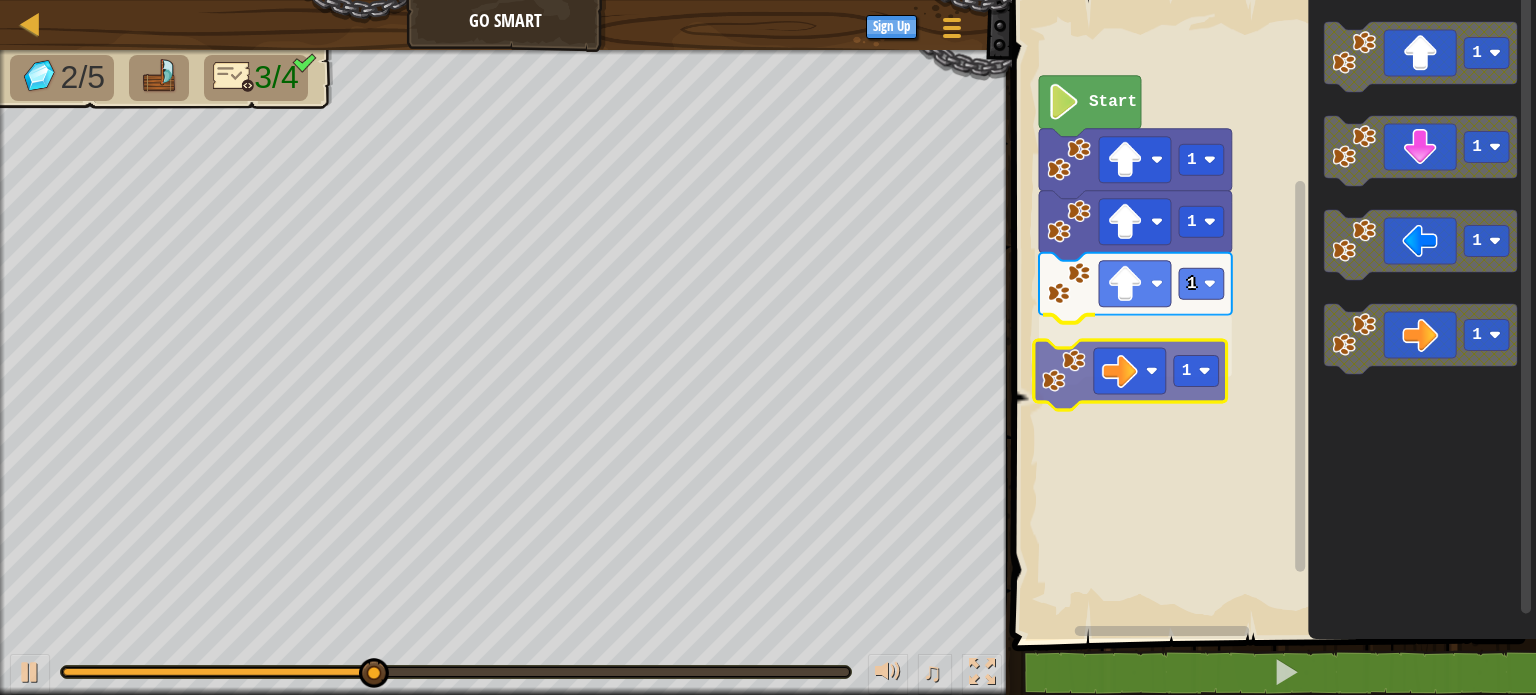 click on "1 1 1 1 Start 1 1 1 1 1" at bounding box center [1271, 314] 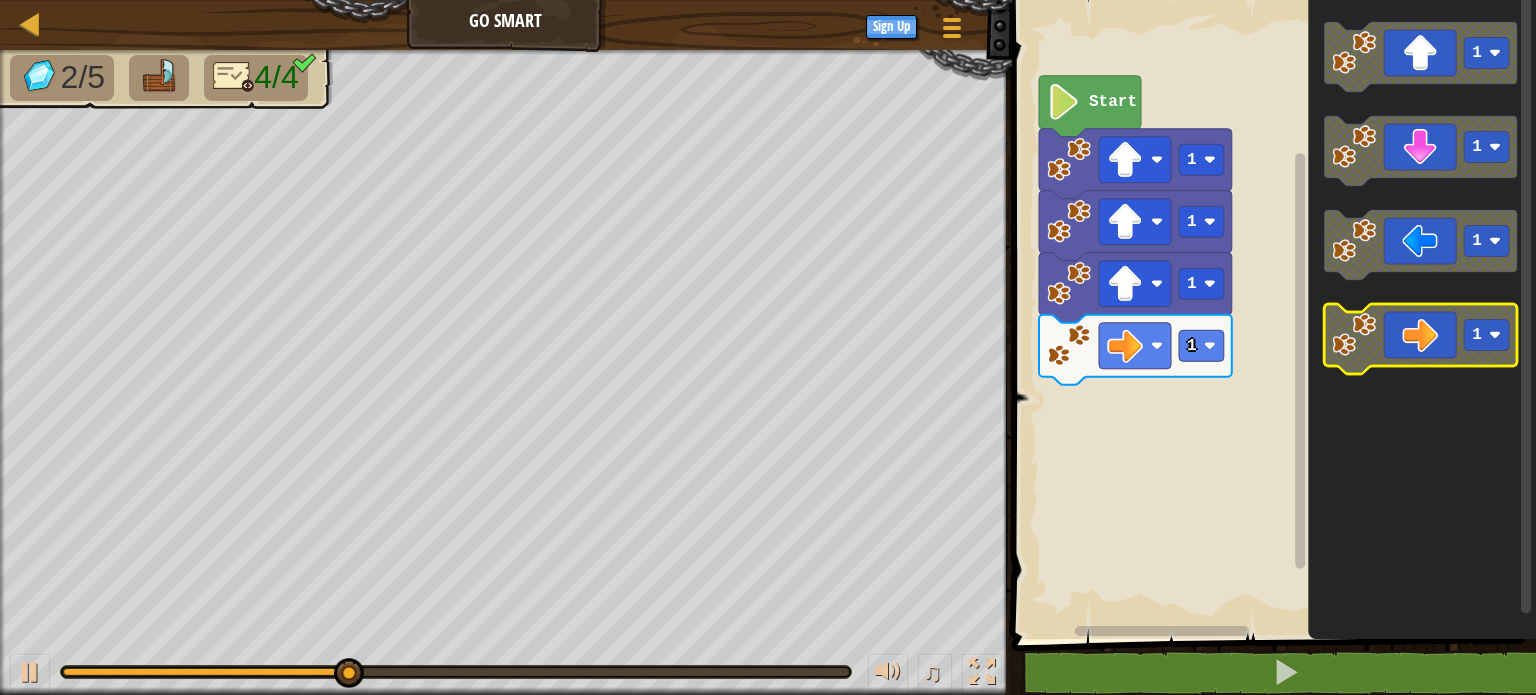 click 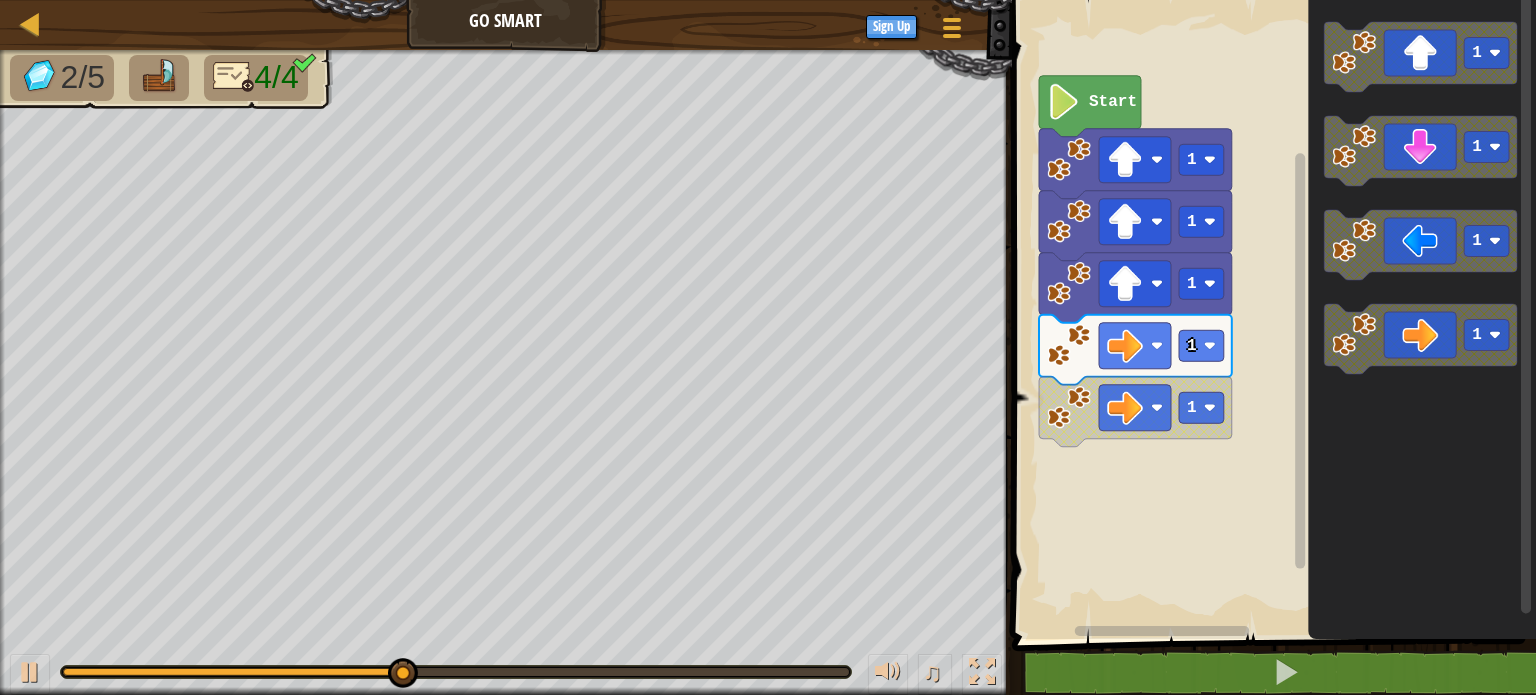 click on "1 1 1 1 1 Start 1 1 1 1" at bounding box center (1271, 314) 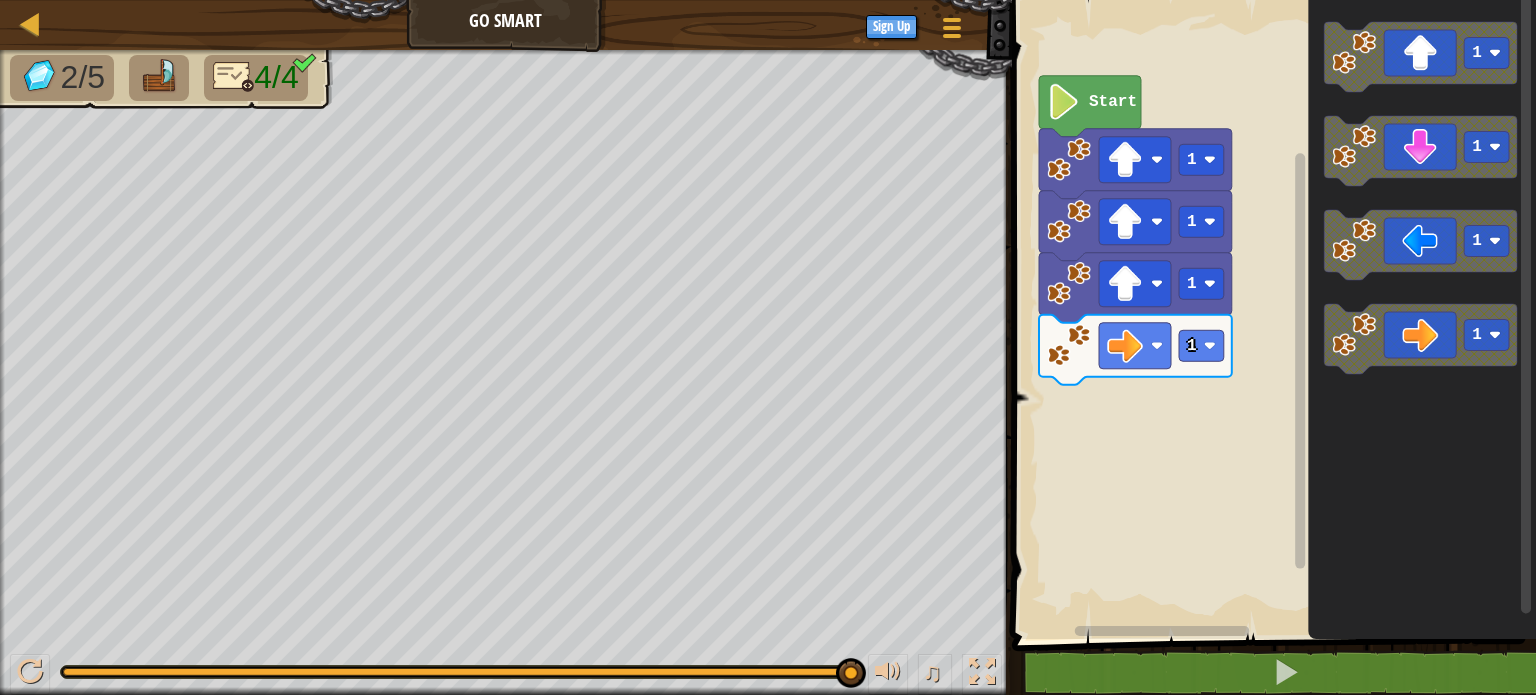 click 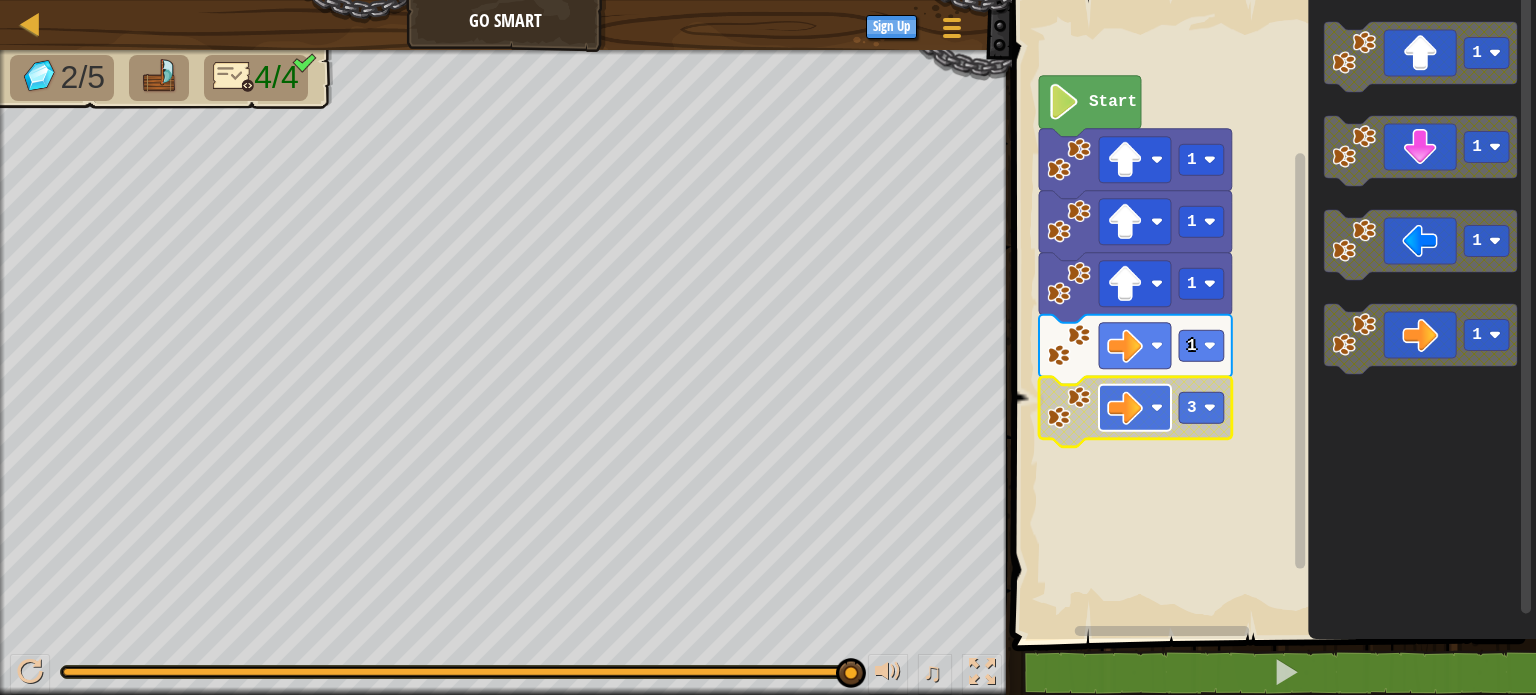 click 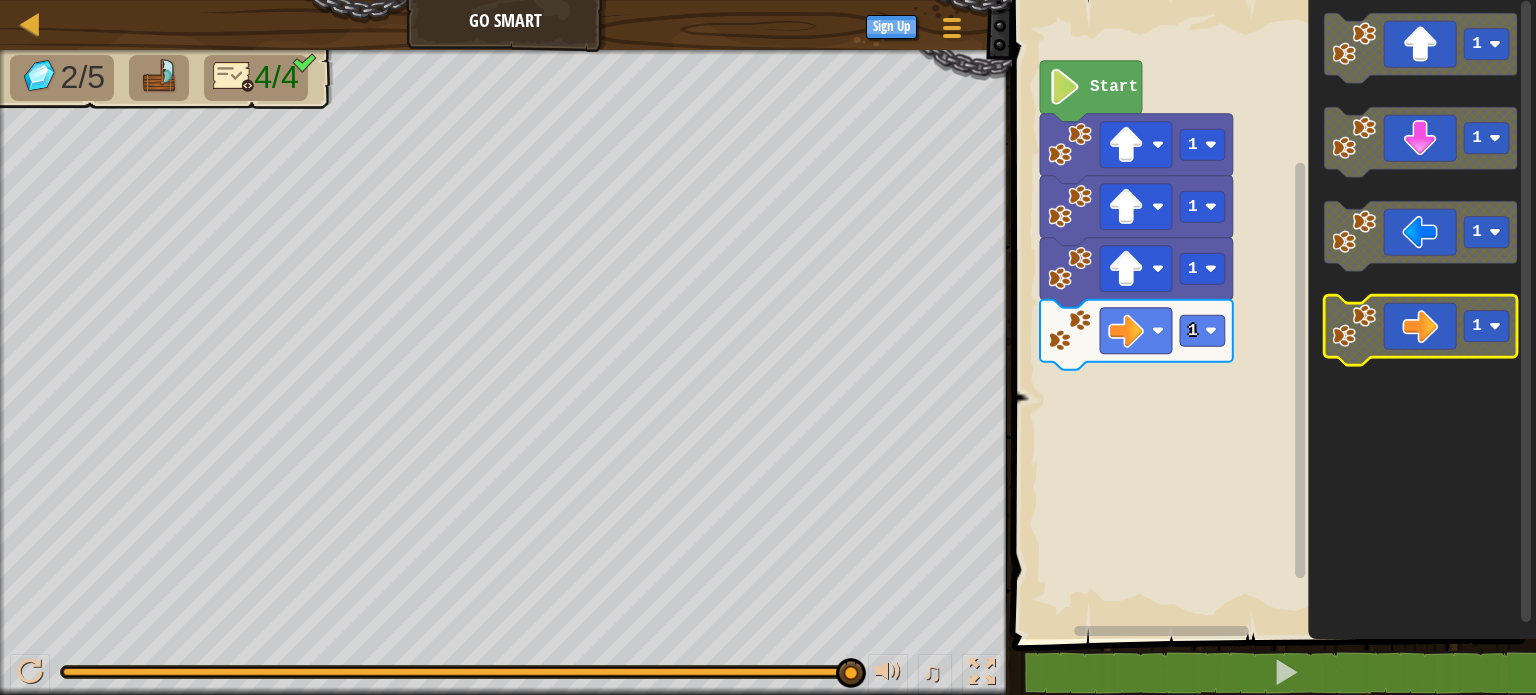 click on "1" 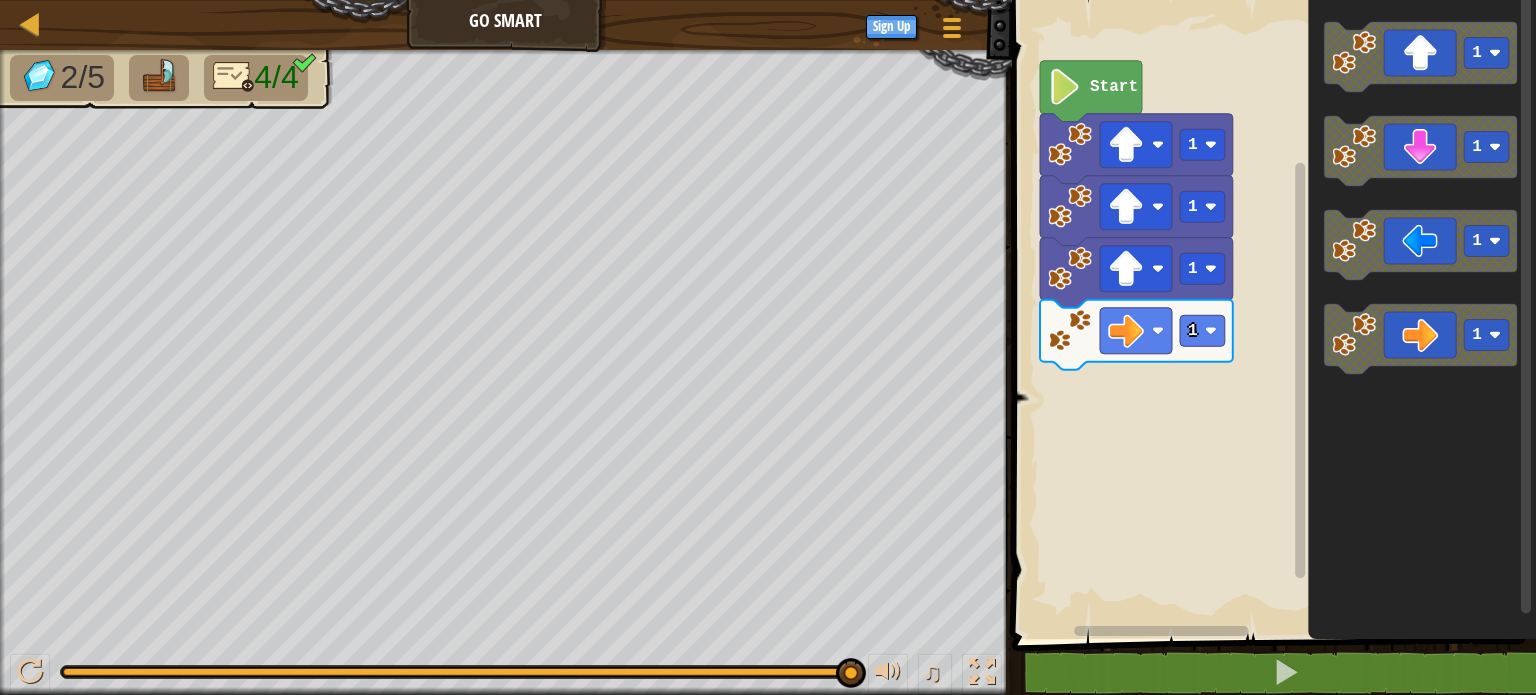 click on "Start 1 1 1 1 1 1 1 1" at bounding box center (1271, 314) 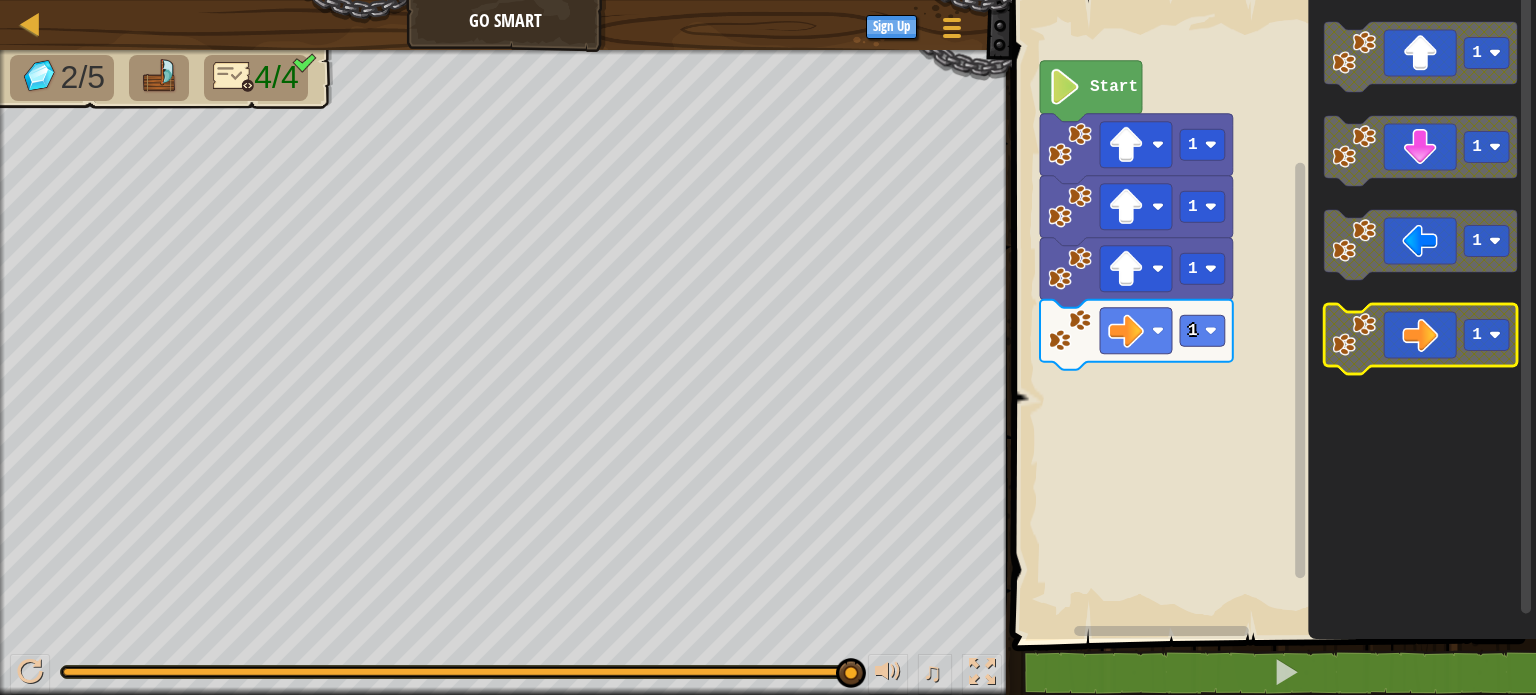 click 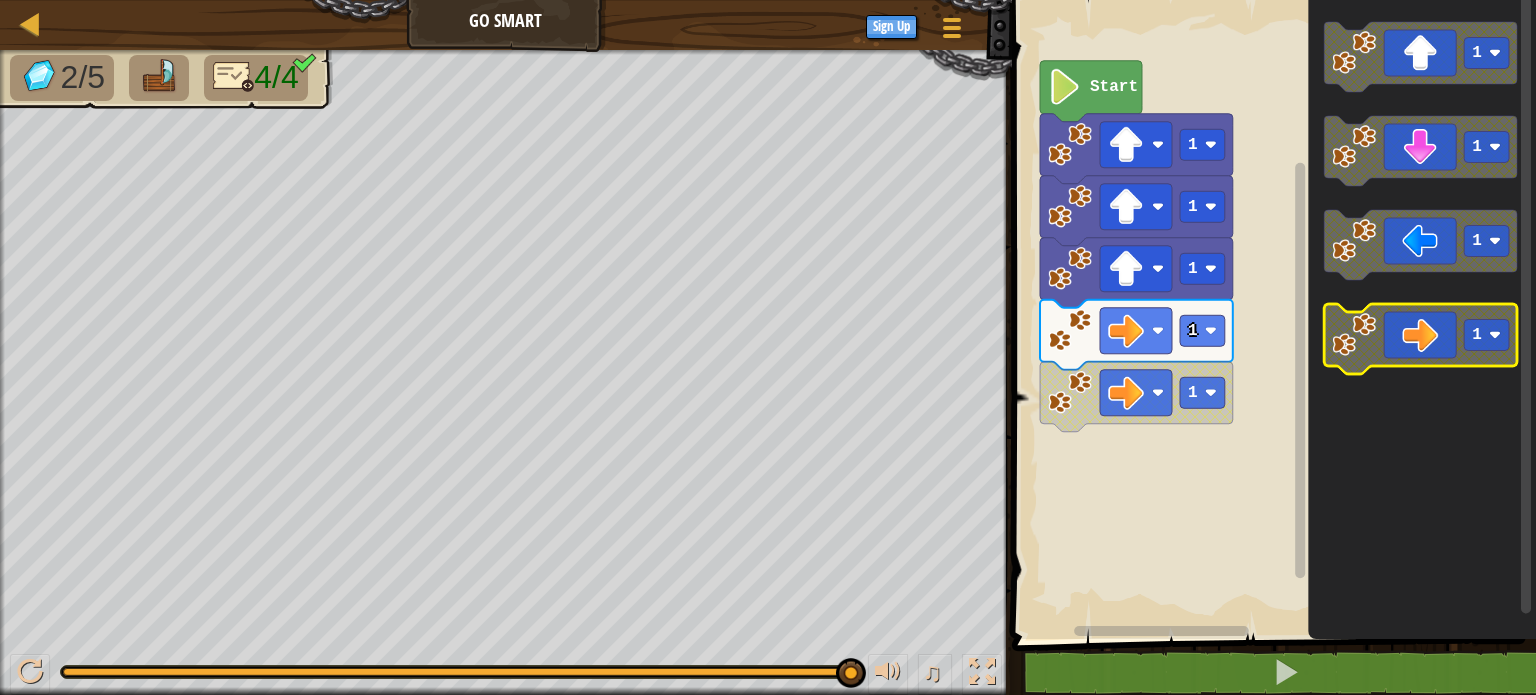 click 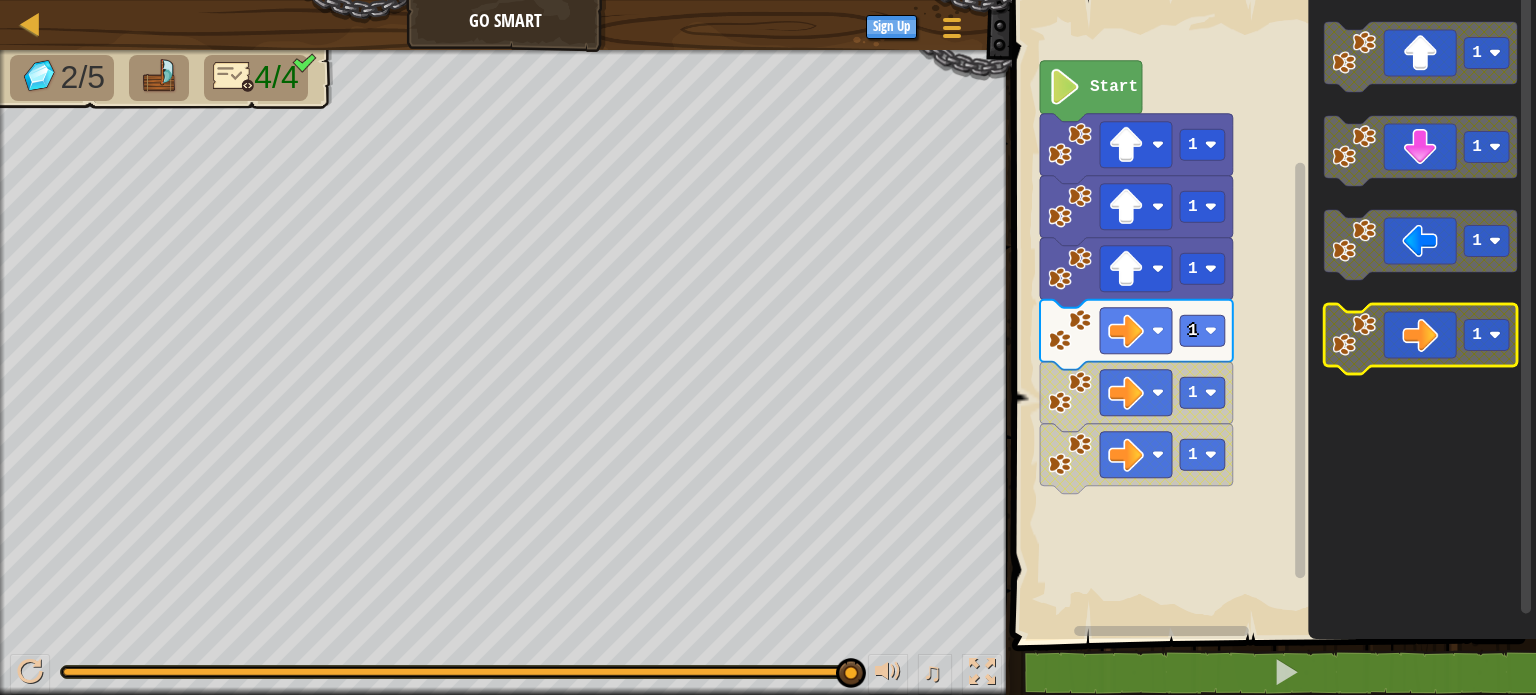 click 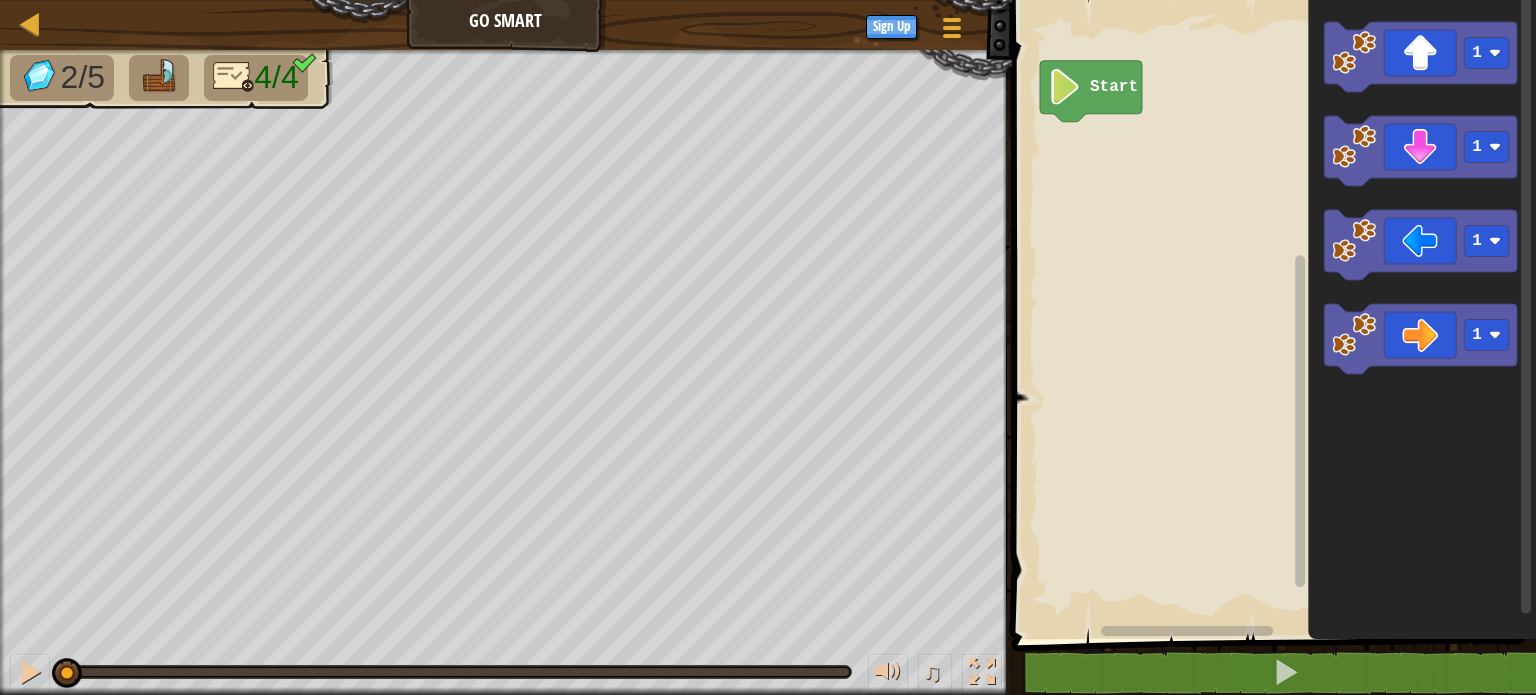 drag, startPoint x: 858, startPoint y: 662, endPoint x: 0, endPoint y: 724, distance: 860.2372 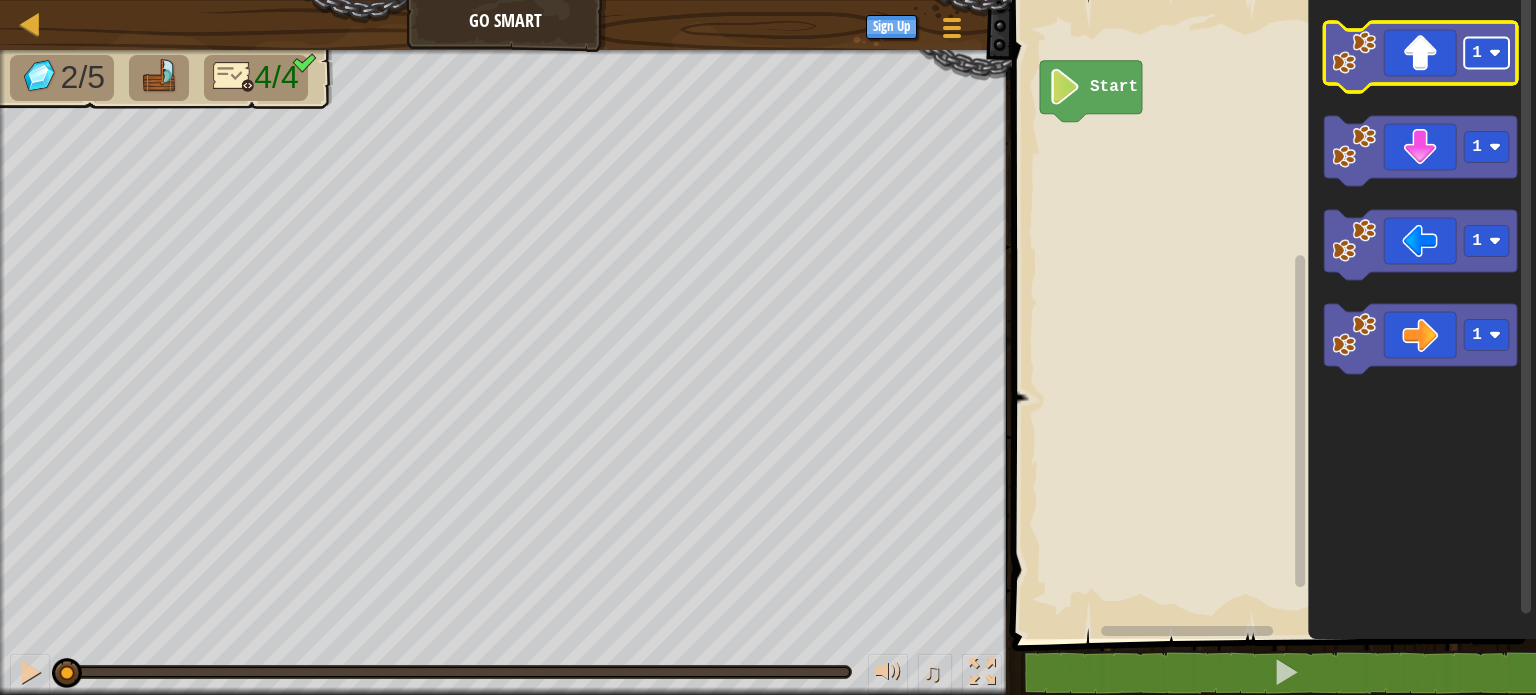 click 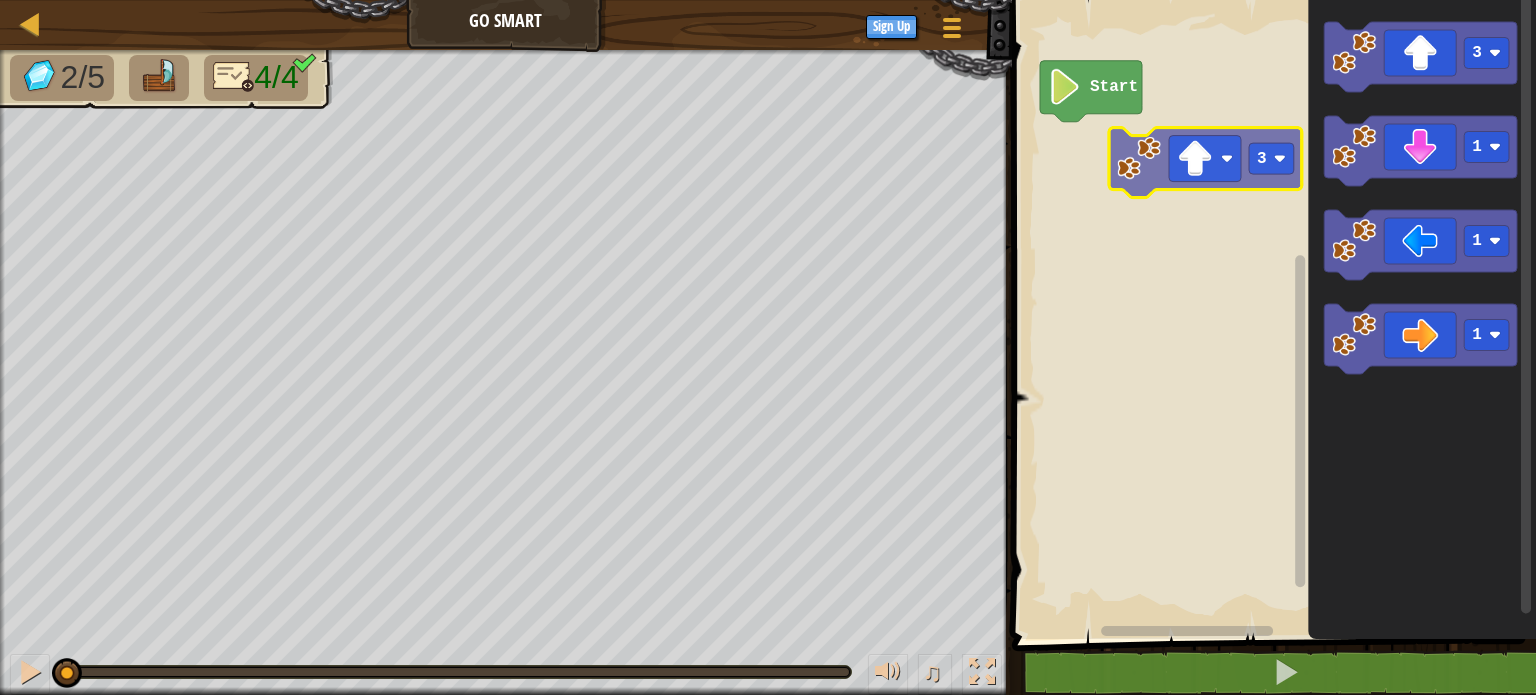 click on "Start 3 1 1 1 3" at bounding box center (1271, 314) 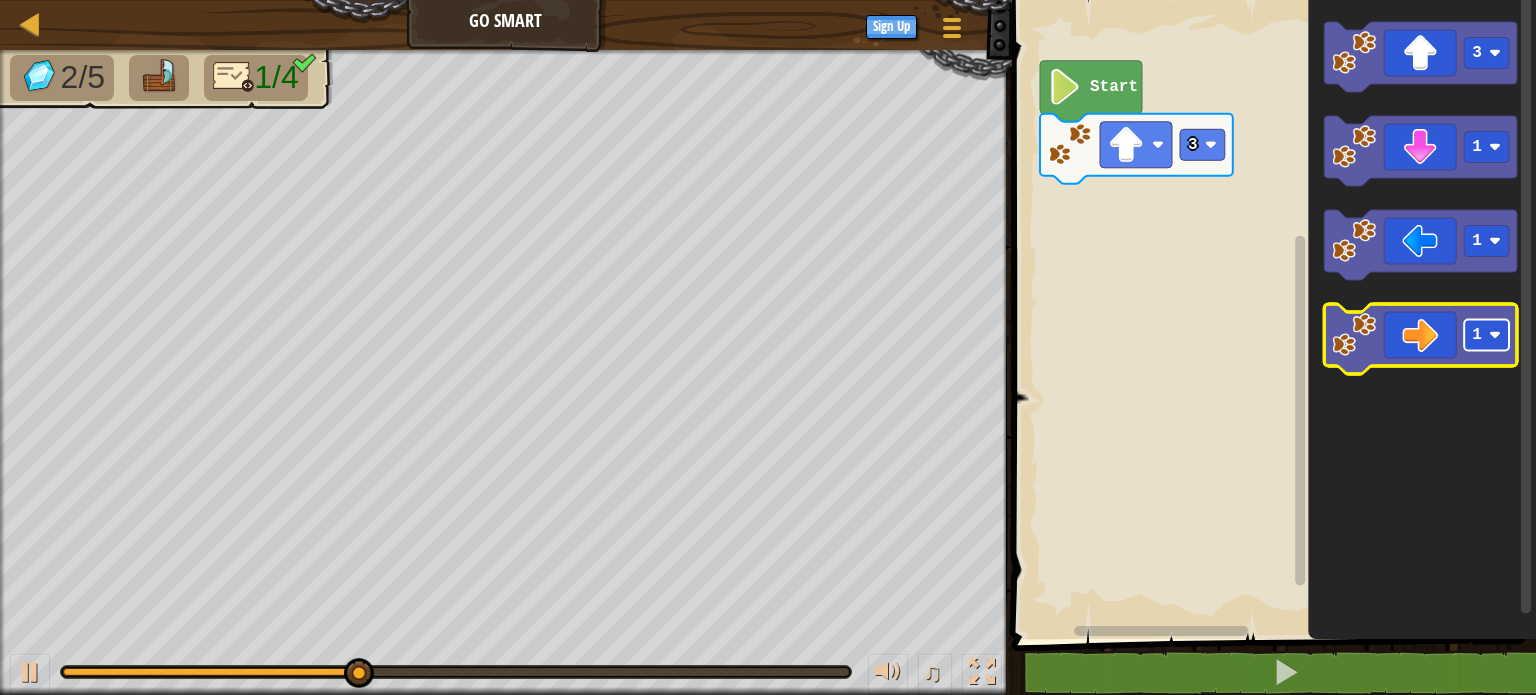 click 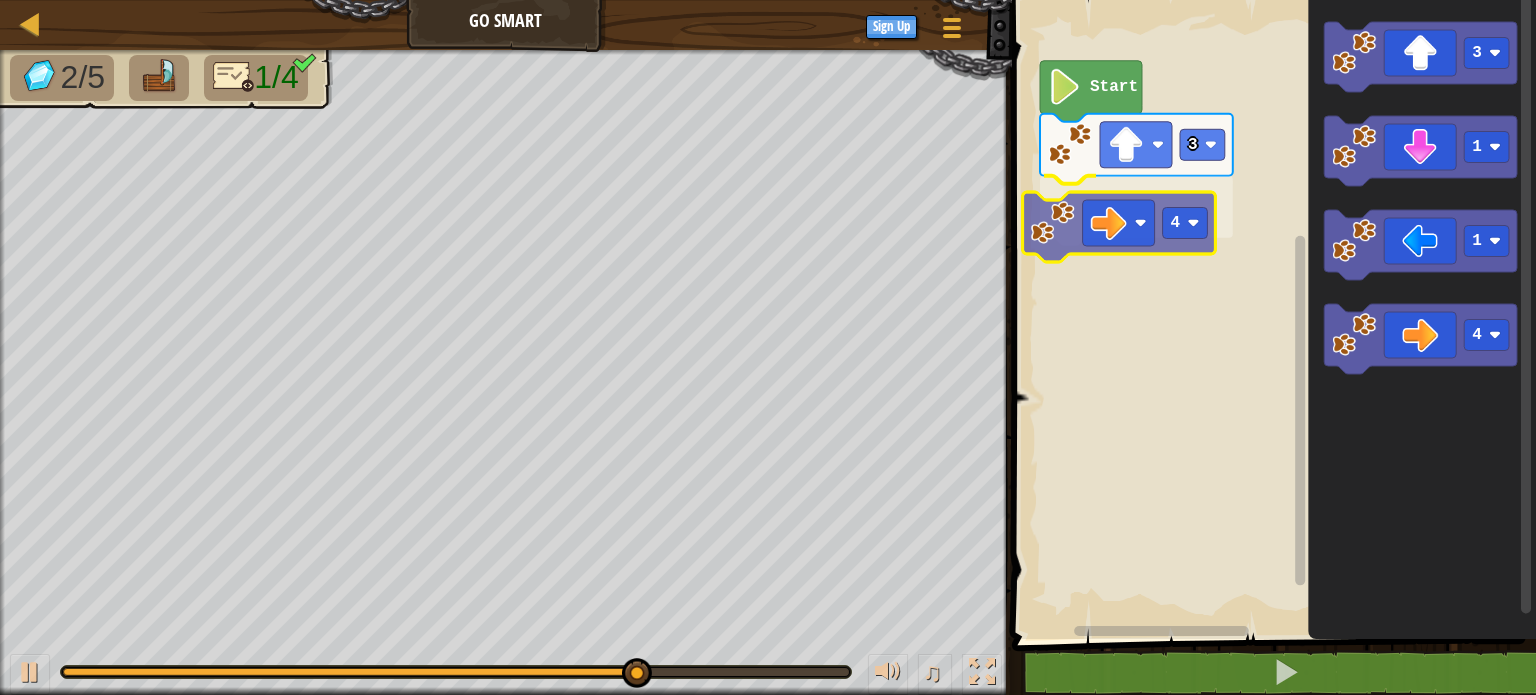click on "Start 3 4 3 1 1 4 4" at bounding box center [1271, 314] 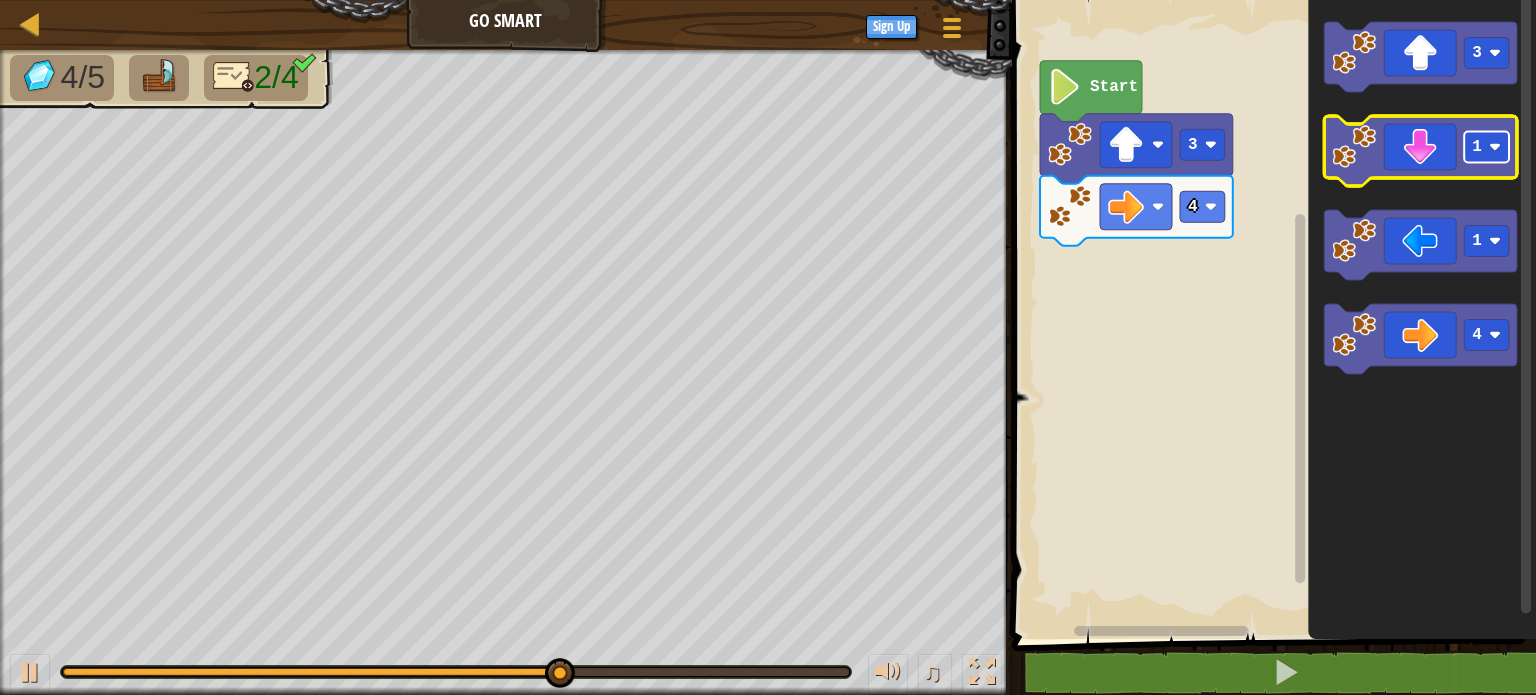 click 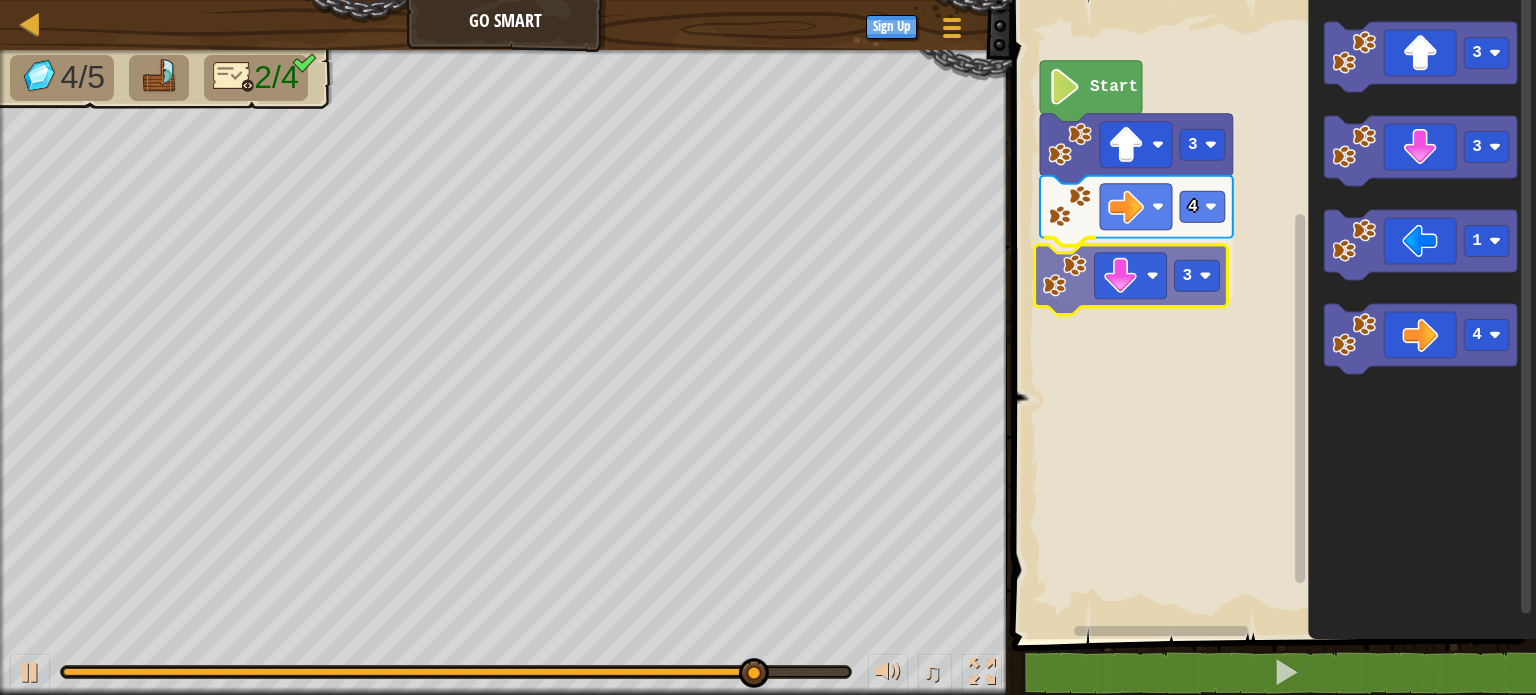 click on "Start 3 4 3 3 3 1 4 3" at bounding box center [1271, 314] 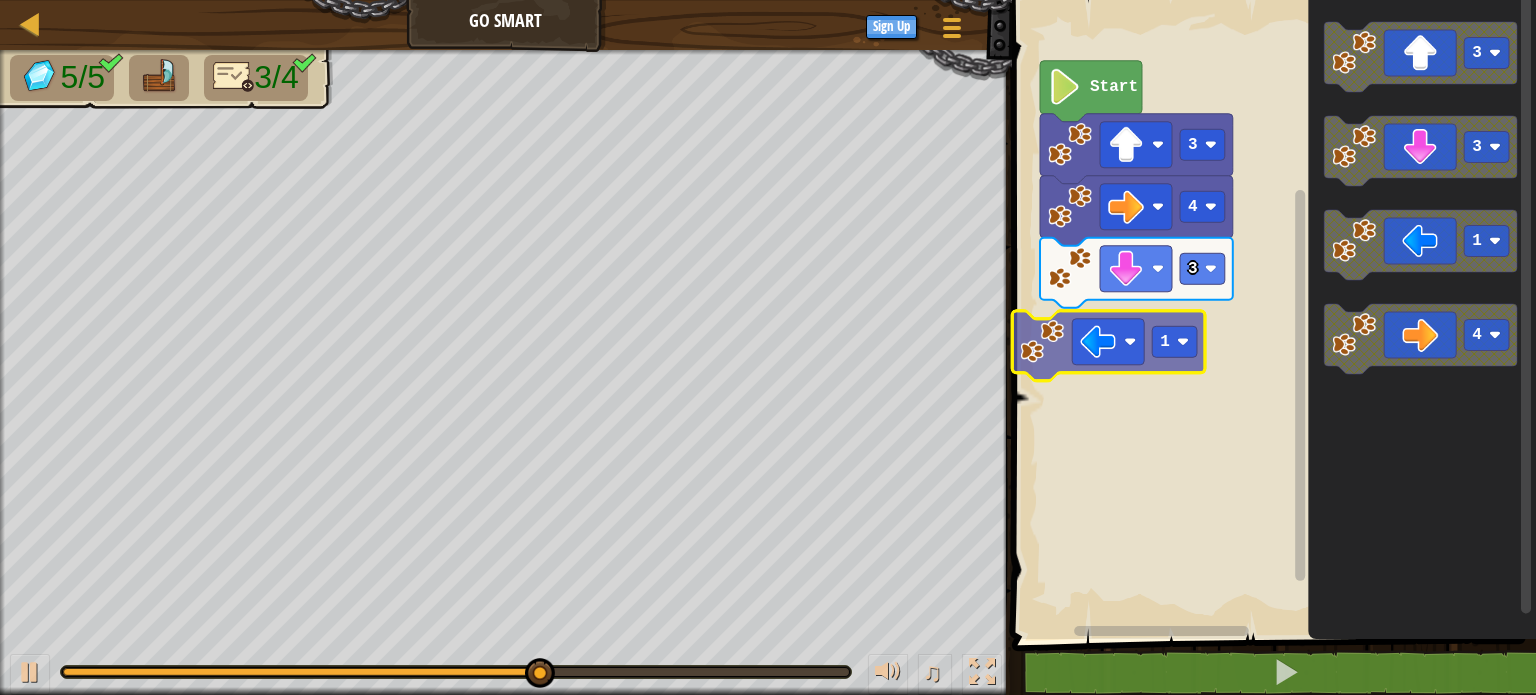 click on "Start 3 4 3 1 3 3 1 4 1" at bounding box center (1271, 314) 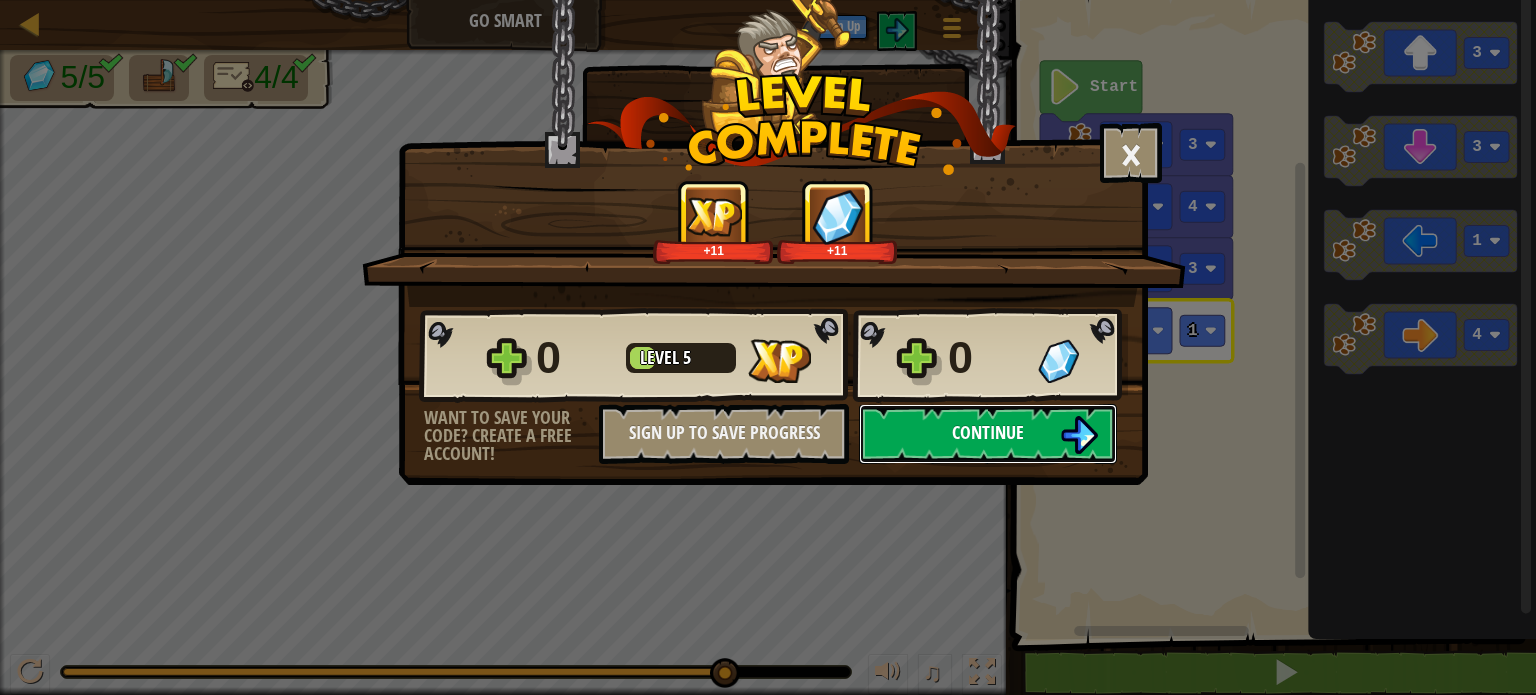 click on "Continue" at bounding box center [988, 432] 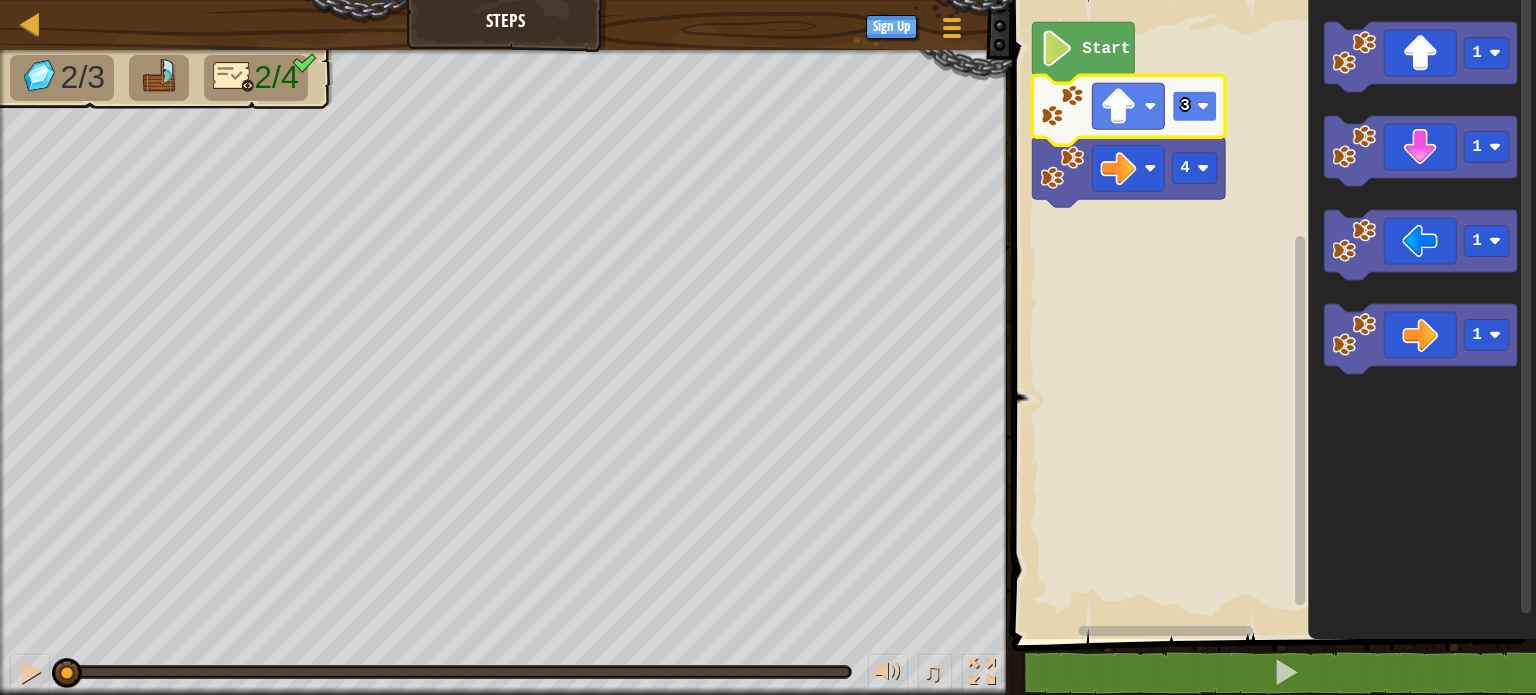 click 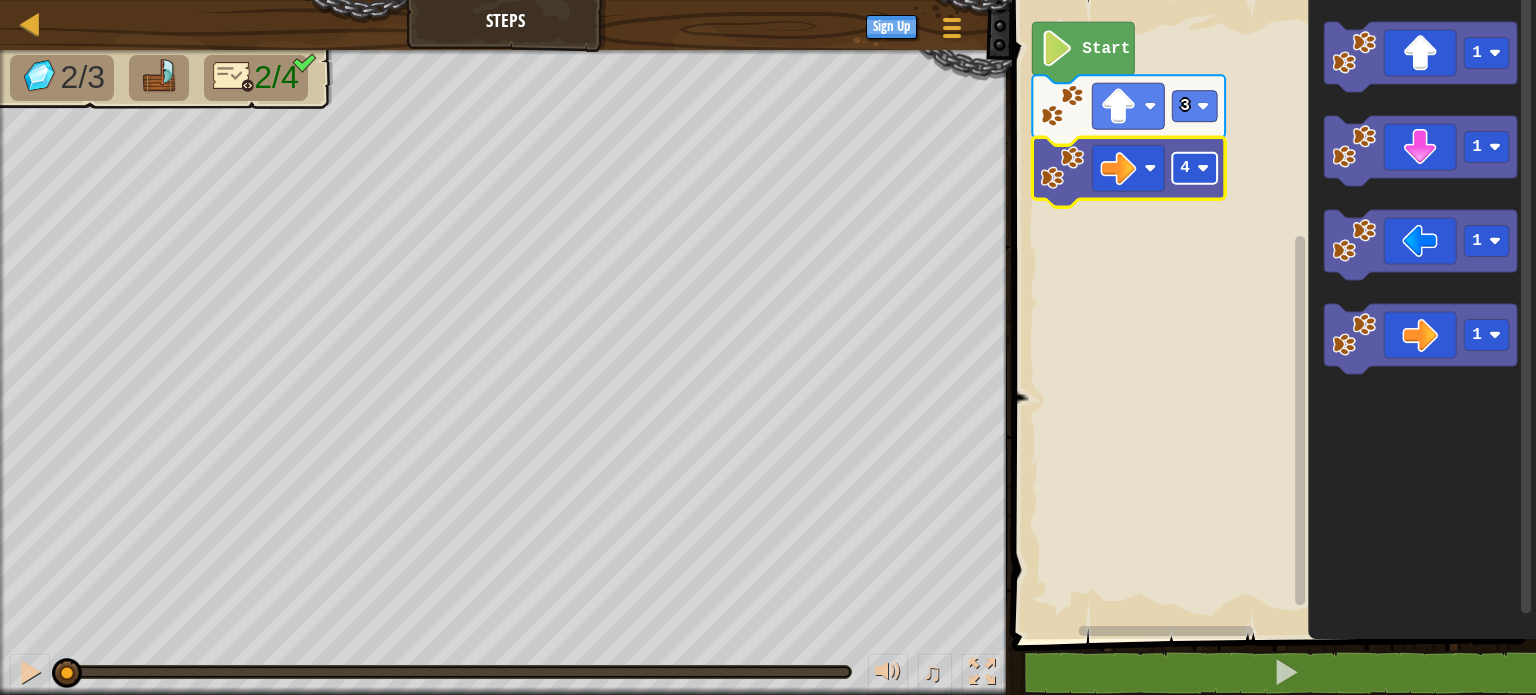 click 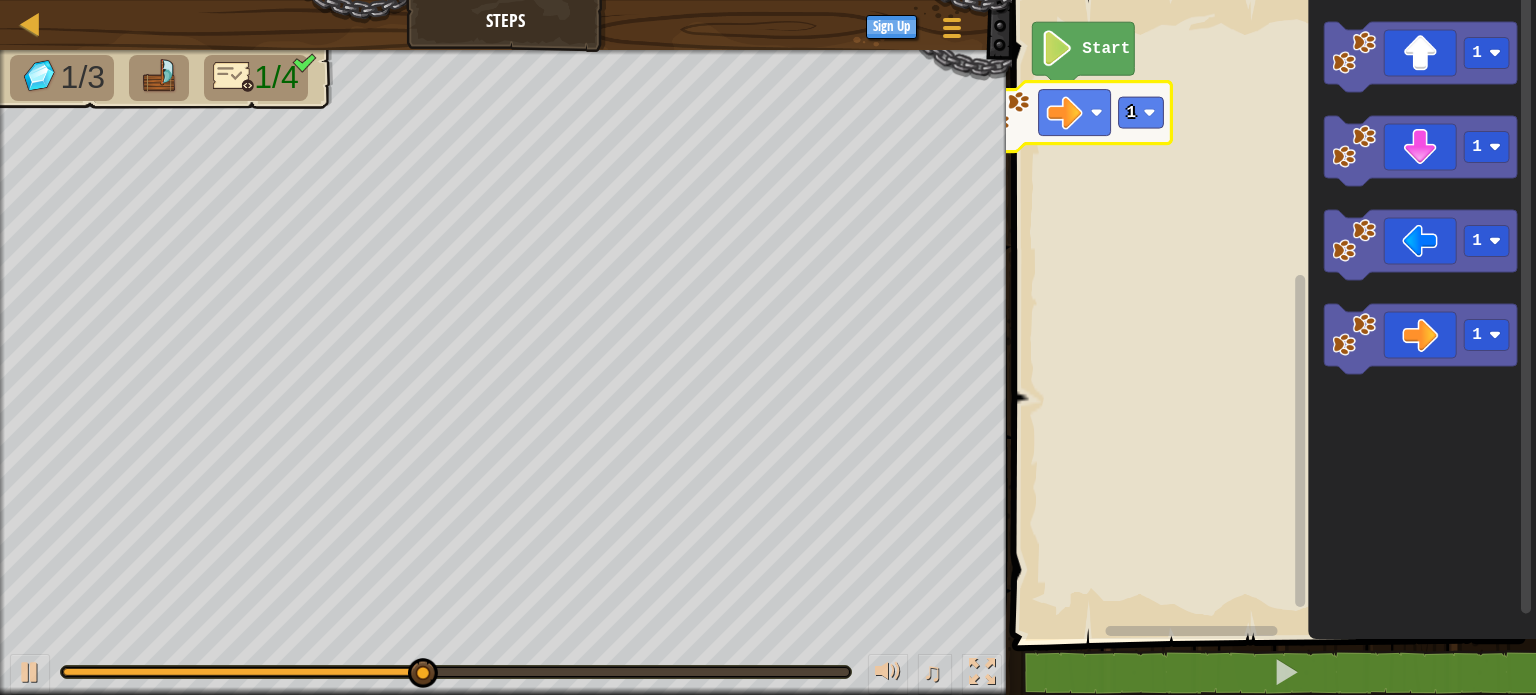 click on "Start 1 1 1 1 1" at bounding box center [1271, 314] 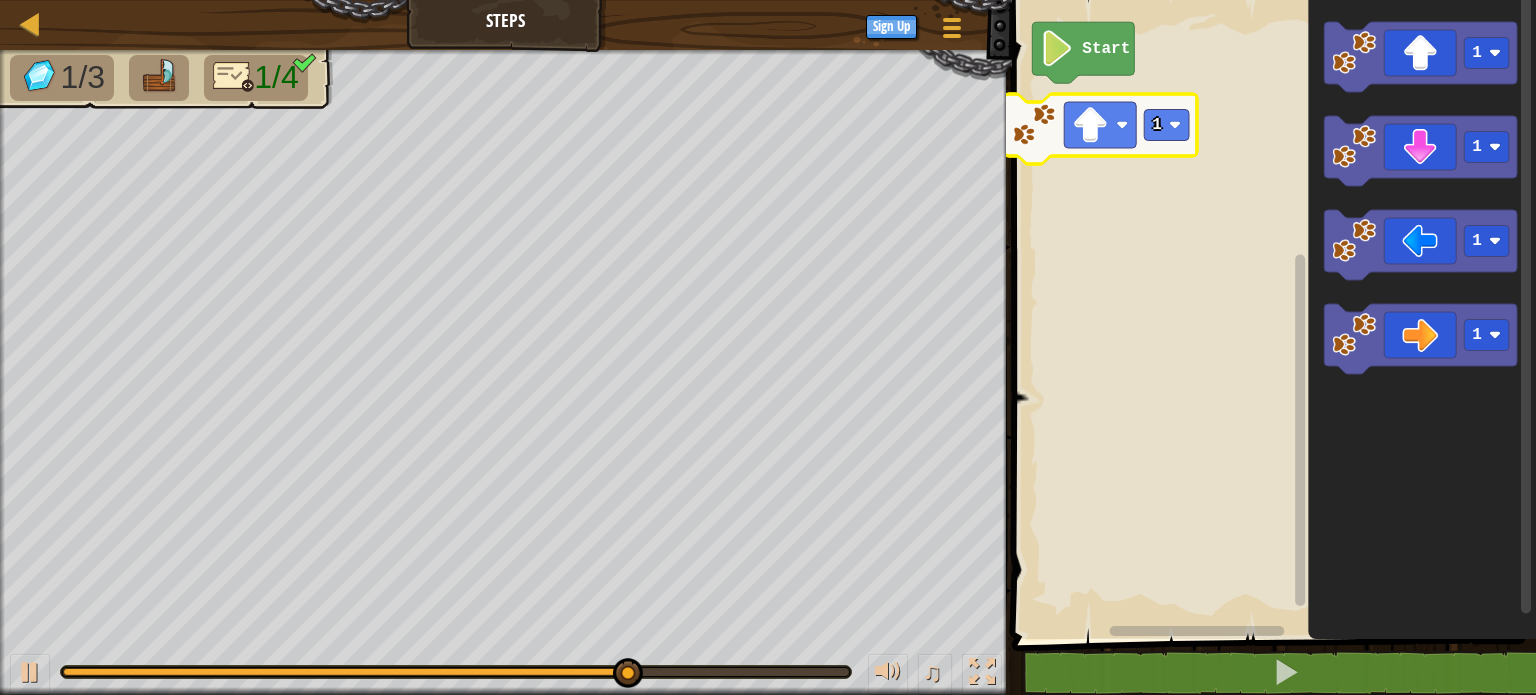 click on "Start 1 1 1 1 1" at bounding box center [1271, 314] 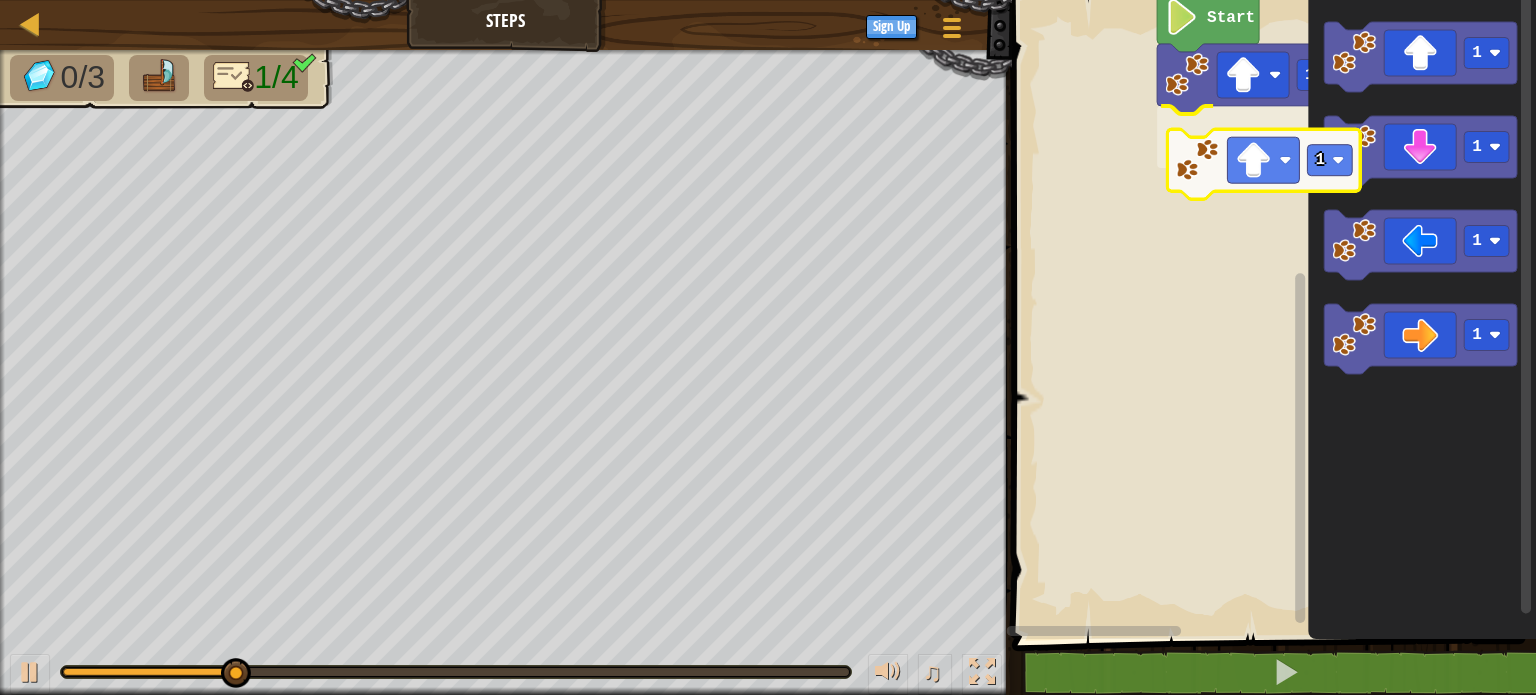 click on "1 1 Start 1 1 1 1 1" at bounding box center (1271, 314) 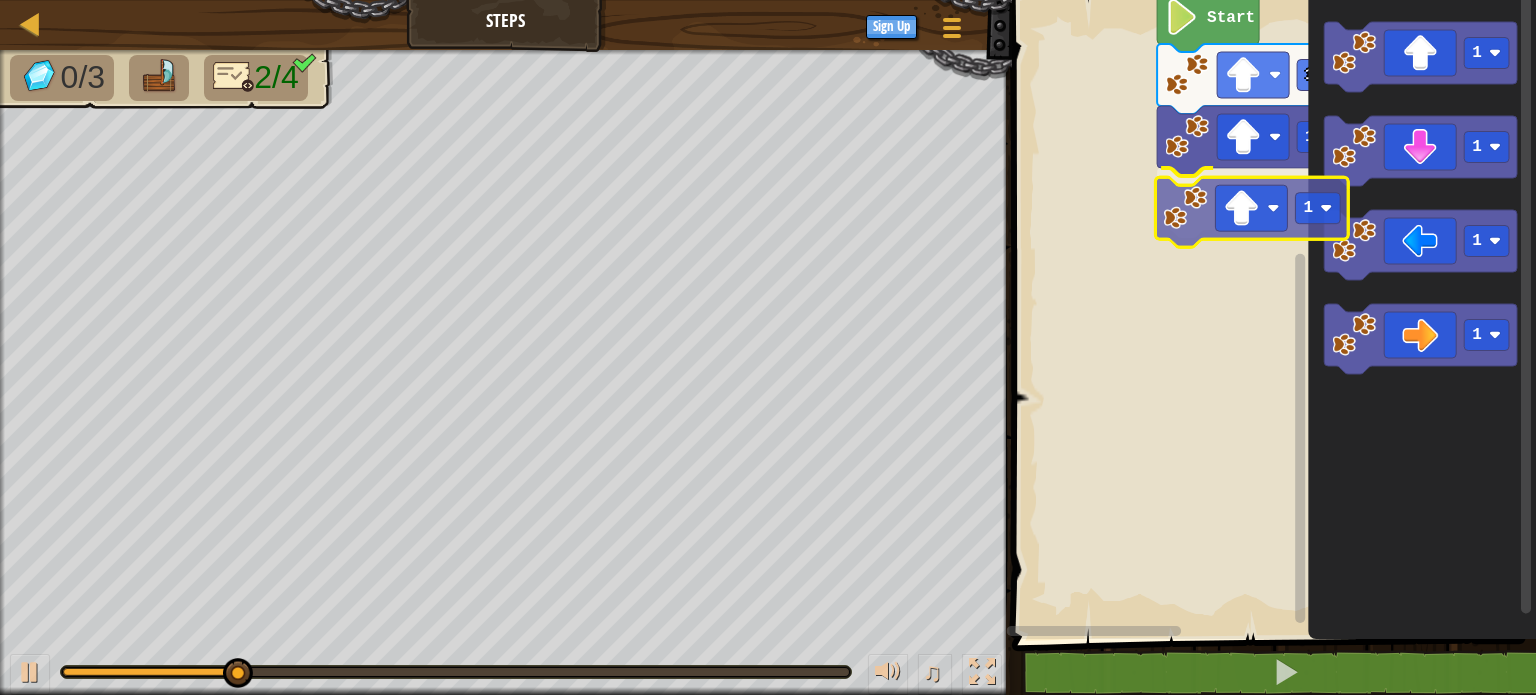 click on "1 1 1 Start 1 1 1 1 1" at bounding box center [1271, 314] 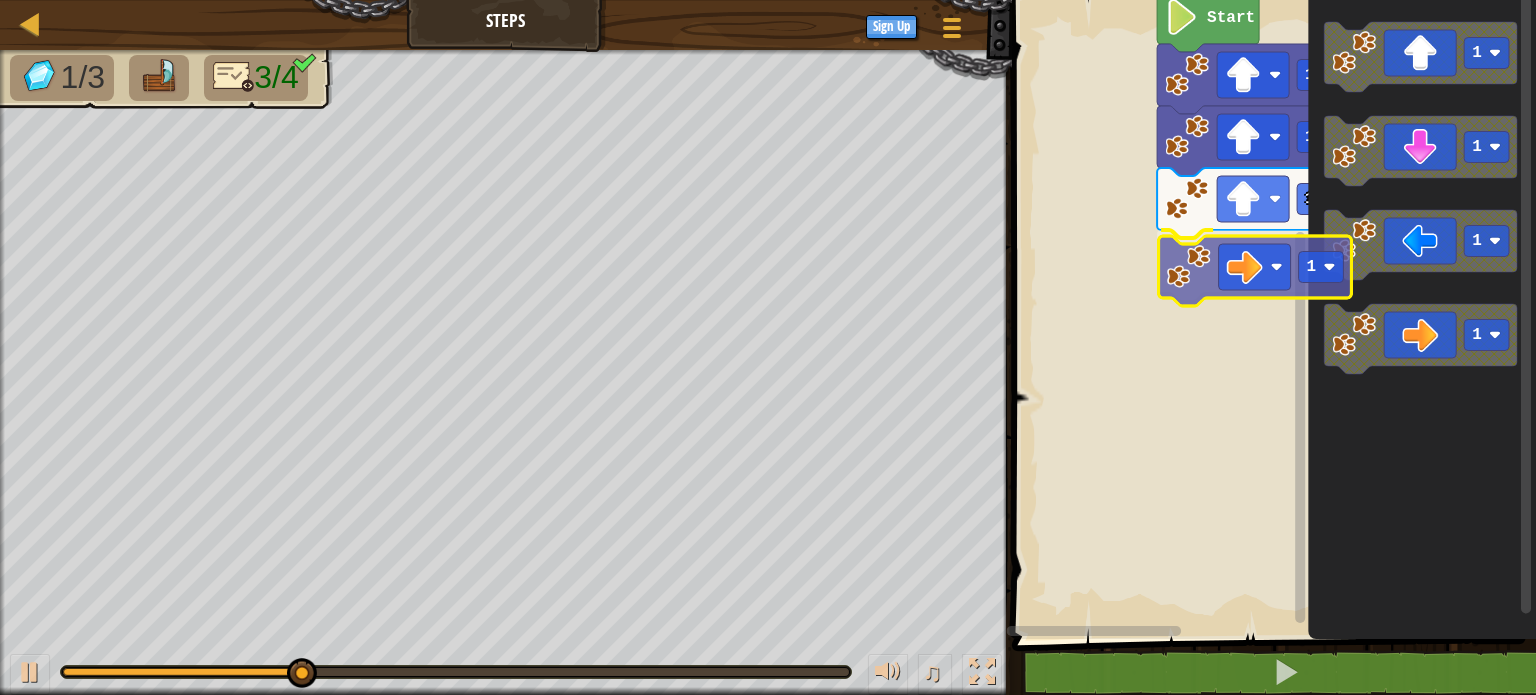 click on "1 1 1 1 Start 1 1 1 1 1" at bounding box center [1271, 314] 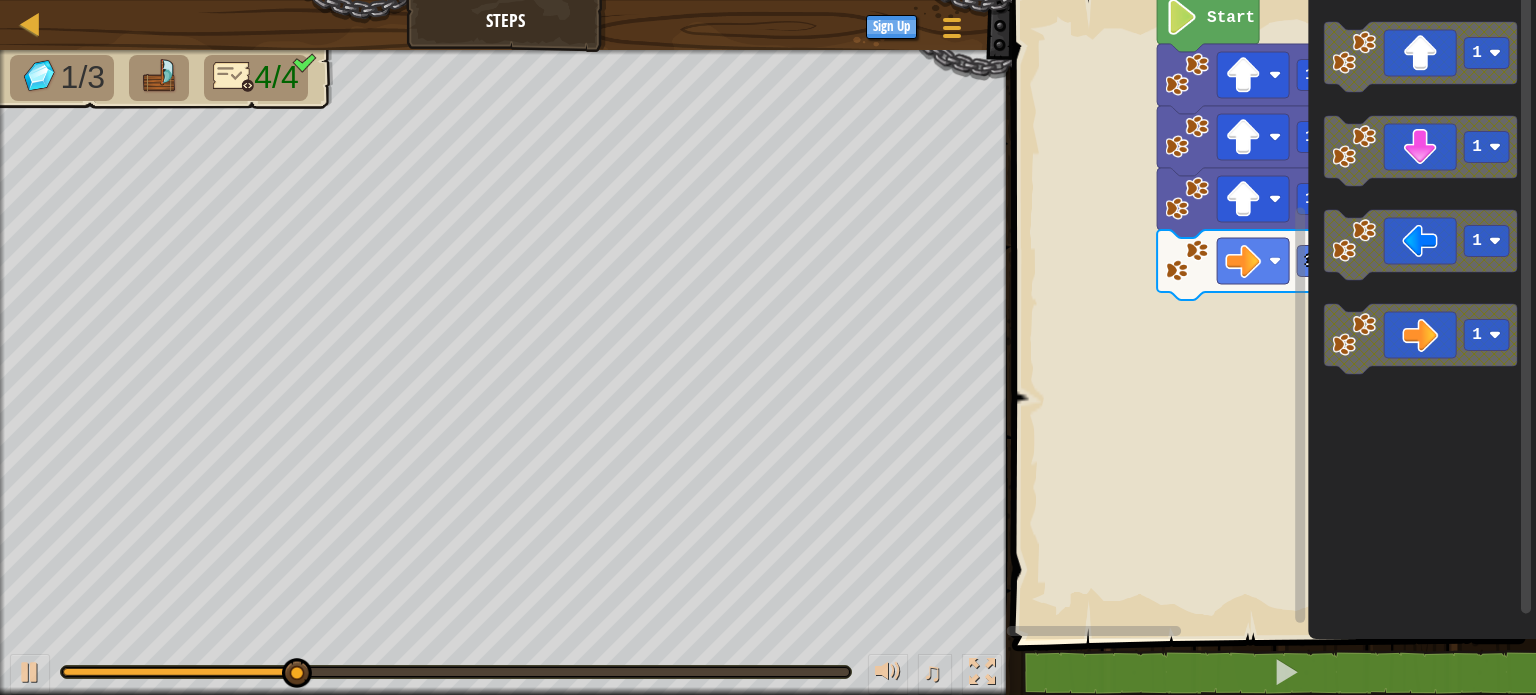 click on "1 1 1 1 Start 1 1 1 1" at bounding box center [1271, 314] 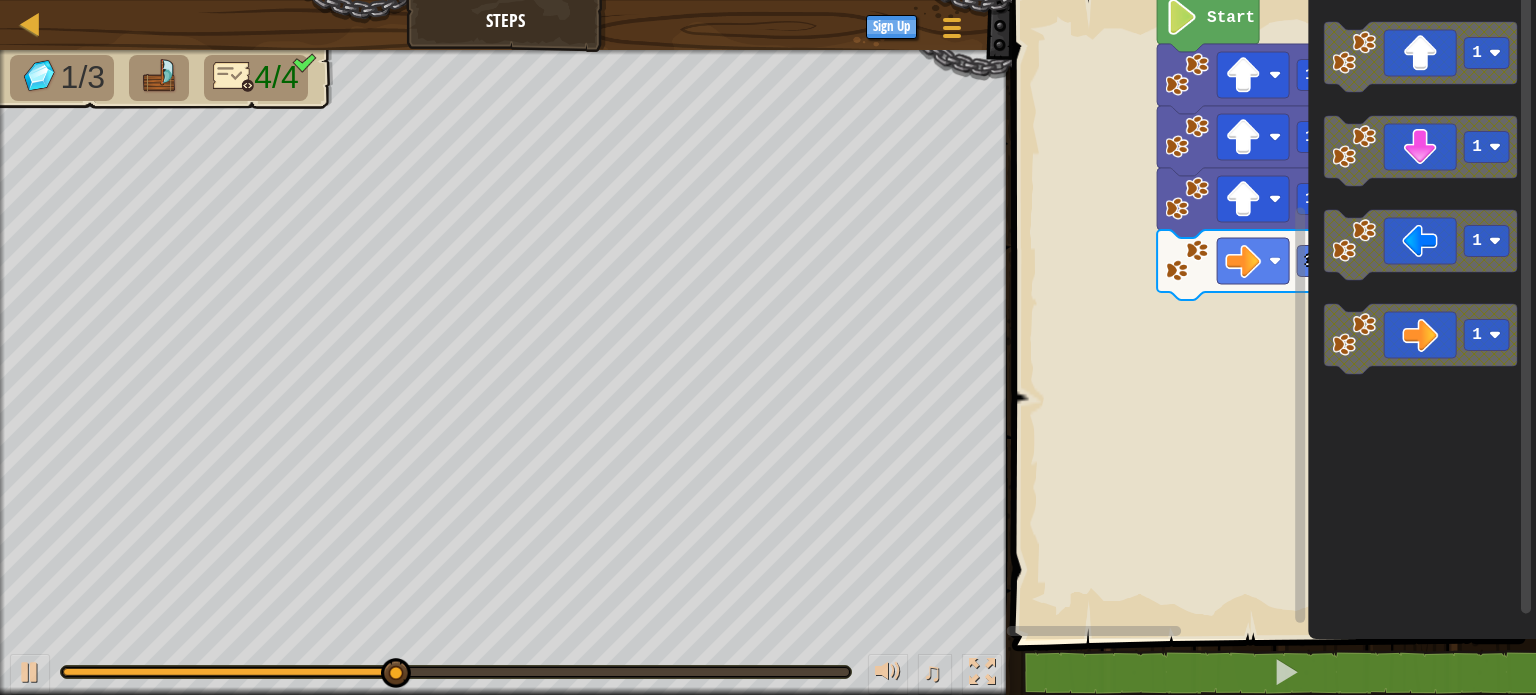 click on "1 1 1 1 Start 1 1 1 1" at bounding box center (1271, 314) 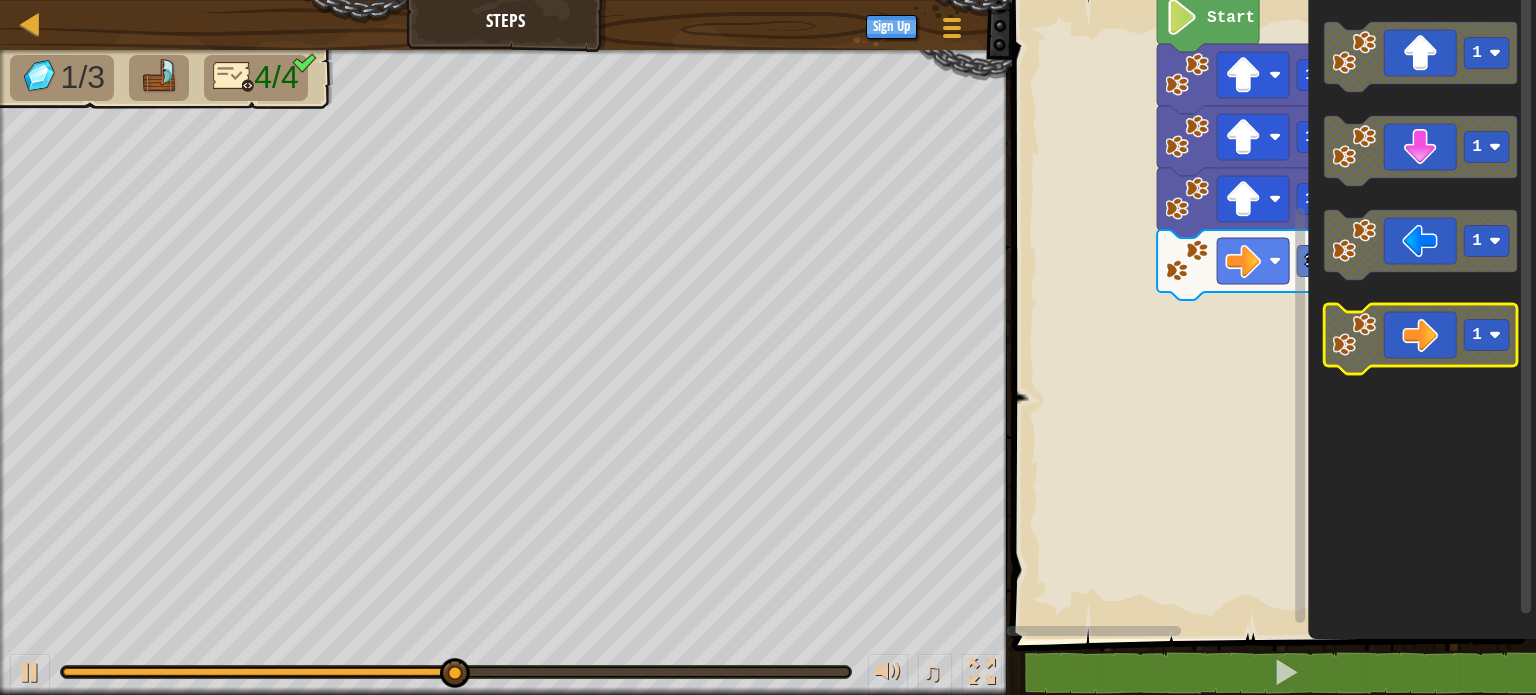 click 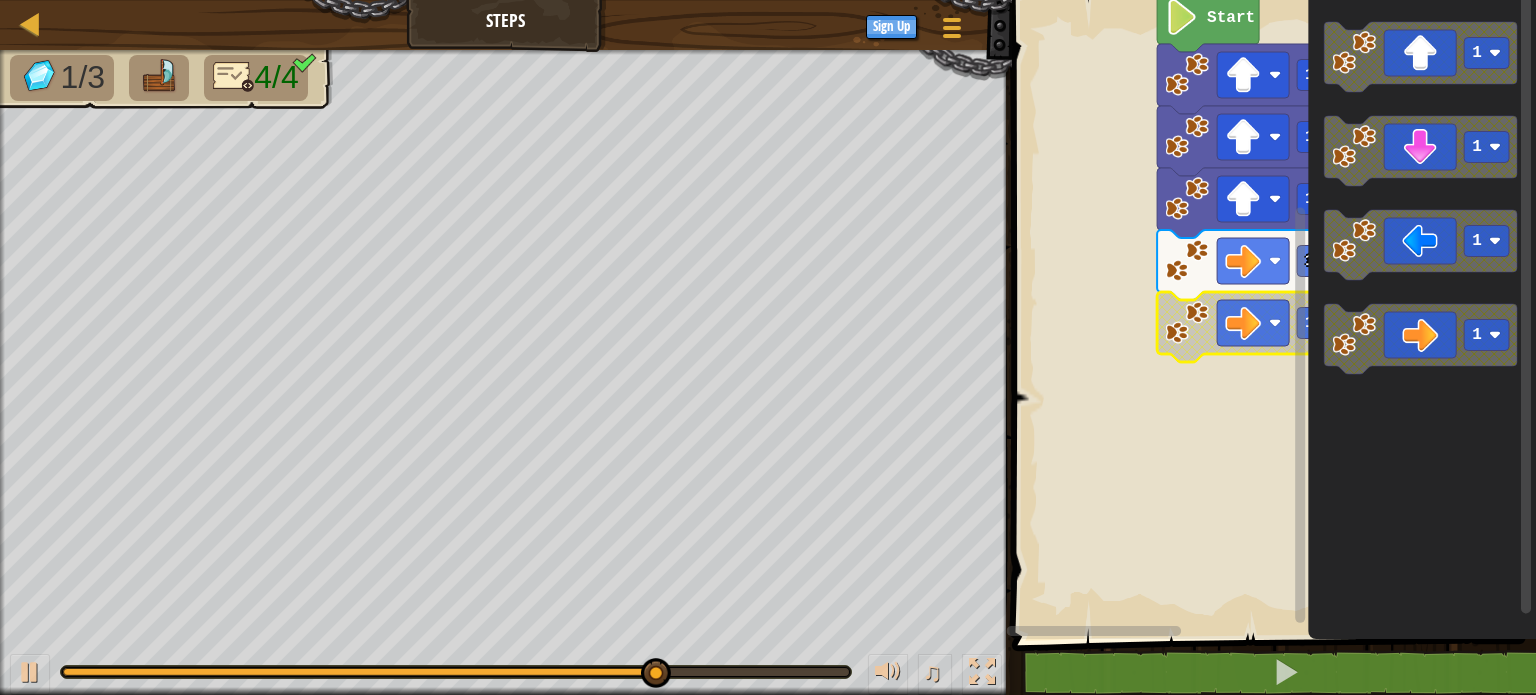 click 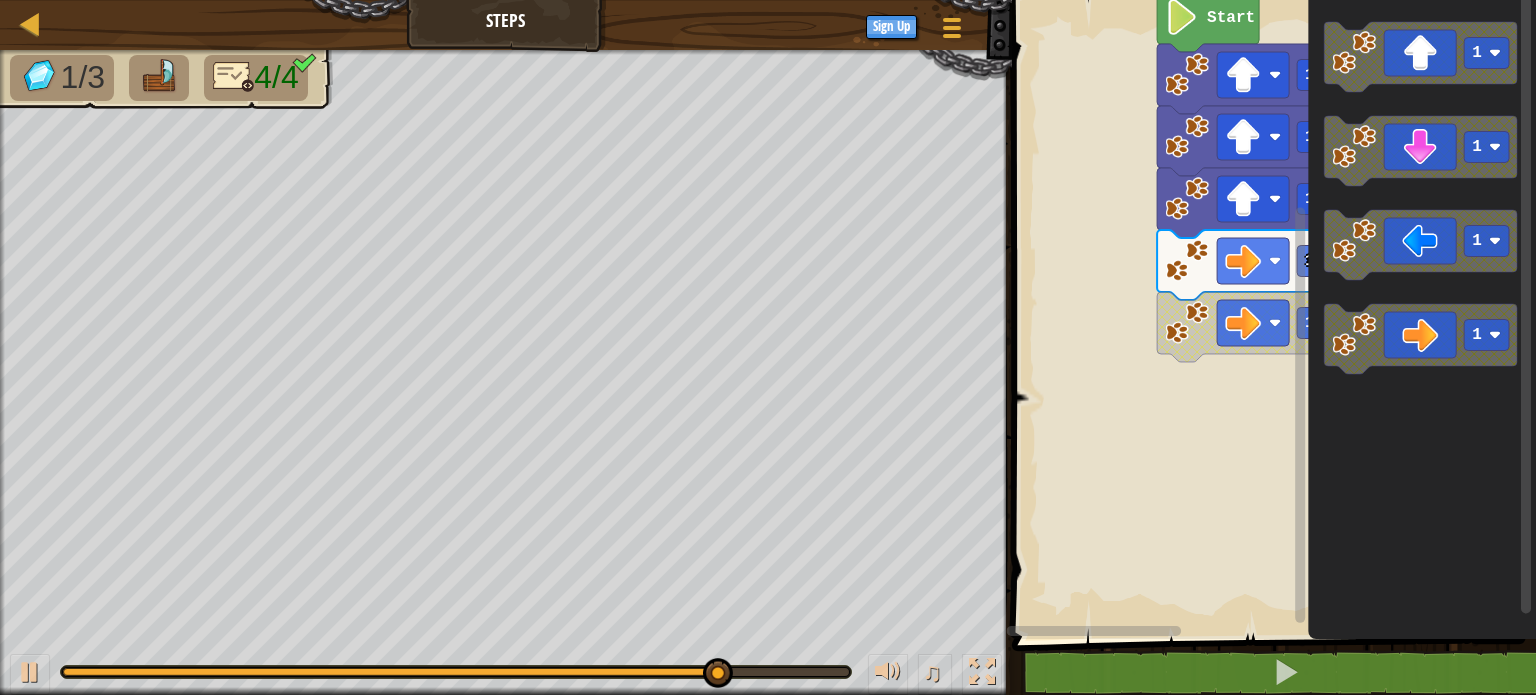 click 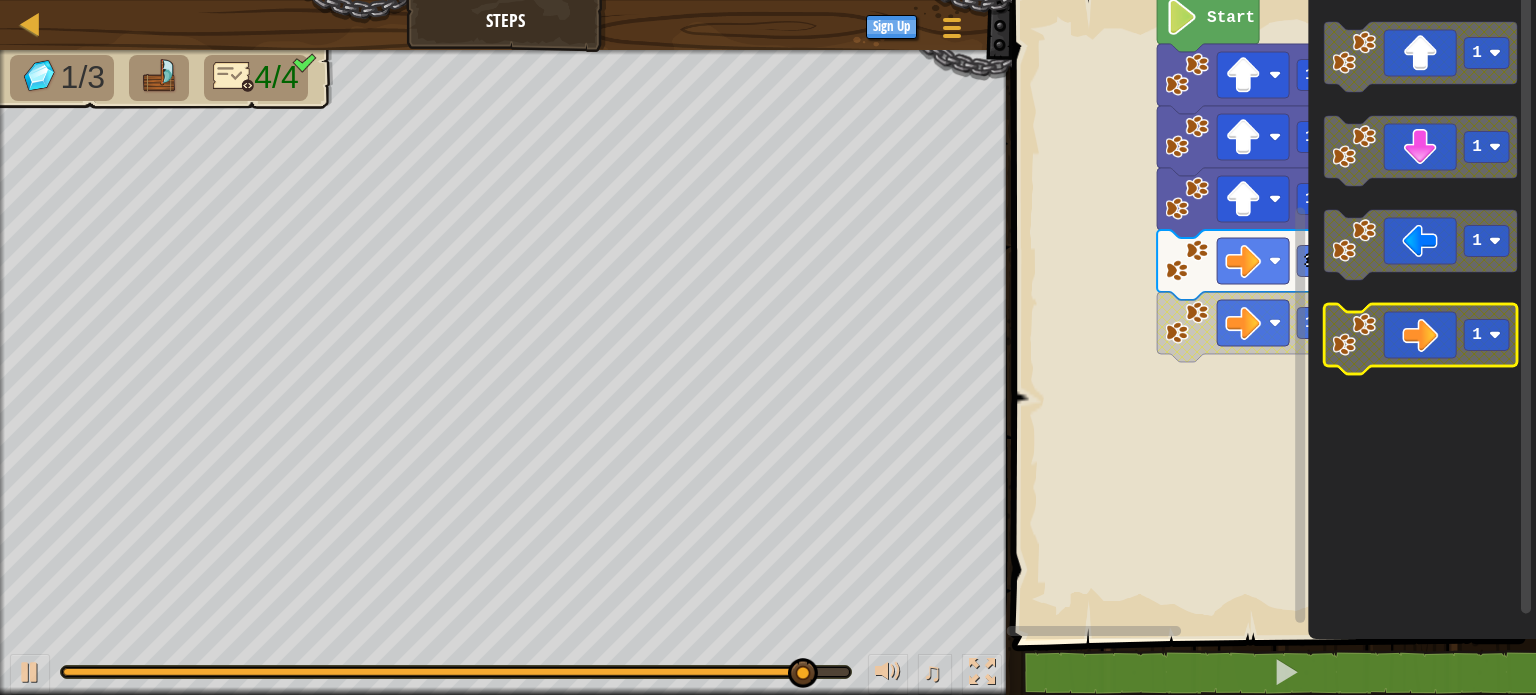 click on "1" 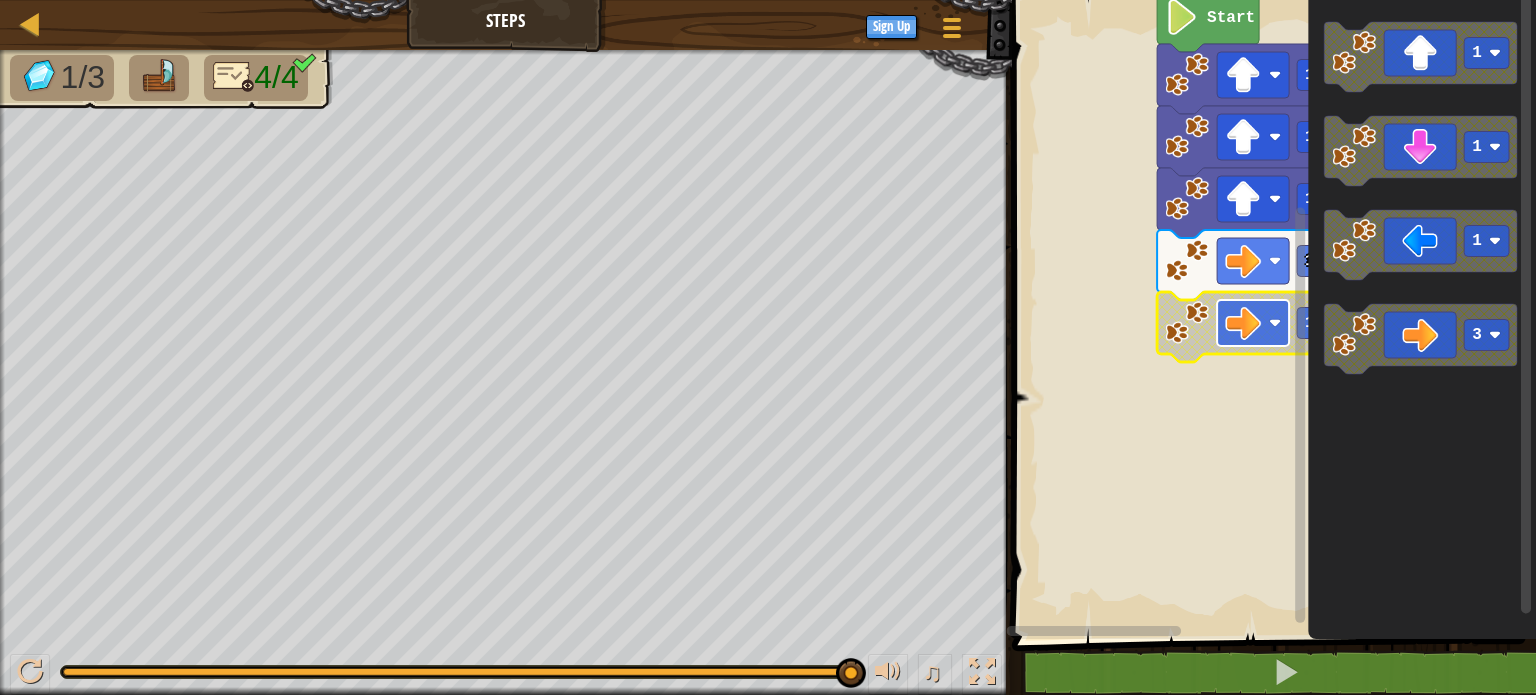 click 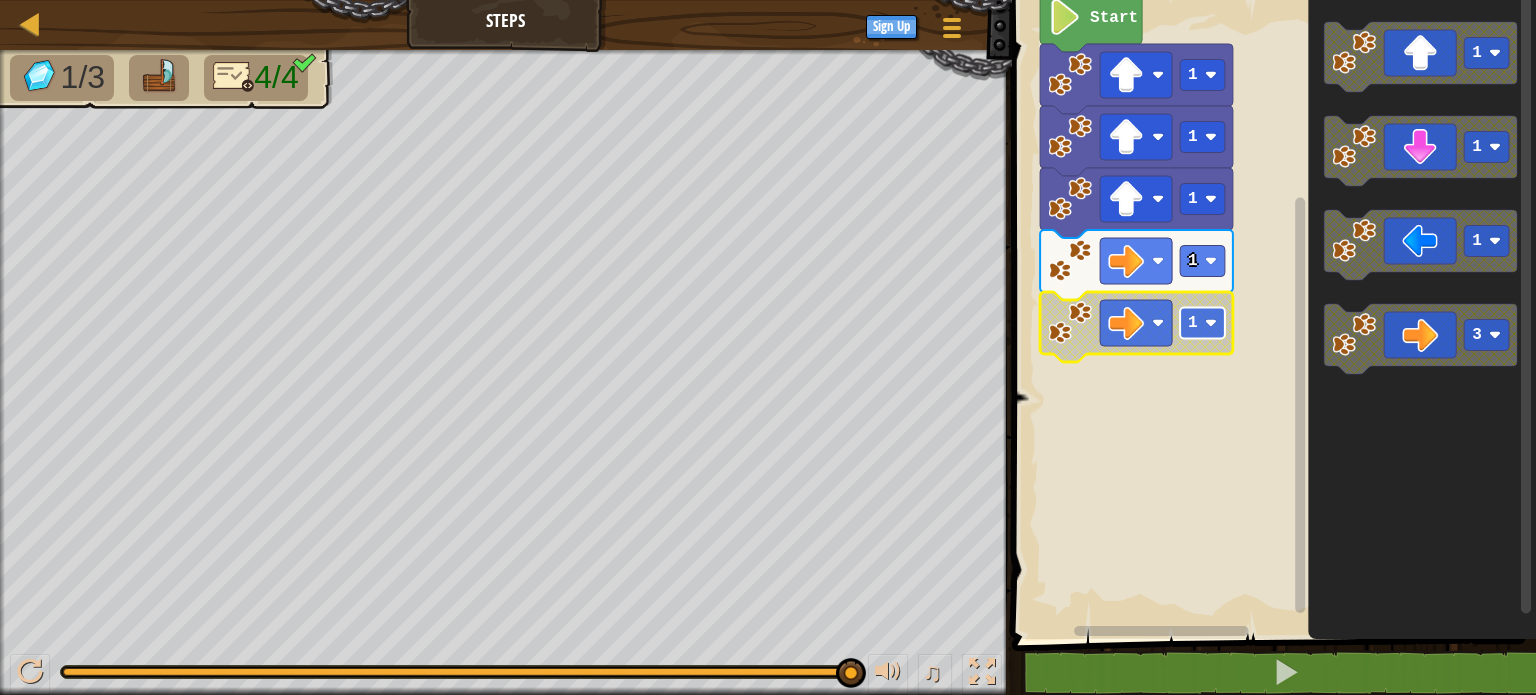 click on "1" 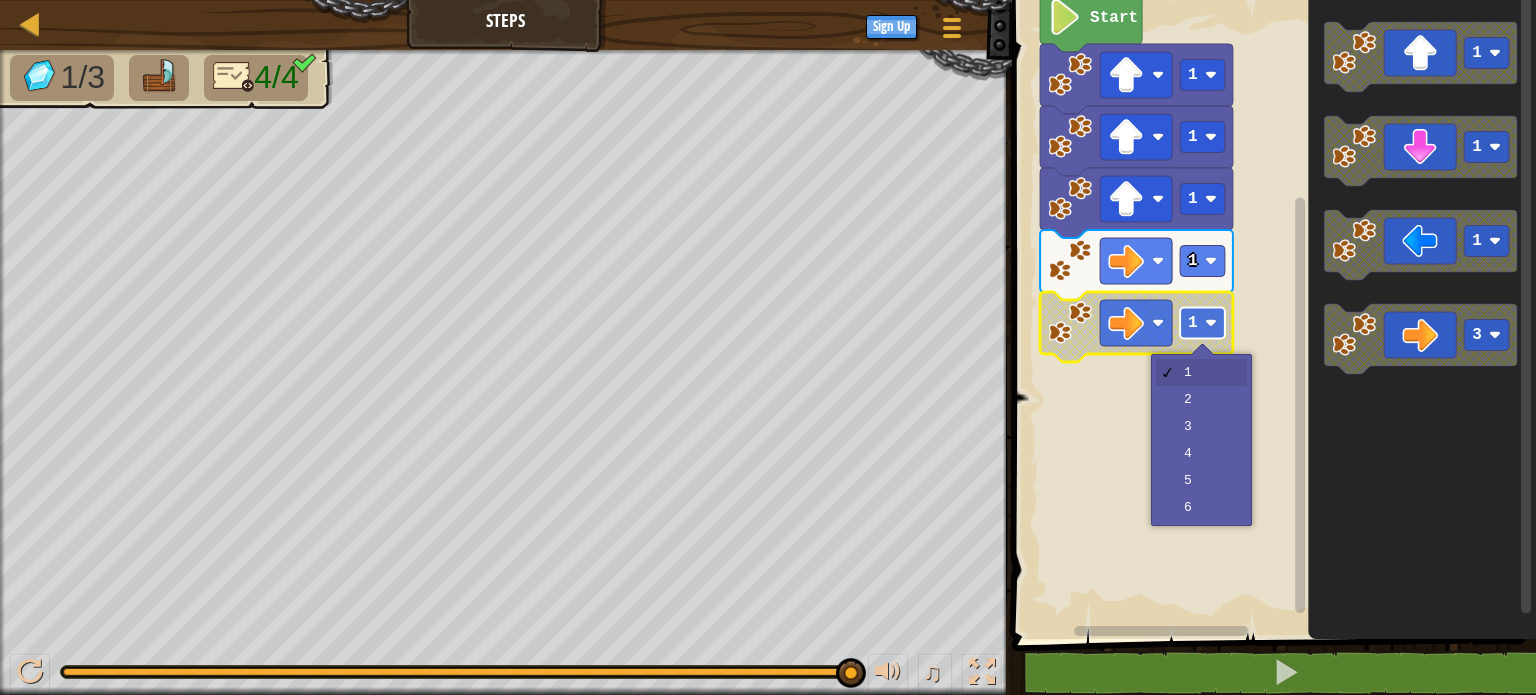 click on "1" 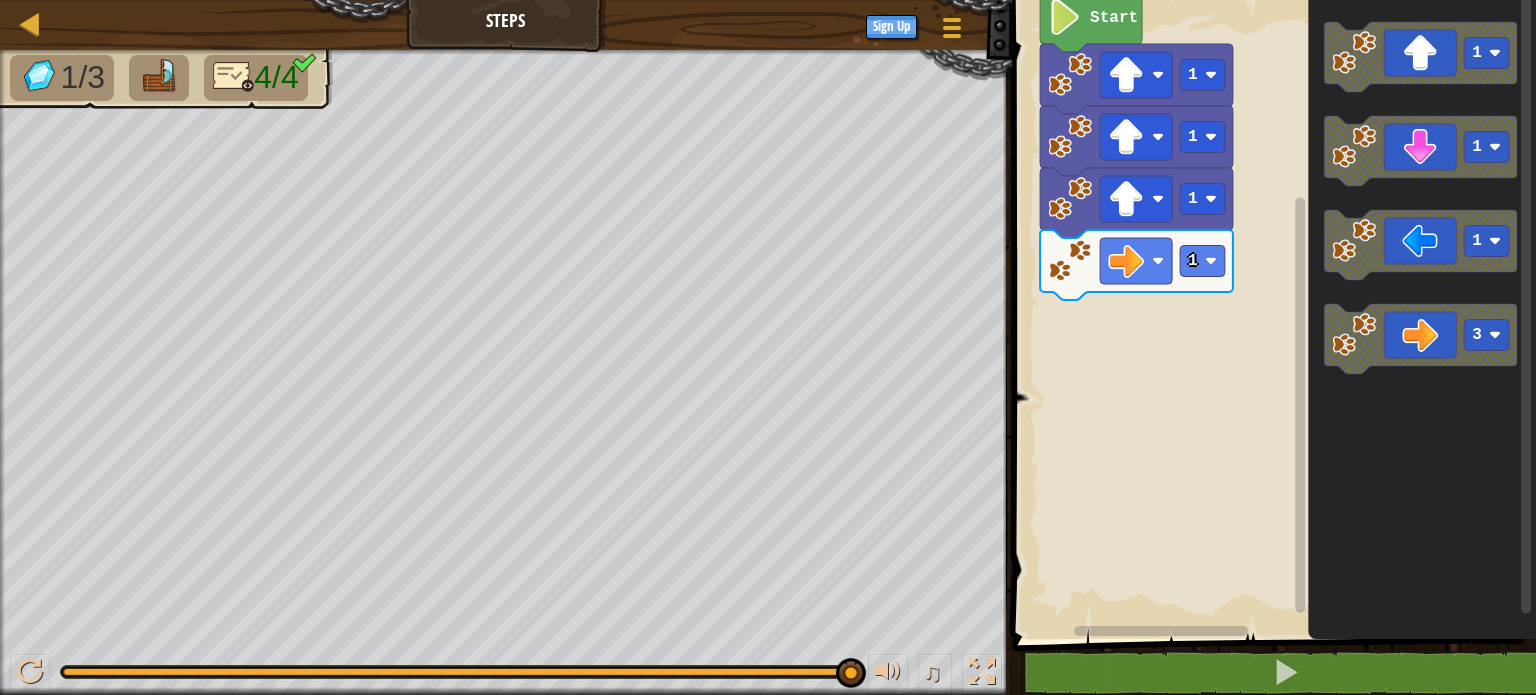 click 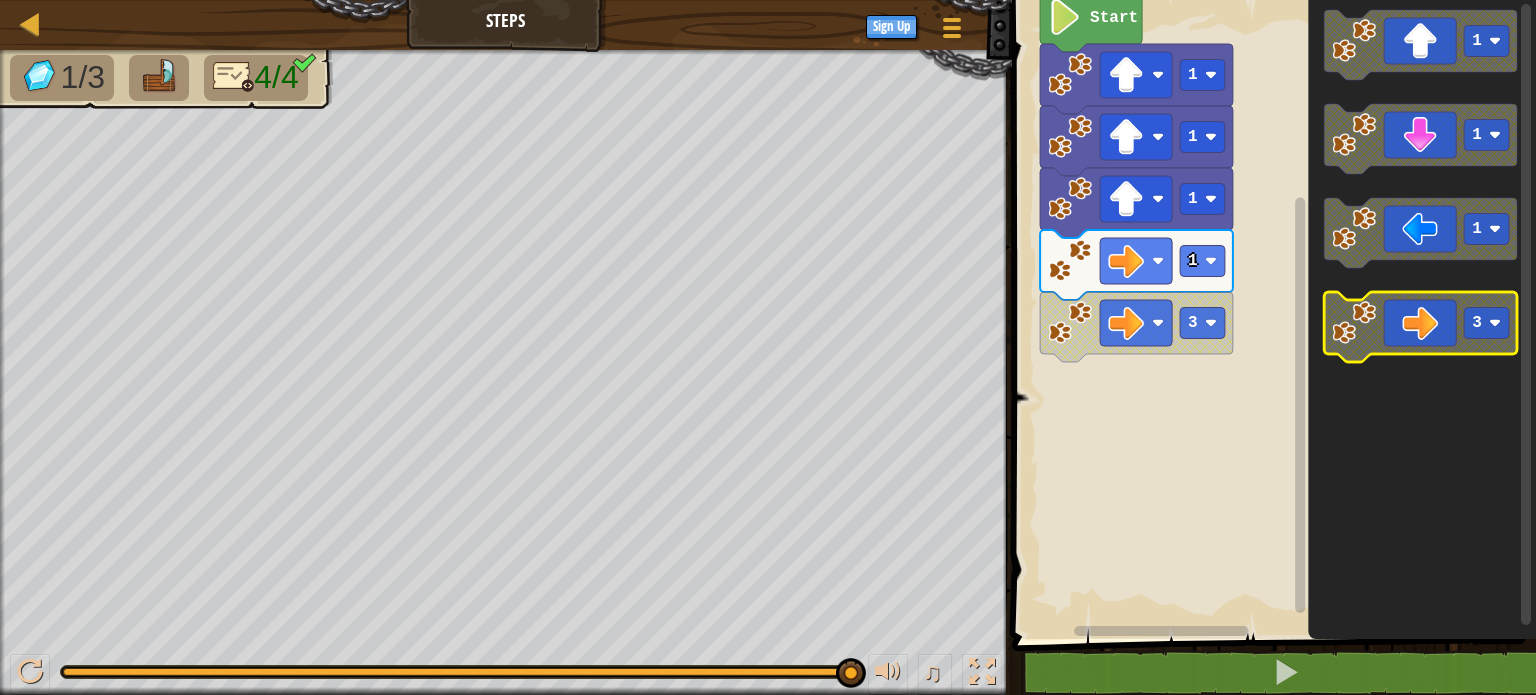 click 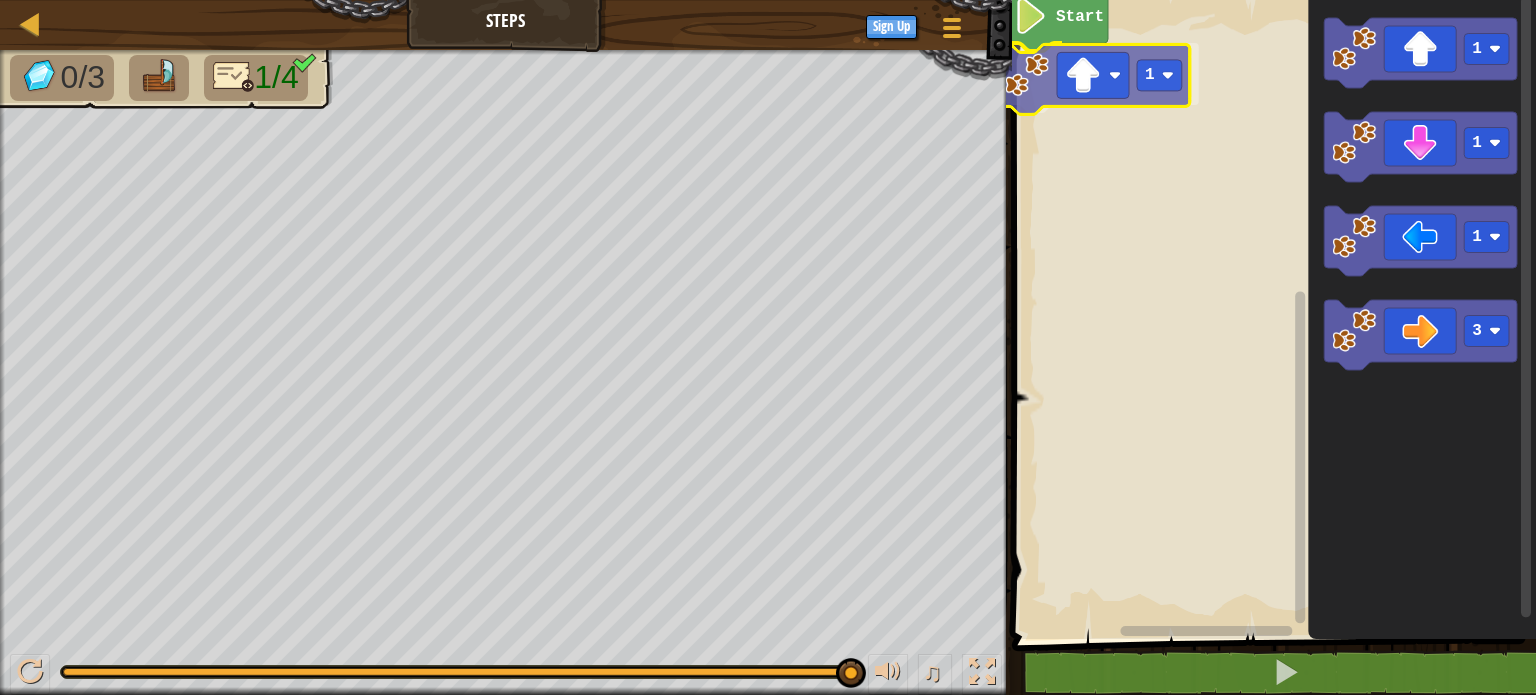 click on "Start 1 1 1 1 3 1" at bounding box center (1271, 314) 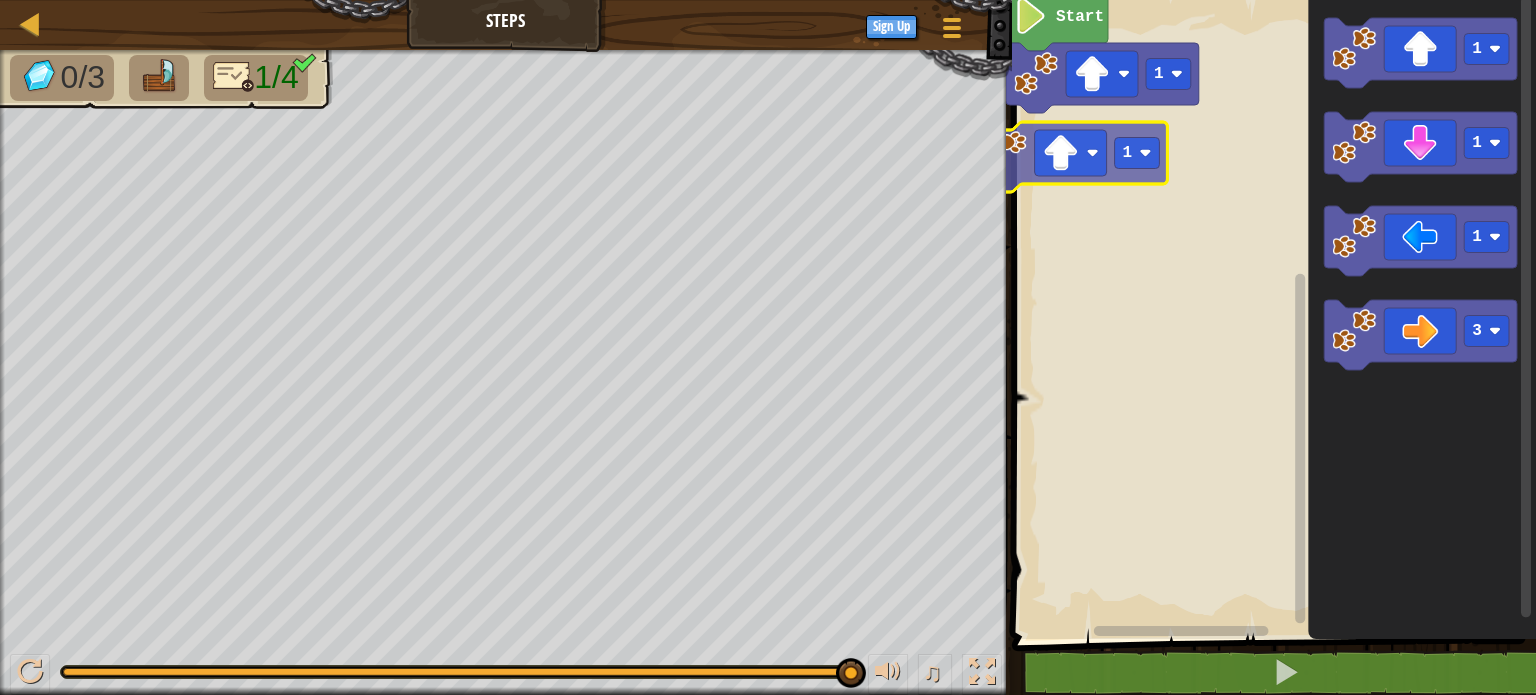 click on "Start 1 1 1 1 3 1" at bounding box center (1271, 314) 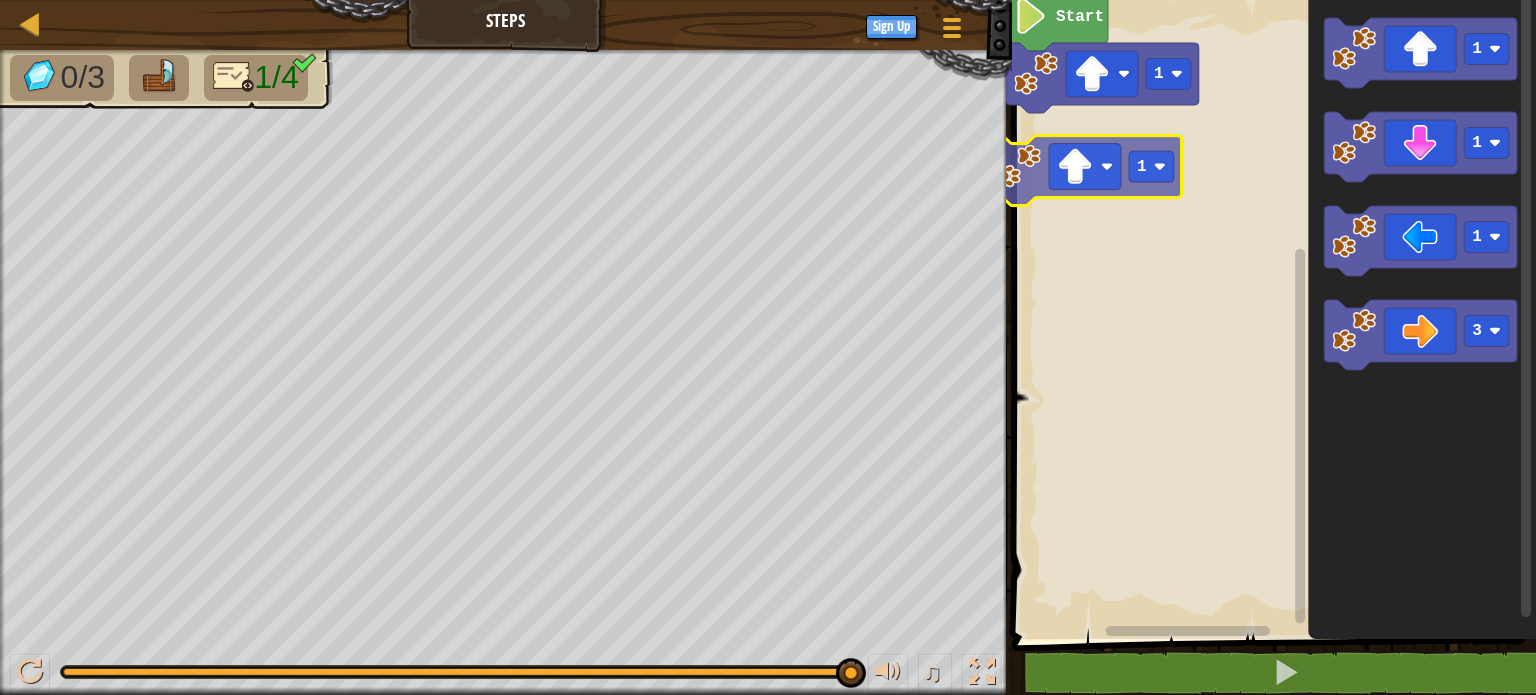 click on "Start 1 1 1 1 3 1" at bounding box center [1271, 314] 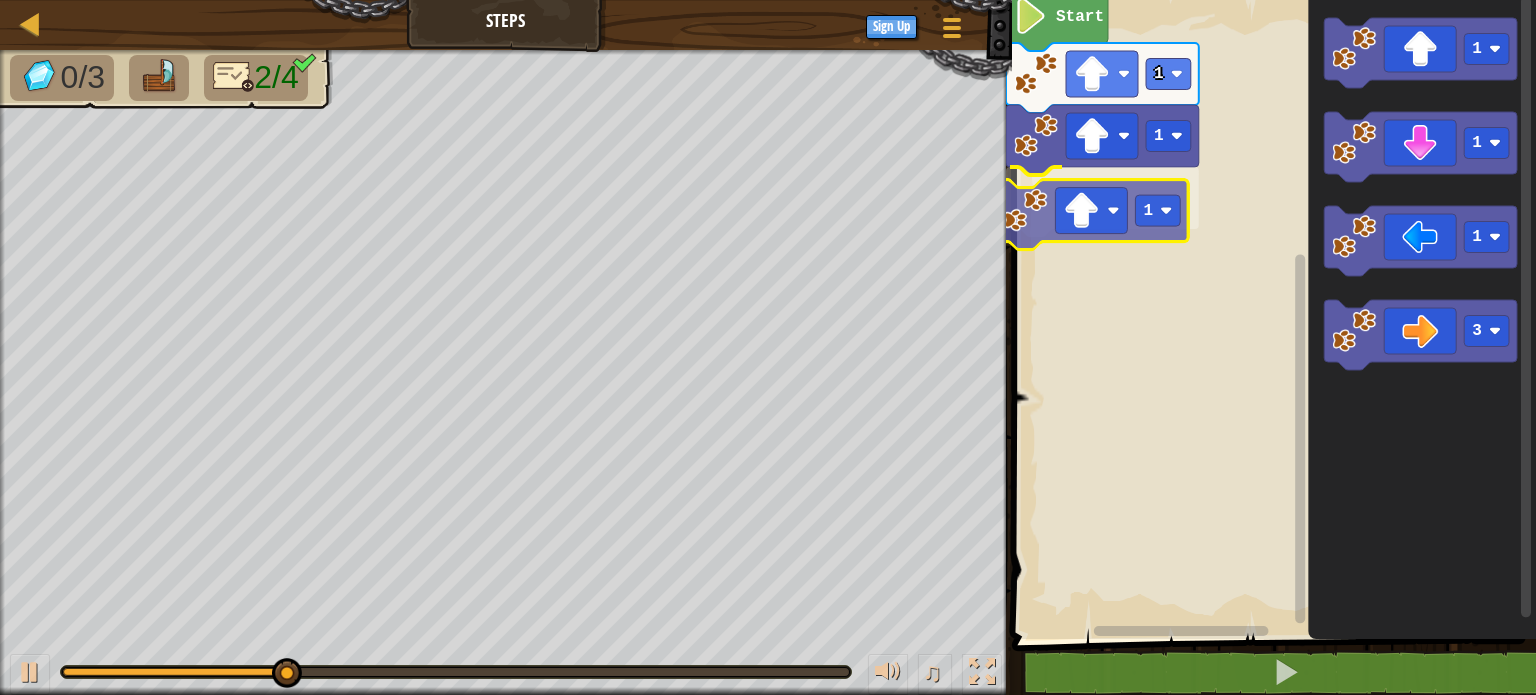 click on "Start 1 1 1 1 1 1 3 1" at bounding box center (1271, 314) 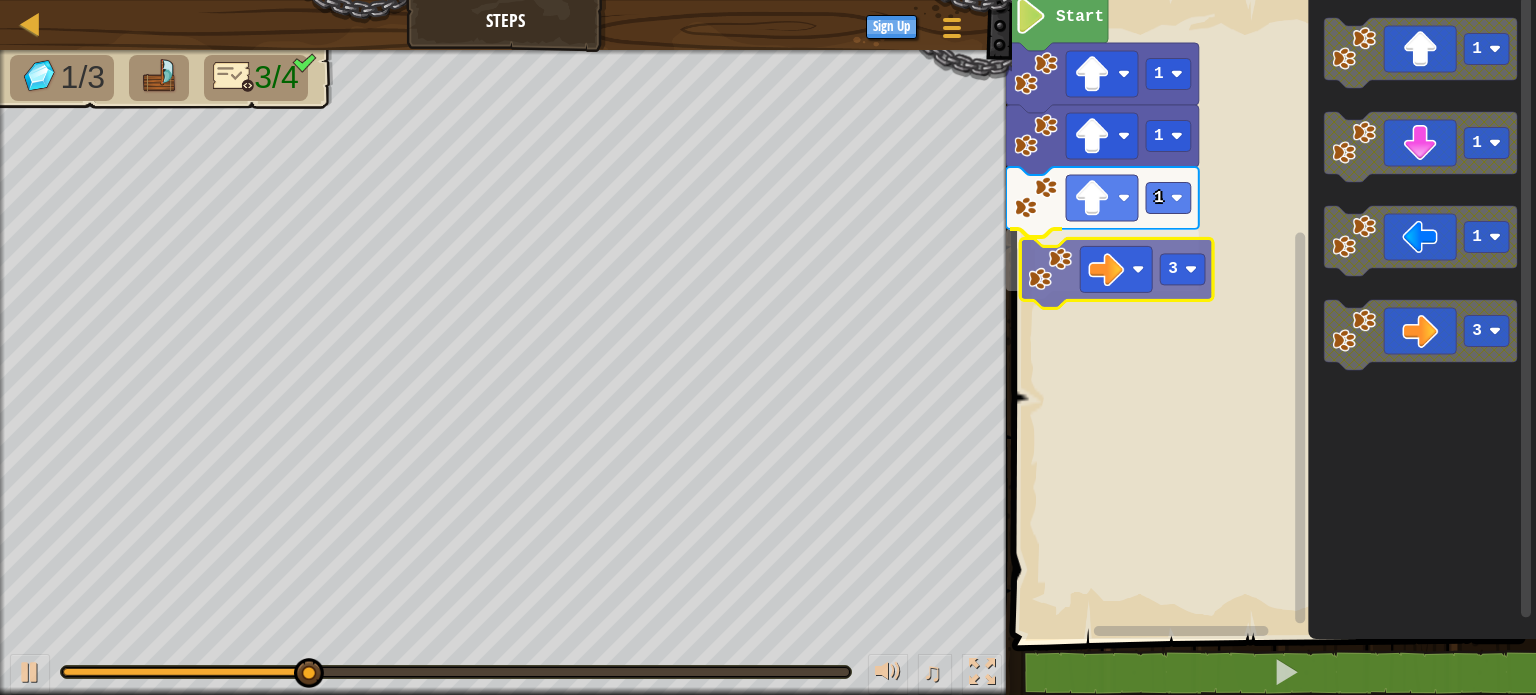 click on "Start 1 1 1 3 1 1 1 3 3" at bounding box center [1271, 314] 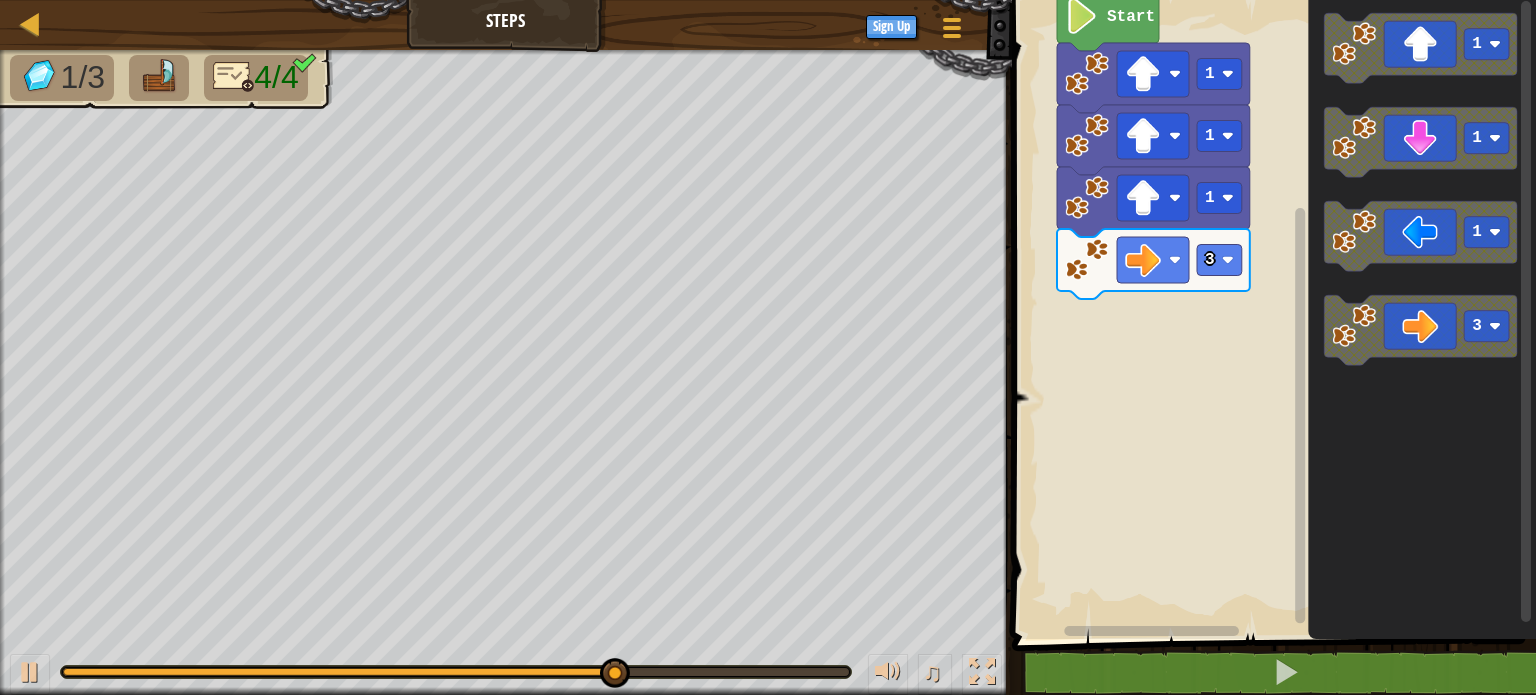 click on "Start 1 1 1 3 1 1 1 3" at bounding box center [1271, 314] 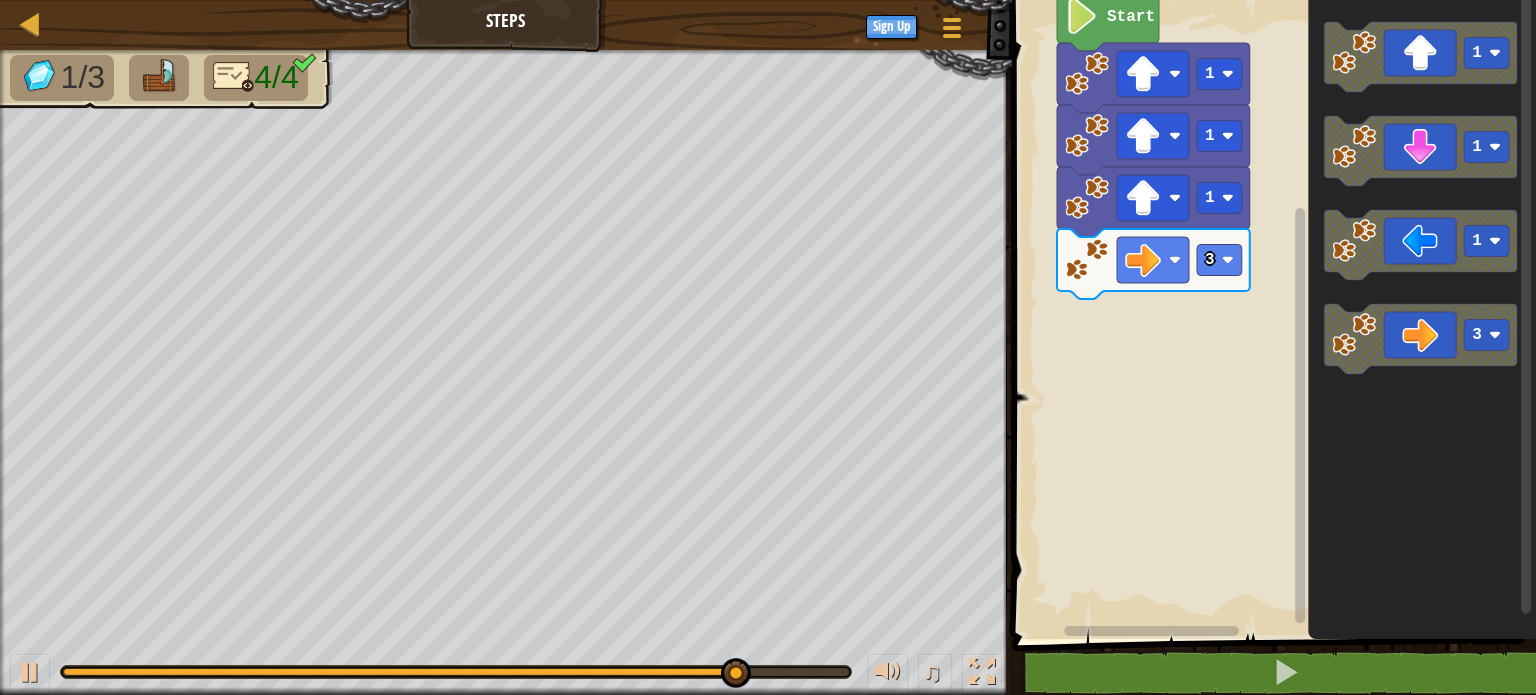 click on "Start 1 1 1 3 1 1 1 3" at bounding box center [1271, 314] 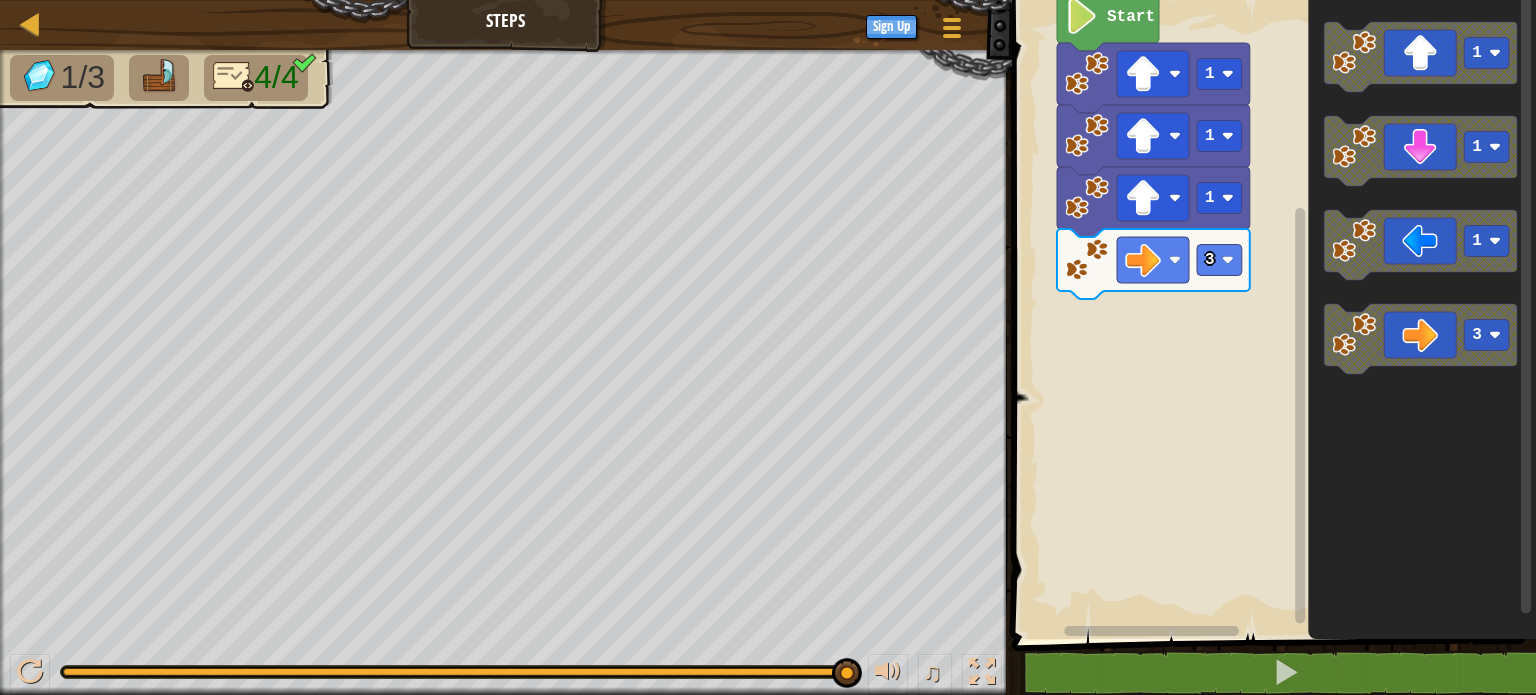 click on "Start 1 1 1 3 1 1 1 3" at bounding box center [1271, 314] 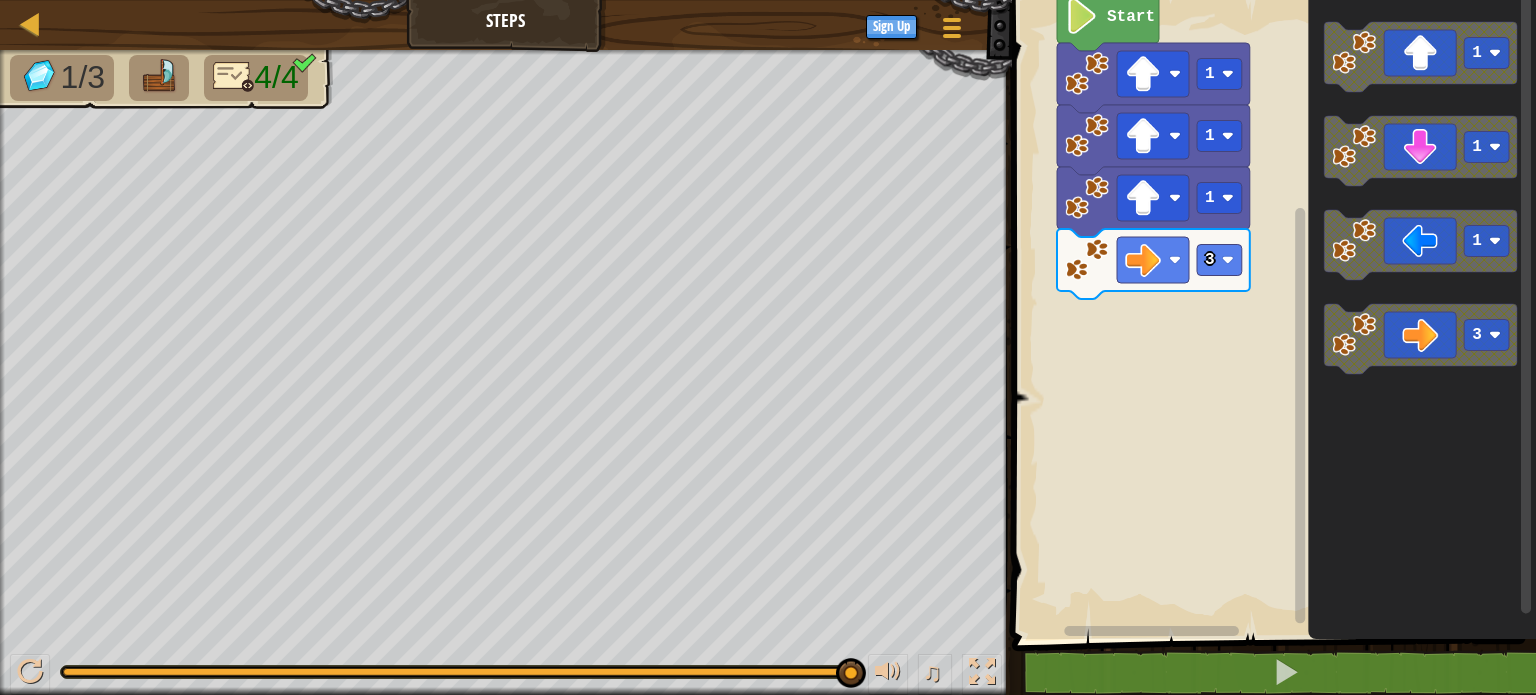 click on "Start 1 1 1 3 1 1 1 3" at bounding box center [1271, 314] 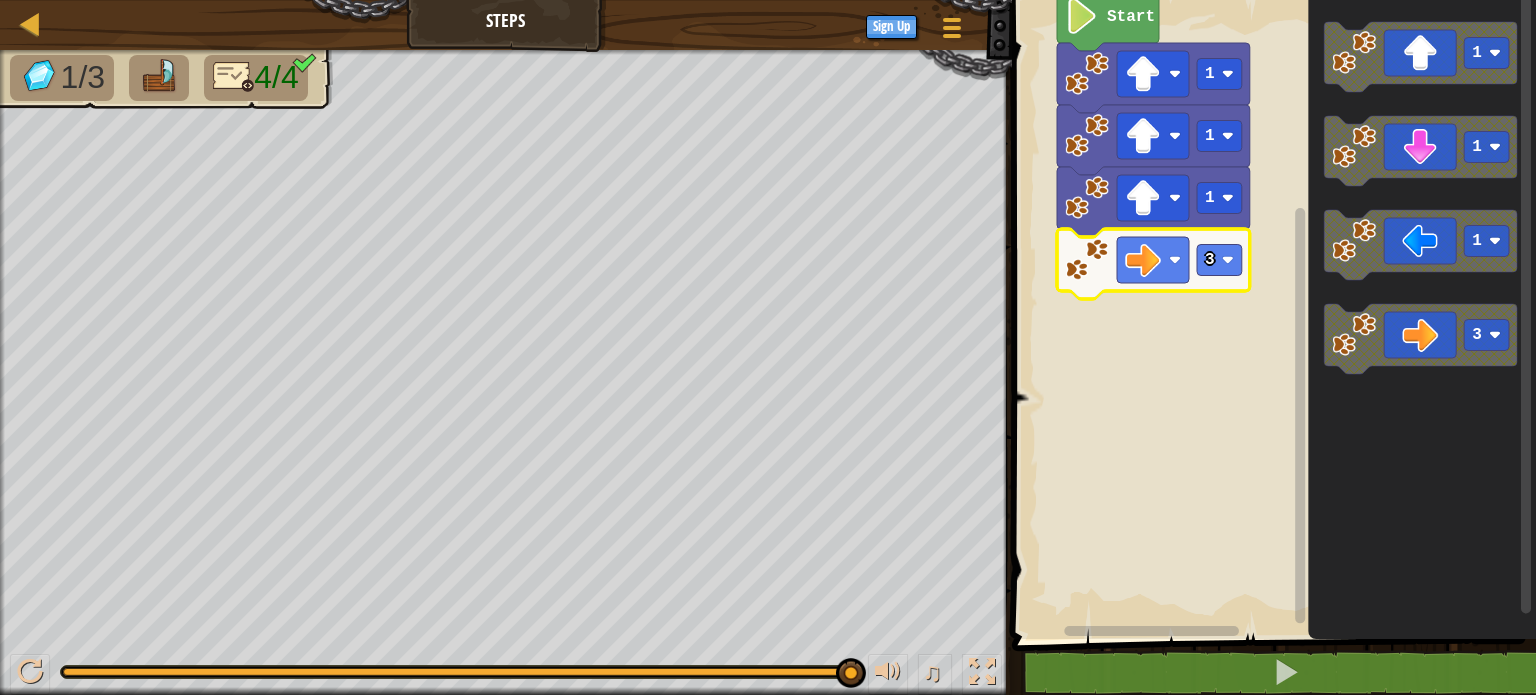click 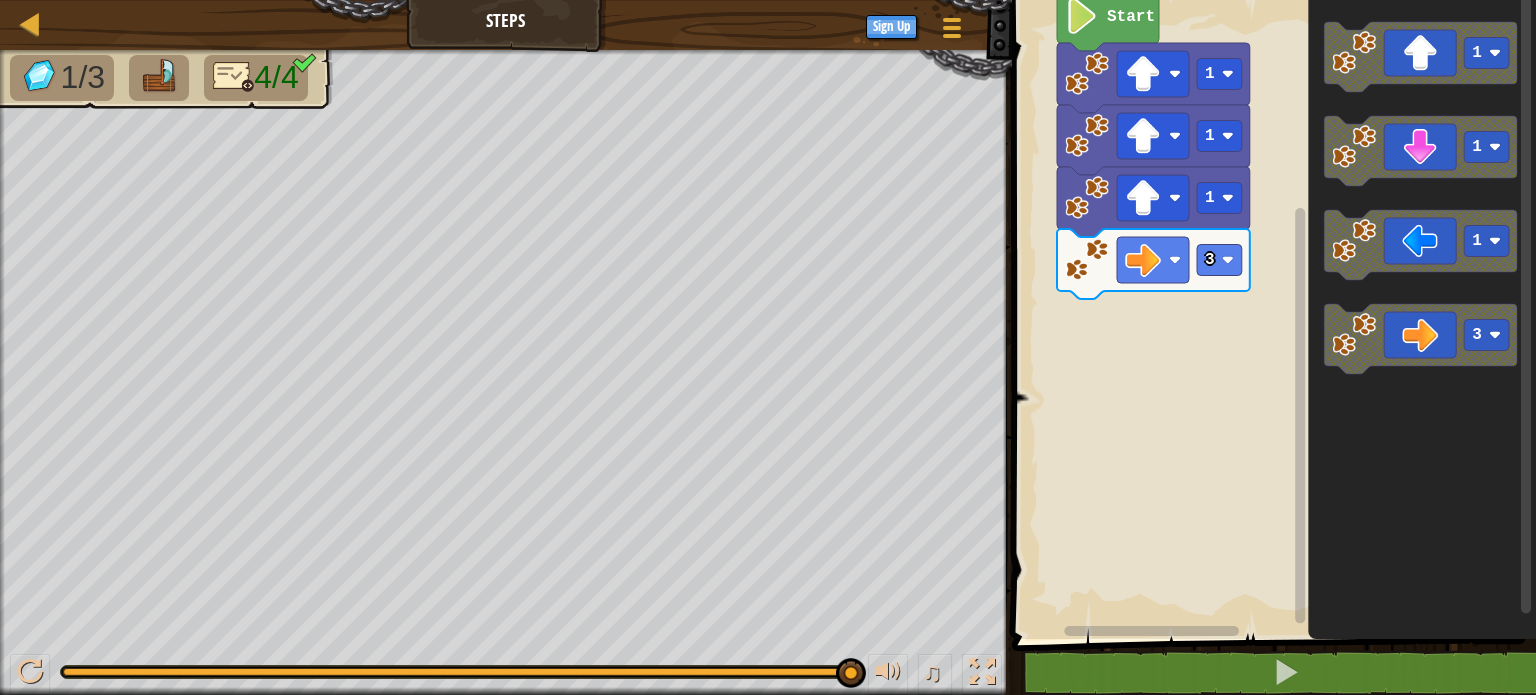 click on "Start 1 1 1 3 1 1 1 3" at bounding box center [1271, 314] 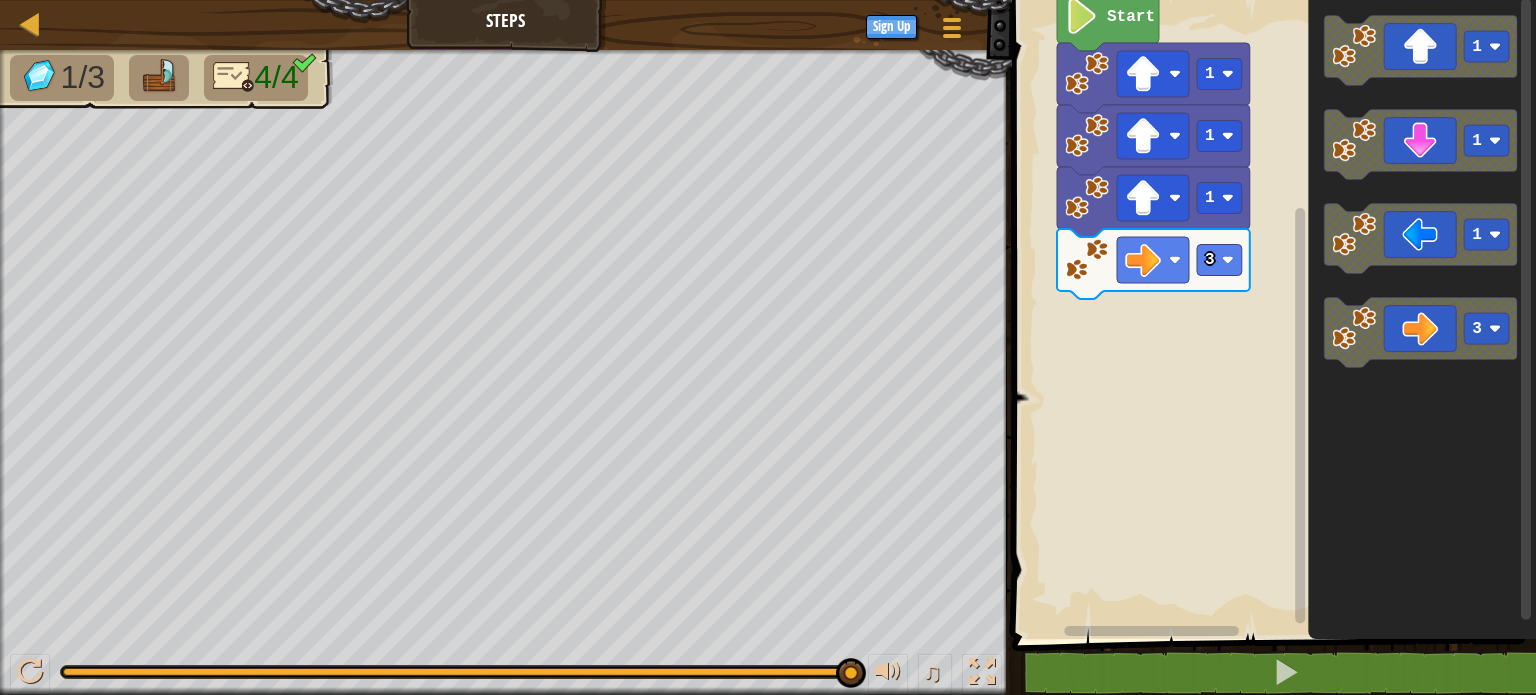 click on "Start 1 1 1 3 1 1 1 3" at bounding box center (1271, 314) 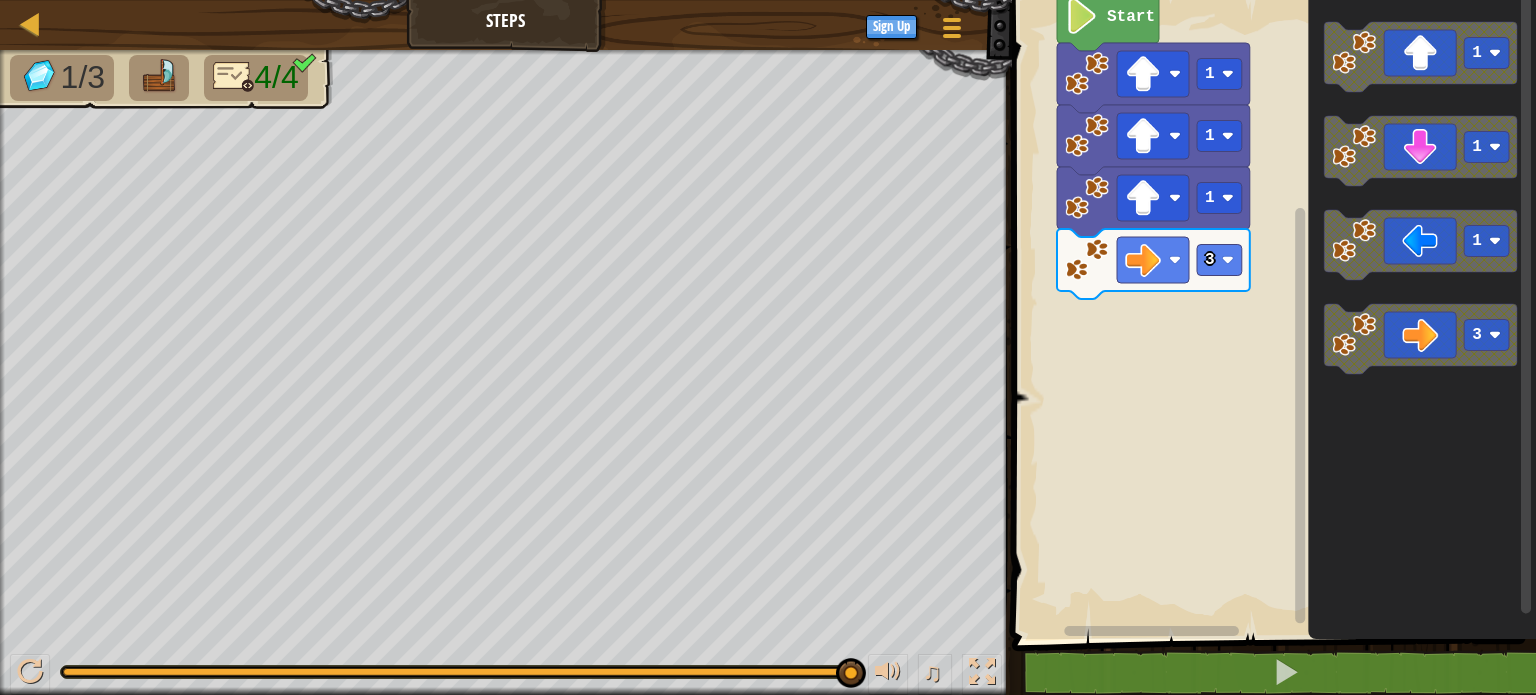 click on "Start 1 1 1 3 1 1 1 3" at bounding box center (1271, 314) 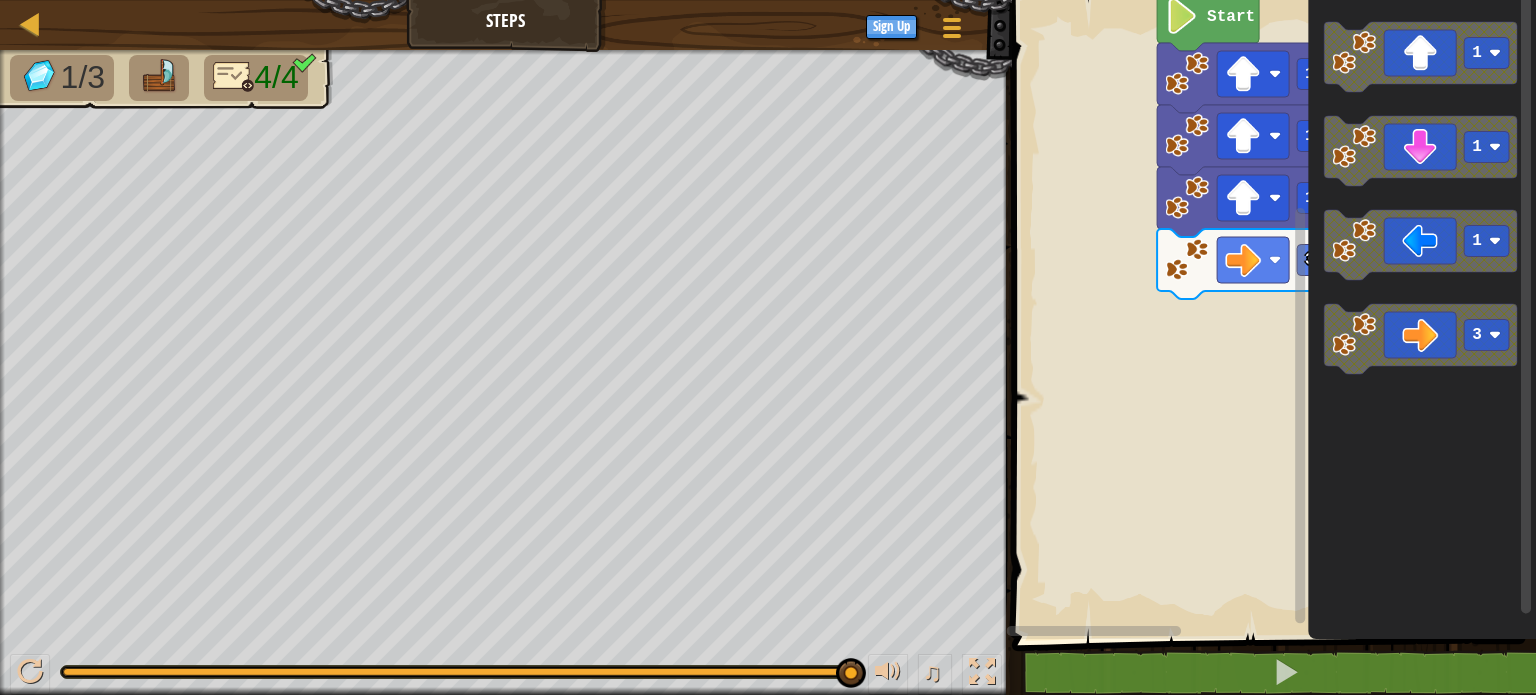 click on "Start 1 1 1 3 1 1 1 3" at bounding box center (1271, 314) 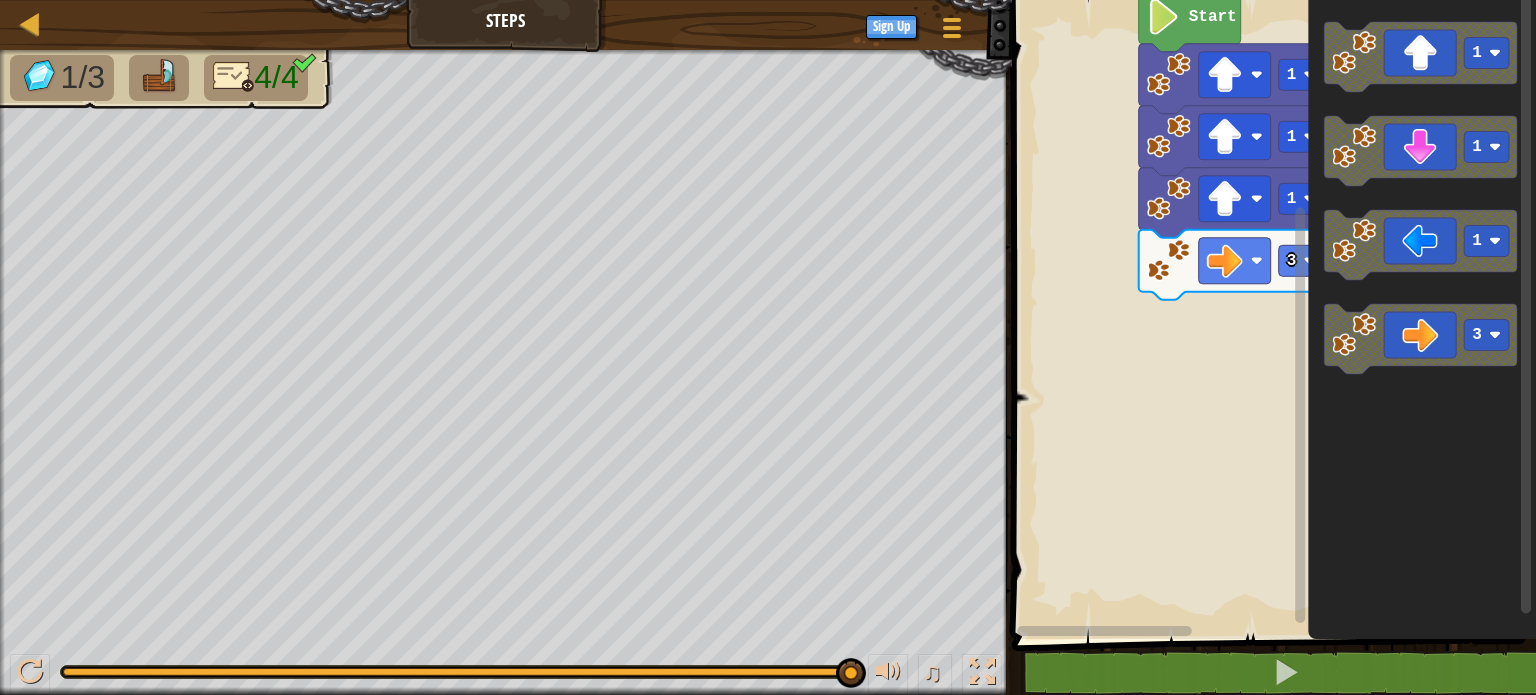 click 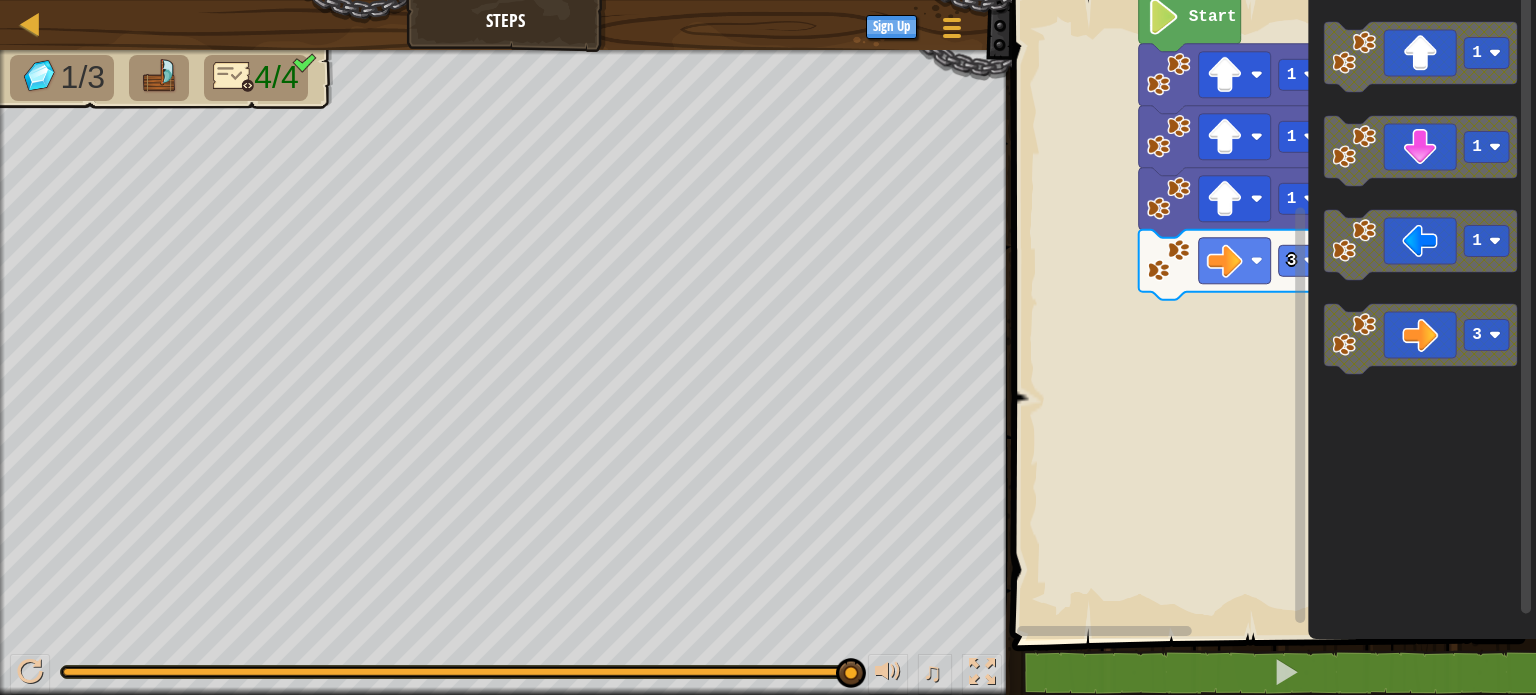 click 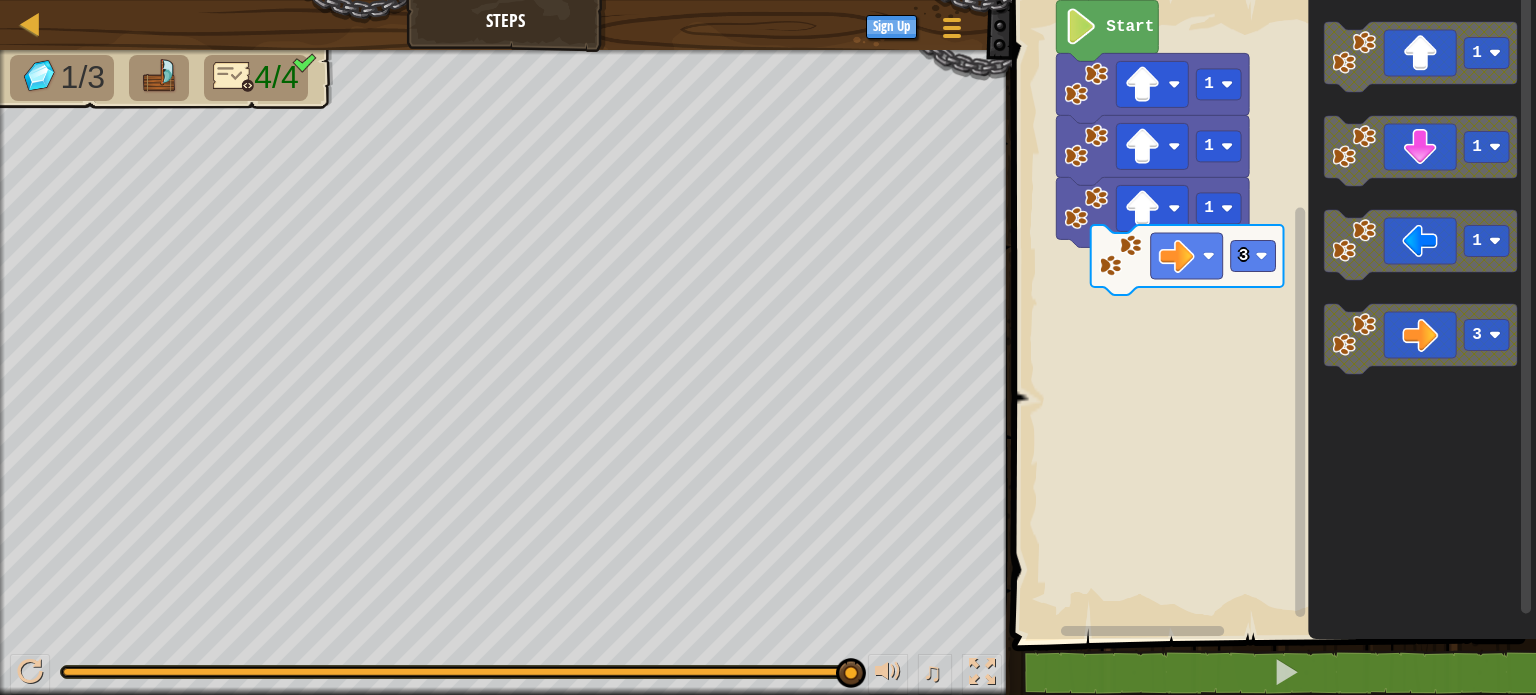 click 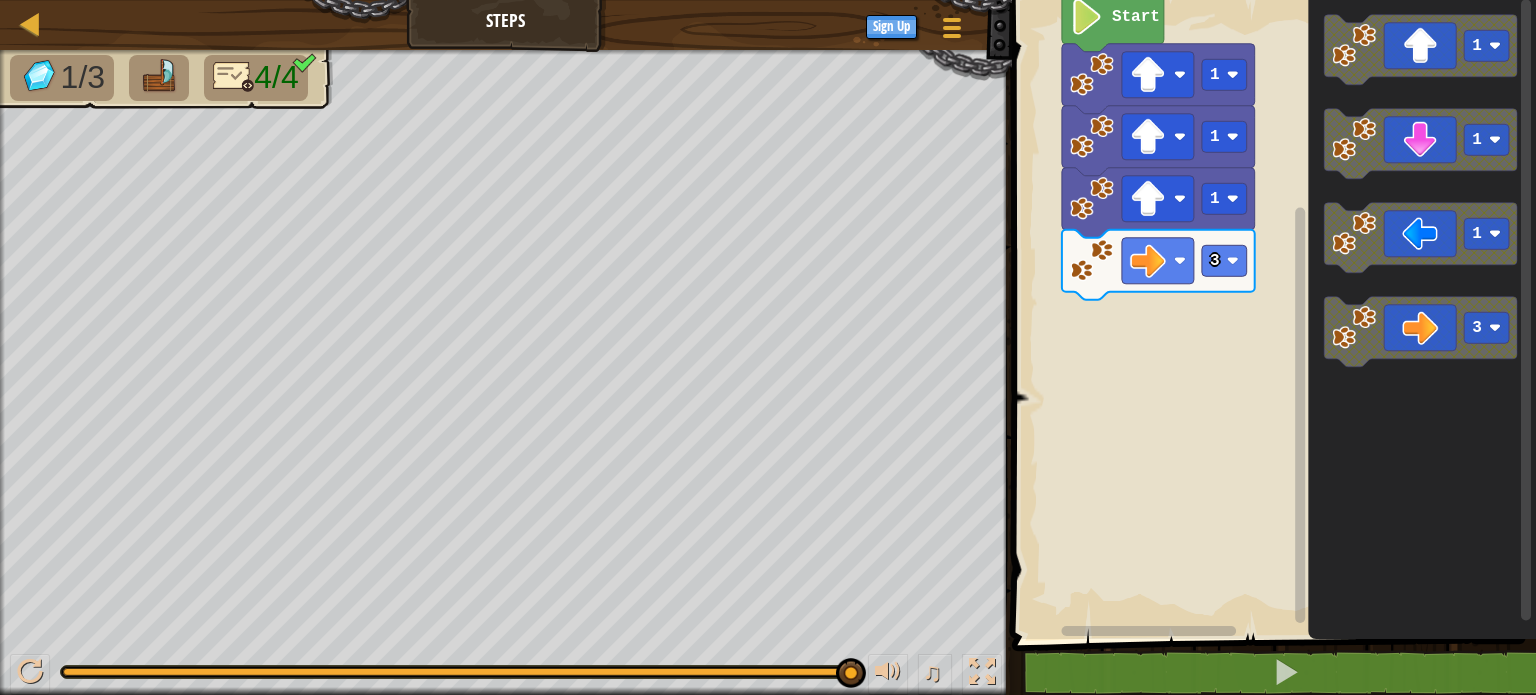 click on "Start 1 1 1 3 1 1 1 3" at bounding box center [1271, 314] 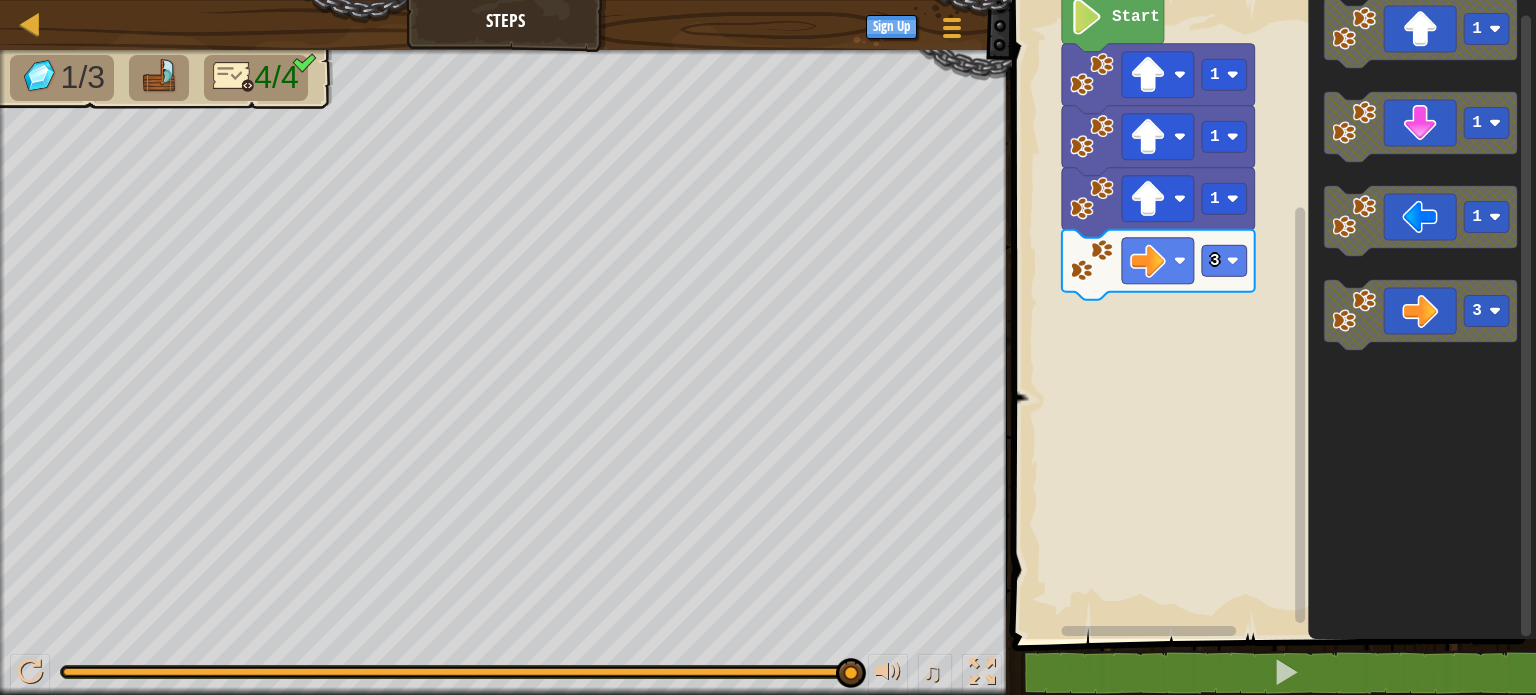 click on "Start 1 1 1 3 1 1 1 3" at bounding box center (1271, 314) 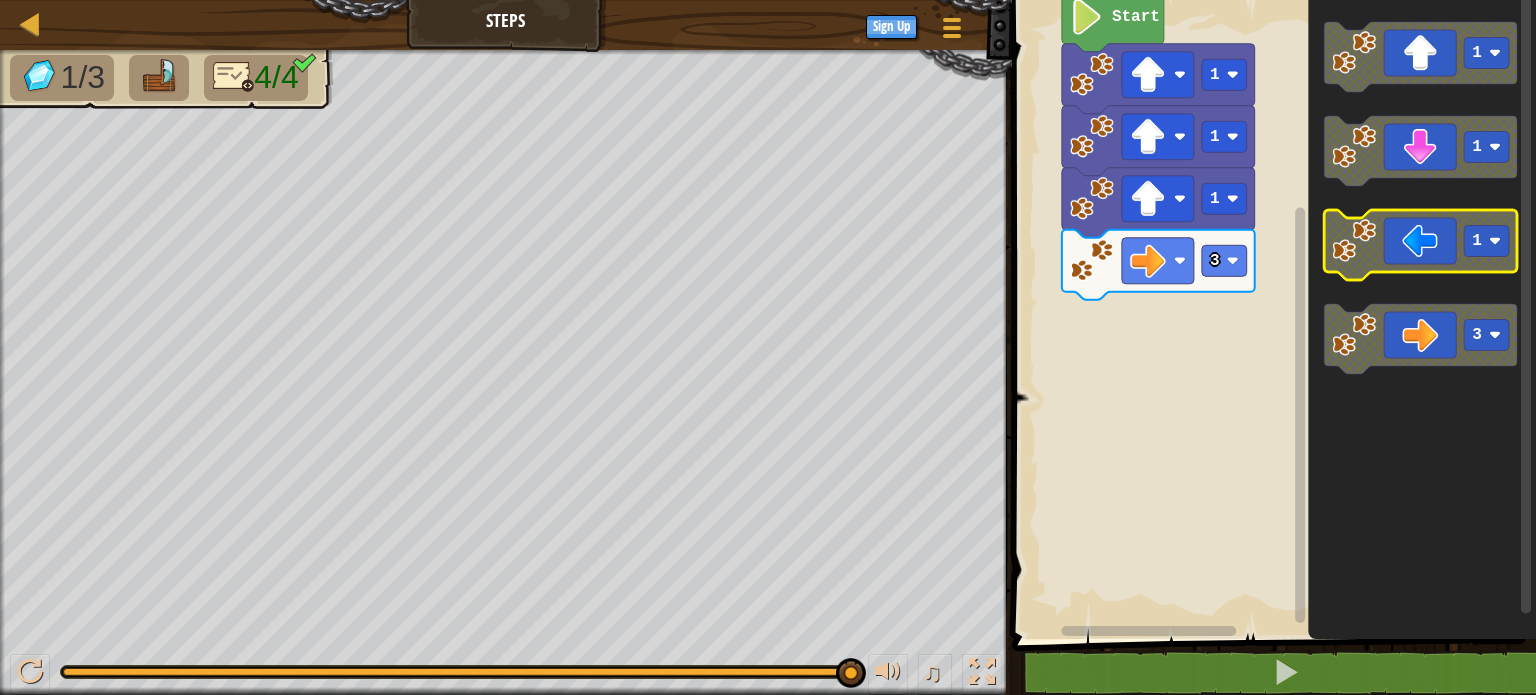 click 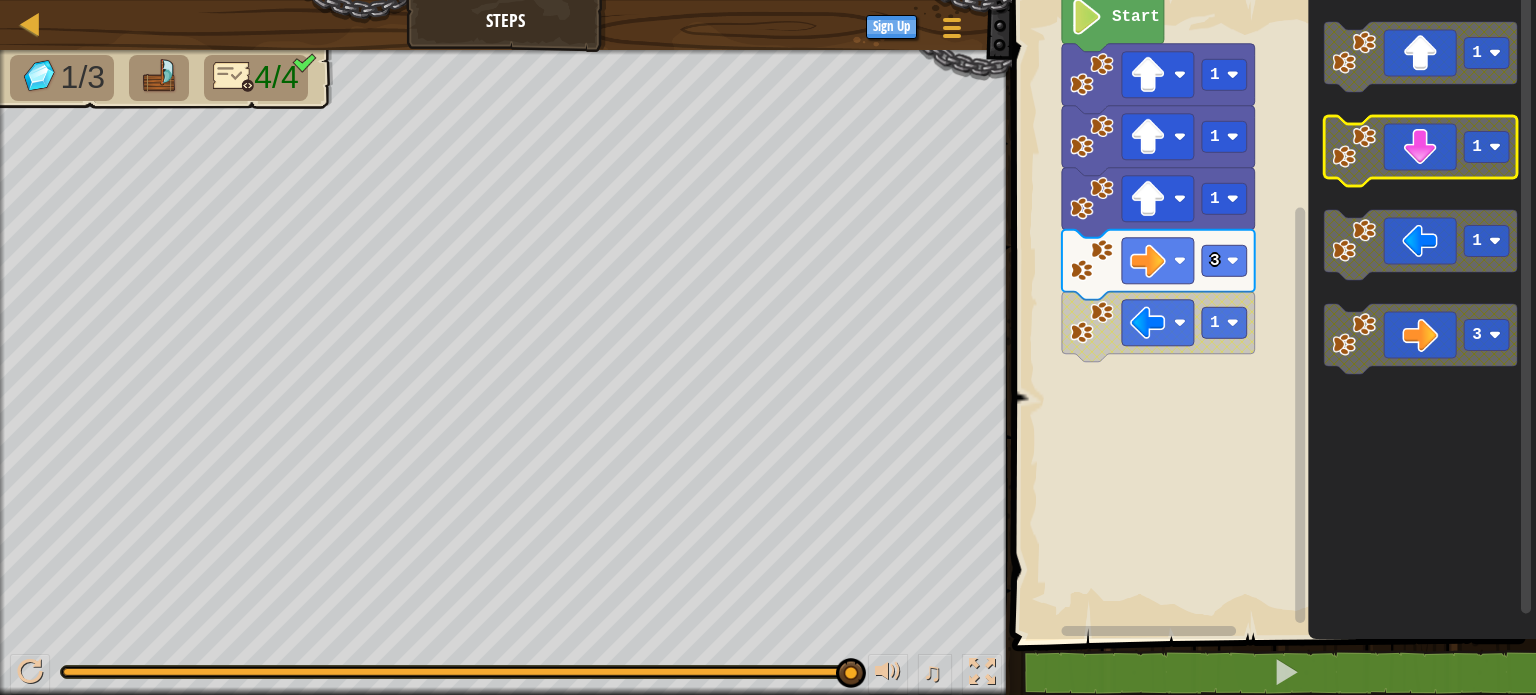 click 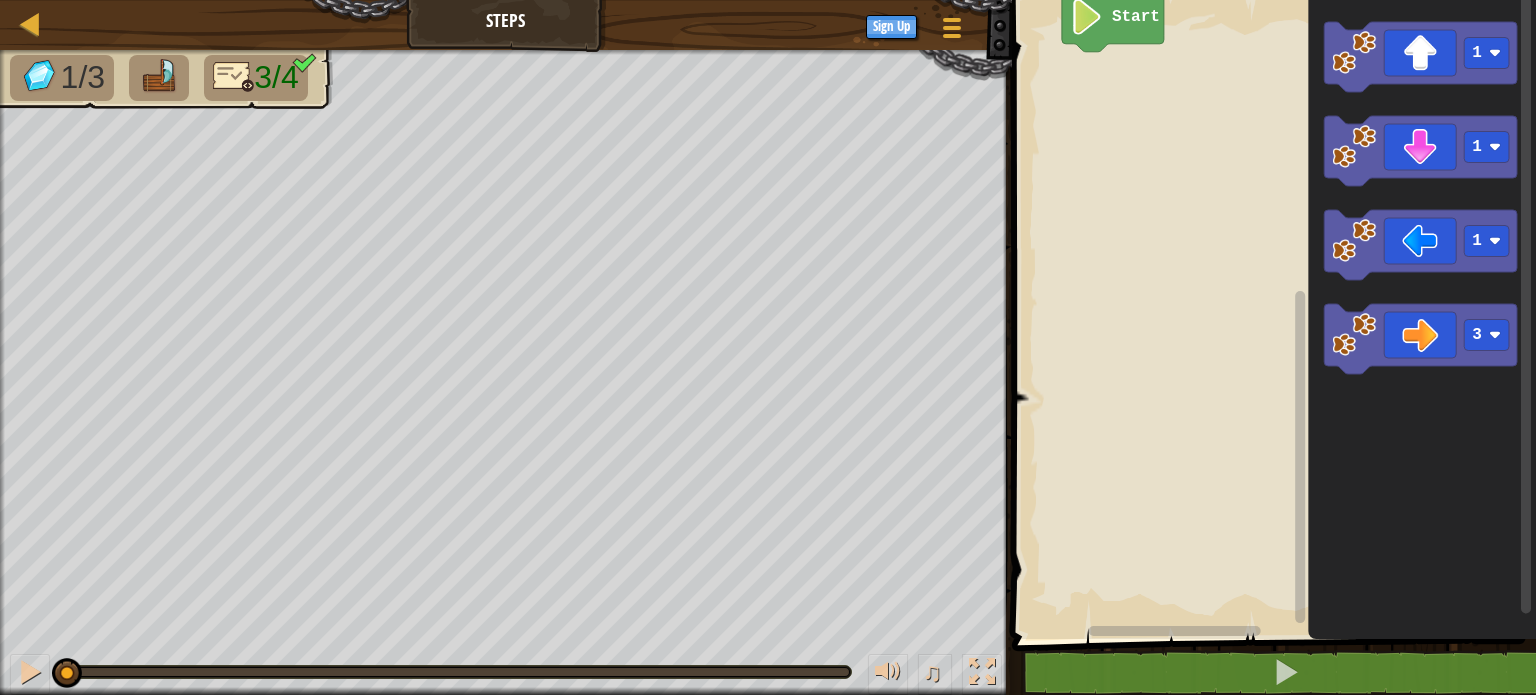 drag, startPoint x: 467, startPoint y: 667, endPoint x: 0, endPoint y: 572, distance: 476.5648 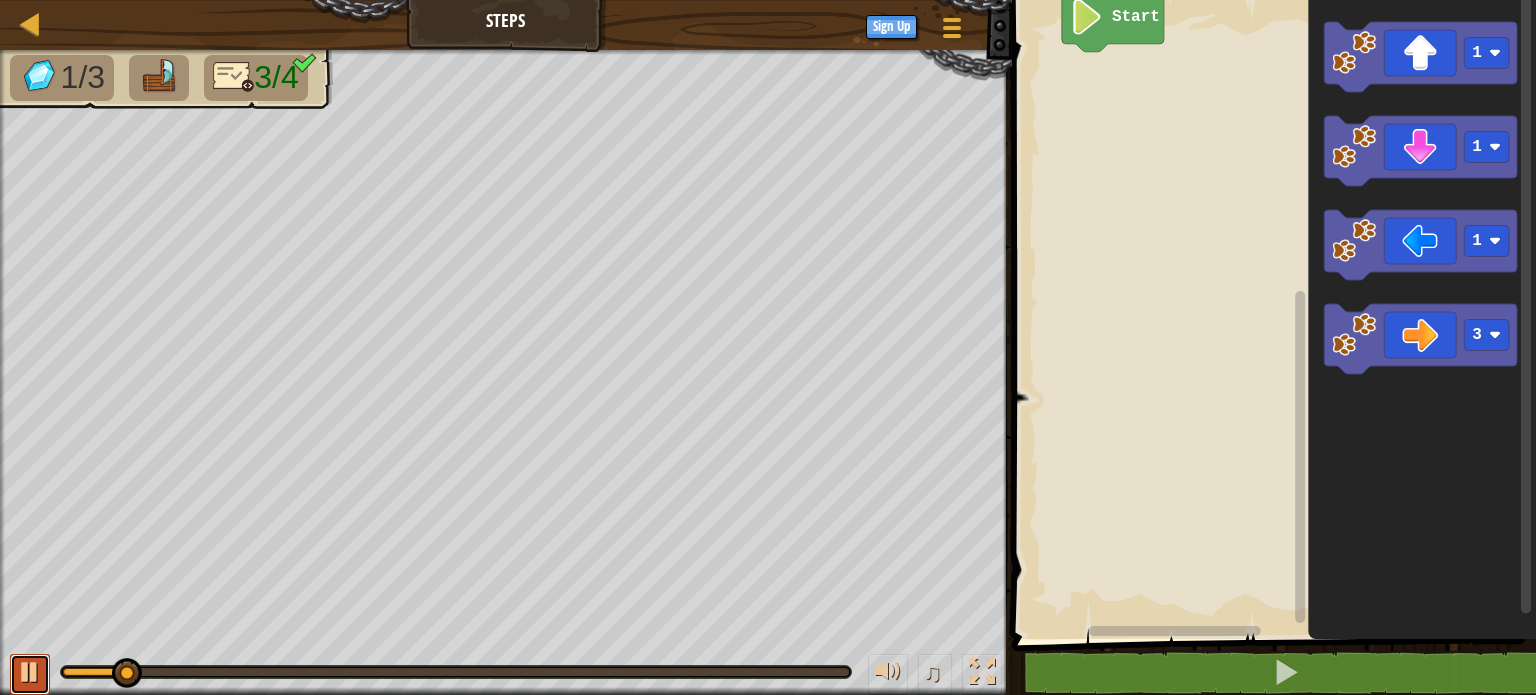 click at bounding box center [30, 672] 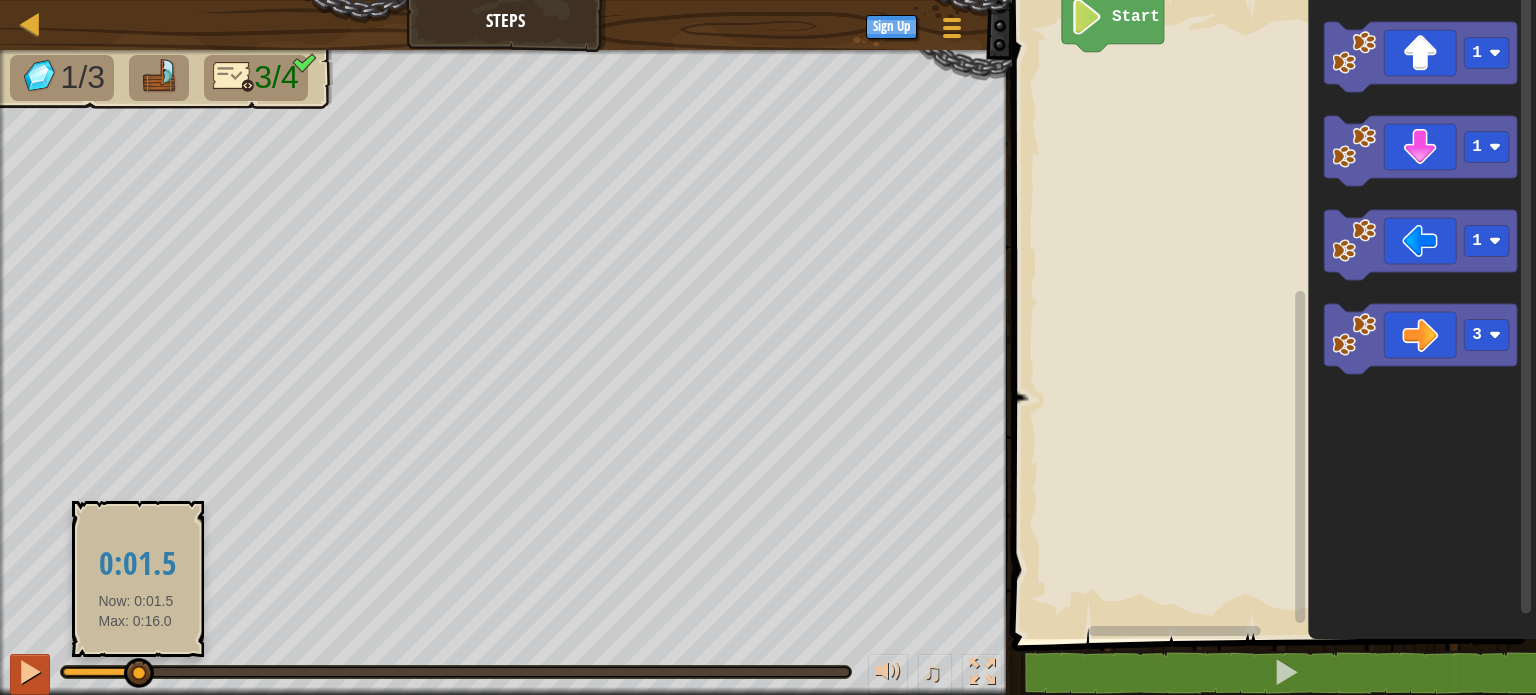 drag, startPoint x: 136, startPoint y: 673, endPoint x: 12, endPoint y: 675, distance: 124.01613 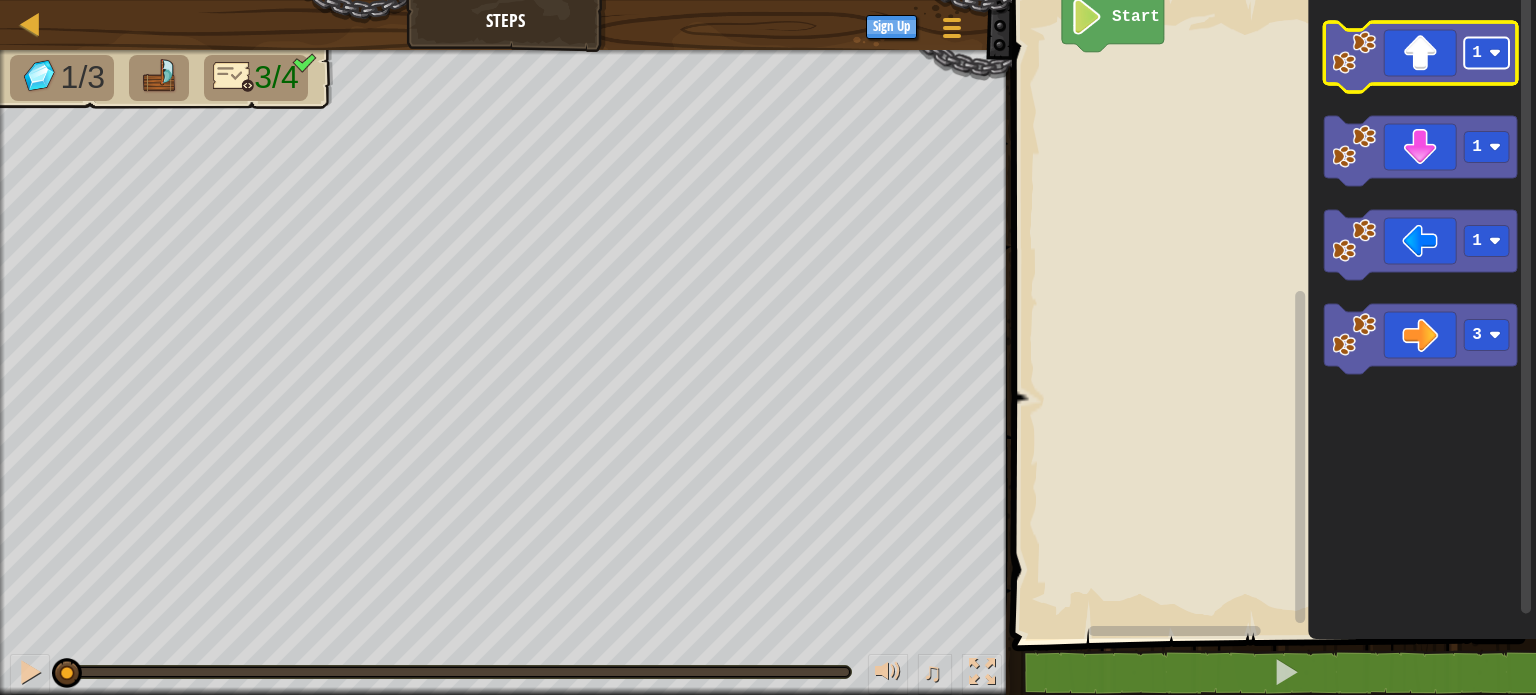 click 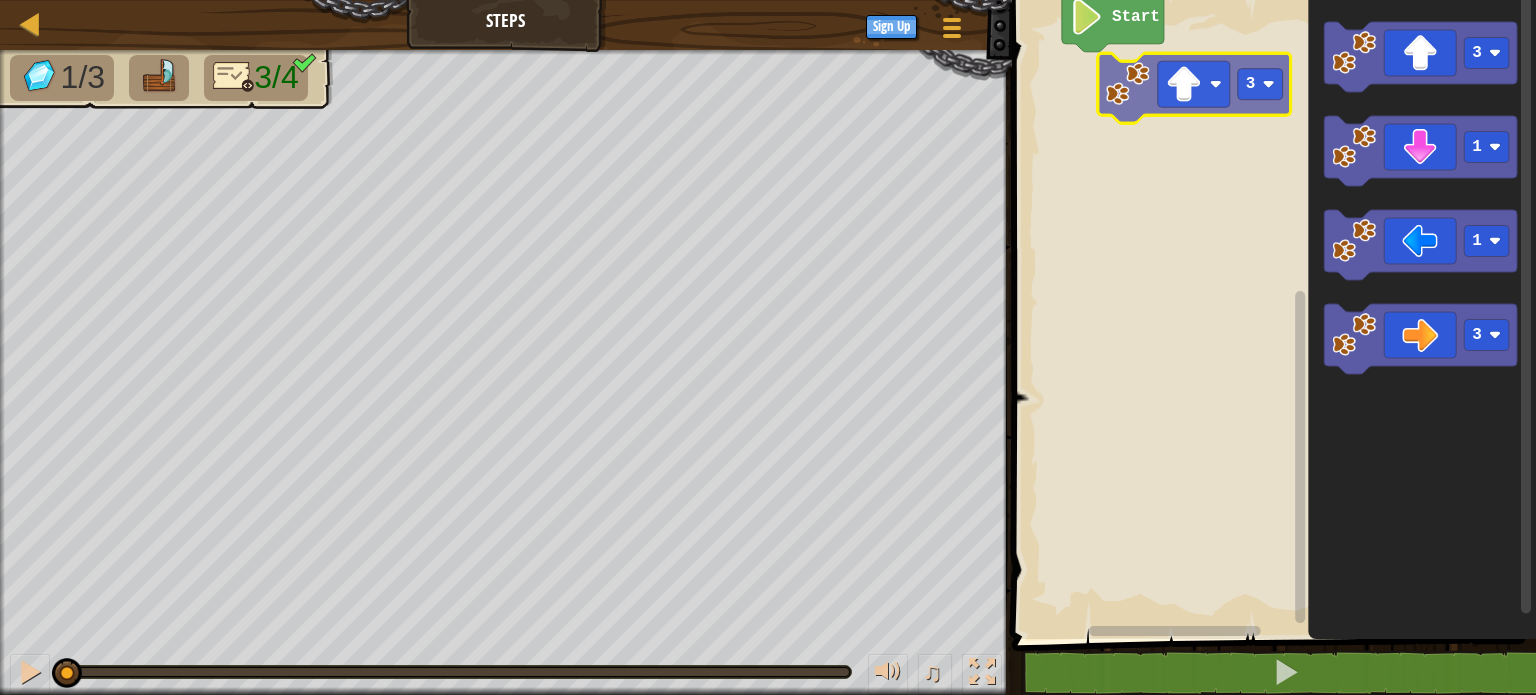click on "Start 3 1 1 3 3" at bounding box center [1271, 314] 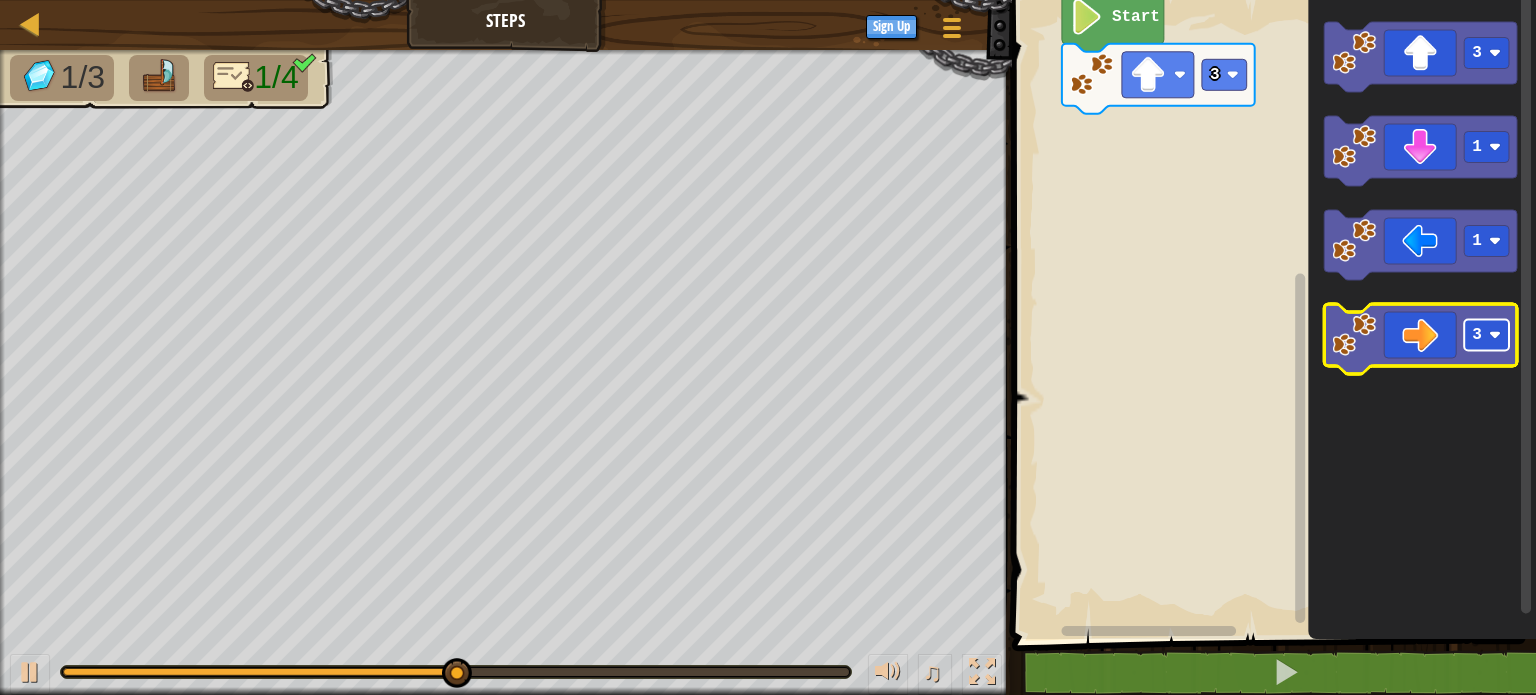 click 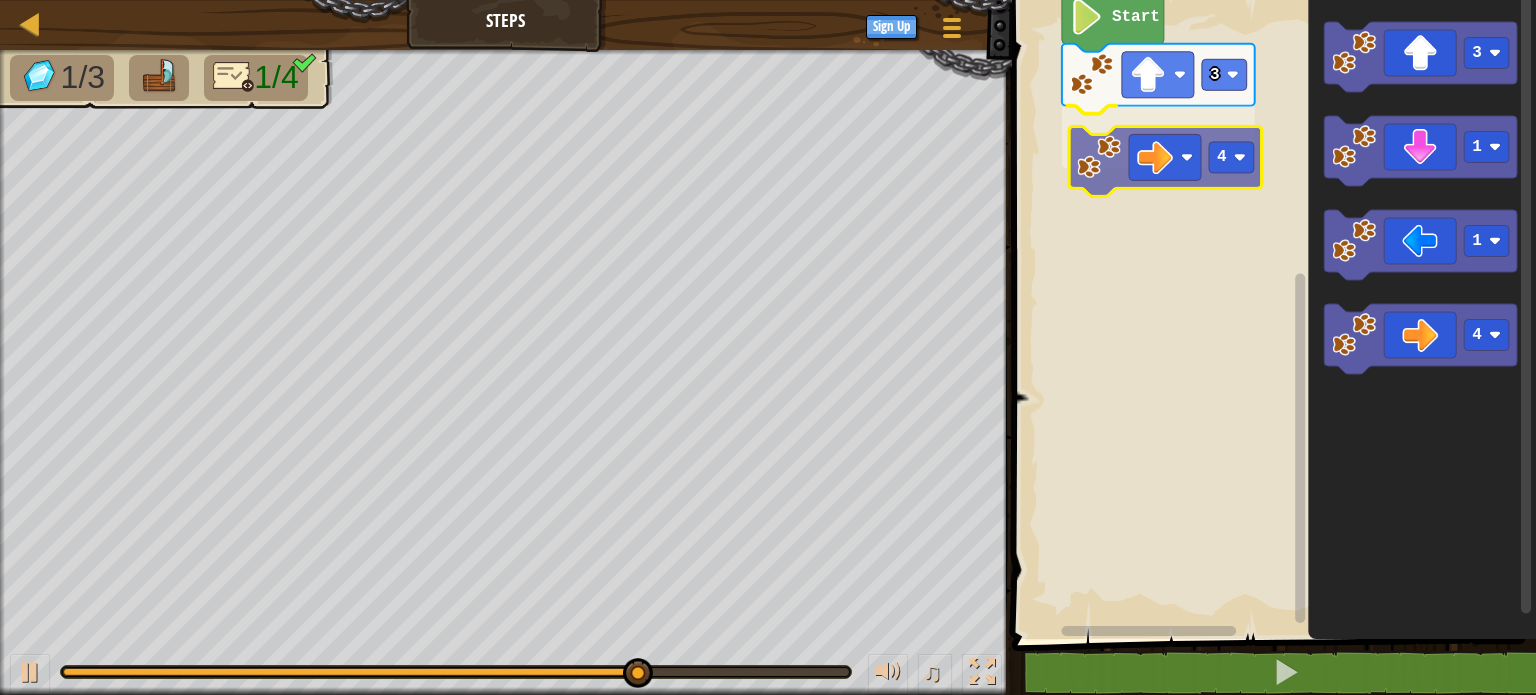 click on "Start 3 4 3 1 1 4 4" at bounding box center [1271, 314] 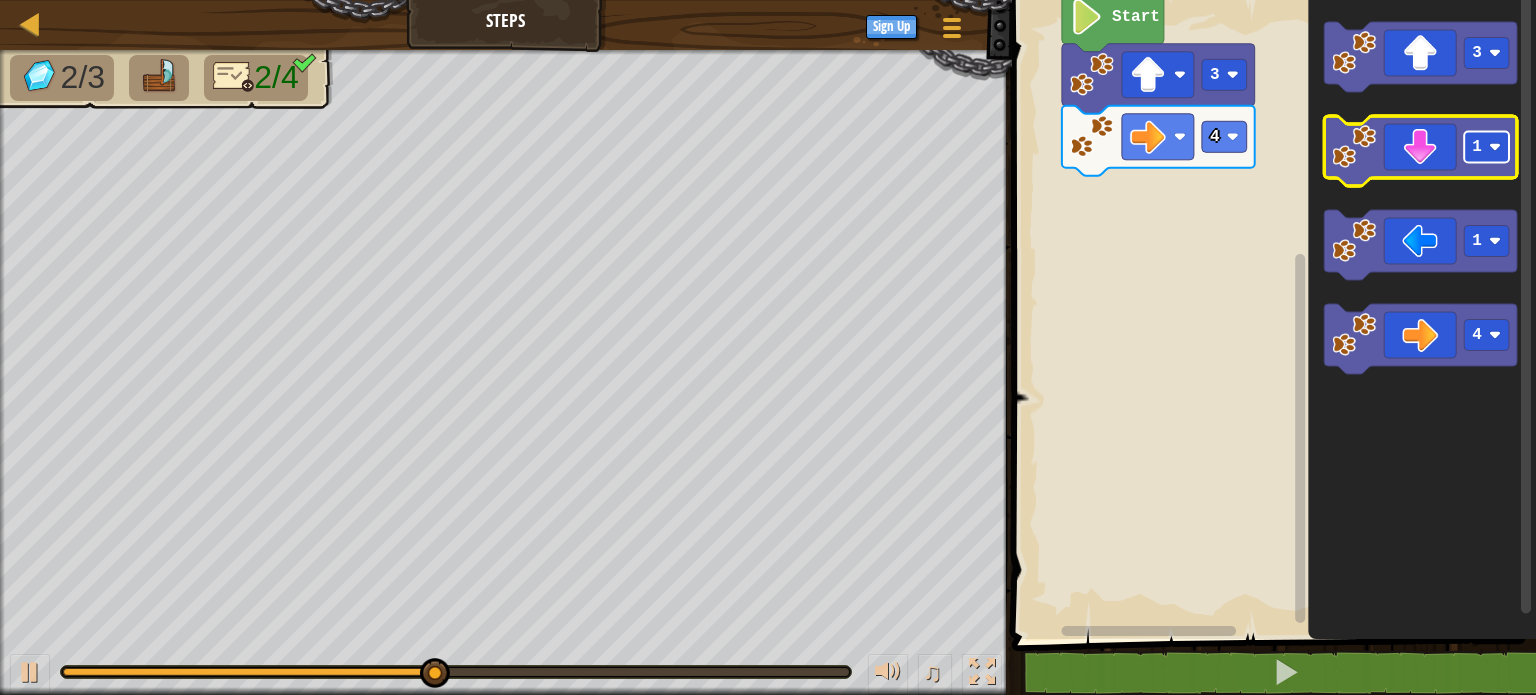 click on "1" 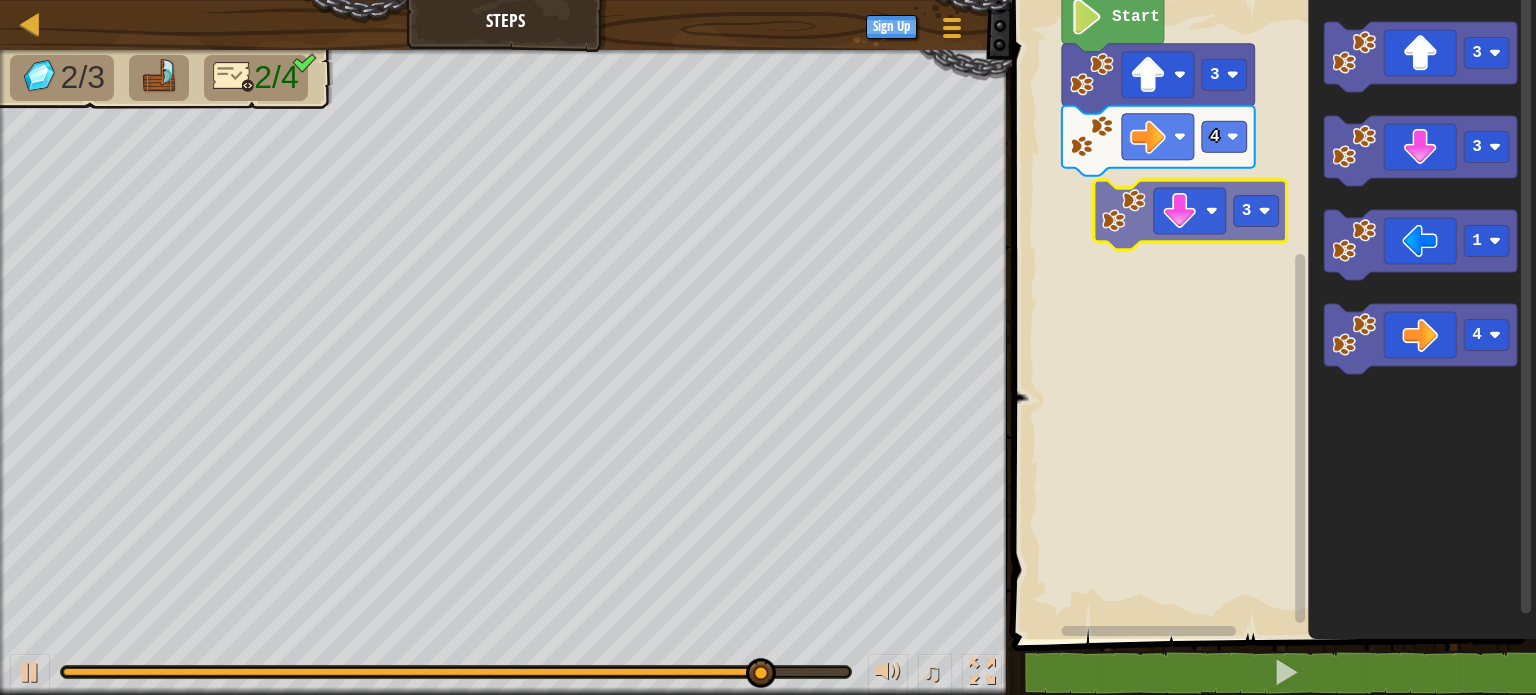 click on "Start 3 4 3 3 1 4 3" at bounding box center [1271, 314] 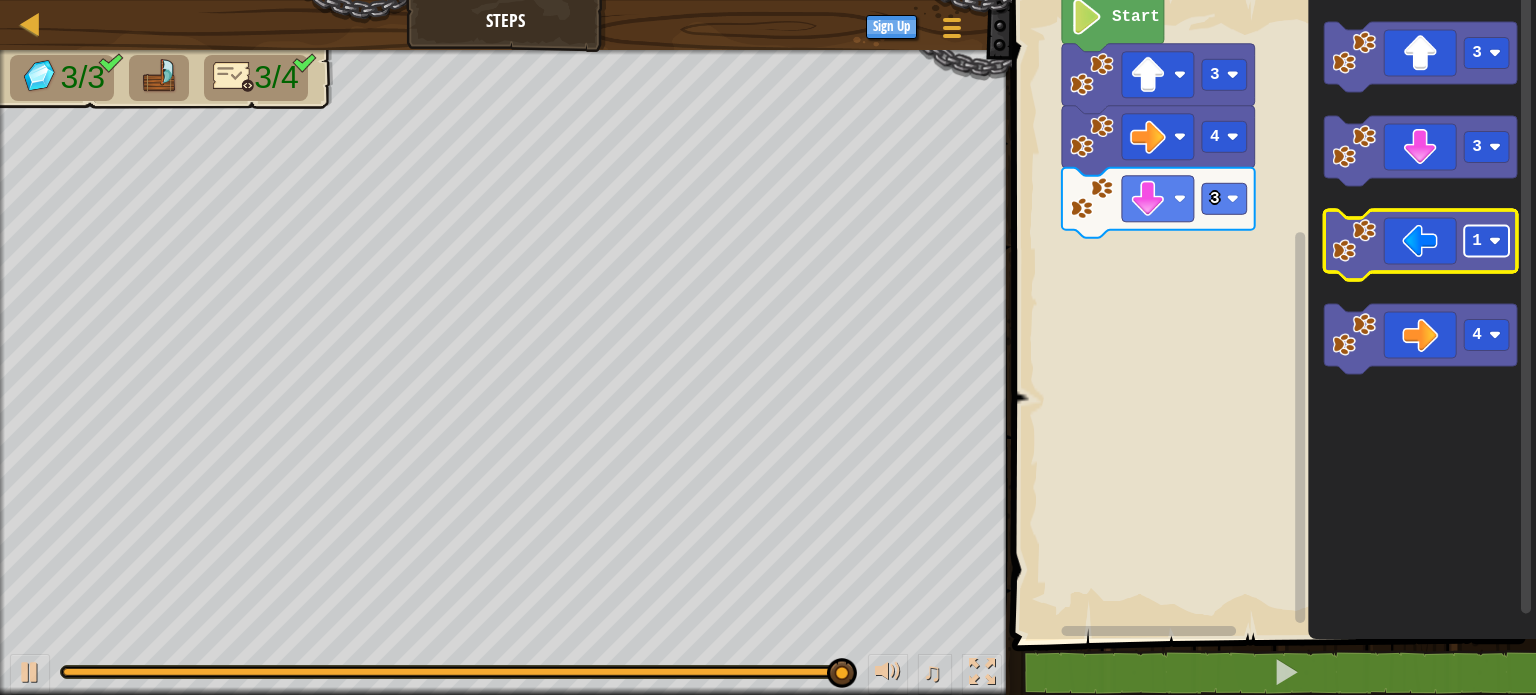 click 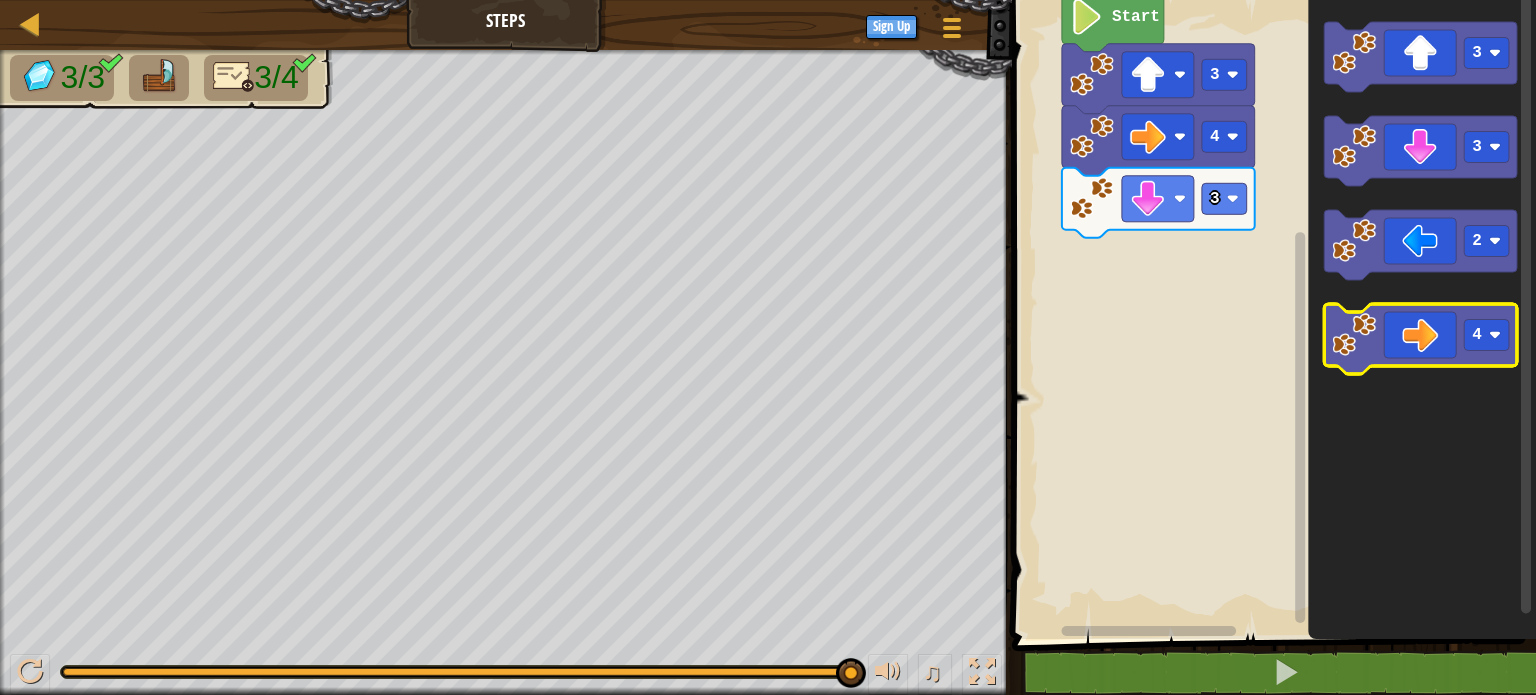 click 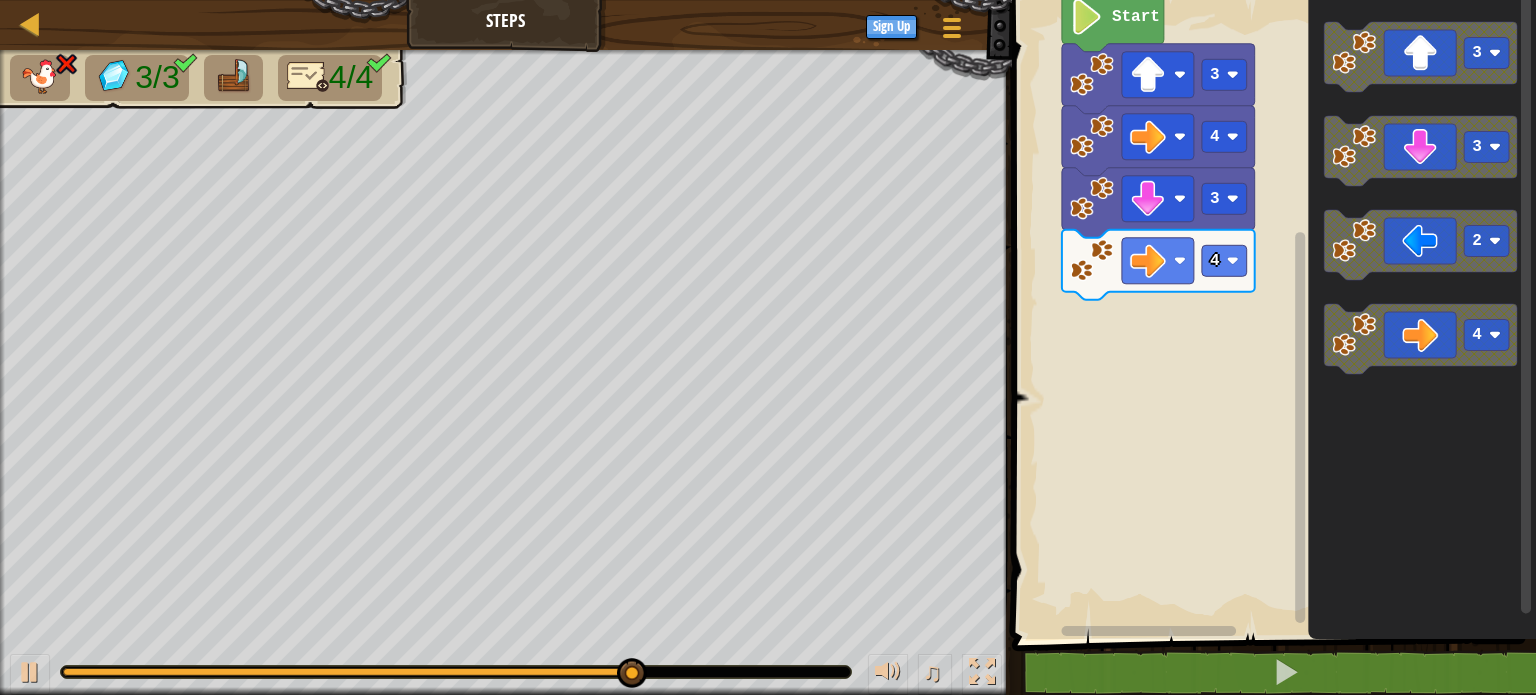 click on "Start 3 4 3 4 3 3 2 4" at bounding box center (1271, 314) 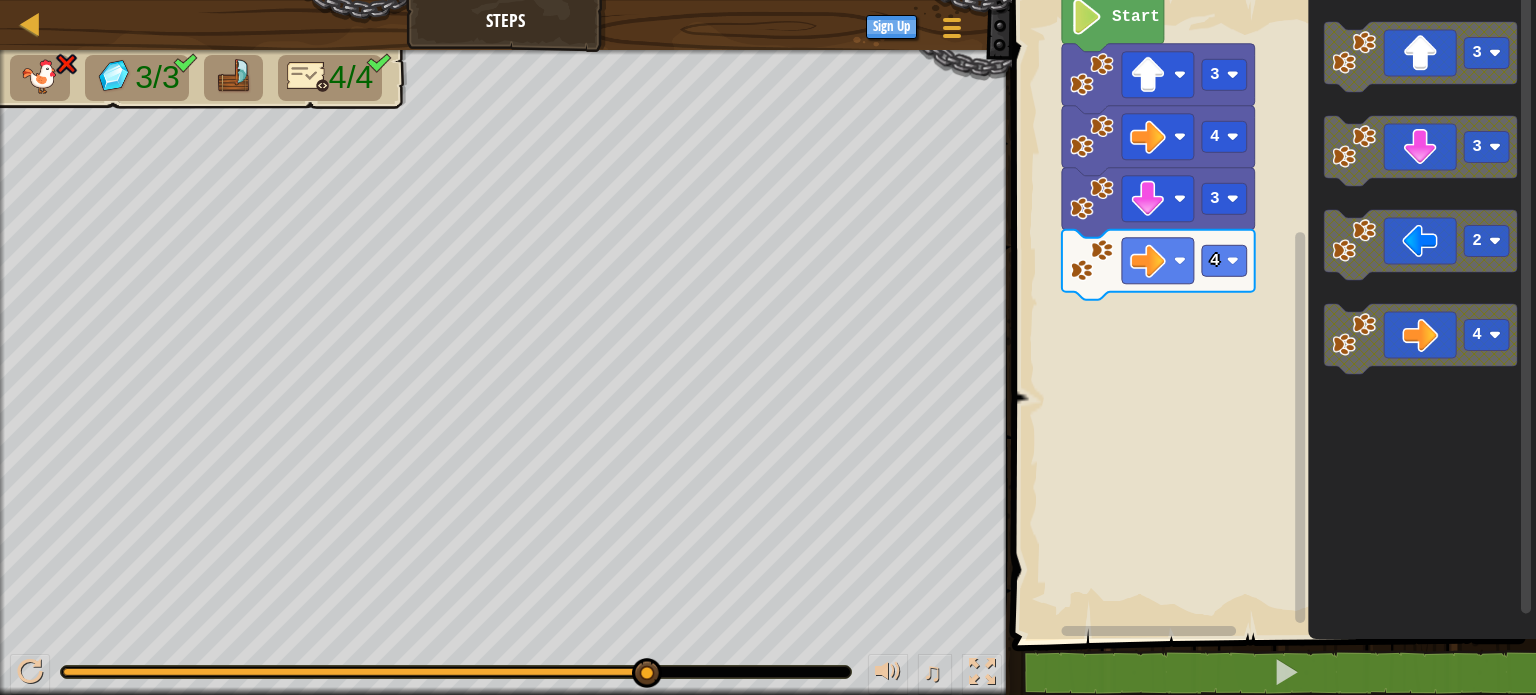 click on "3 3 2 4" 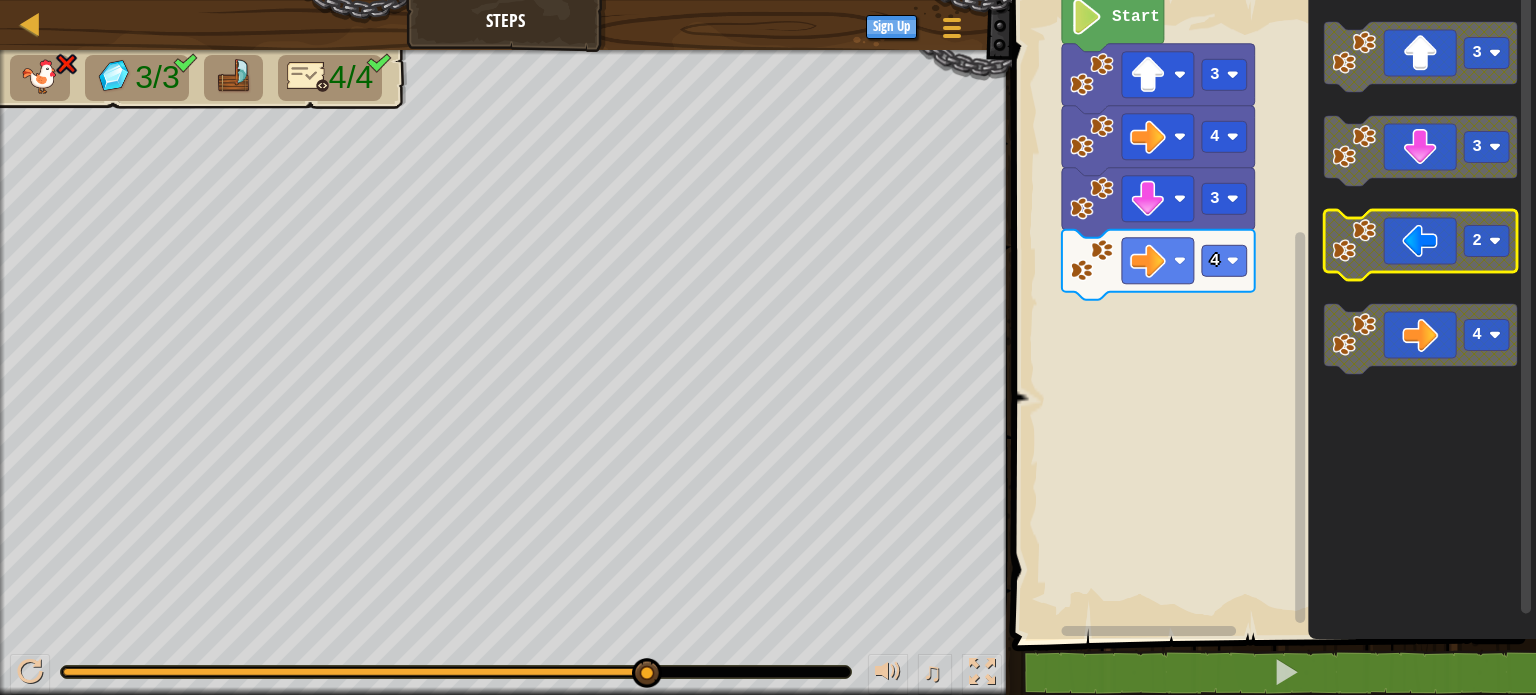 click 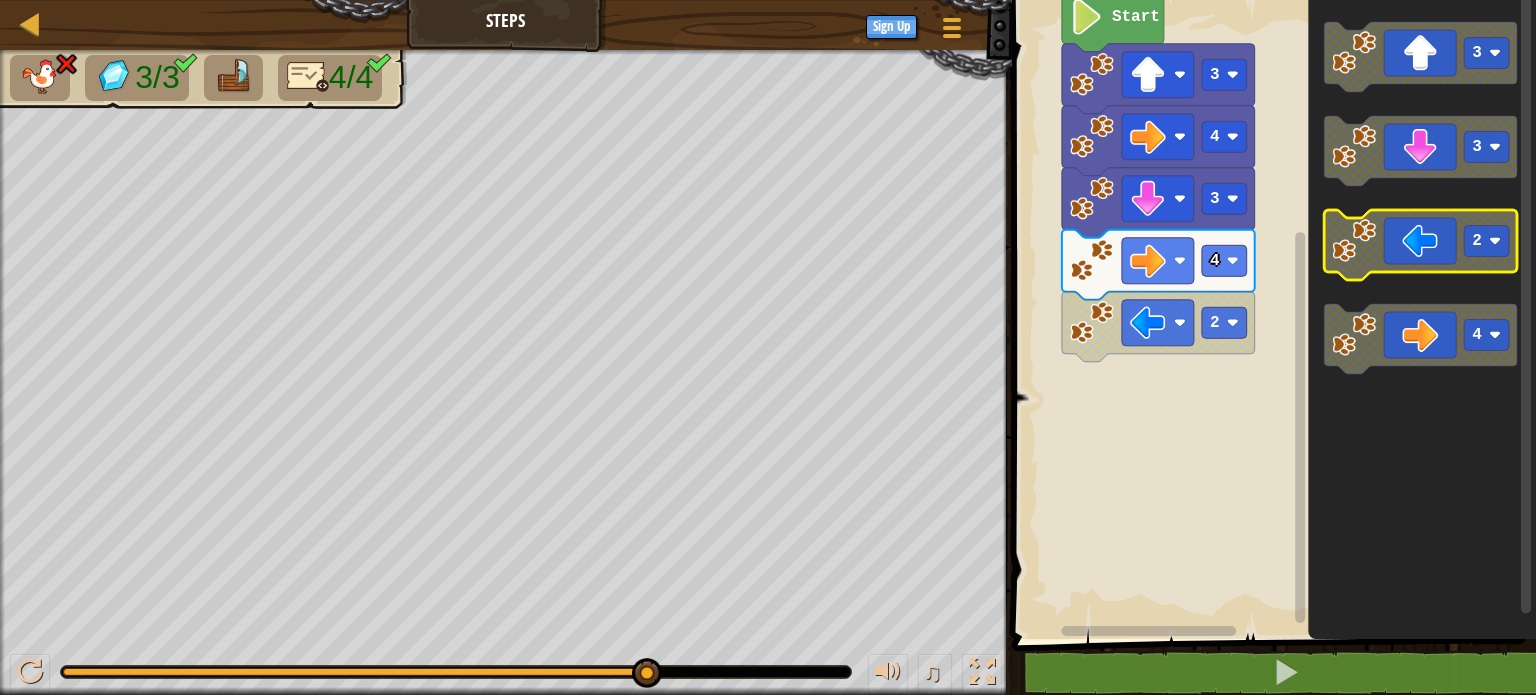 click 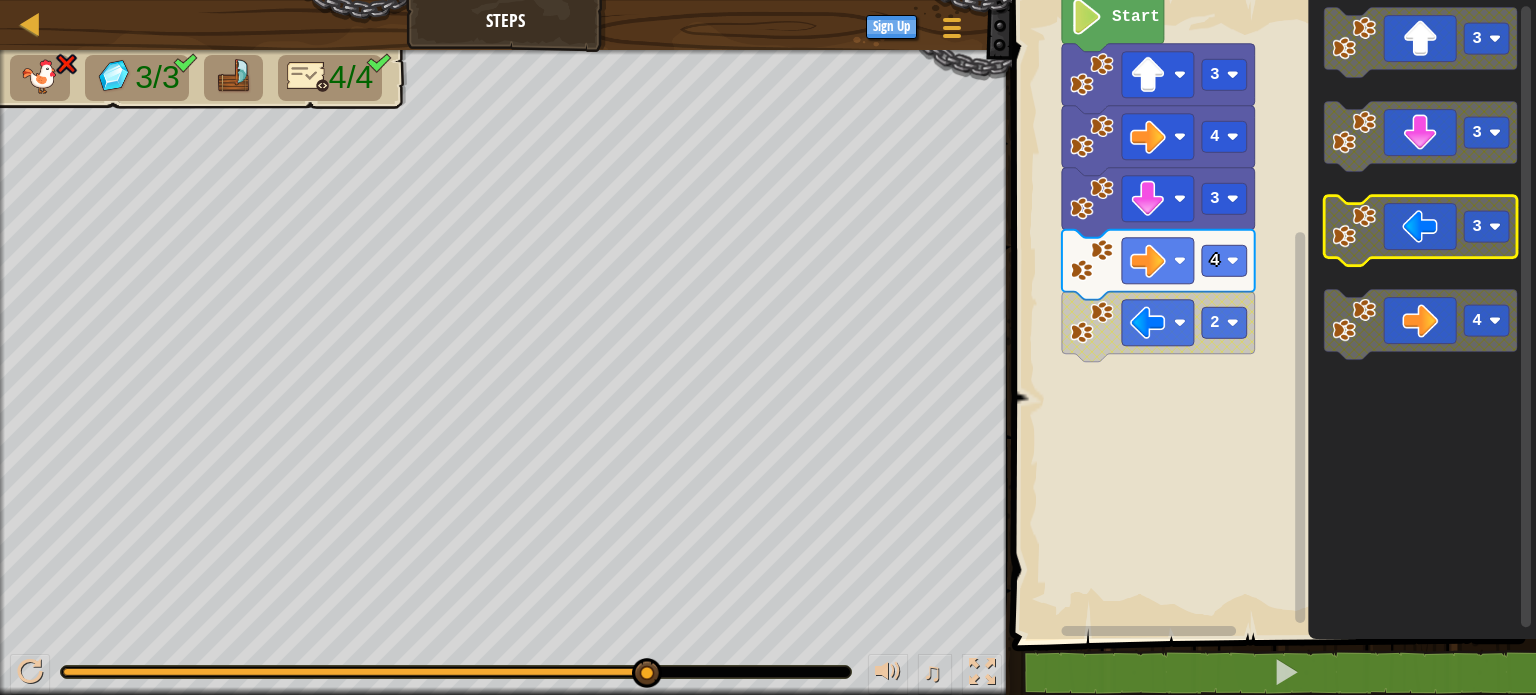 click on "3" 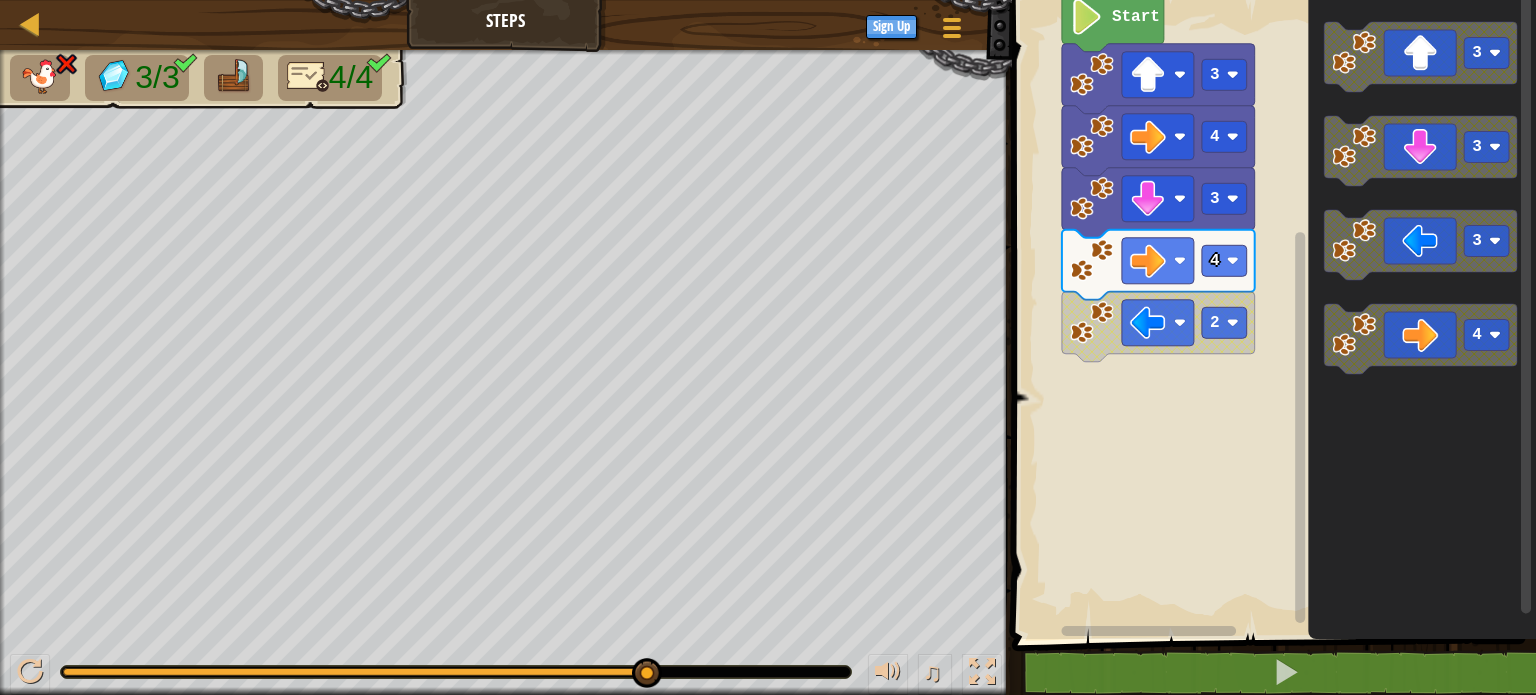 click on "Start 3 4 3 4 2 3 3 3 4" at bounding box center [1271, 314] 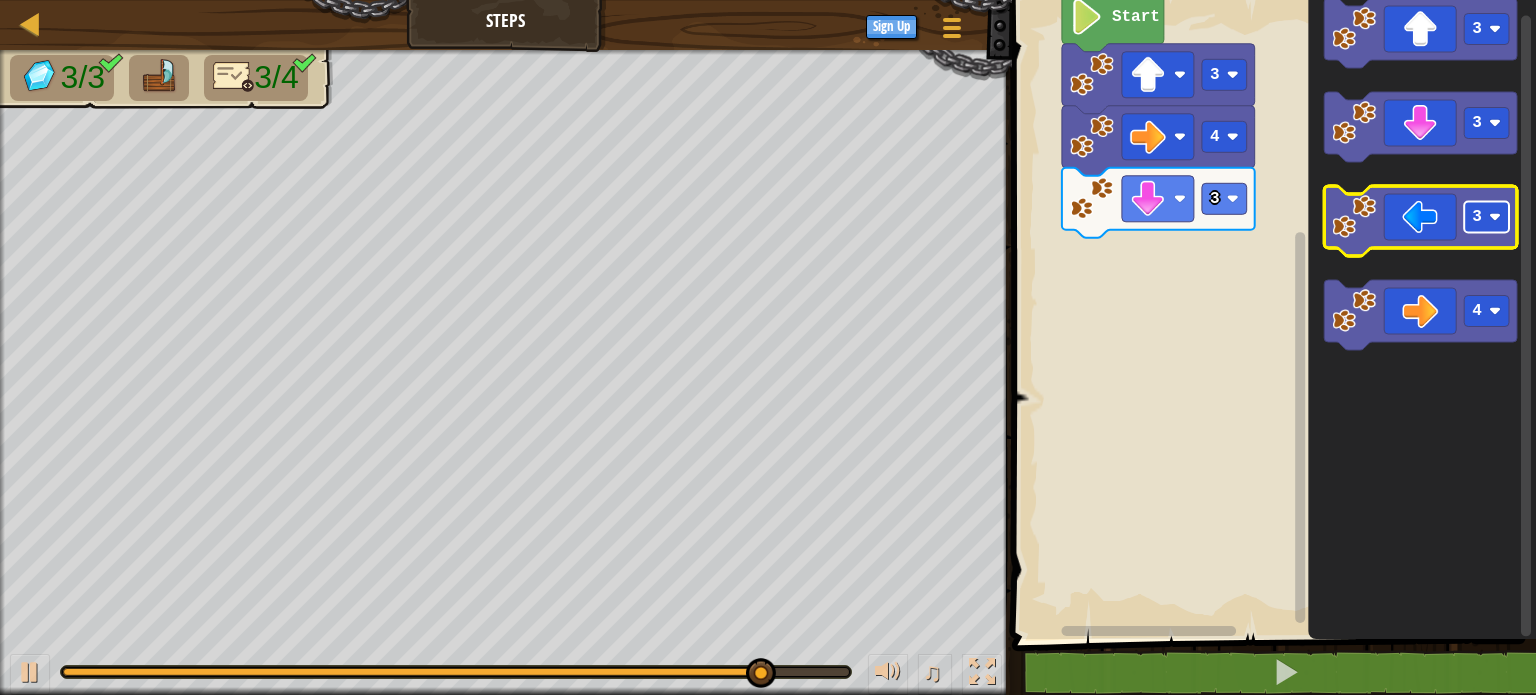 click 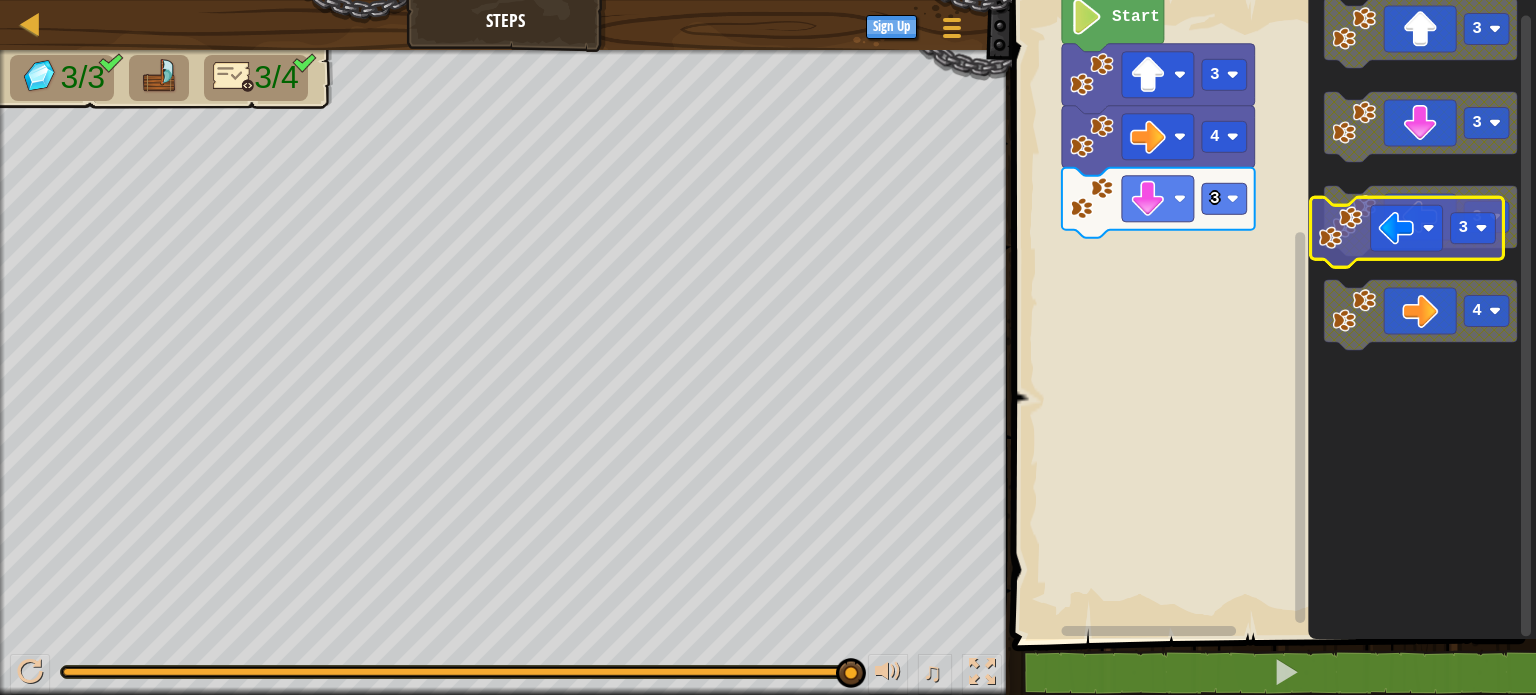 click on "Start 3 4 3 3 3 3 4 3" at bounding box center [1271, 314] 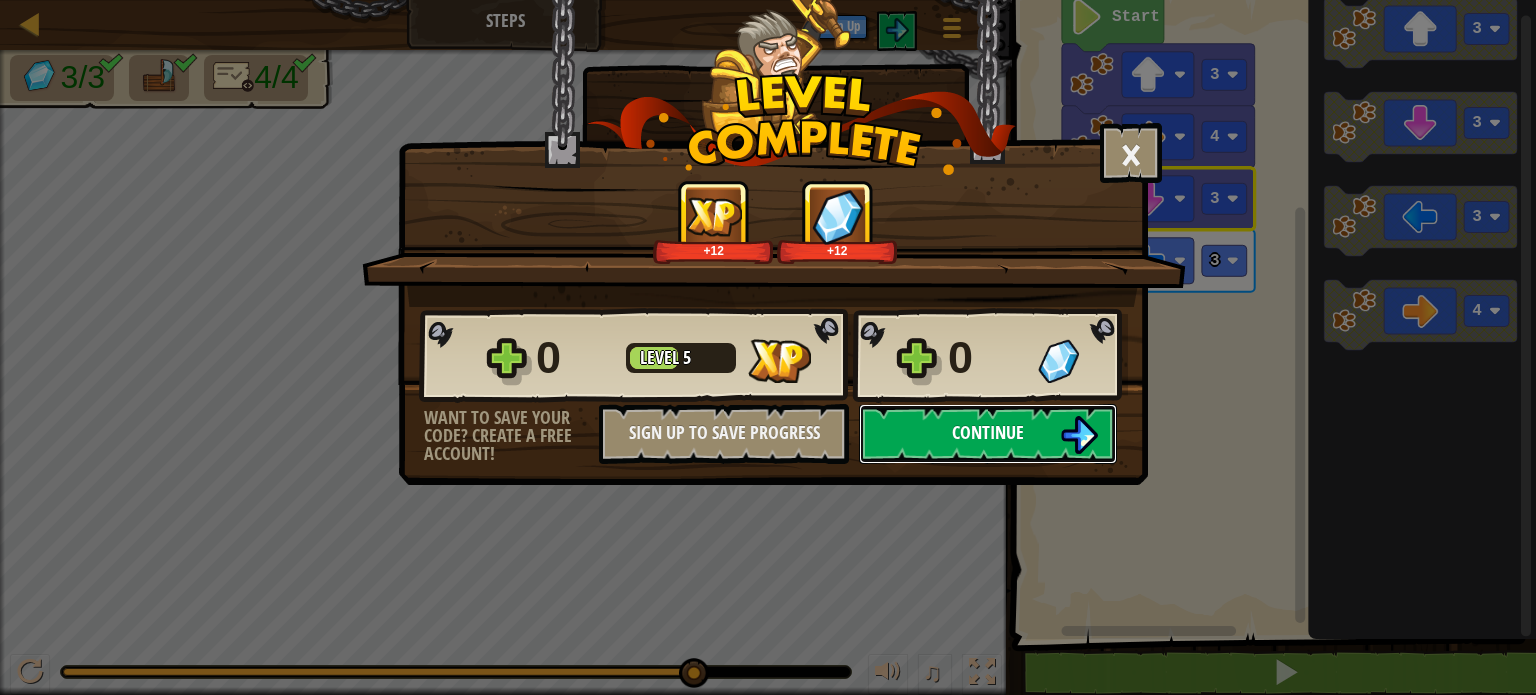 click on "Continue" at bounding box center [988, 434] 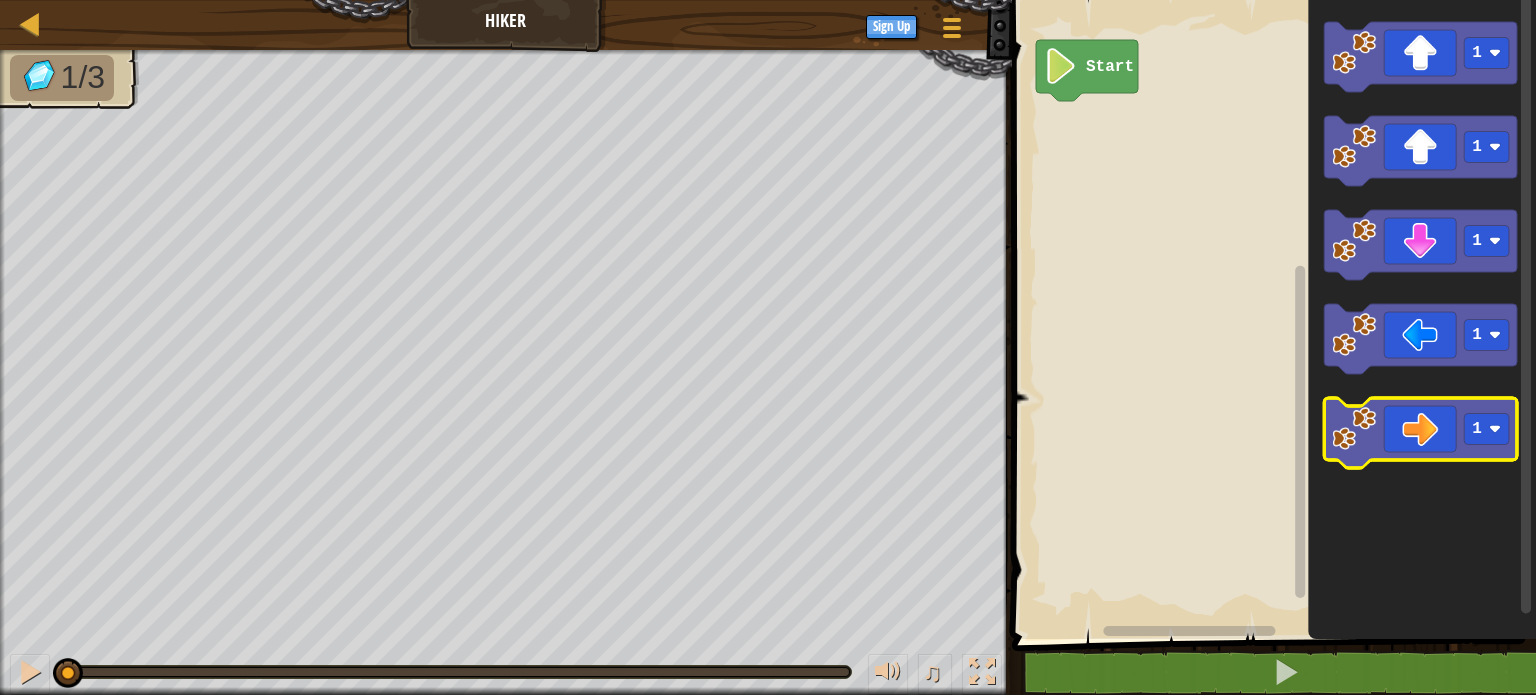 click 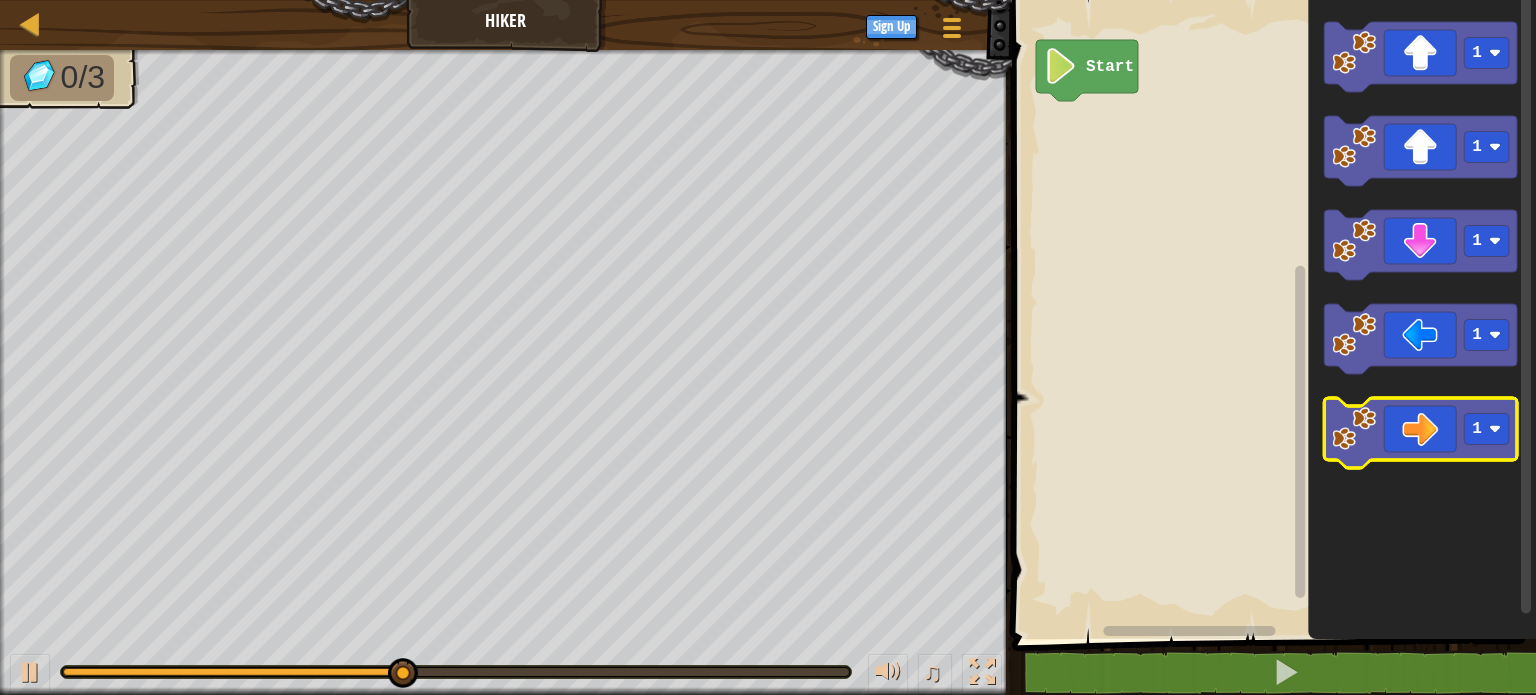 click 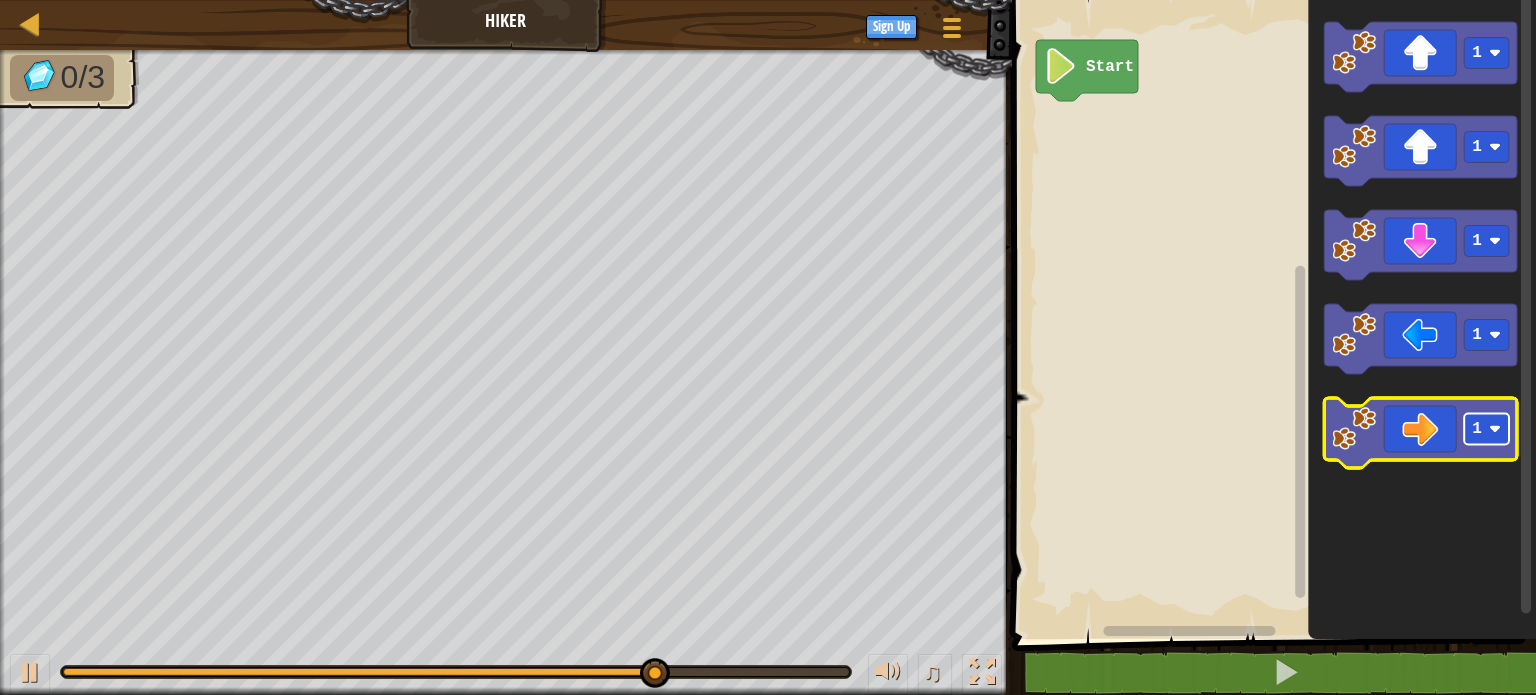 click on "1" 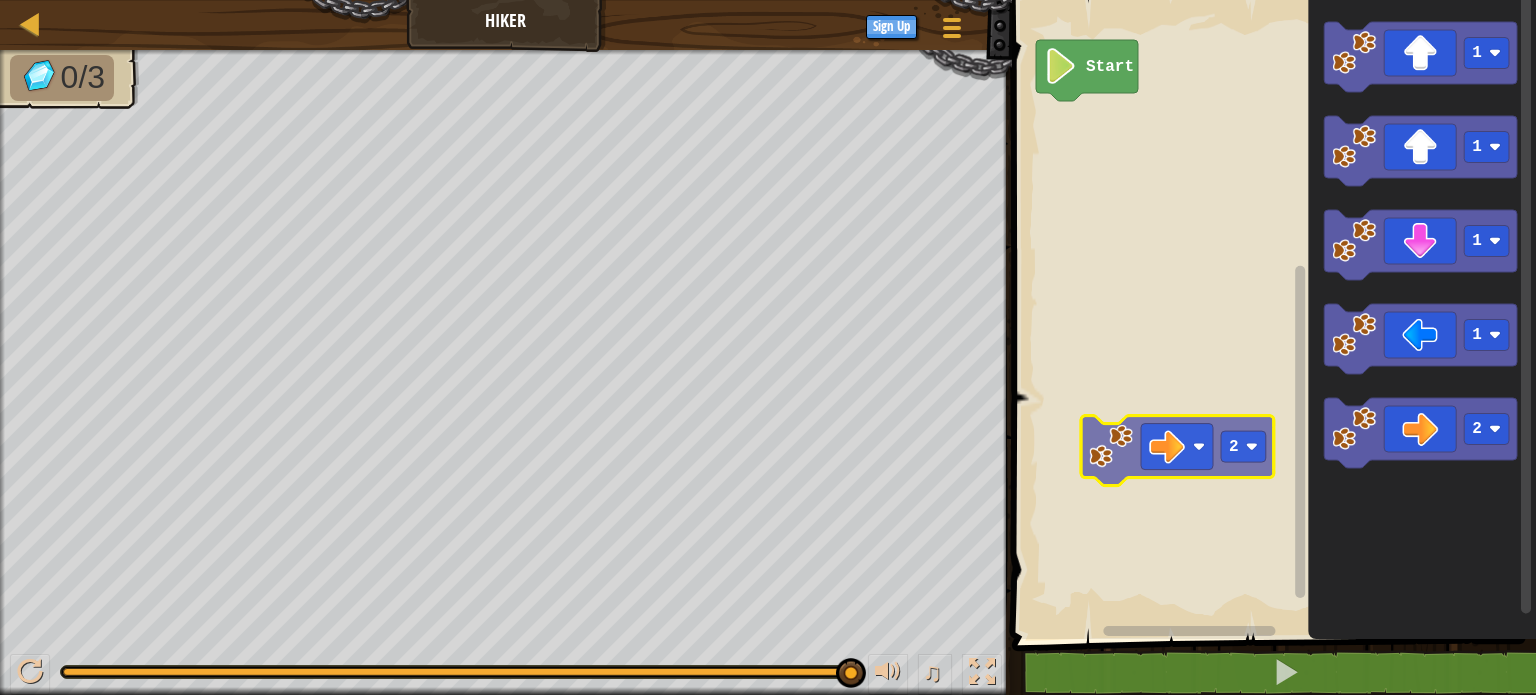 click on "Start 1 1 1 1 2 2" at bounding box center (1271, 314) 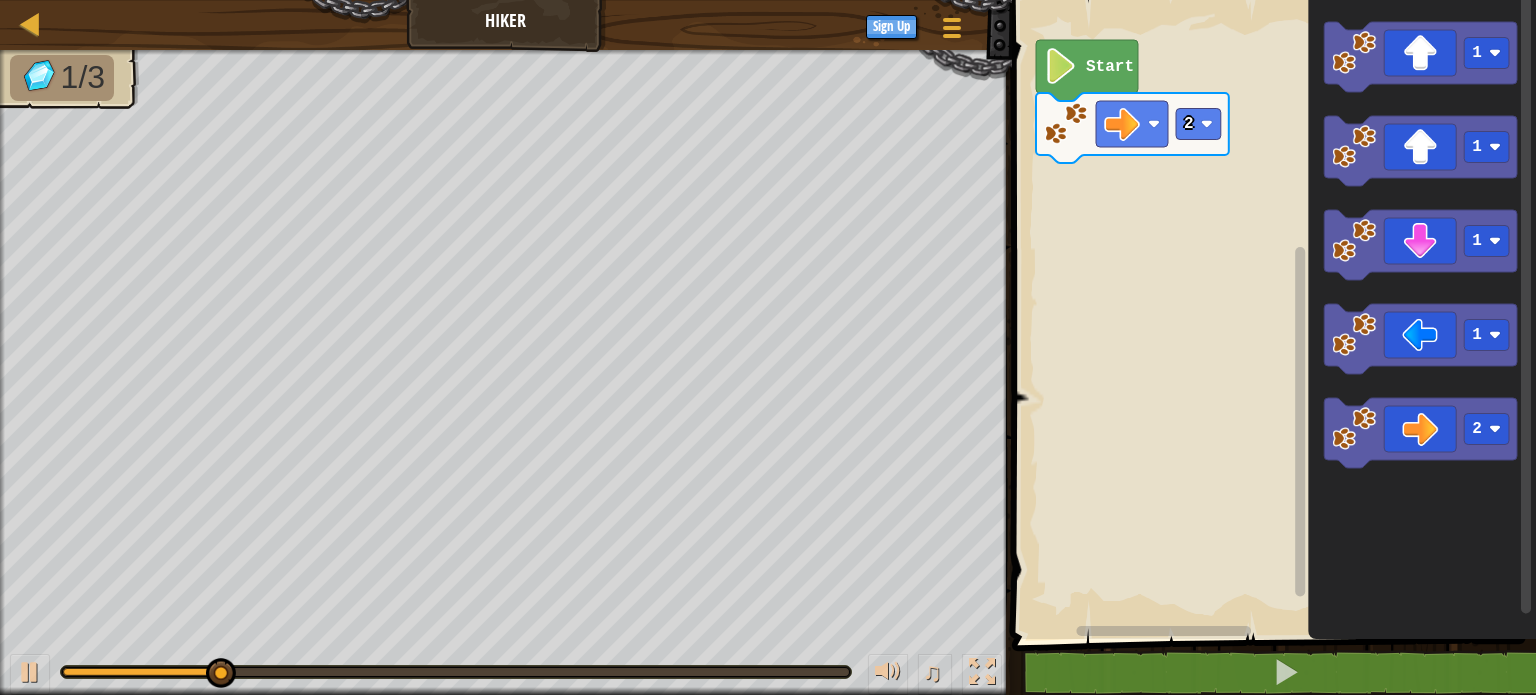 click 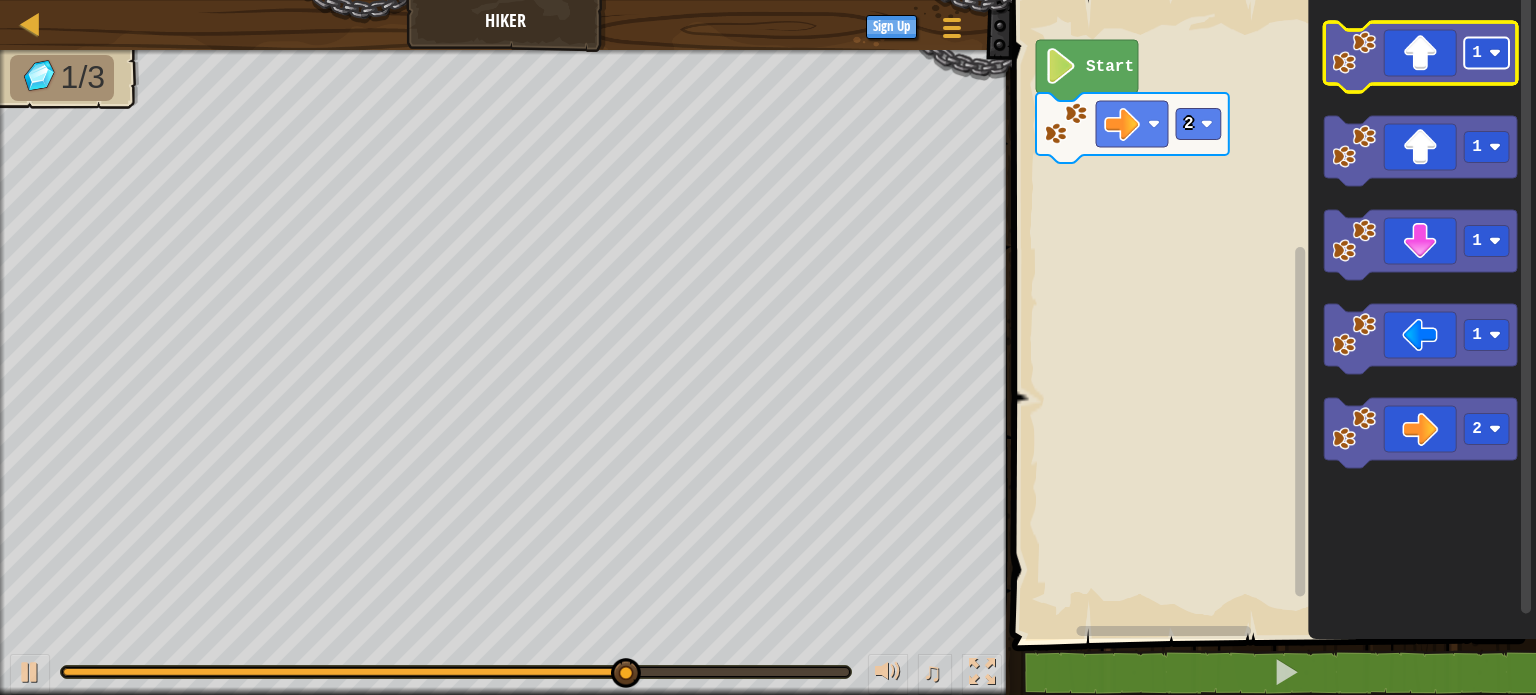 click 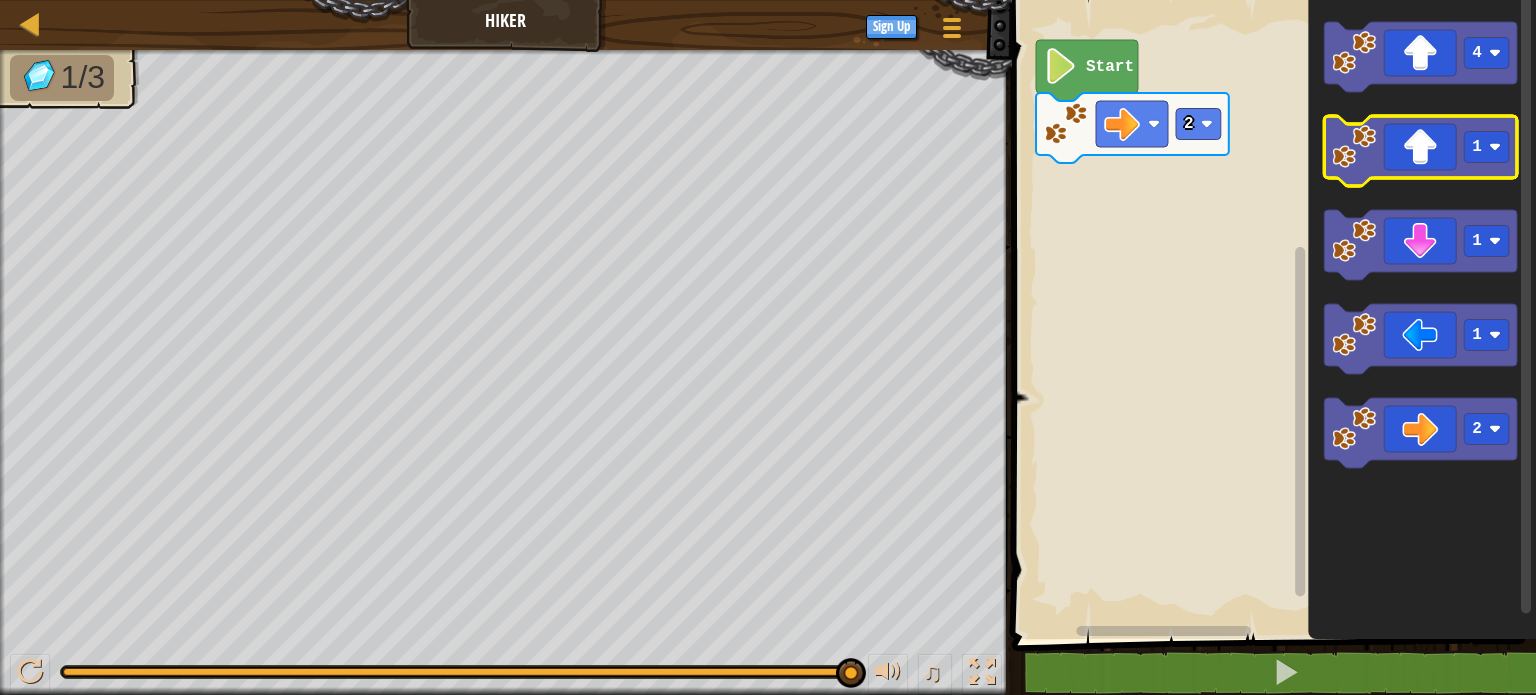 click 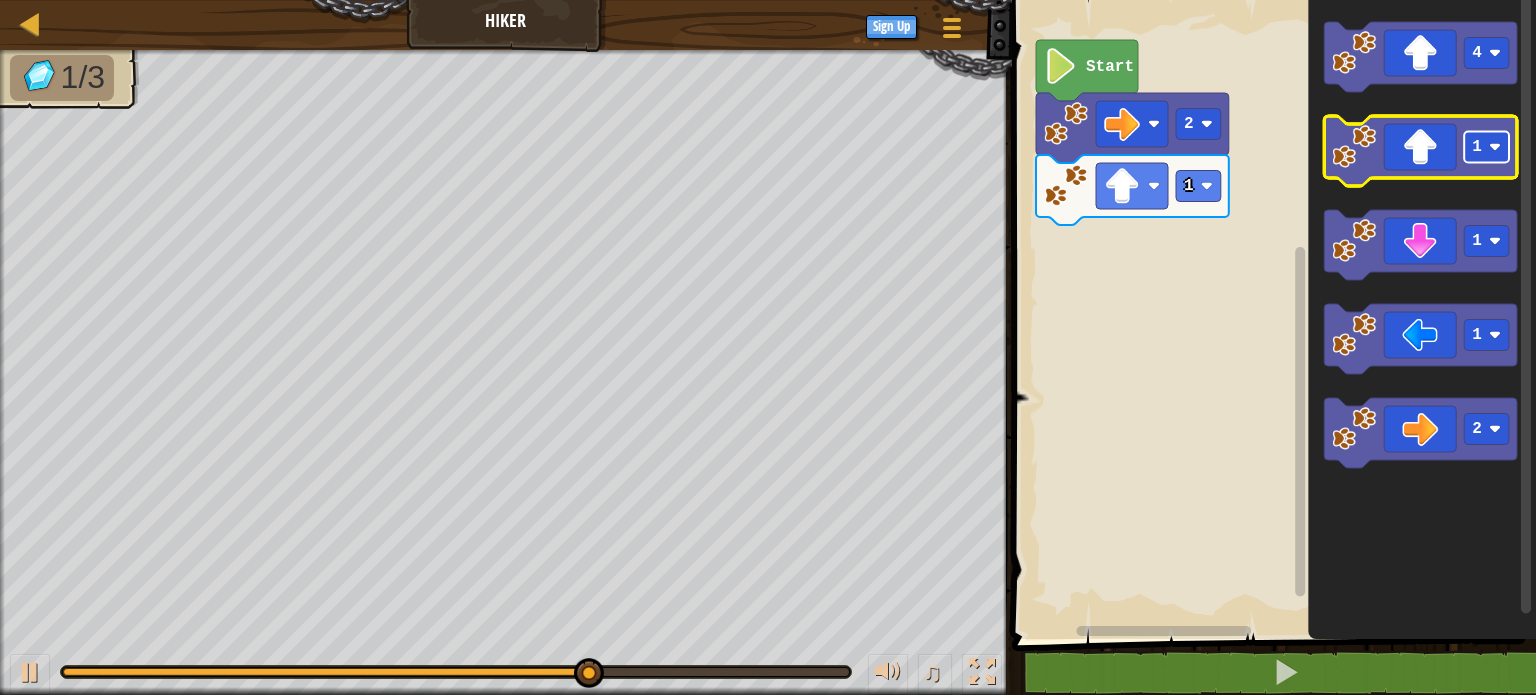 click on "1" 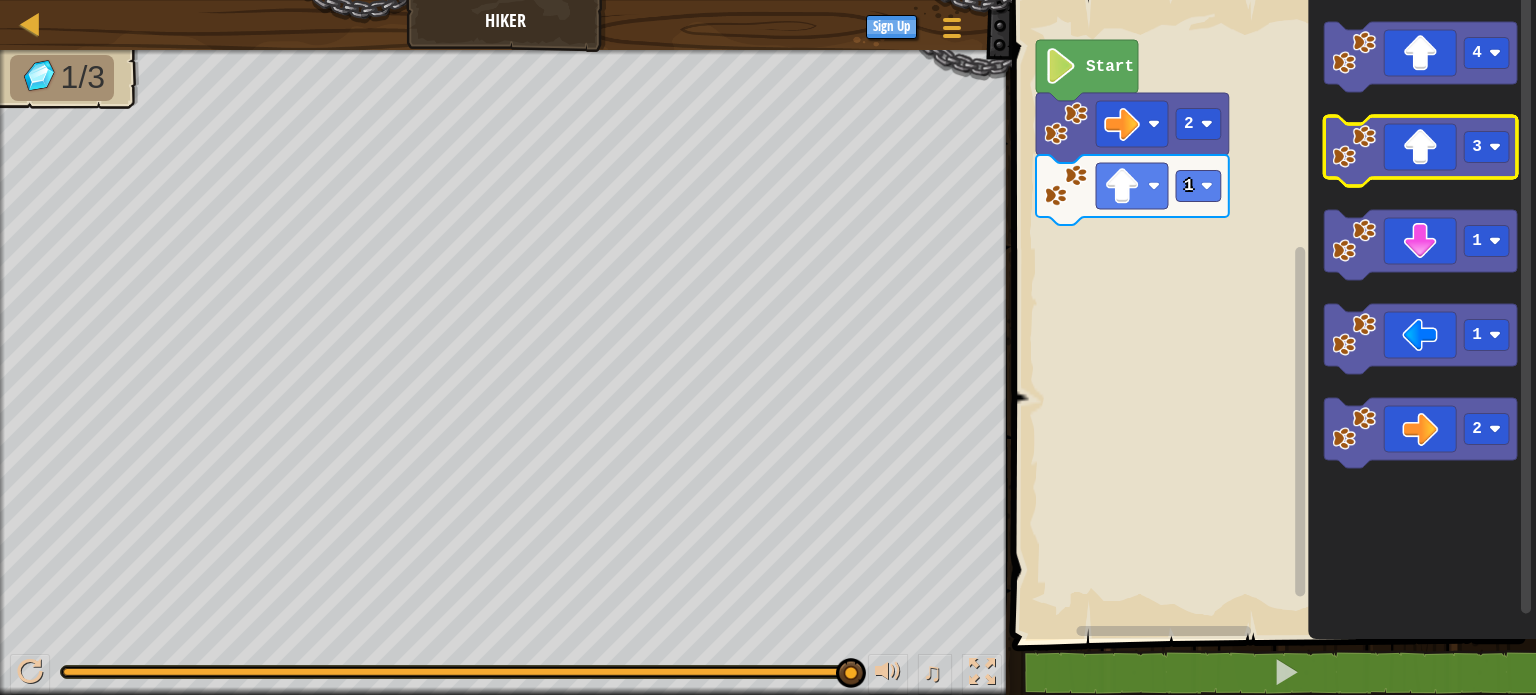 click 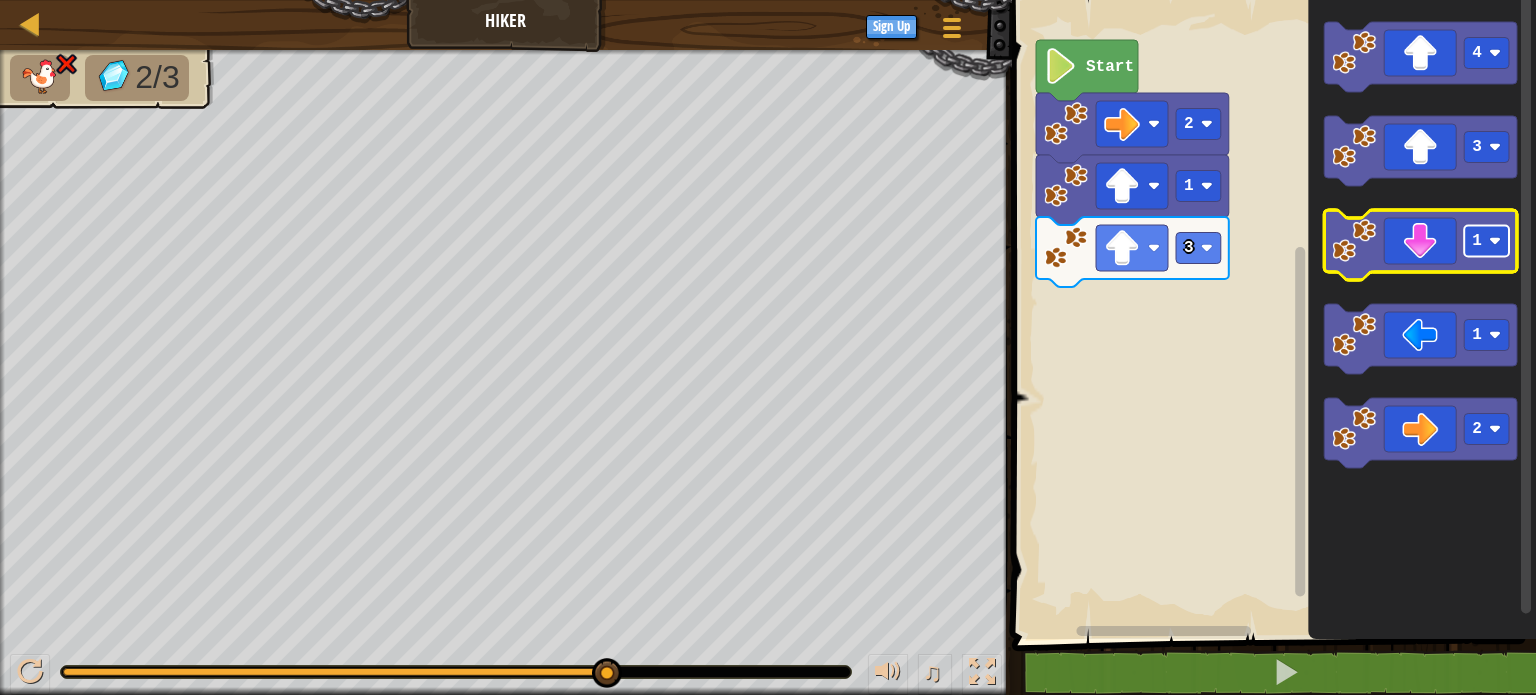 click 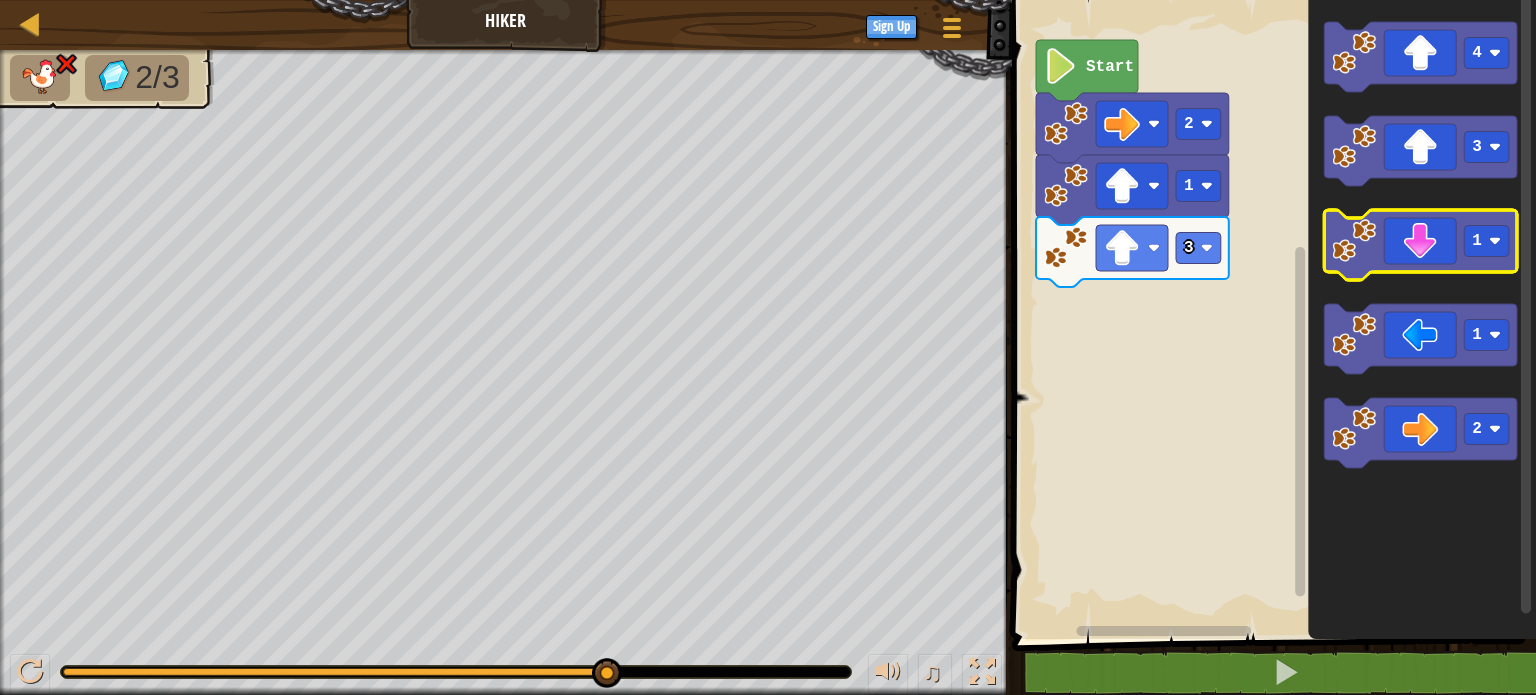 click 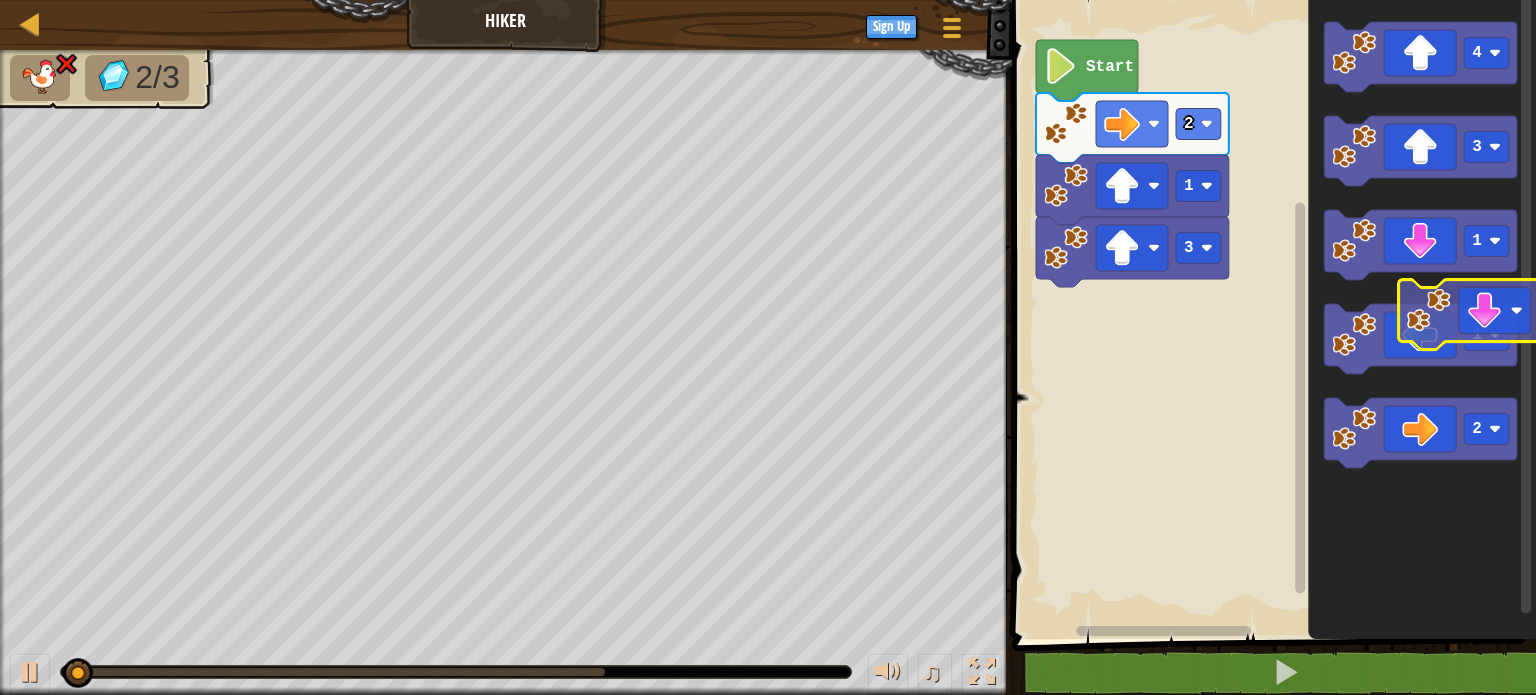 click on "4 3 1 1 2" 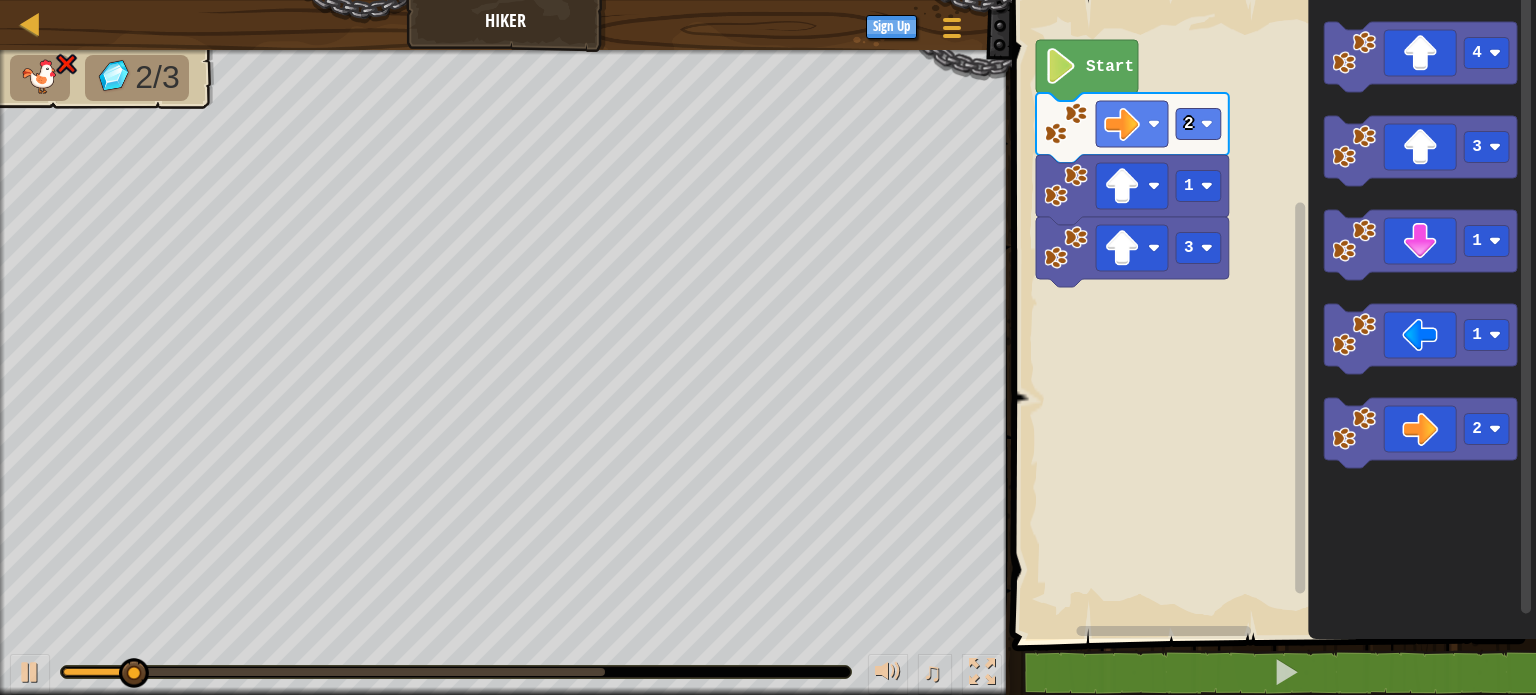 click on "2 1 3 Start 4 3 1 1 2" at bounding box center (1271, 314) 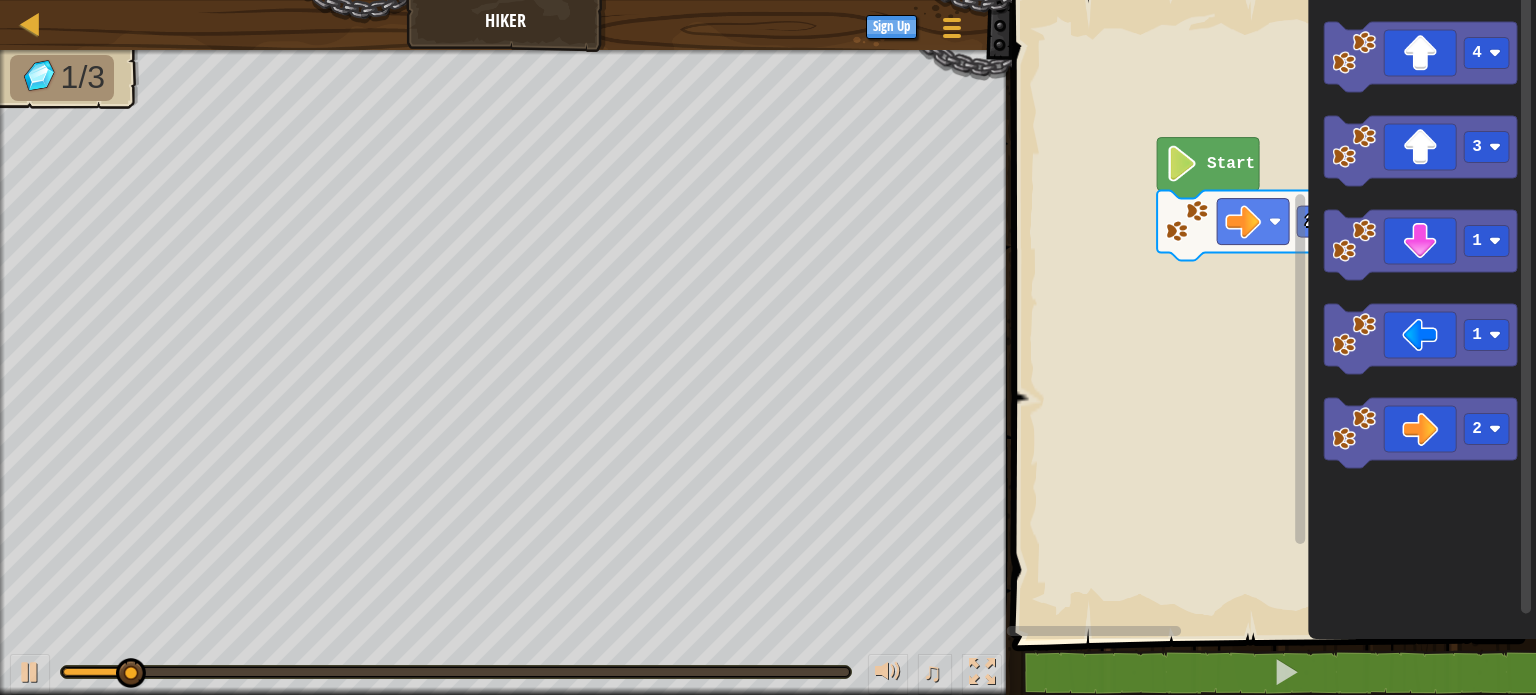 click on "2 Start 4 3 1 1 2" at bounding box center (1271, 314) 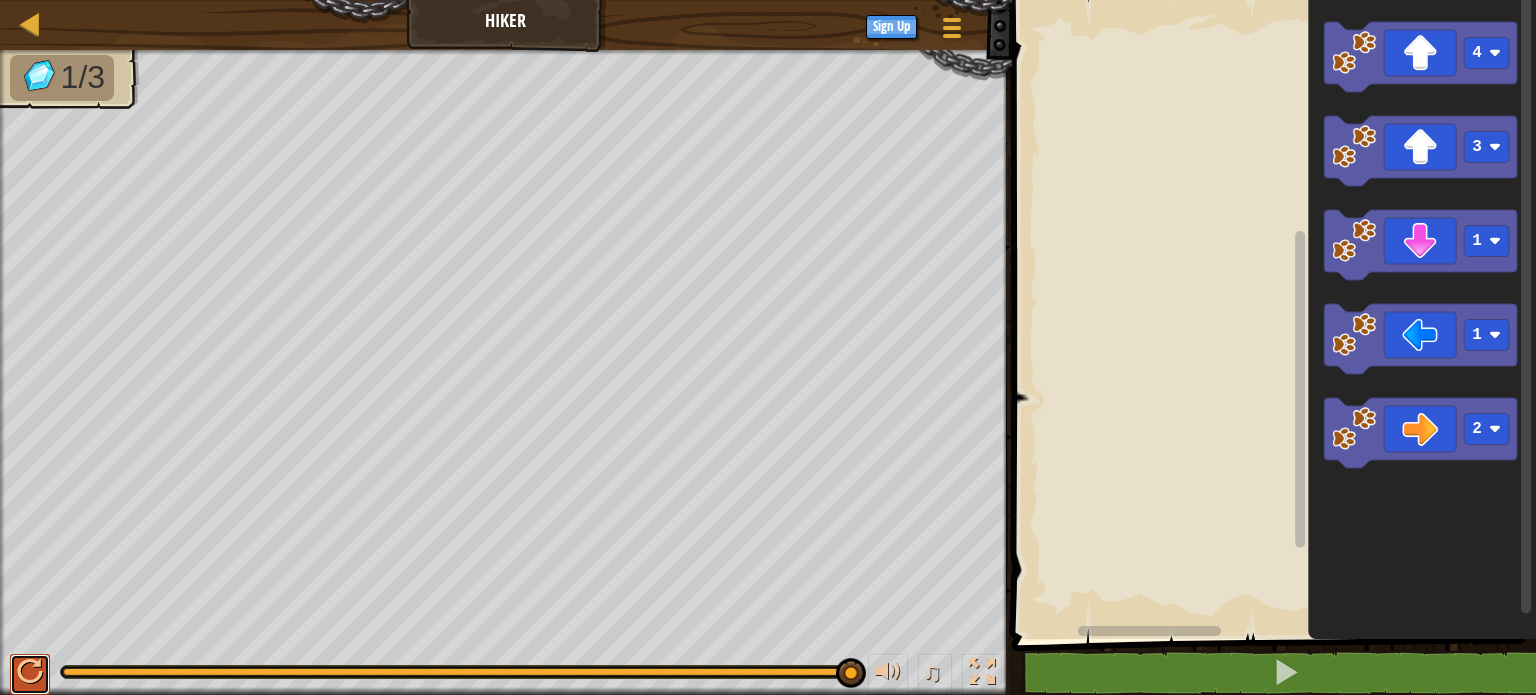 type 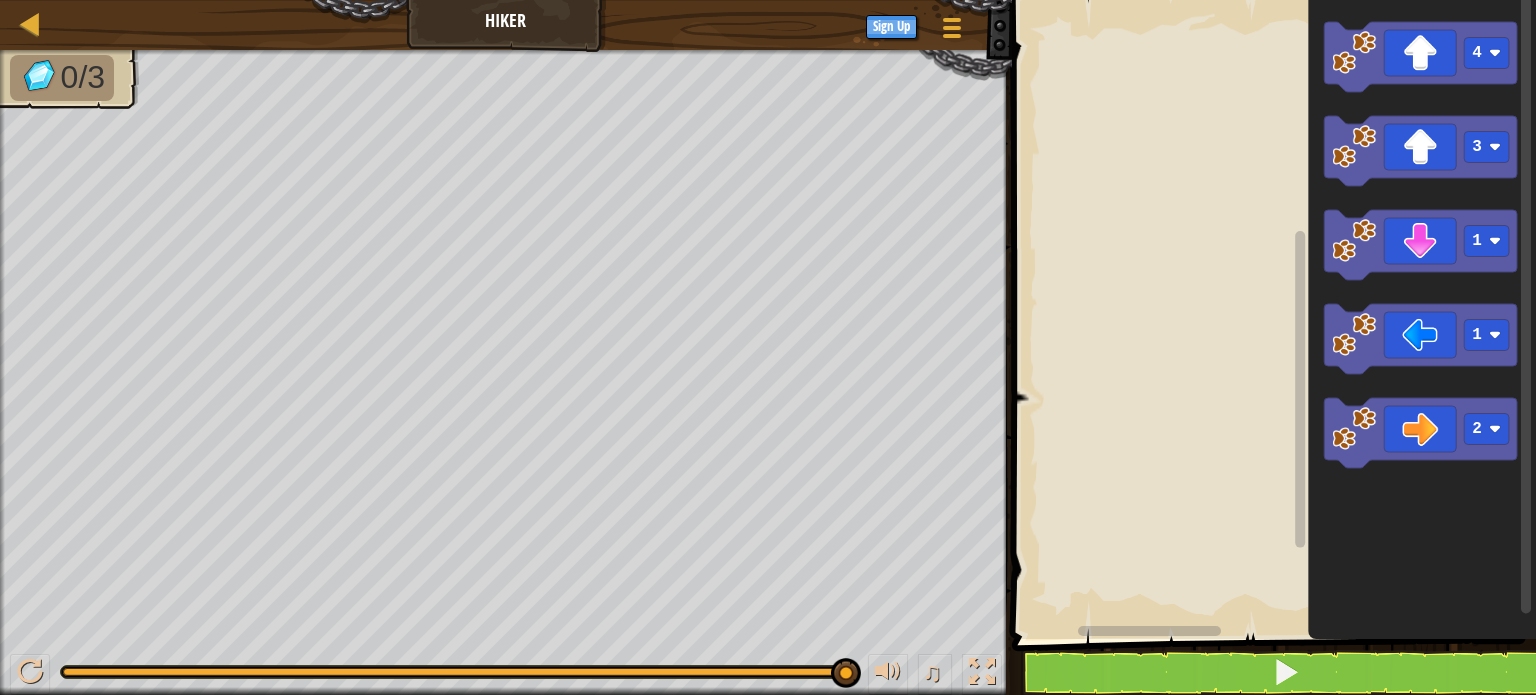 click at bounding box center (456, 672) 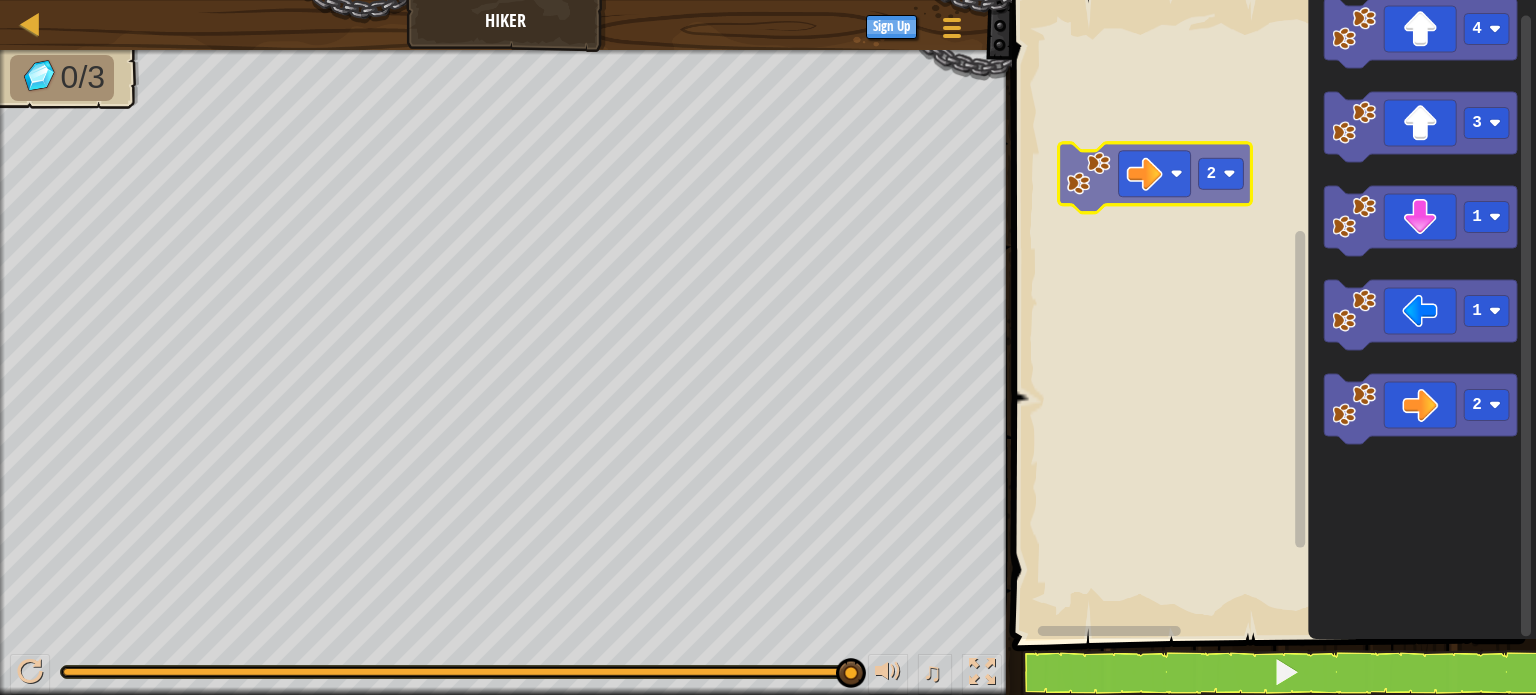click on "4 3 1 1 2 2" at bounding box center (1271, 314) 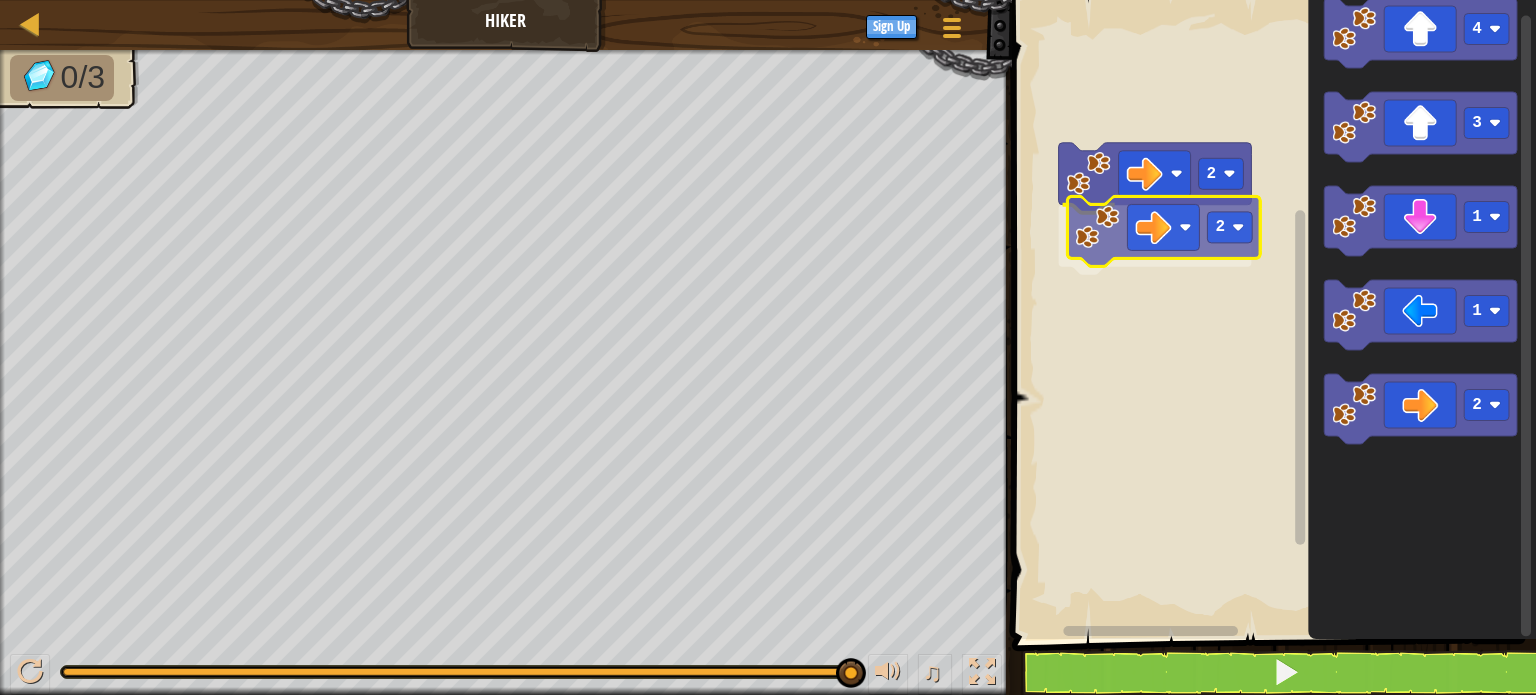 click on "2 2 4 3 1 1 2 2" at bounding box center (1271, 314) 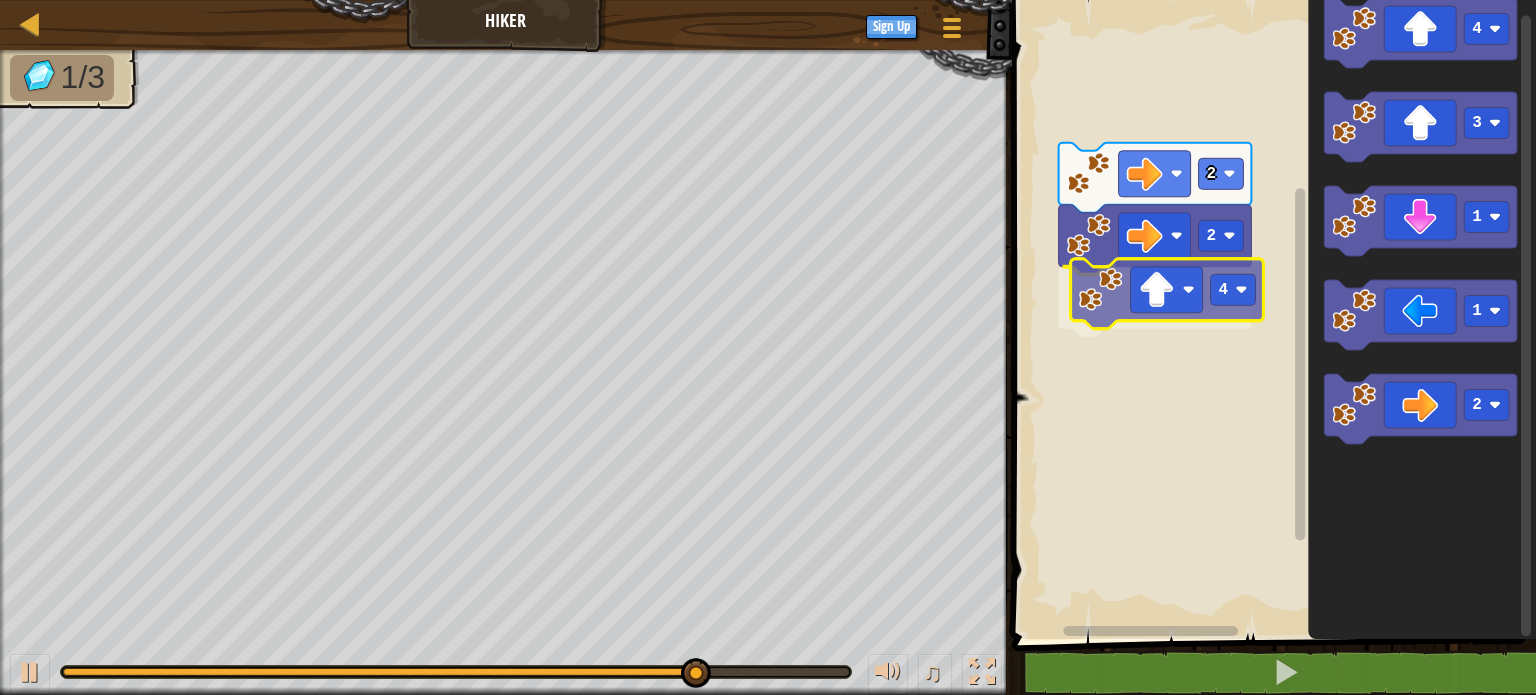 click on "2 2 4 4 3 1 1 2 4" at bounding box center (1271, 314) 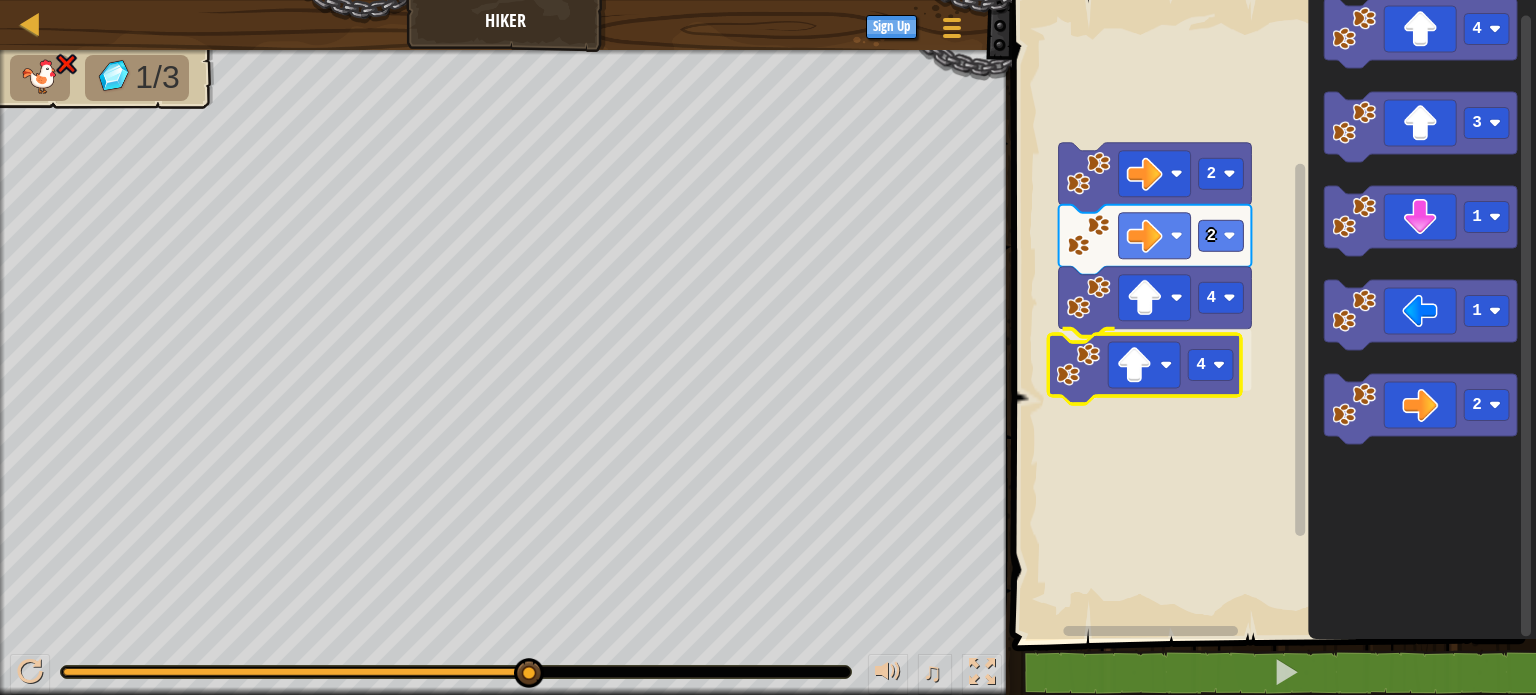 click on "2 2 4 4 4 3 1 1 2 4" at bounding box center (1271, 314) 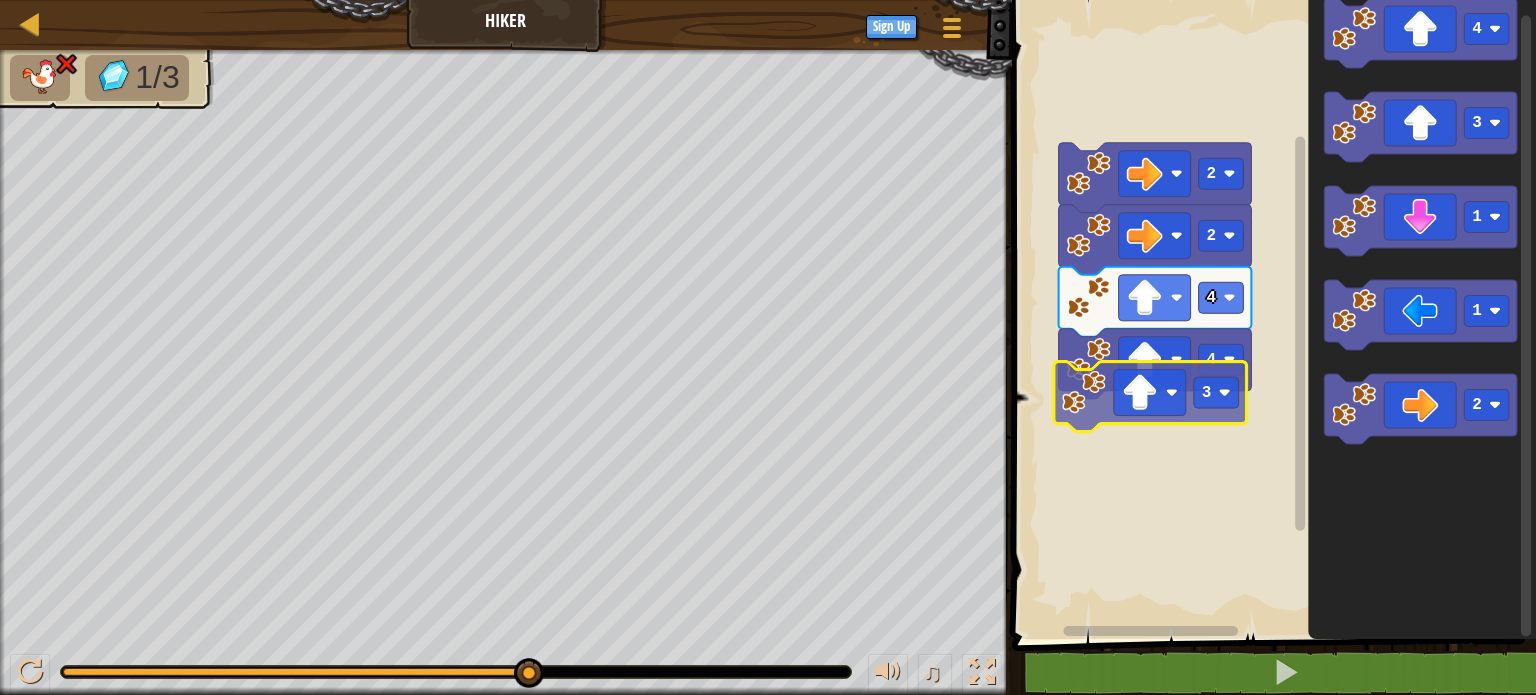click on "2 2 4 4 3 4 3 1 1 2 3" at bounding box center (1271, 314) 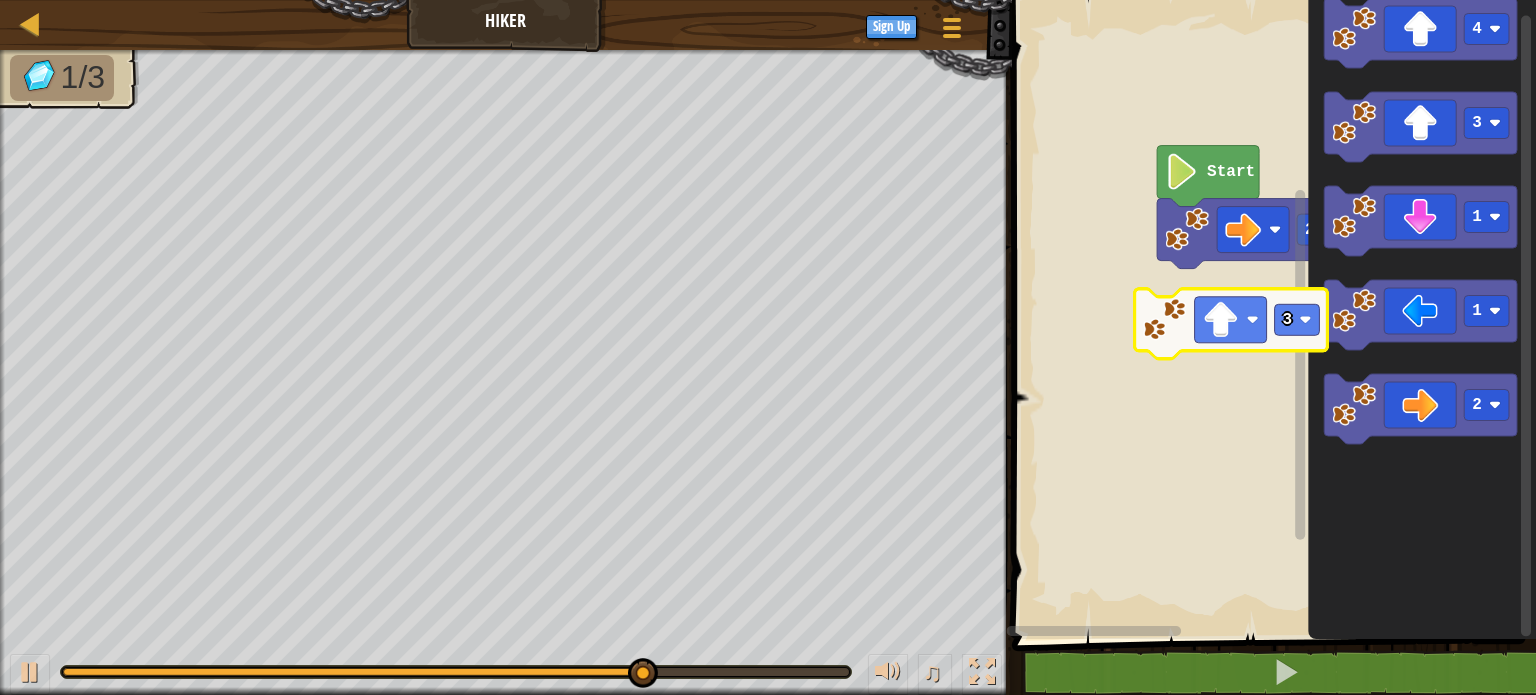 click on "Start 2 3 4 3 1 1 2 3" at bounding box center [1271, 314] 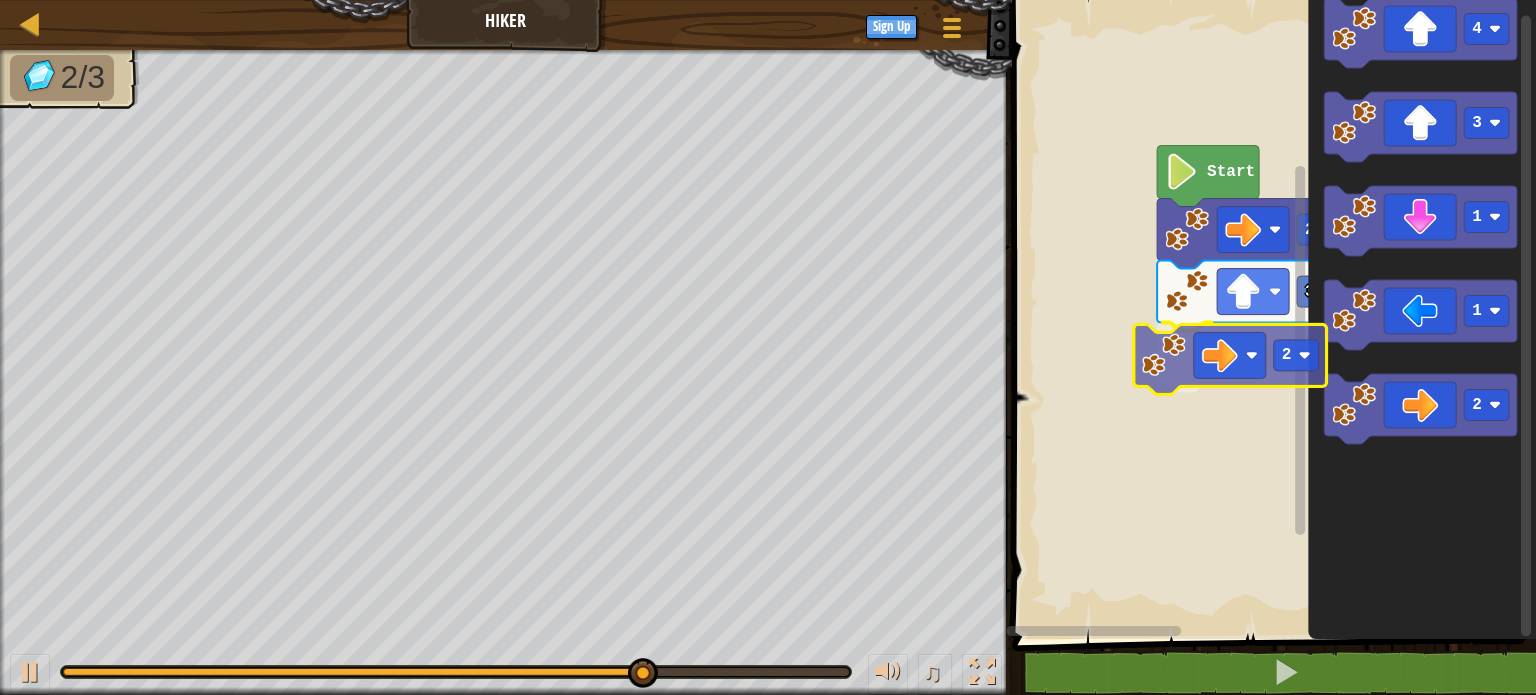 click on "Start 2 3 2 4 3 1 1 2 2" at bounding box center [1271, 314] 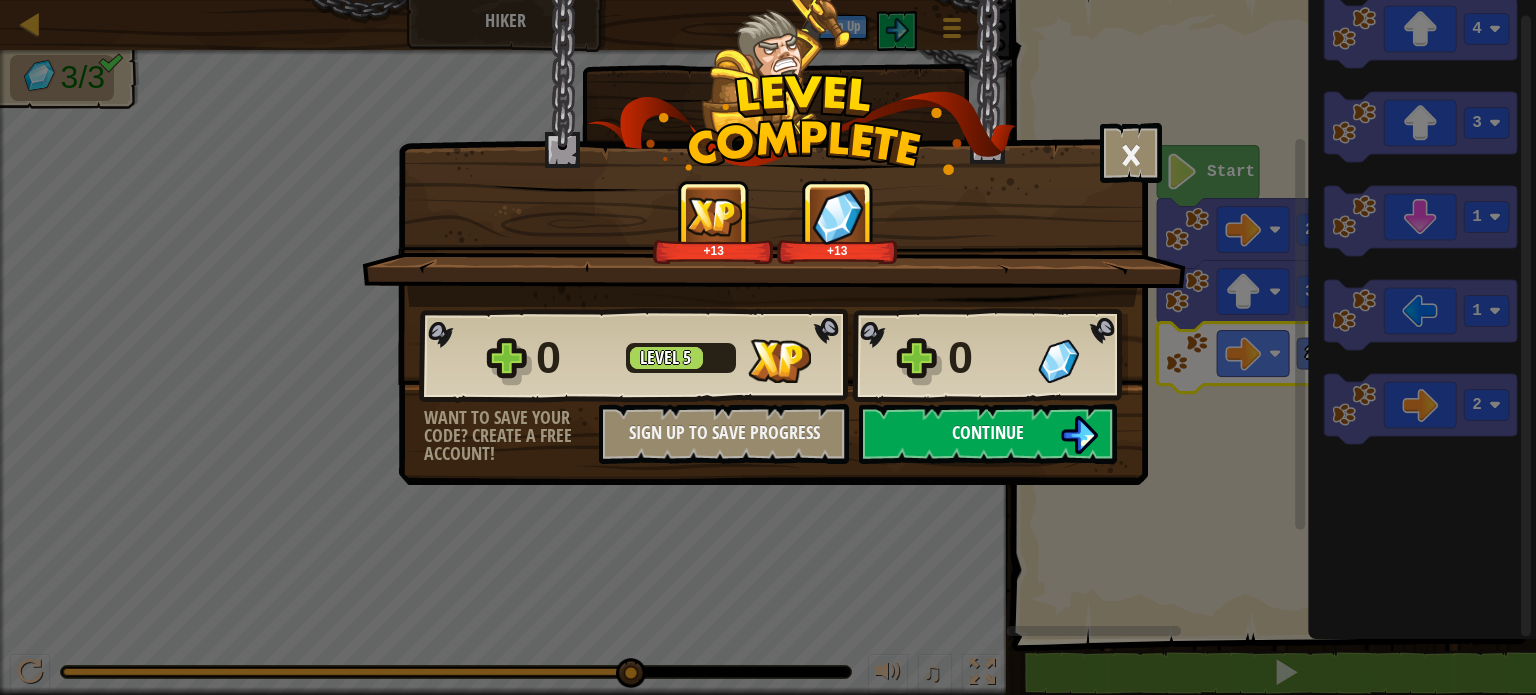 click on "Continue" at bounding box center [988, 434] 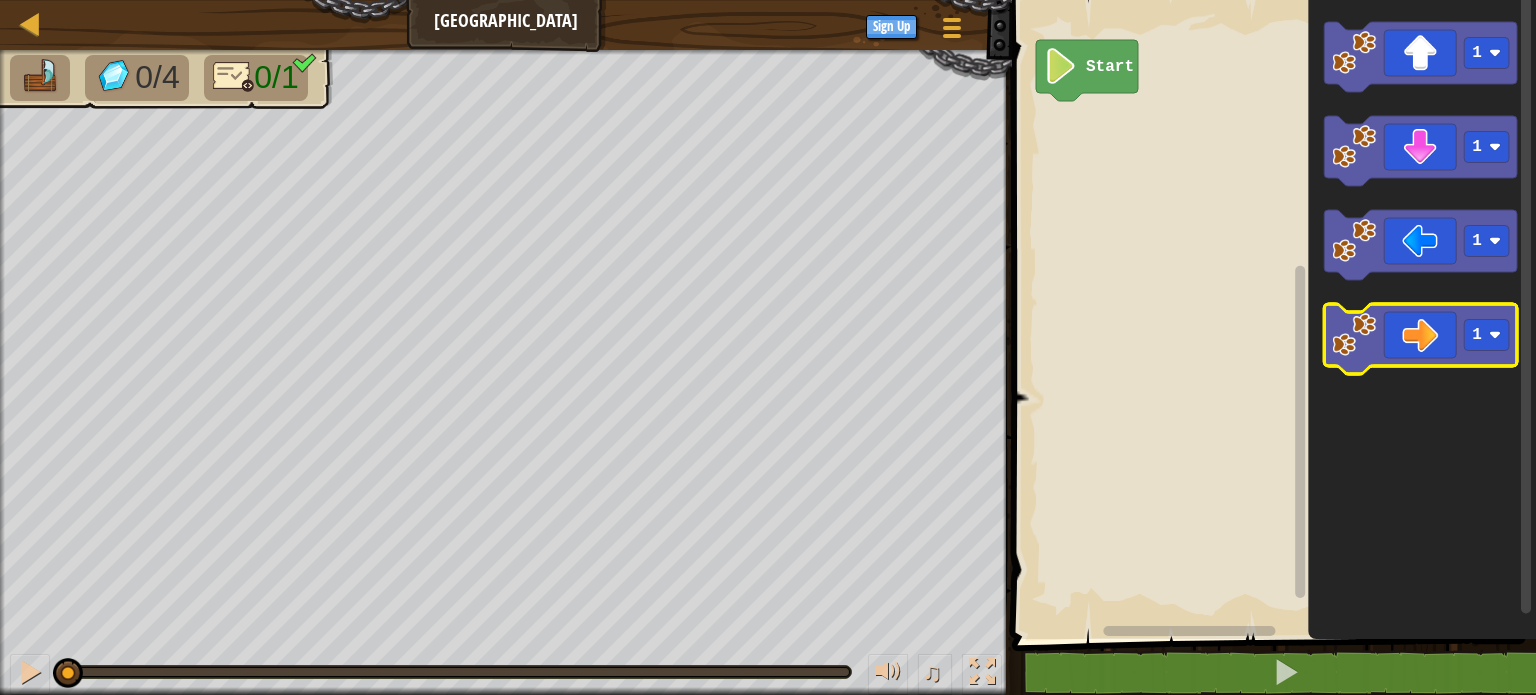 click 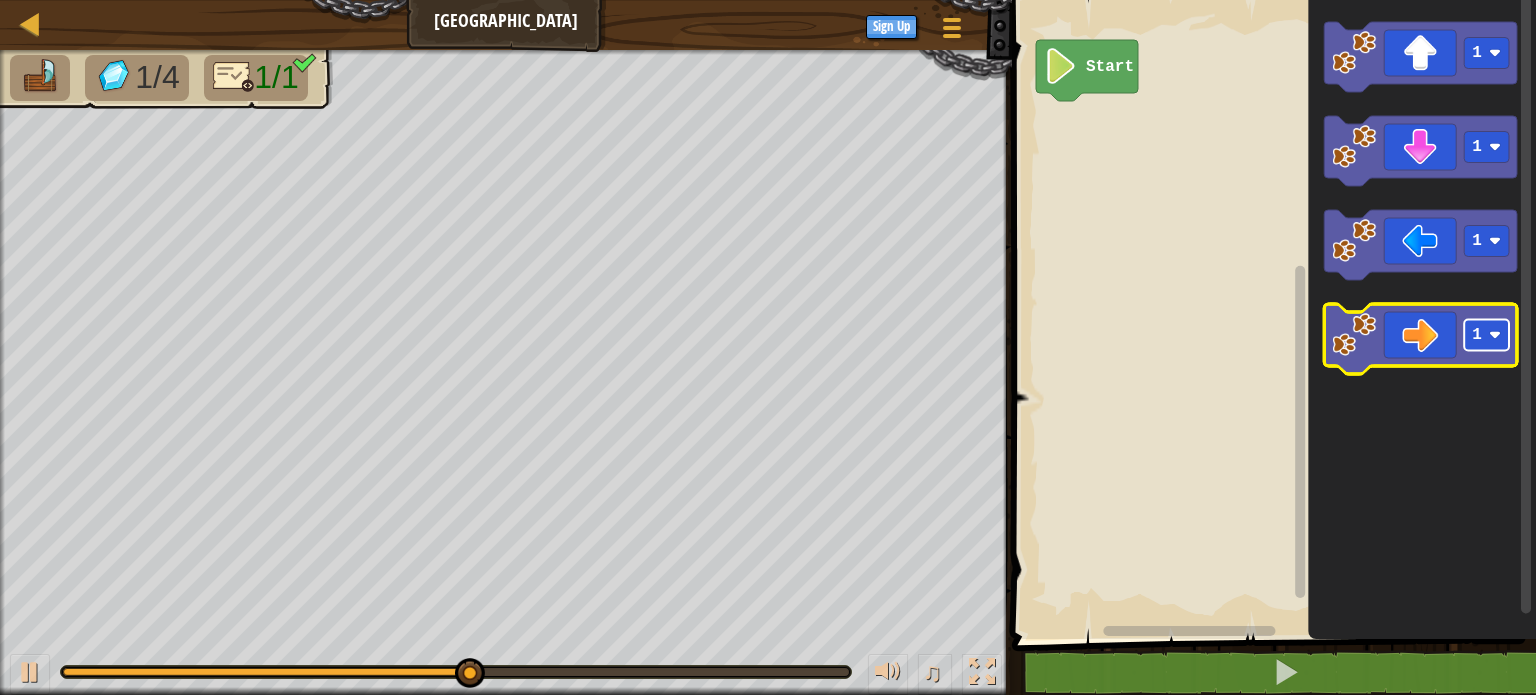 click 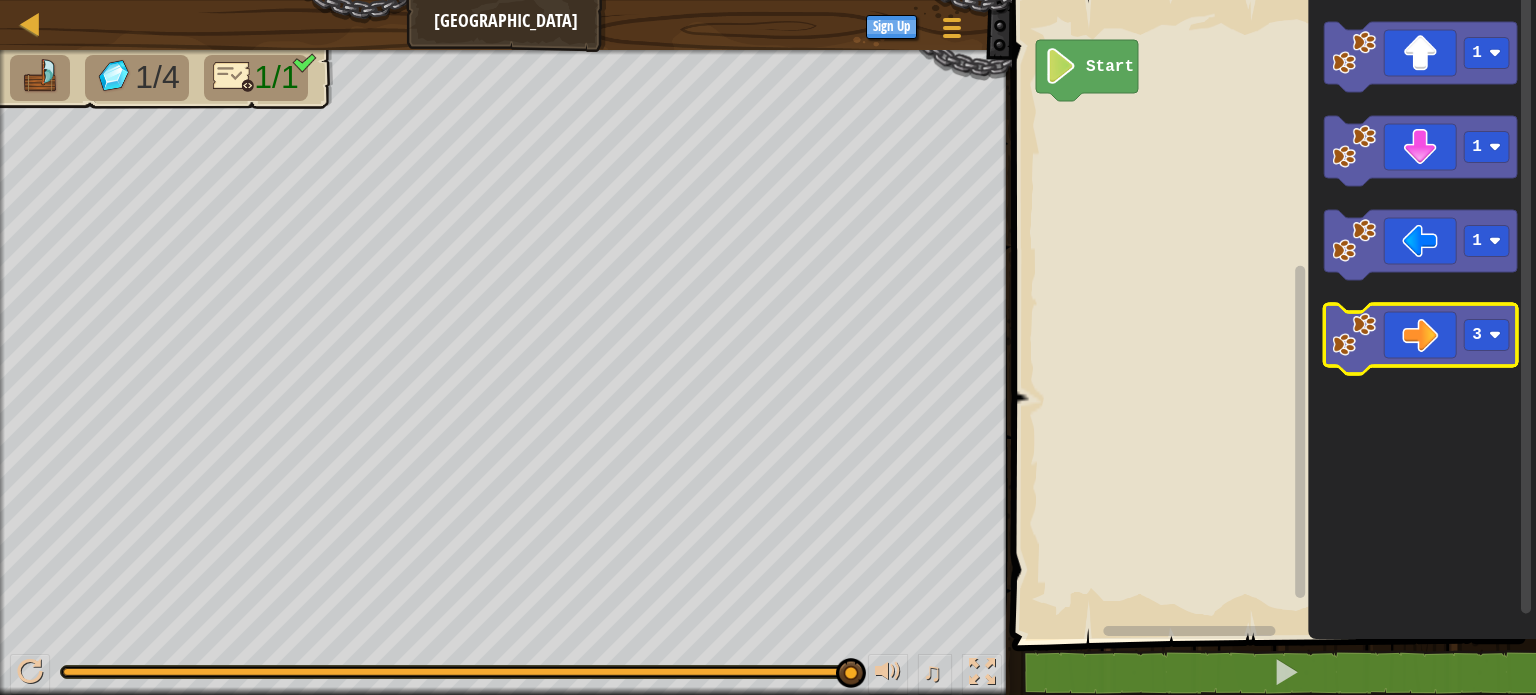 click 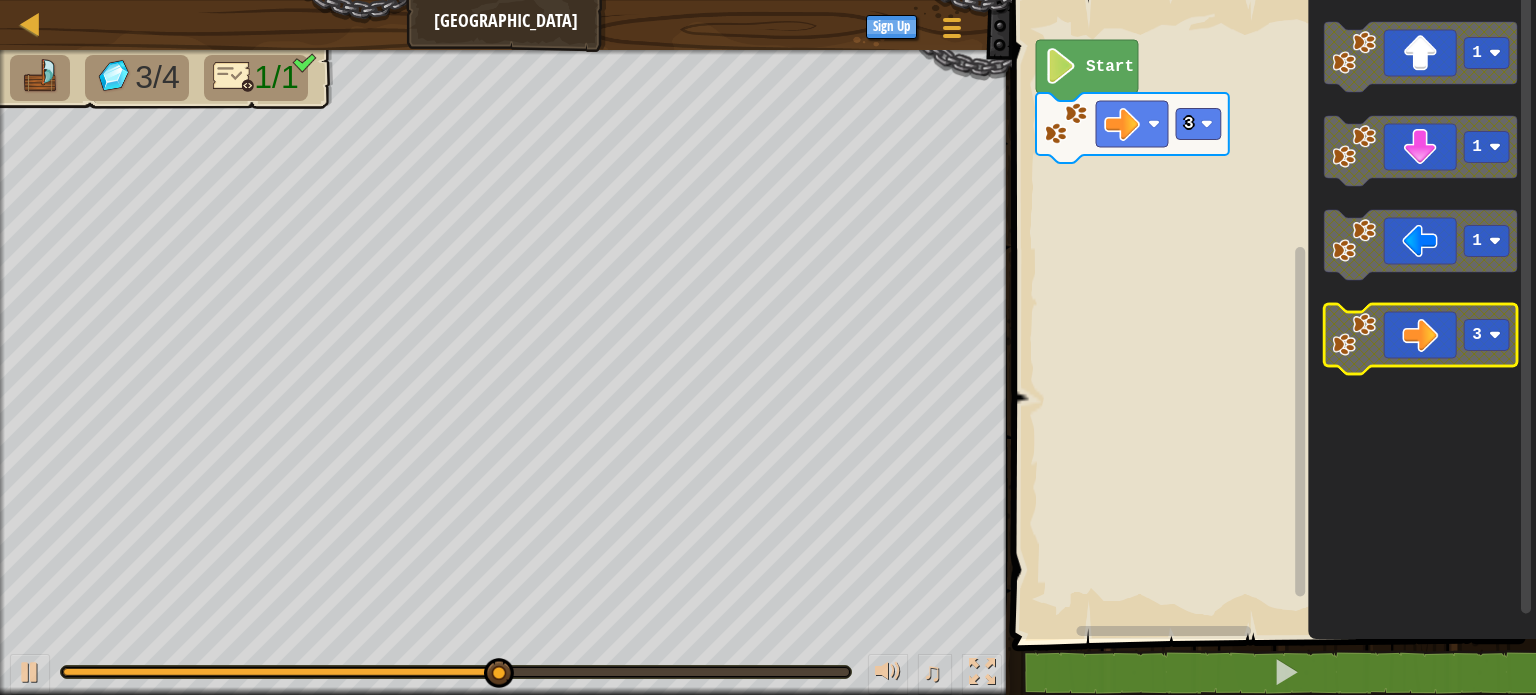 click 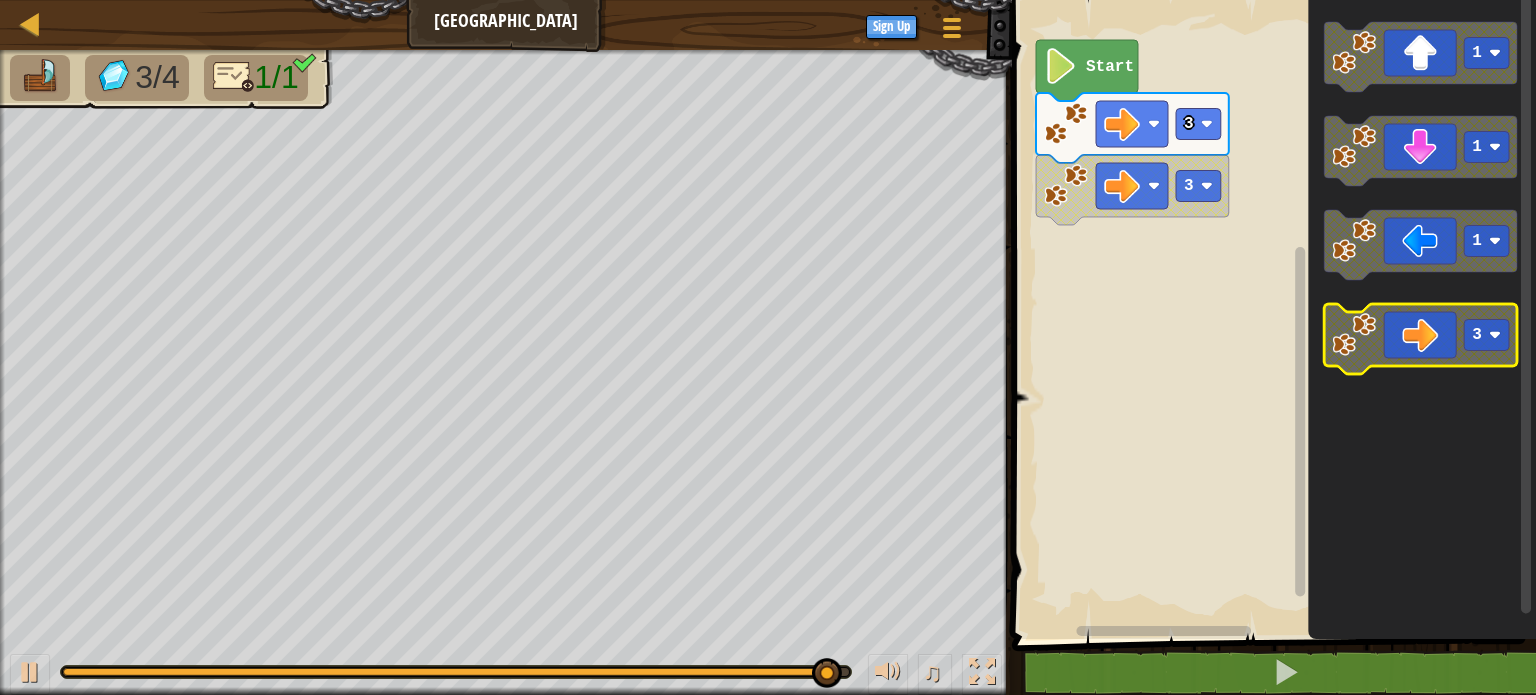 click on "3" 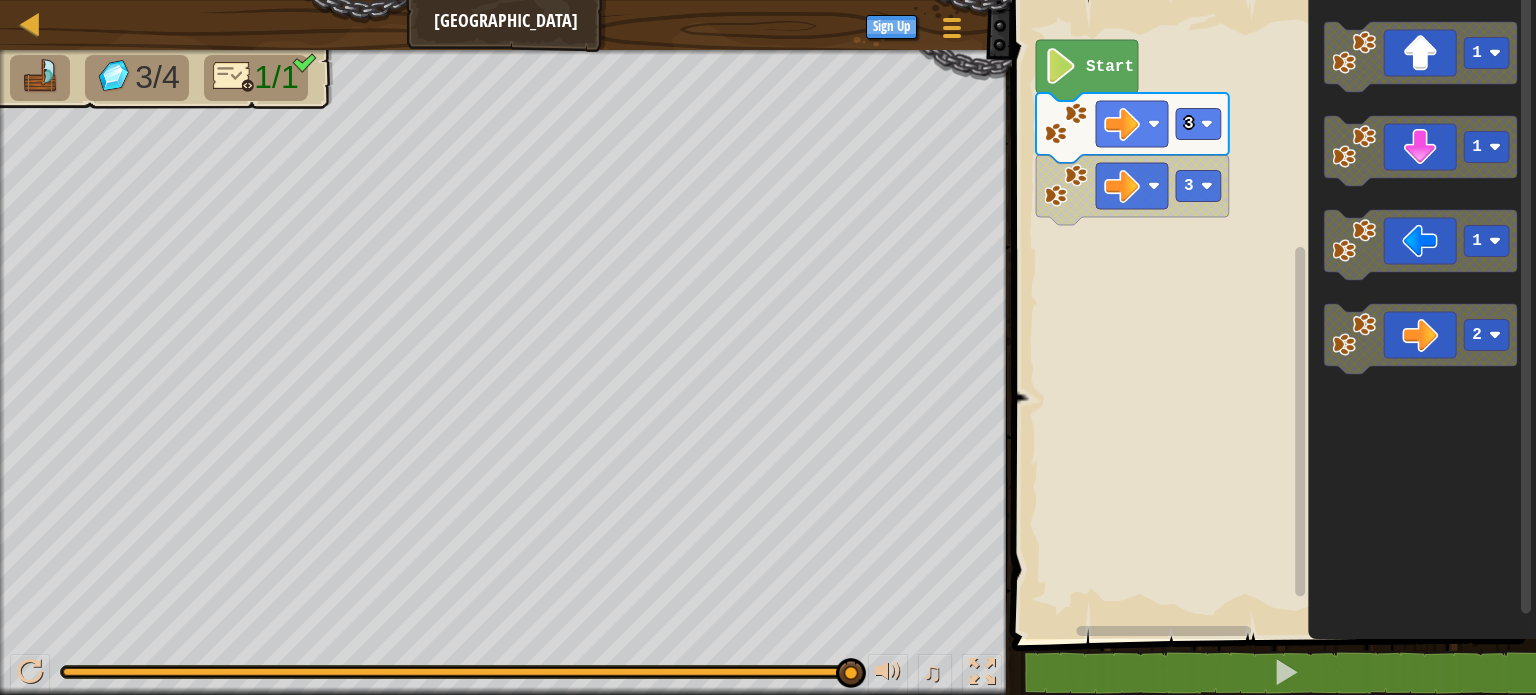 click 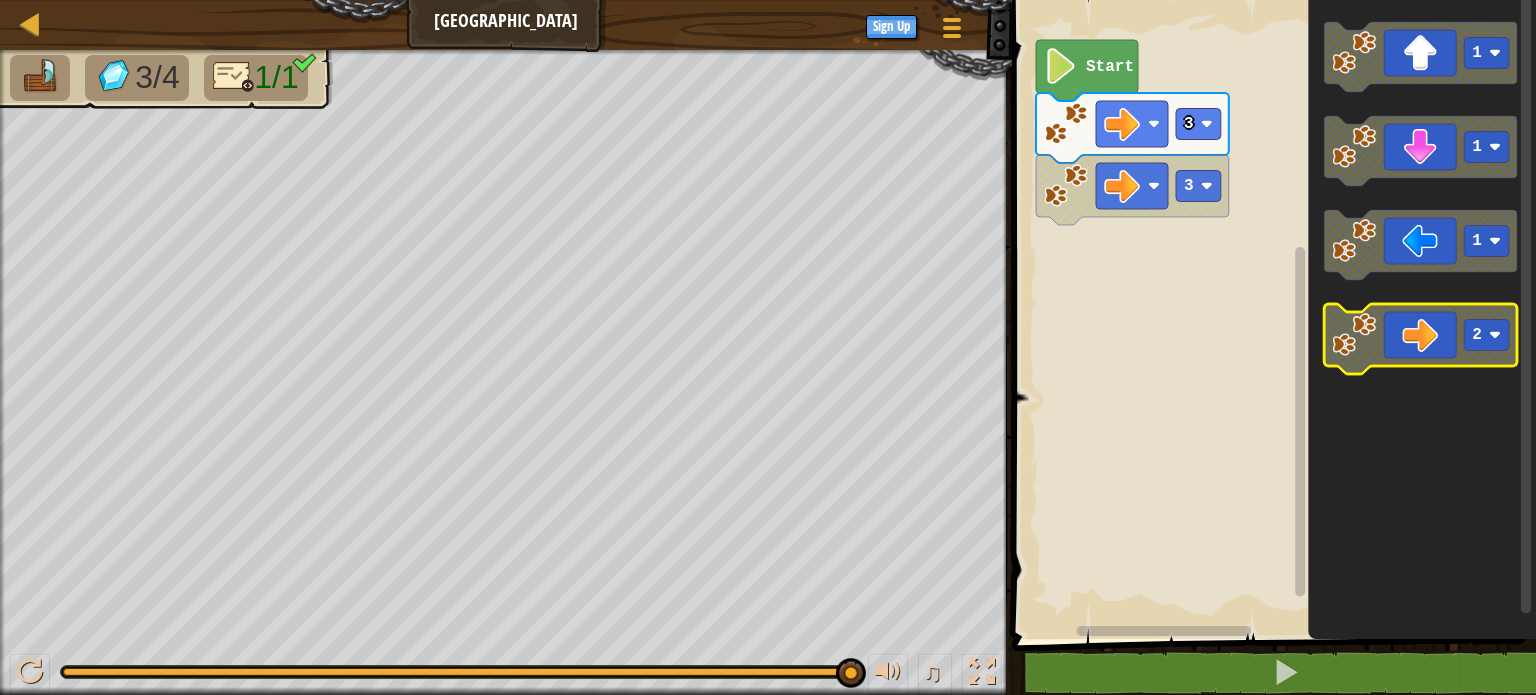 click 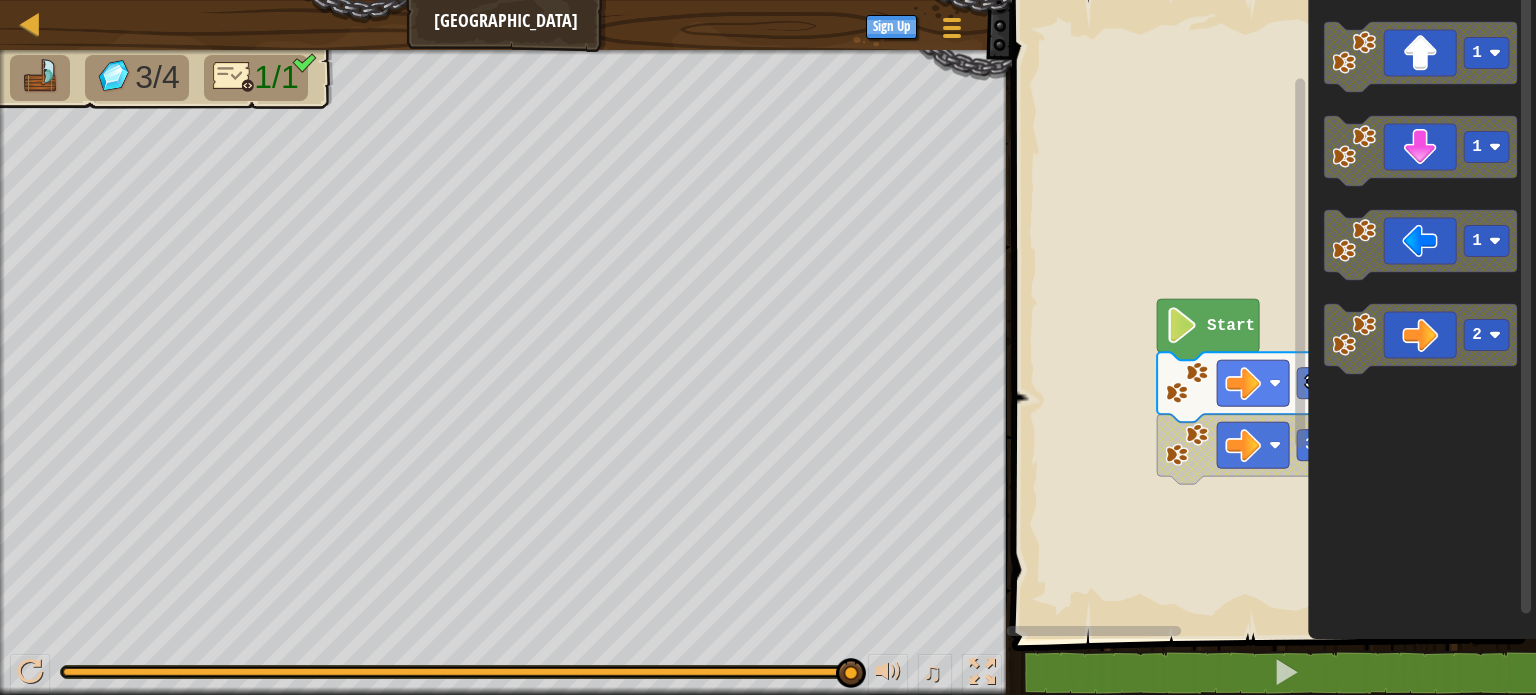 click on "3 3 Start 1 1 1 2" at bounding box center [1271, 314] 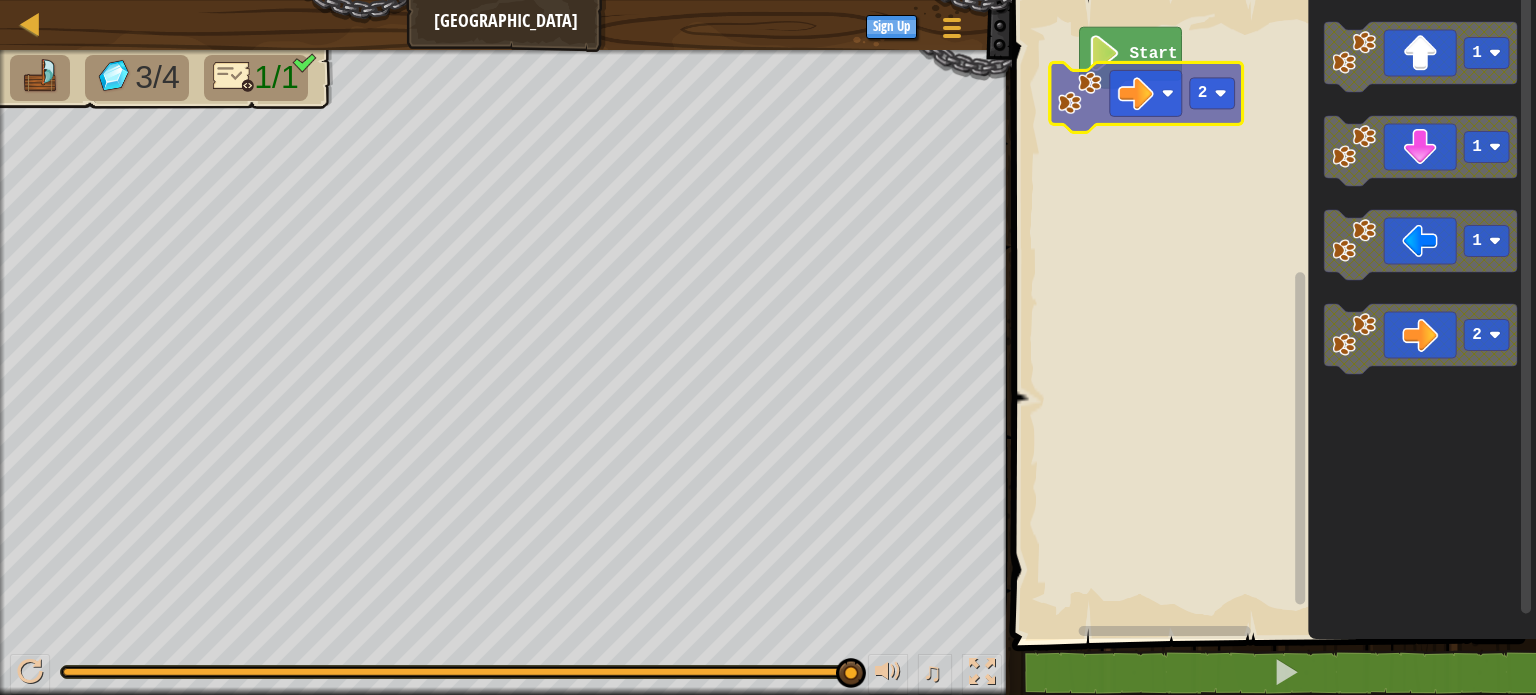 click on "Start 2 1 1 1 2 2" at bounding box center [1271, 314] 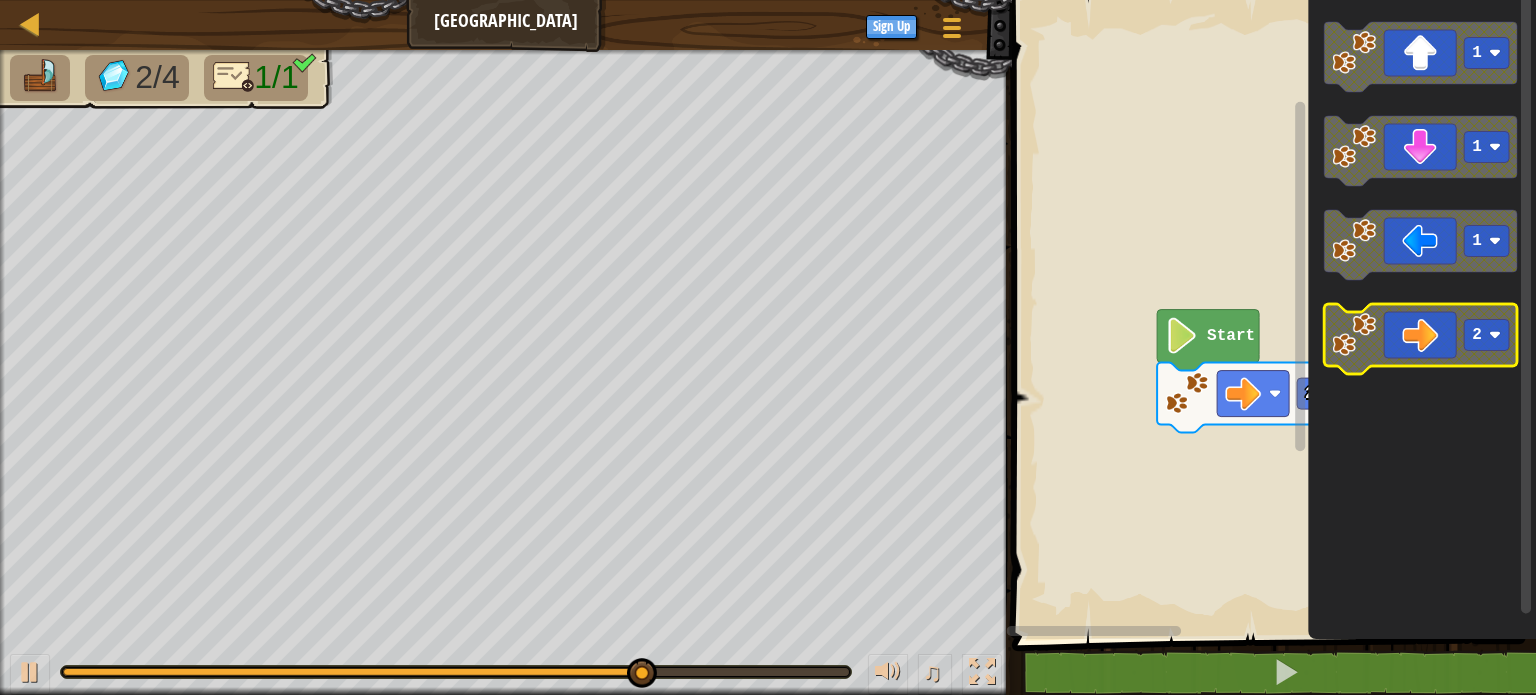 click 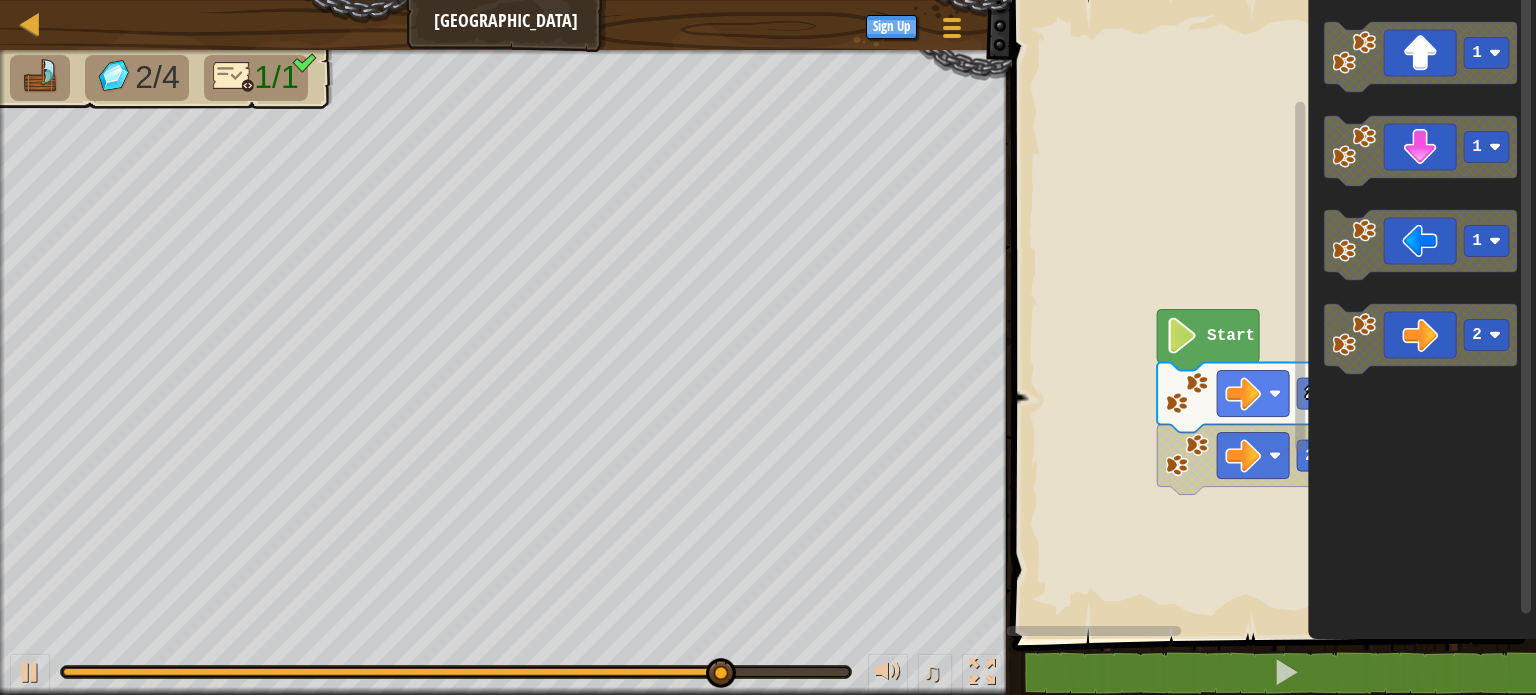 click on "2 2 Start 1 1 1 2" at bounding box center (1271, 314) 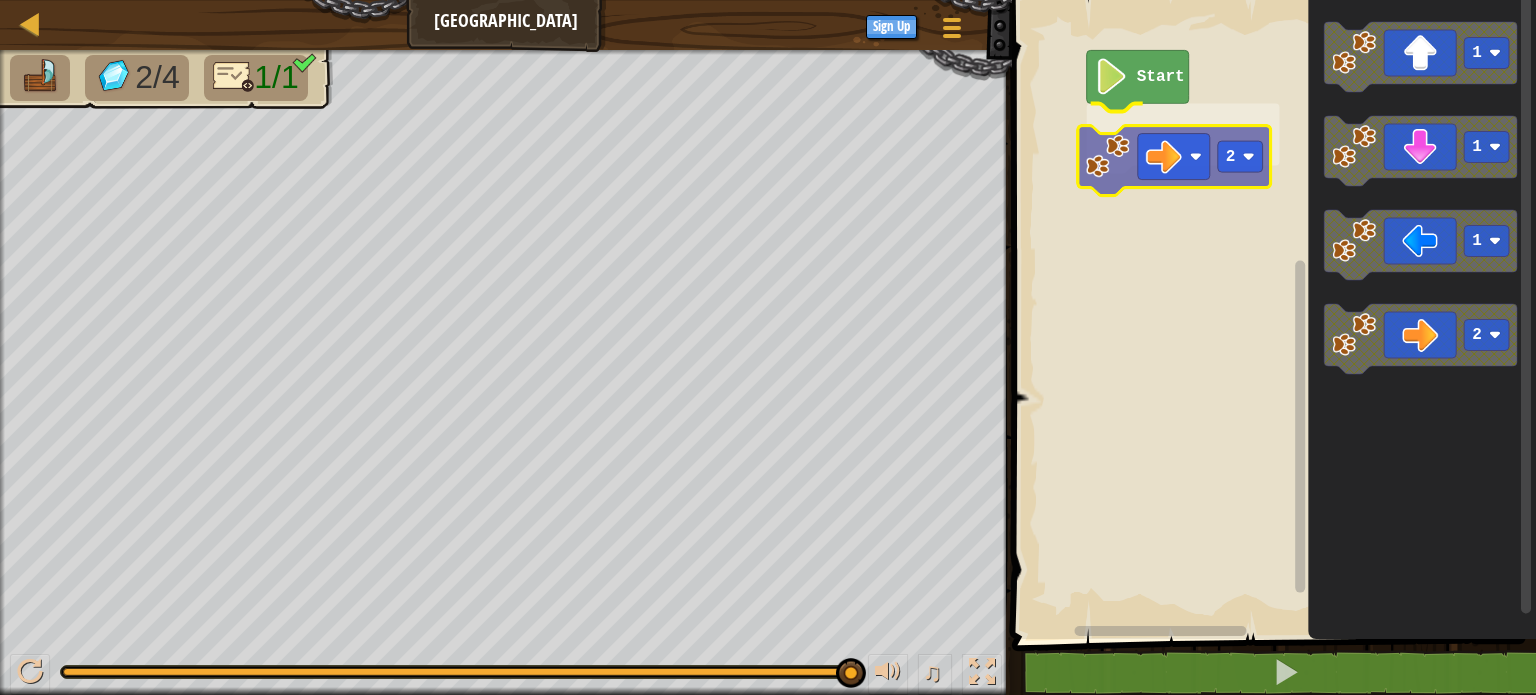 click on "Start 2 1 1 1 2 2" at bounding box center [1271, 314] 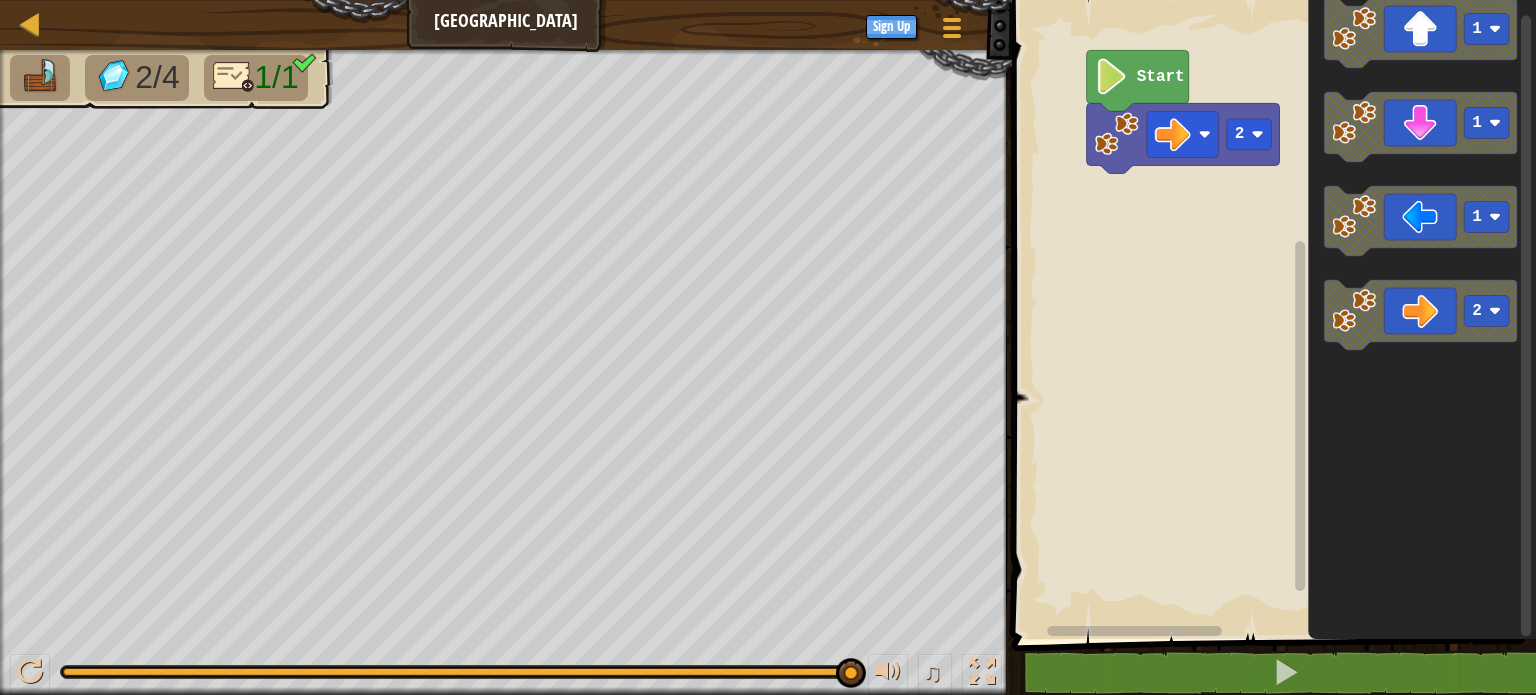click on "Start 2 1 1 1 2" at bounding box center [1271, 314] 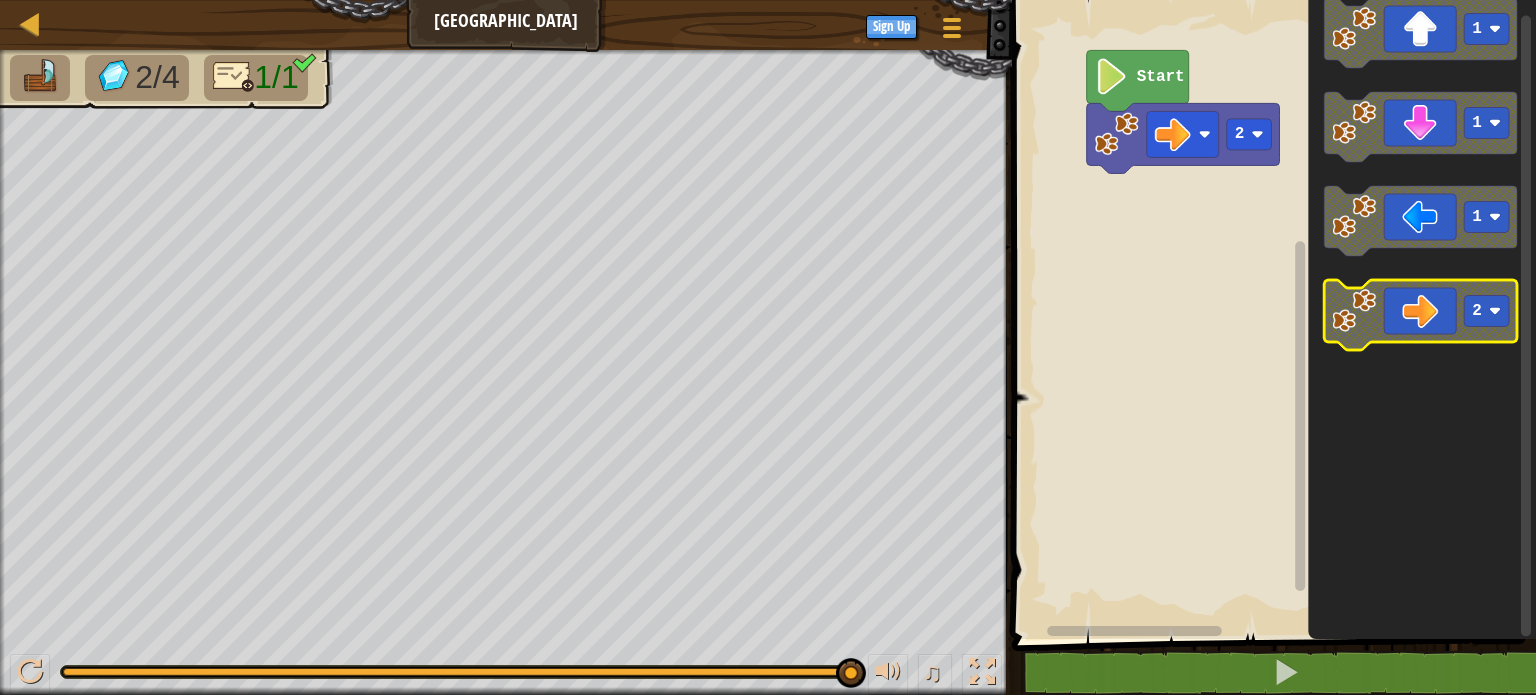 click 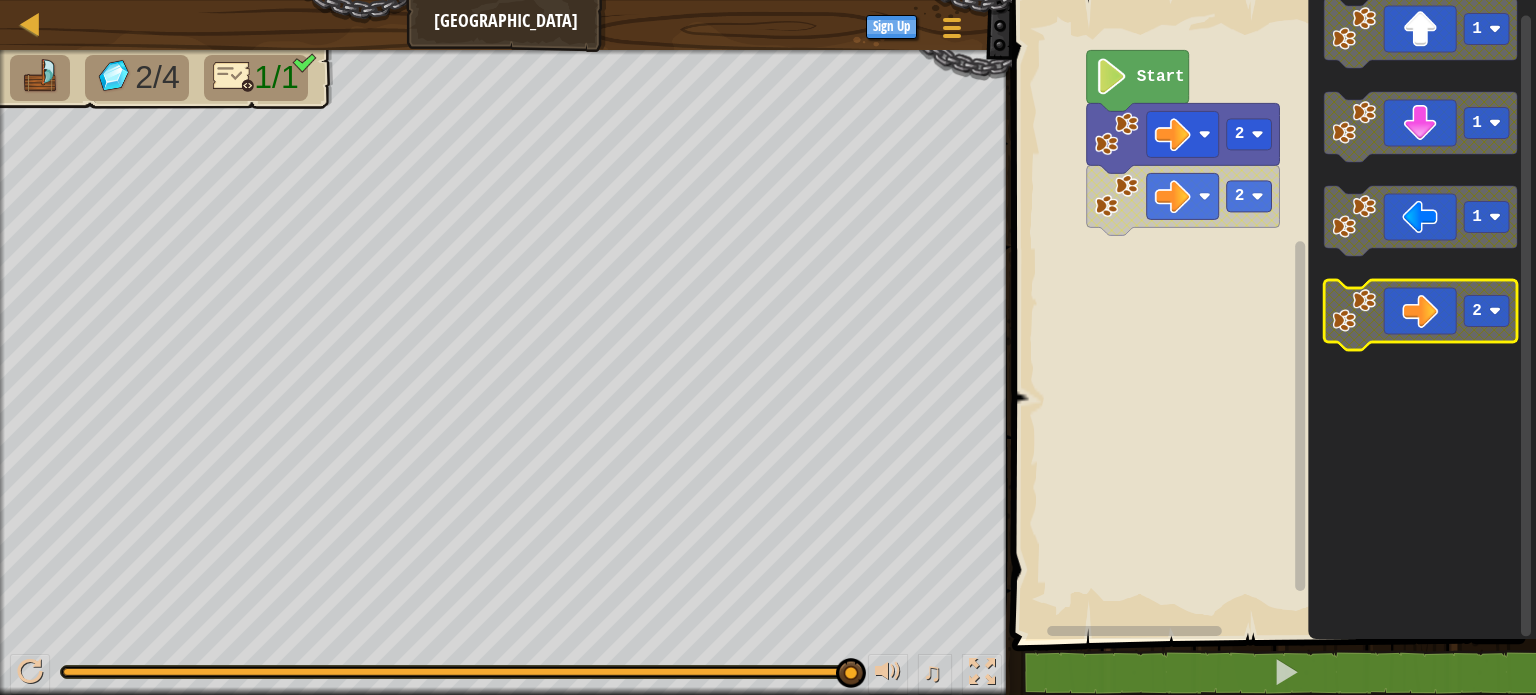 click 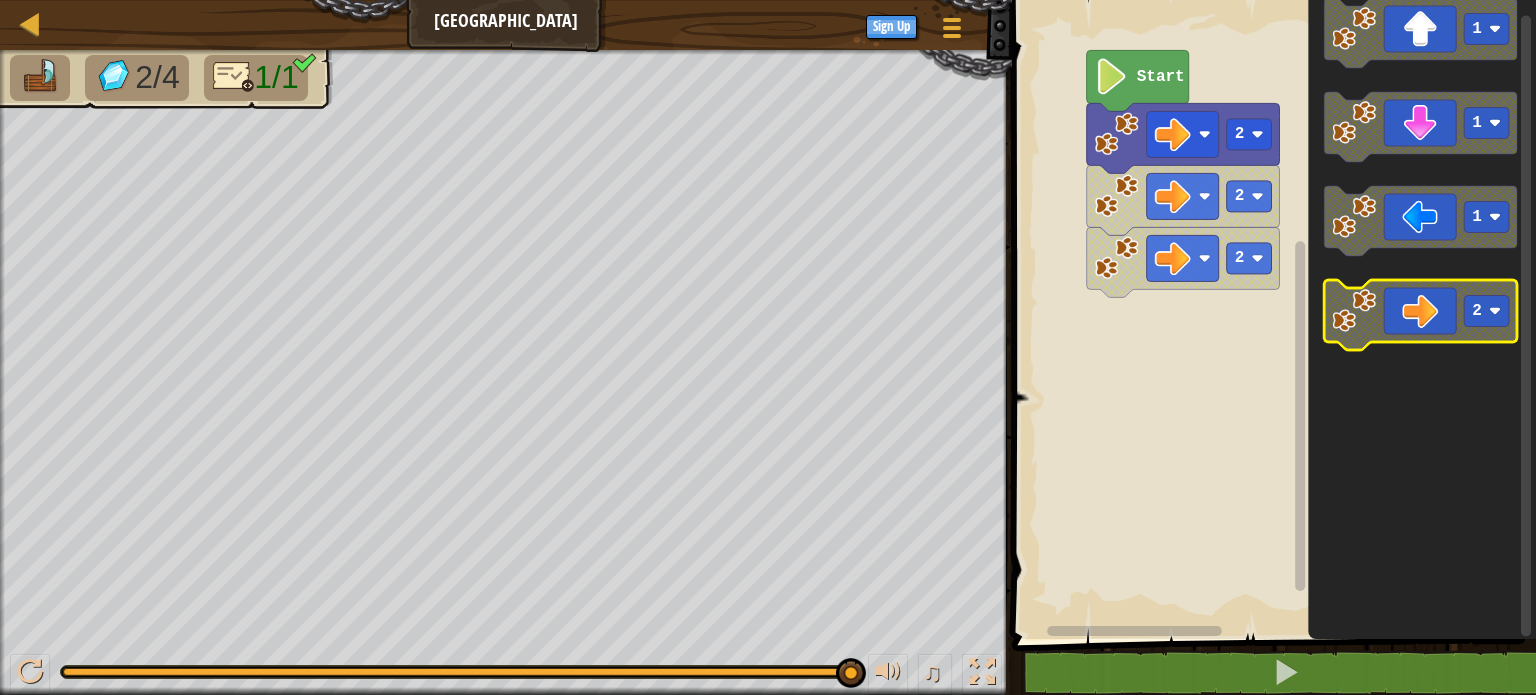 click 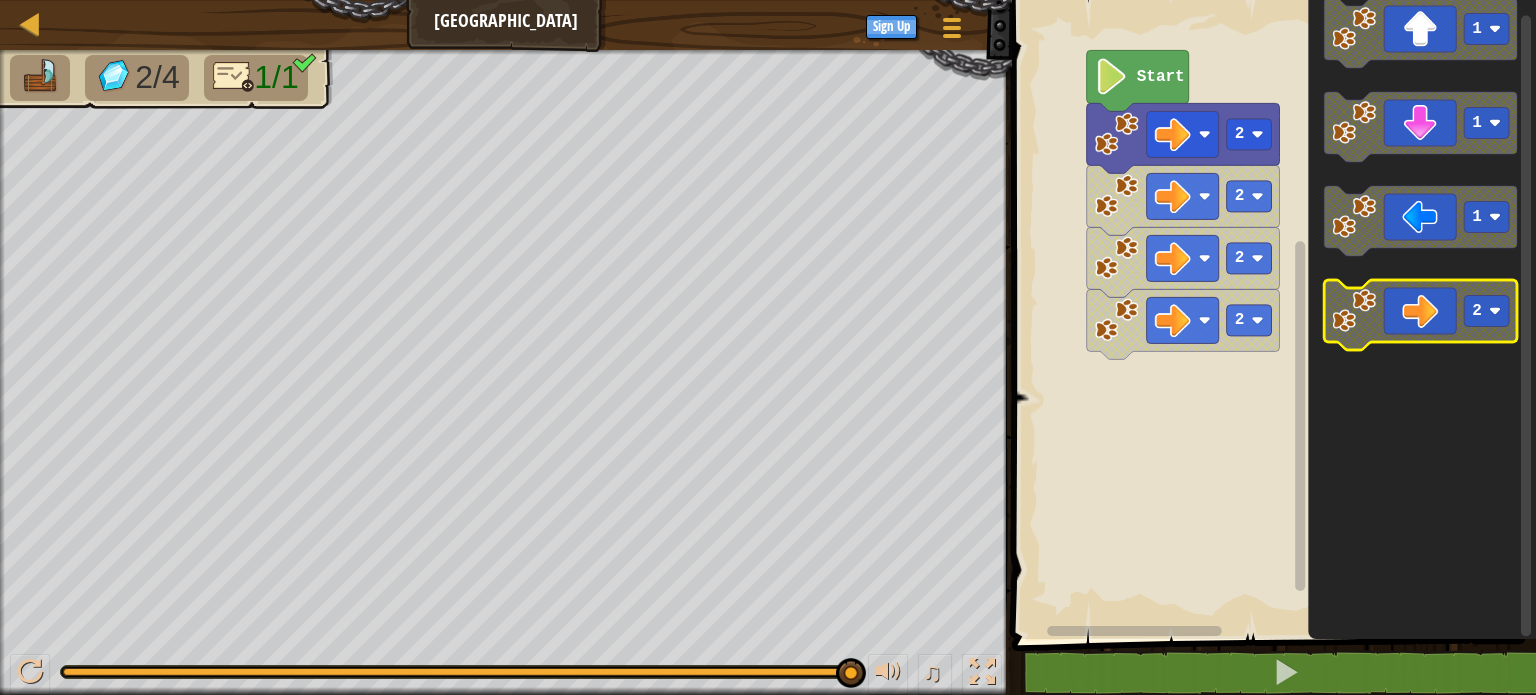 click 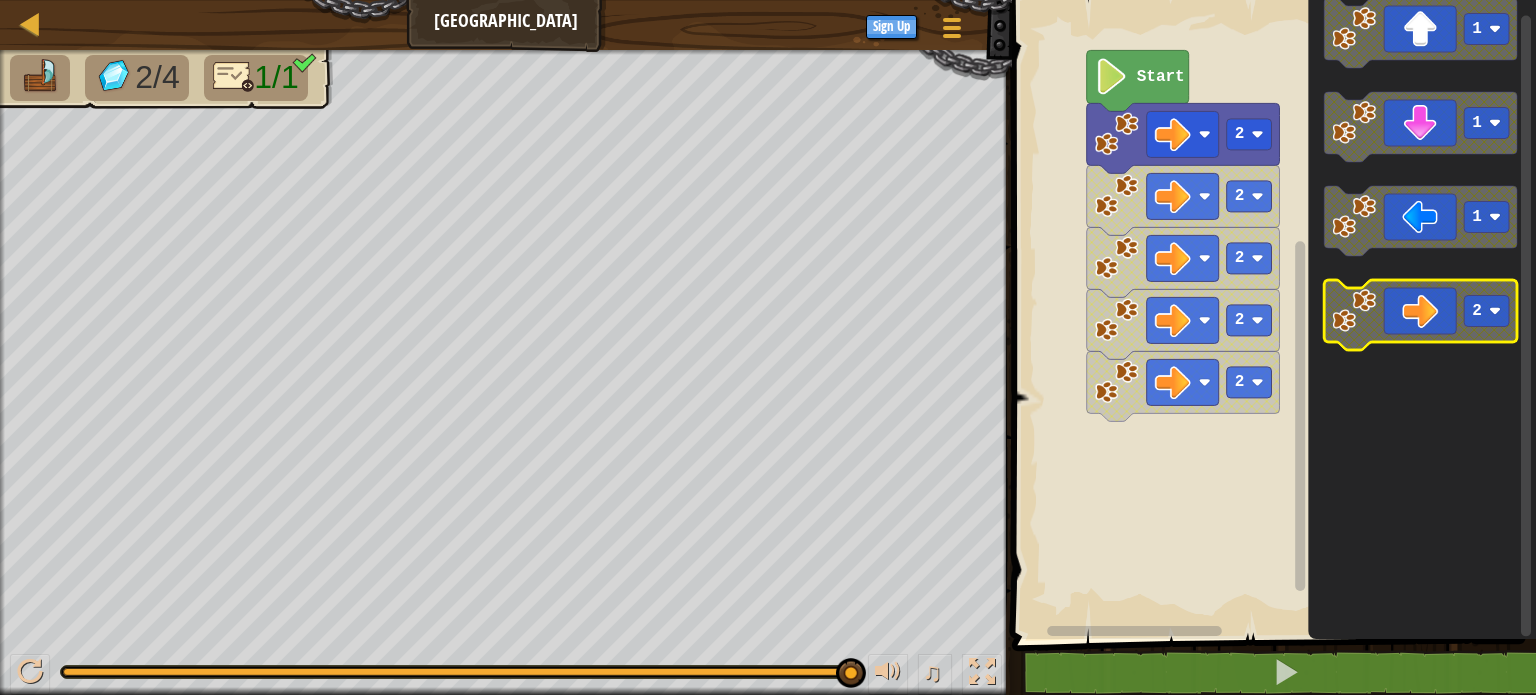 click 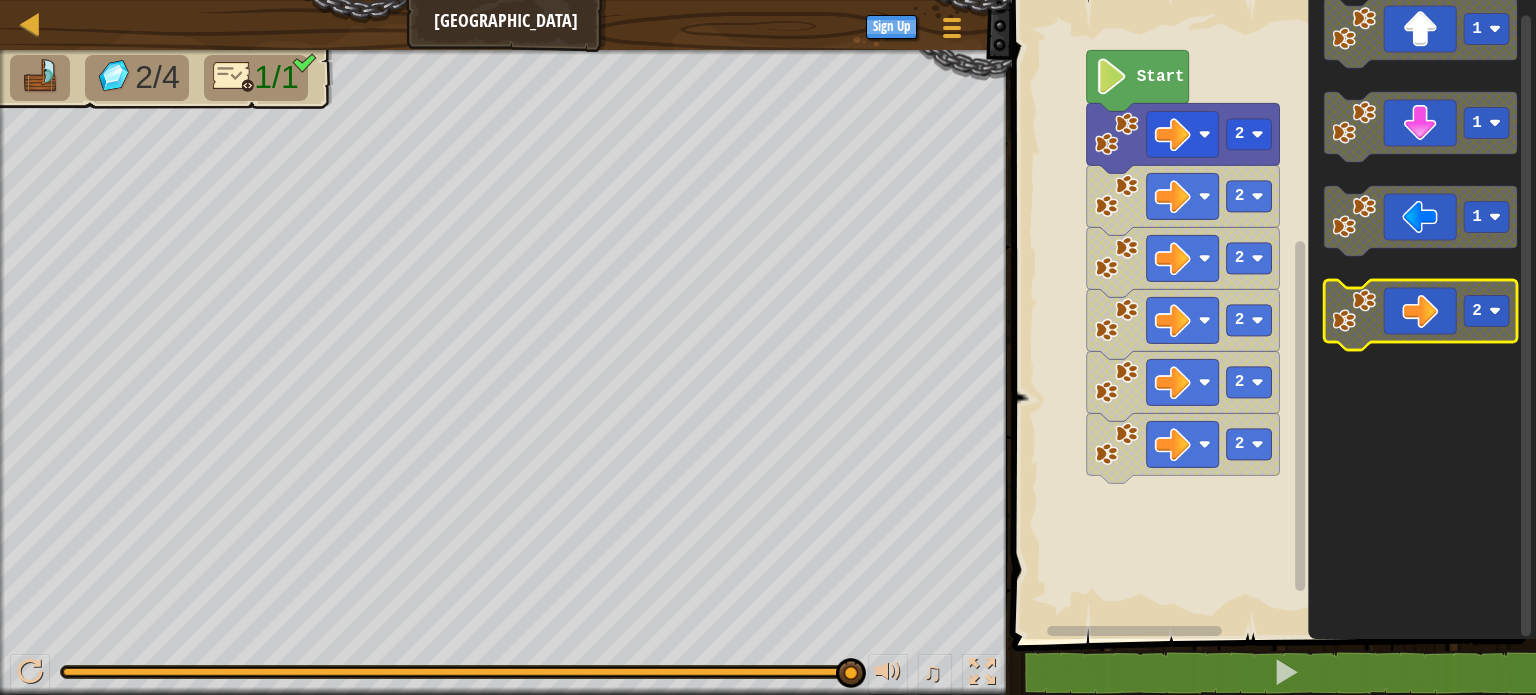 click 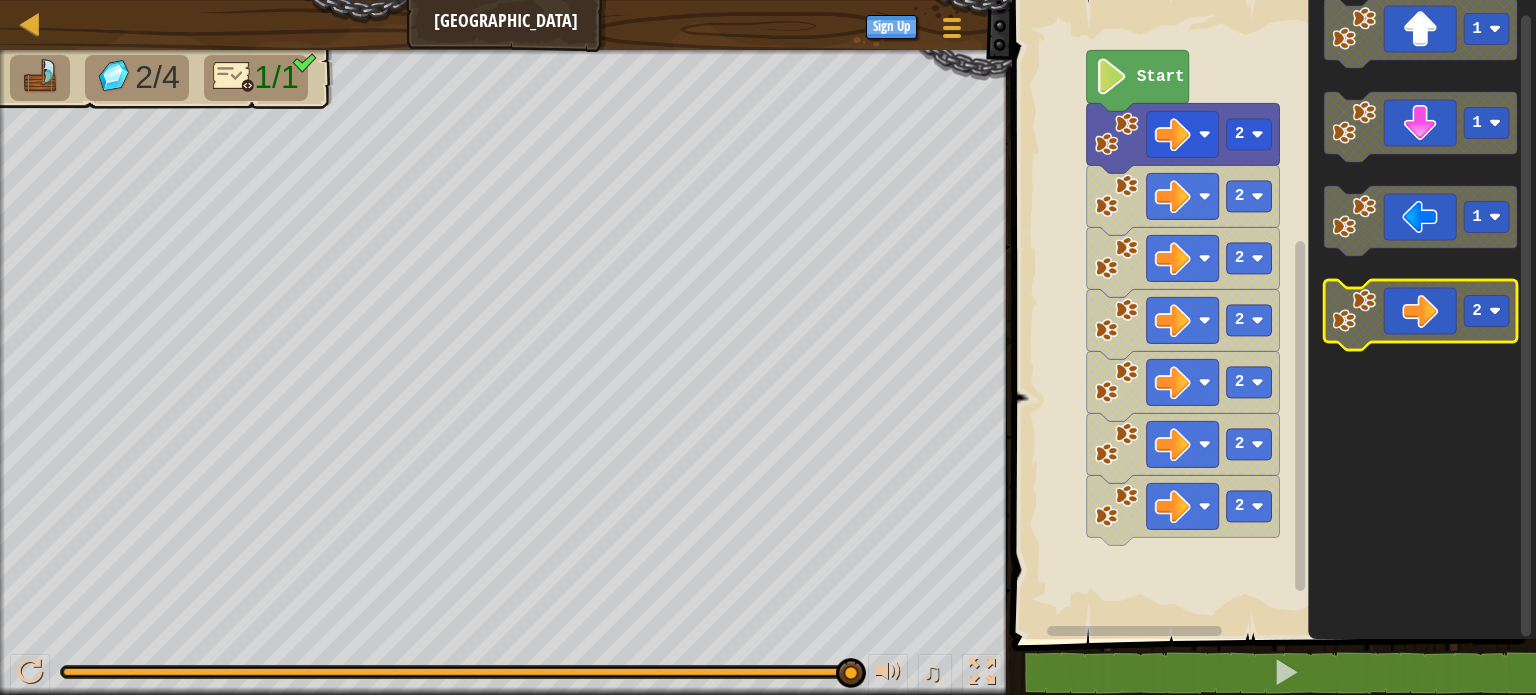 click 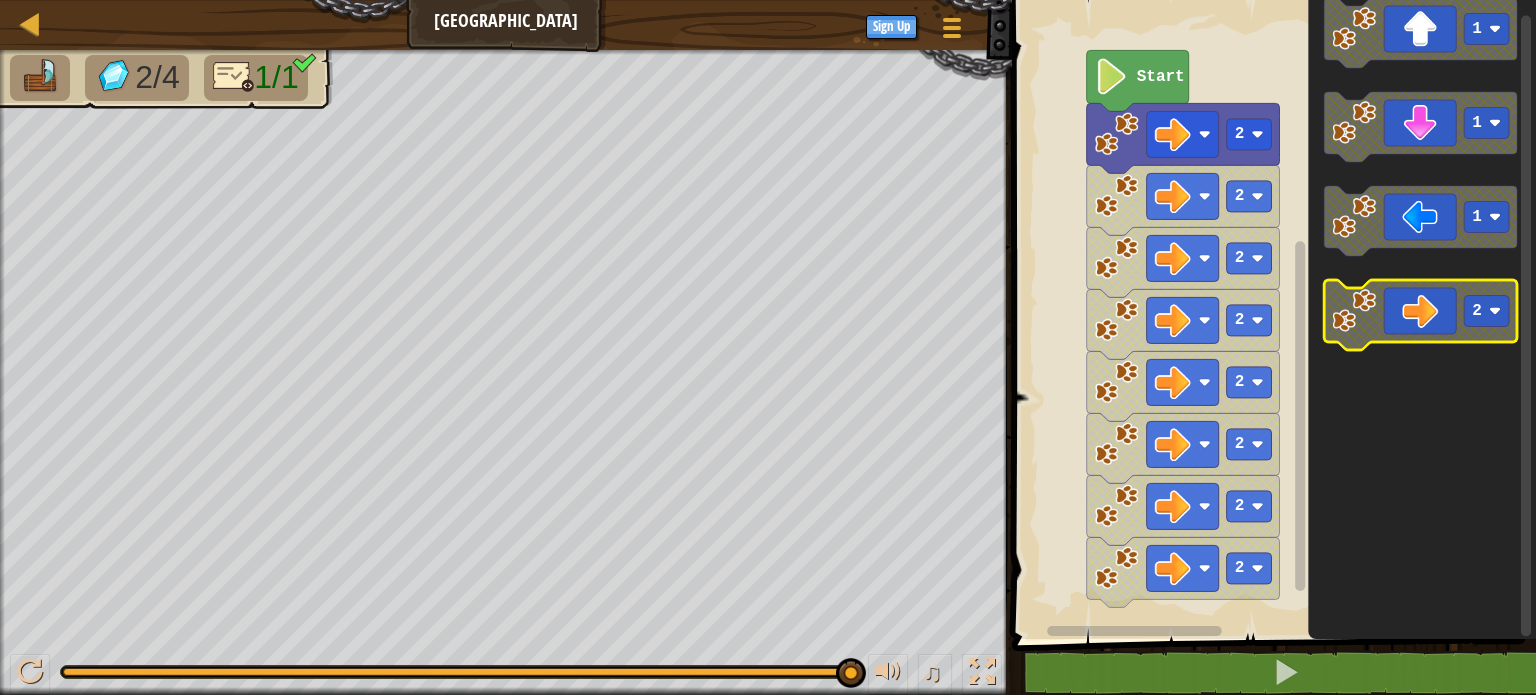 click 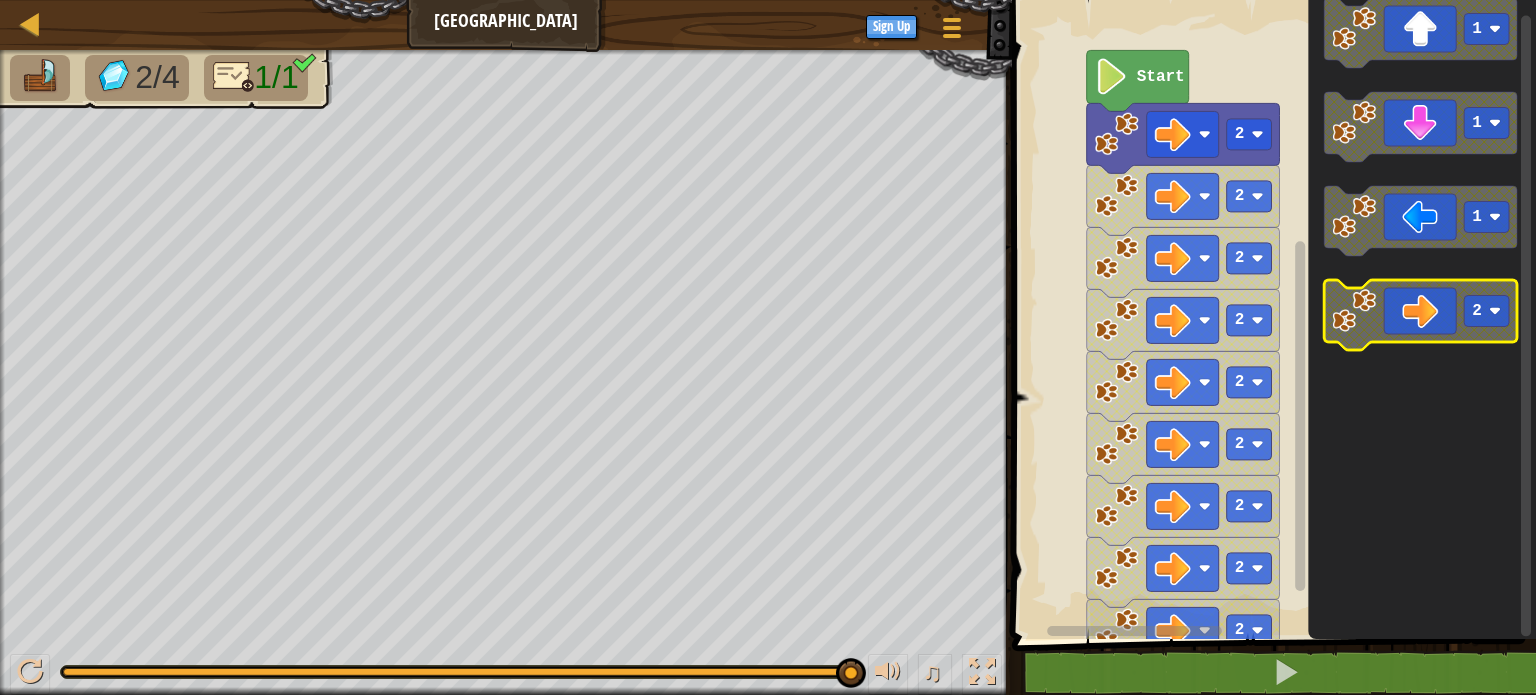 click 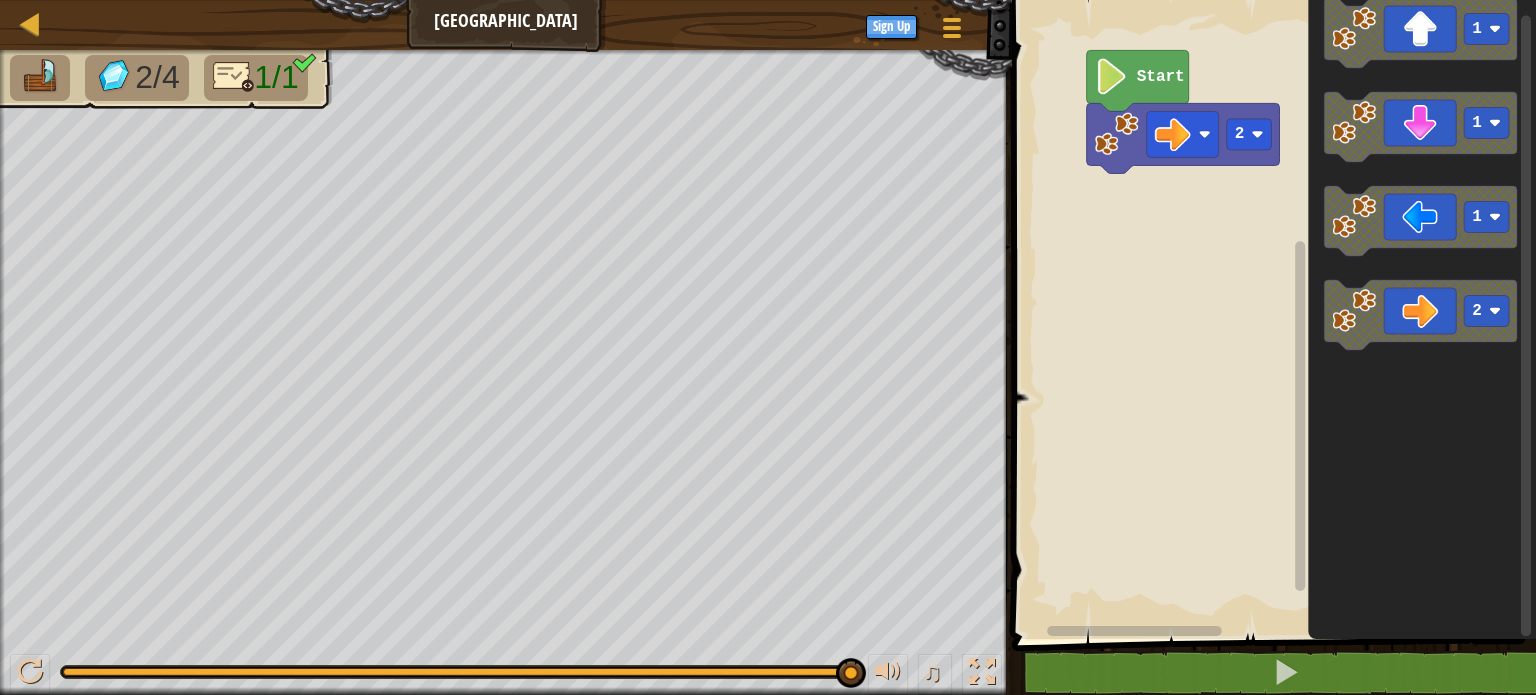 click 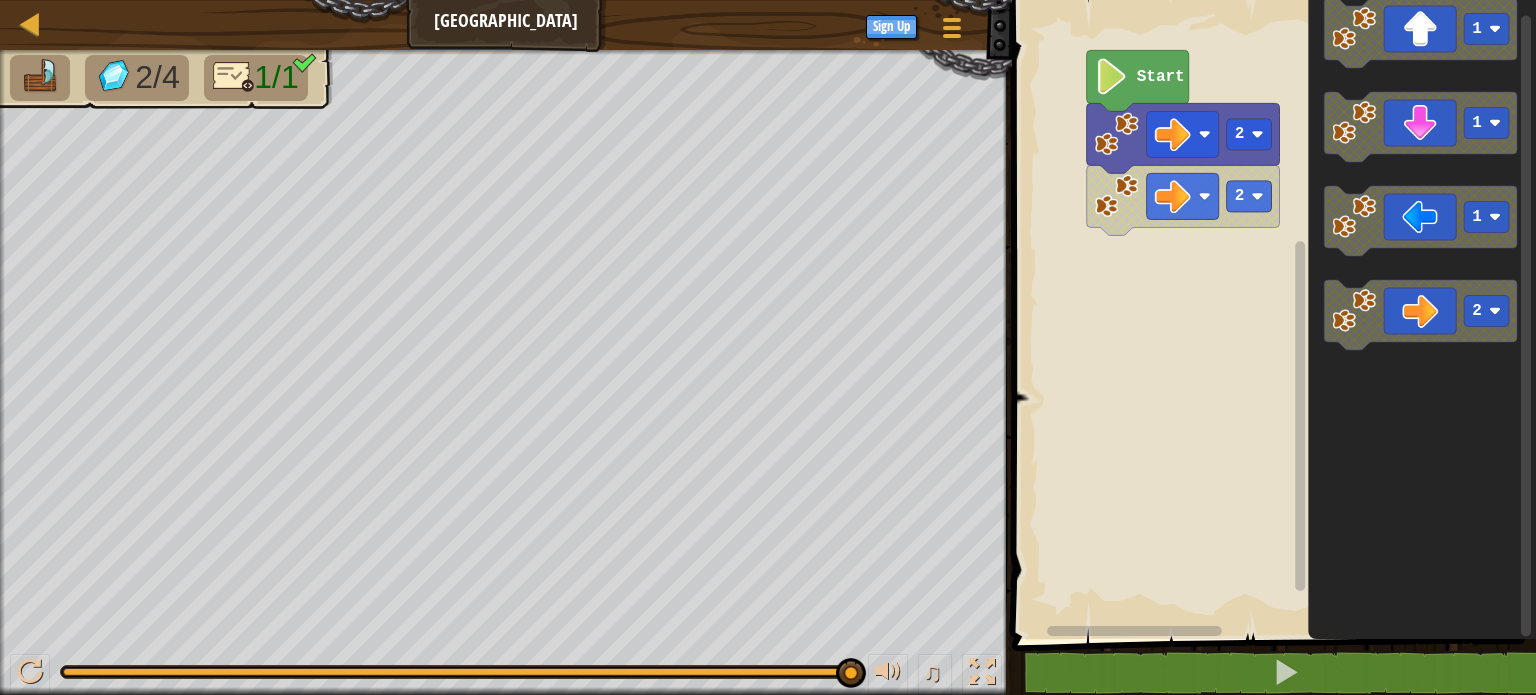 click on "Start 2 2 1 1 1 2" at bounding box center [1271, 314] 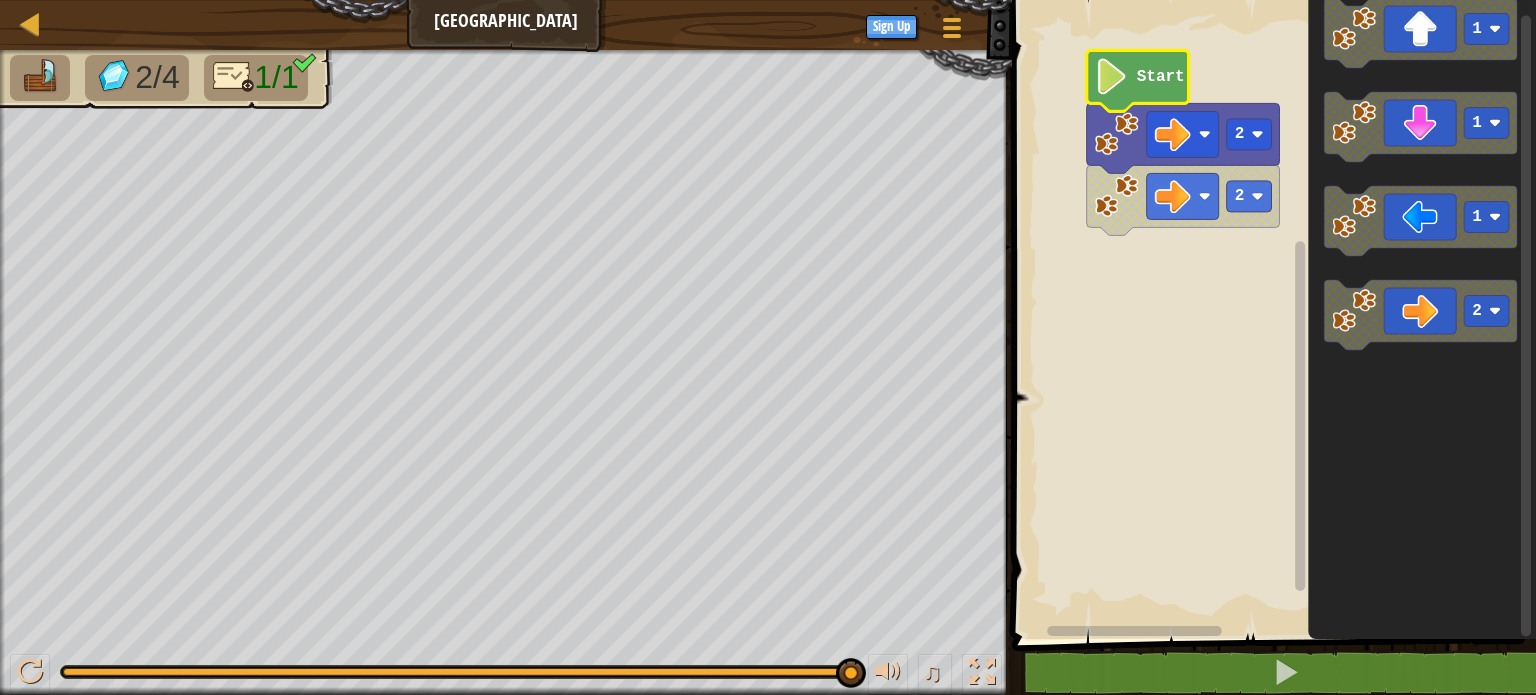 click 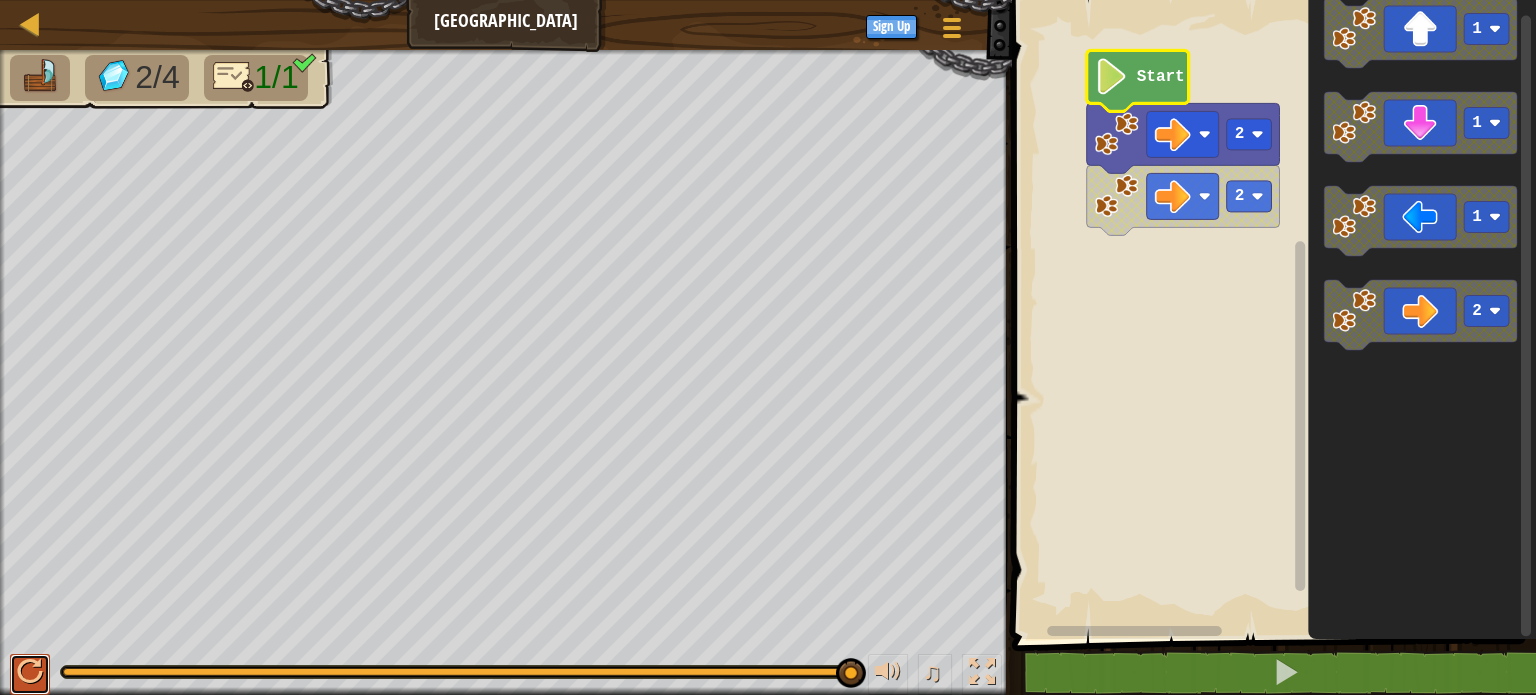 click at bounding box center [30, 672] 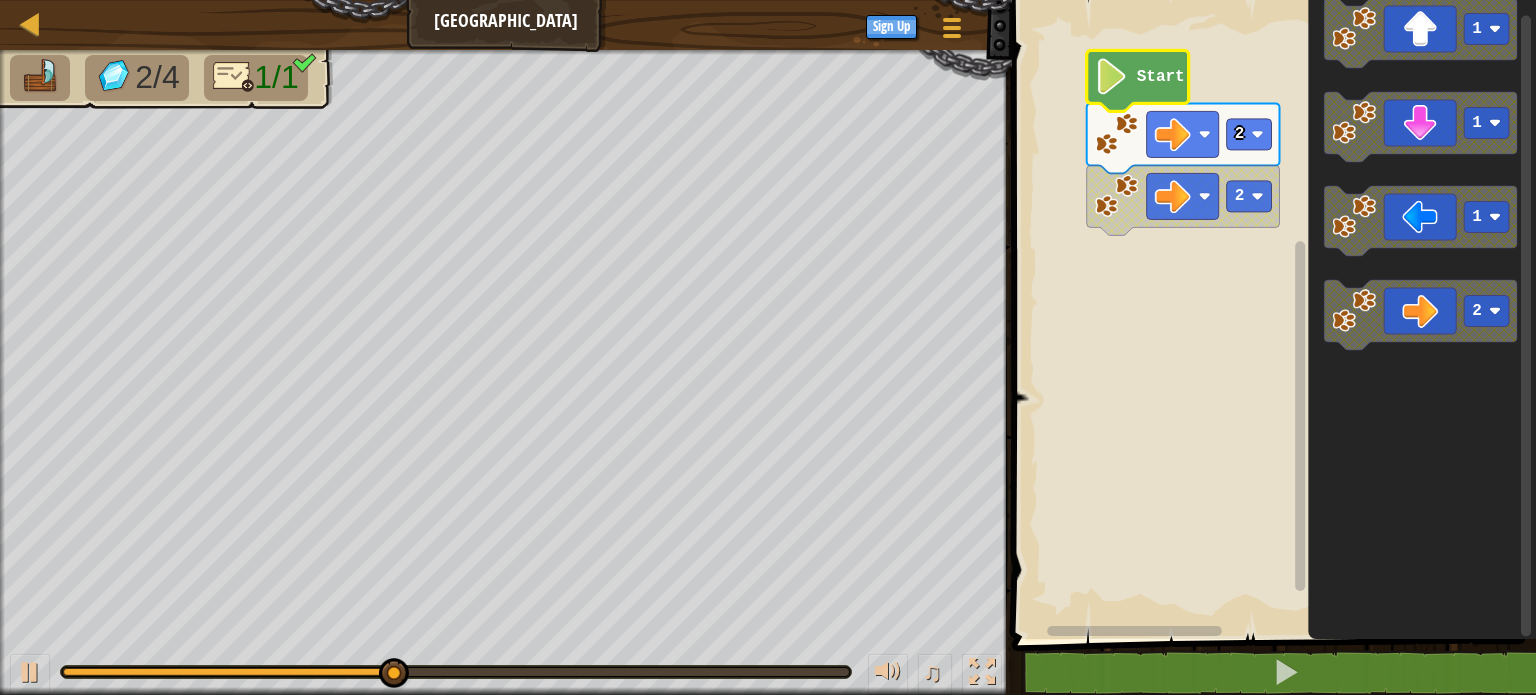 click 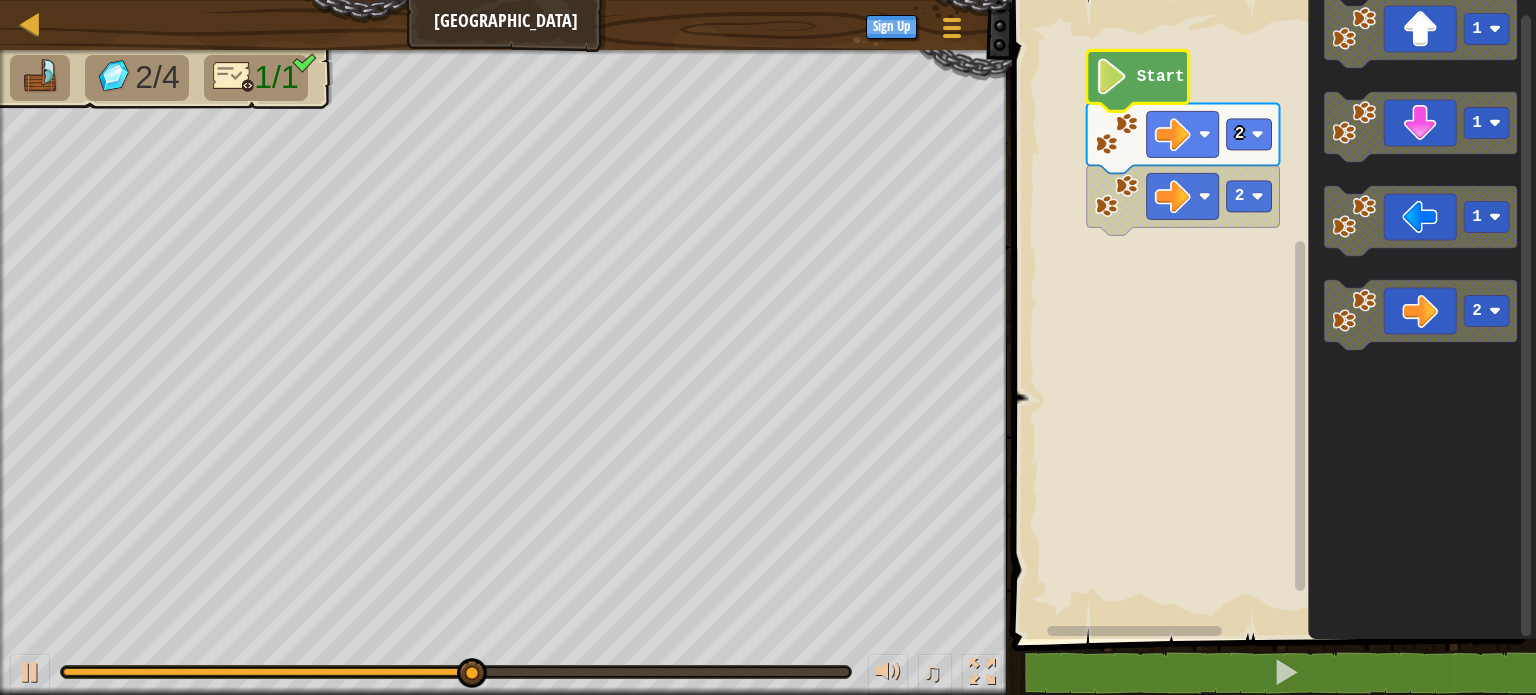 click 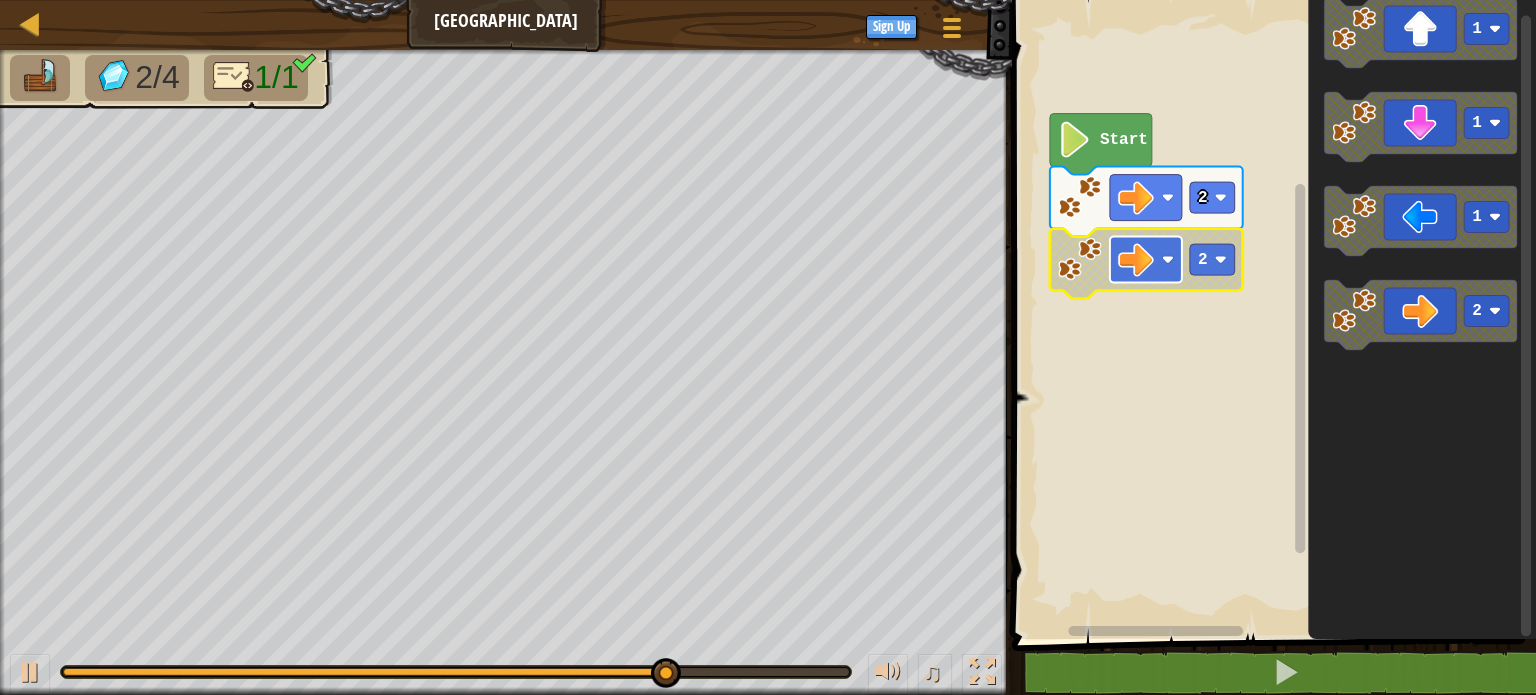 click 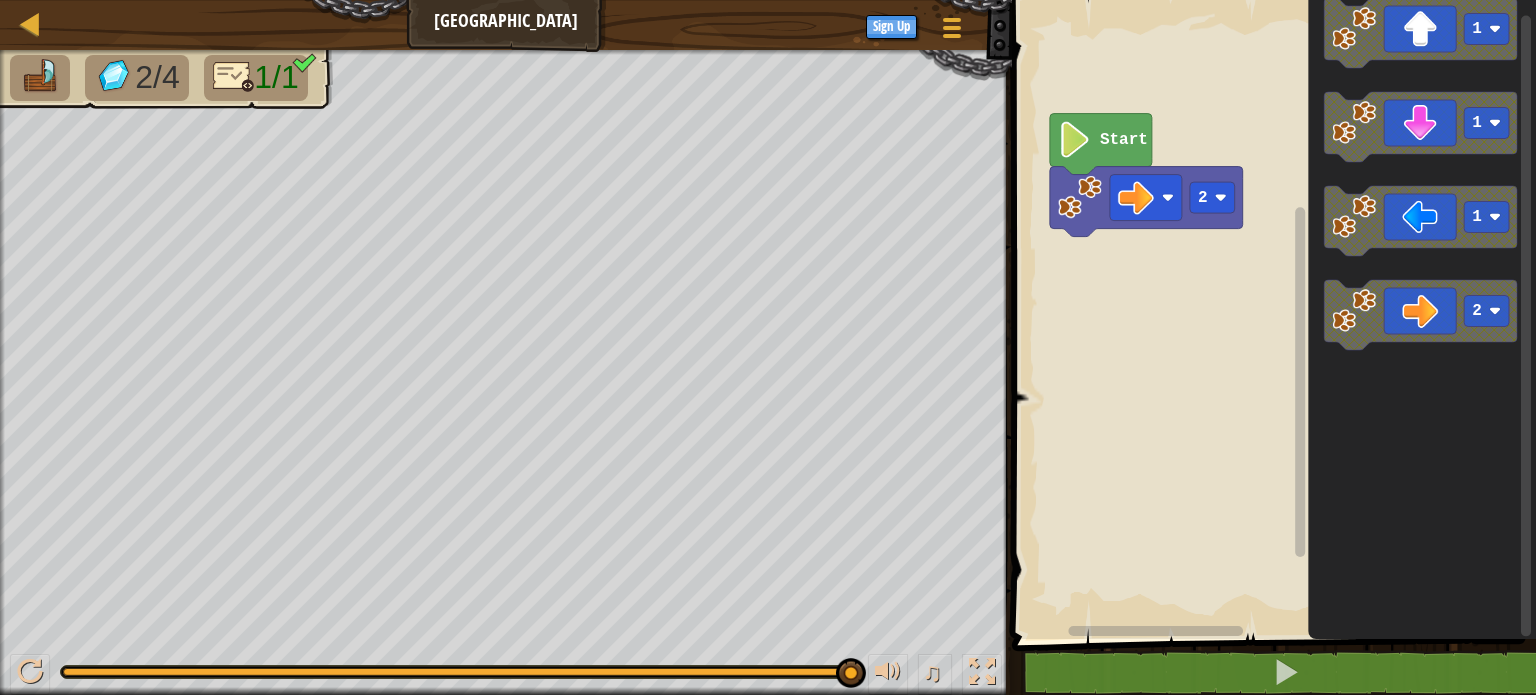 click on "1 1 1 2" 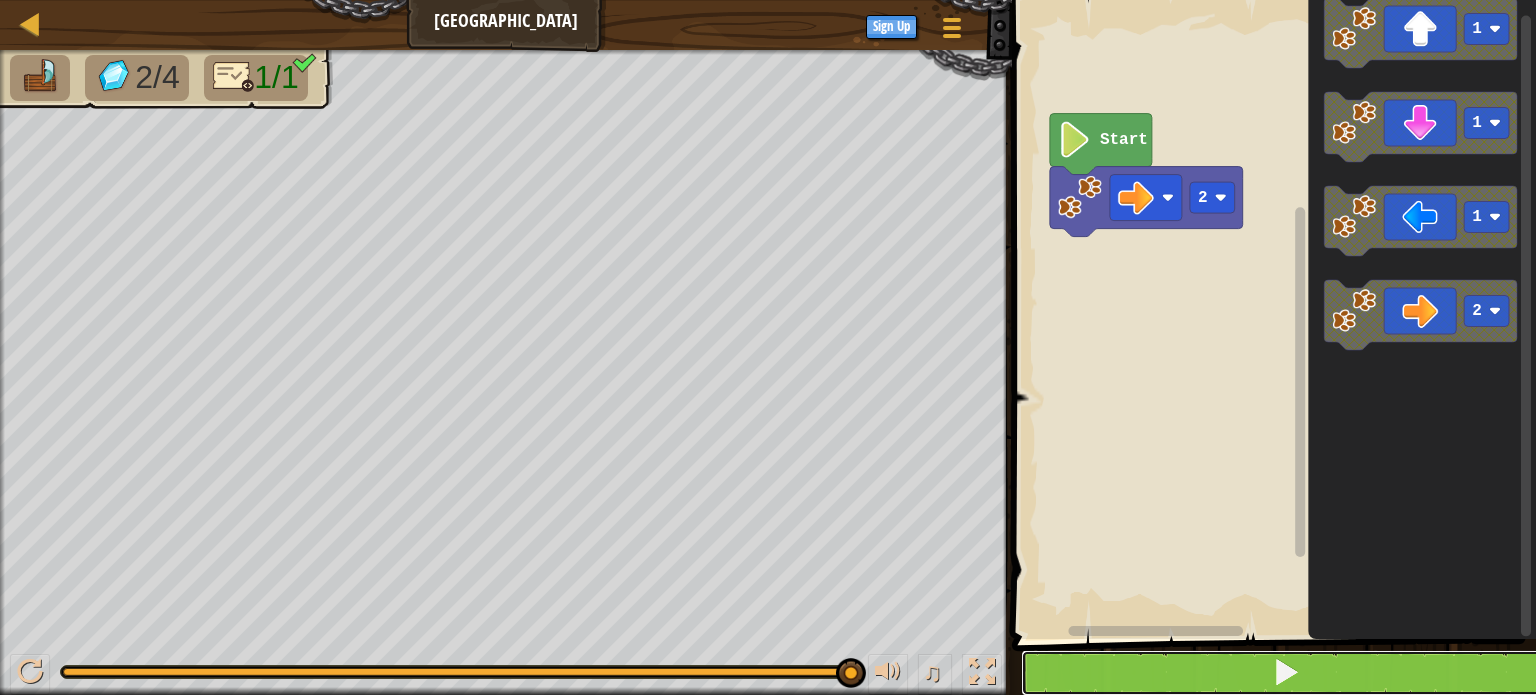 click at bounding box center [1286, 673] 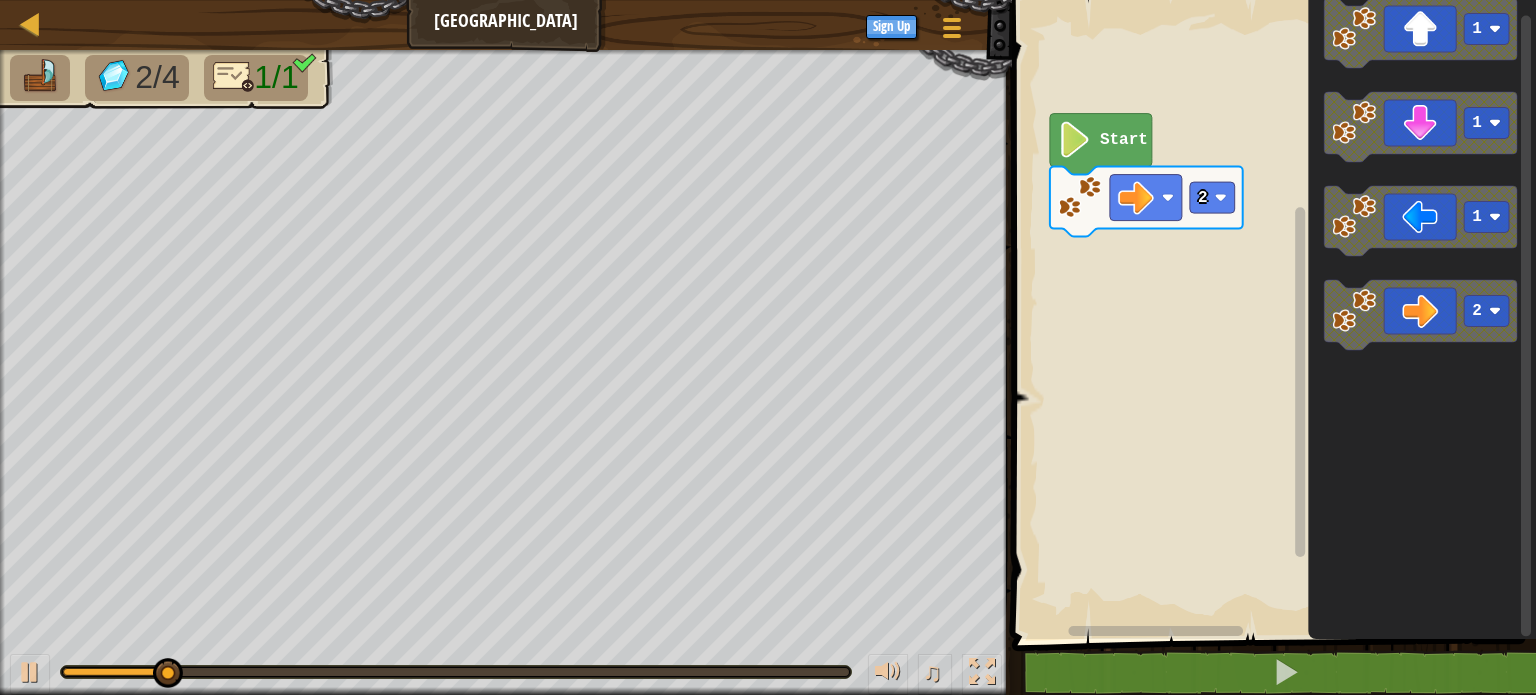 click on "Start 2 1 1 1 2" at bounding box center (1271, 314) 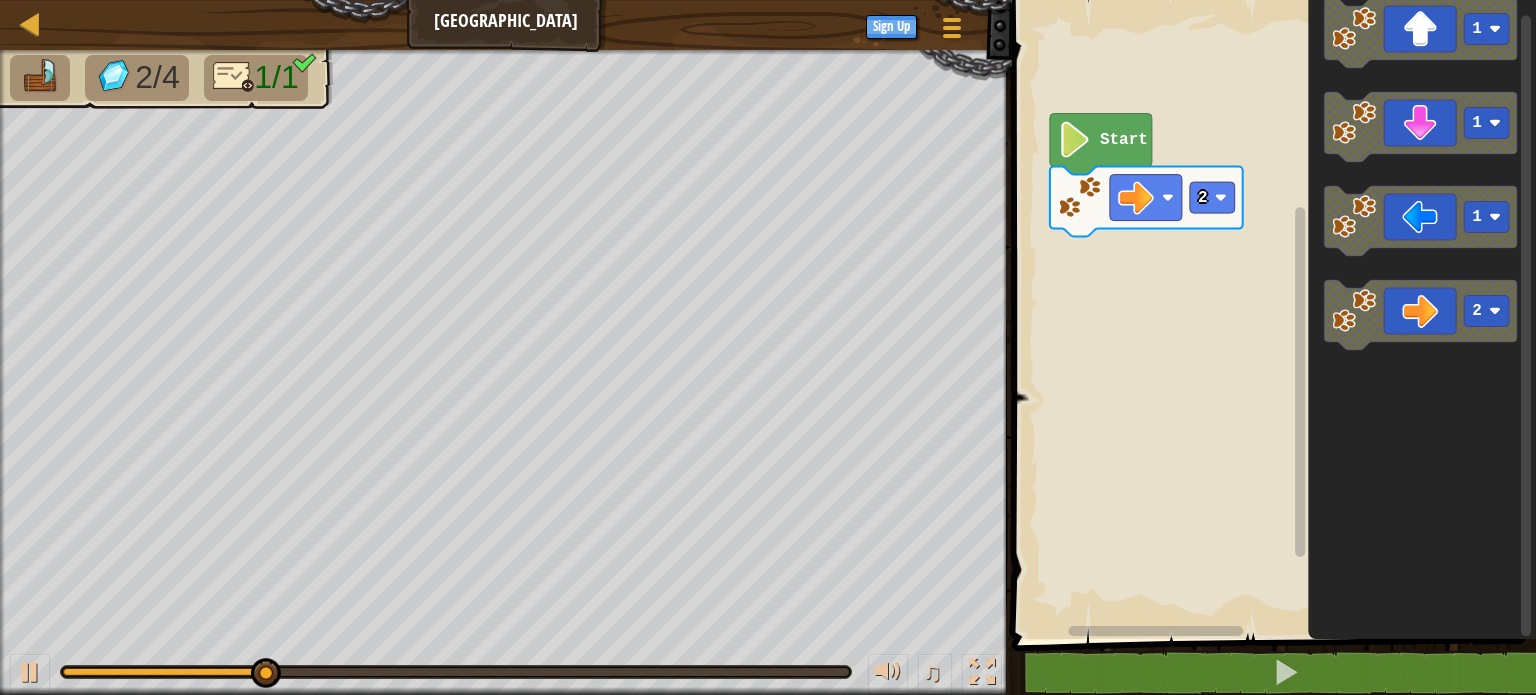 click on "Start 2 1 1 1 2" at bounding box center (1271, 314) 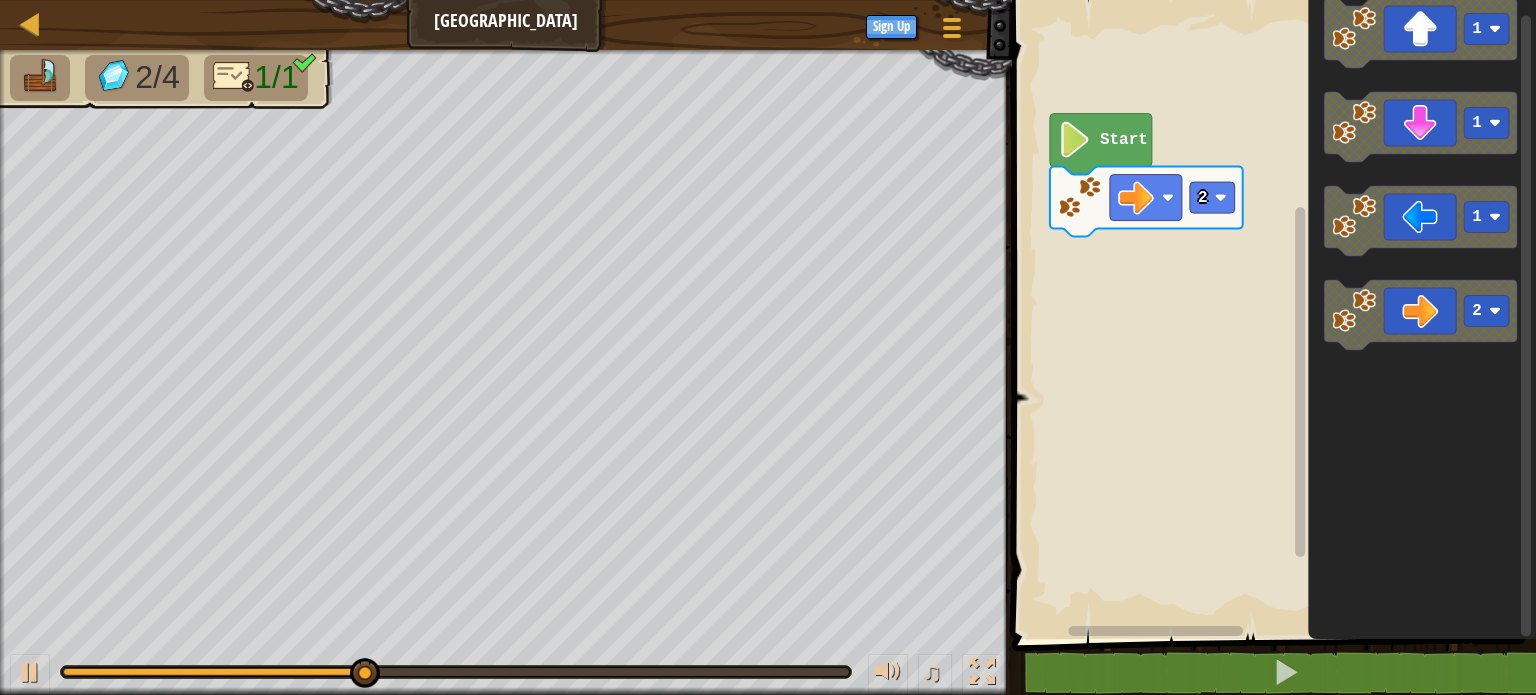 click on "Start 2 1 1 1 2" at bounding box center [1271, 314] 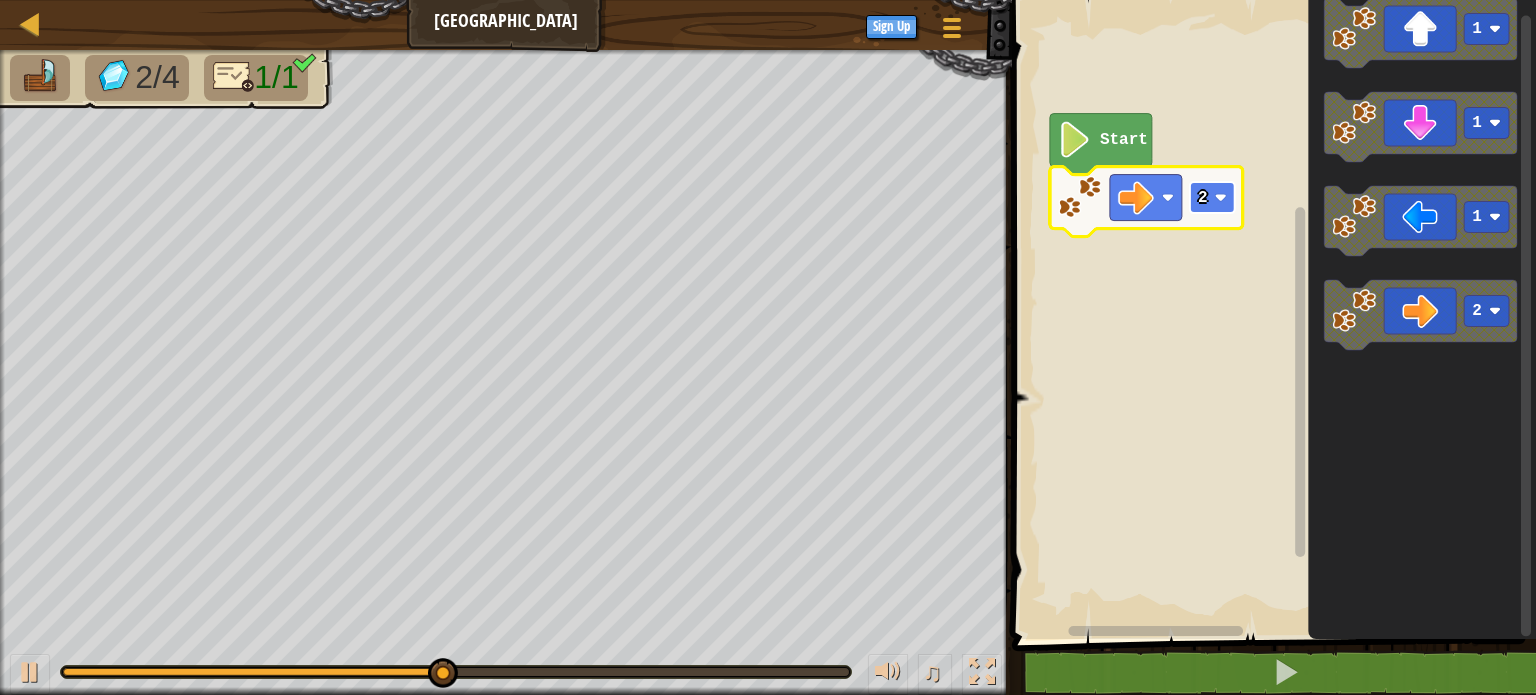 click 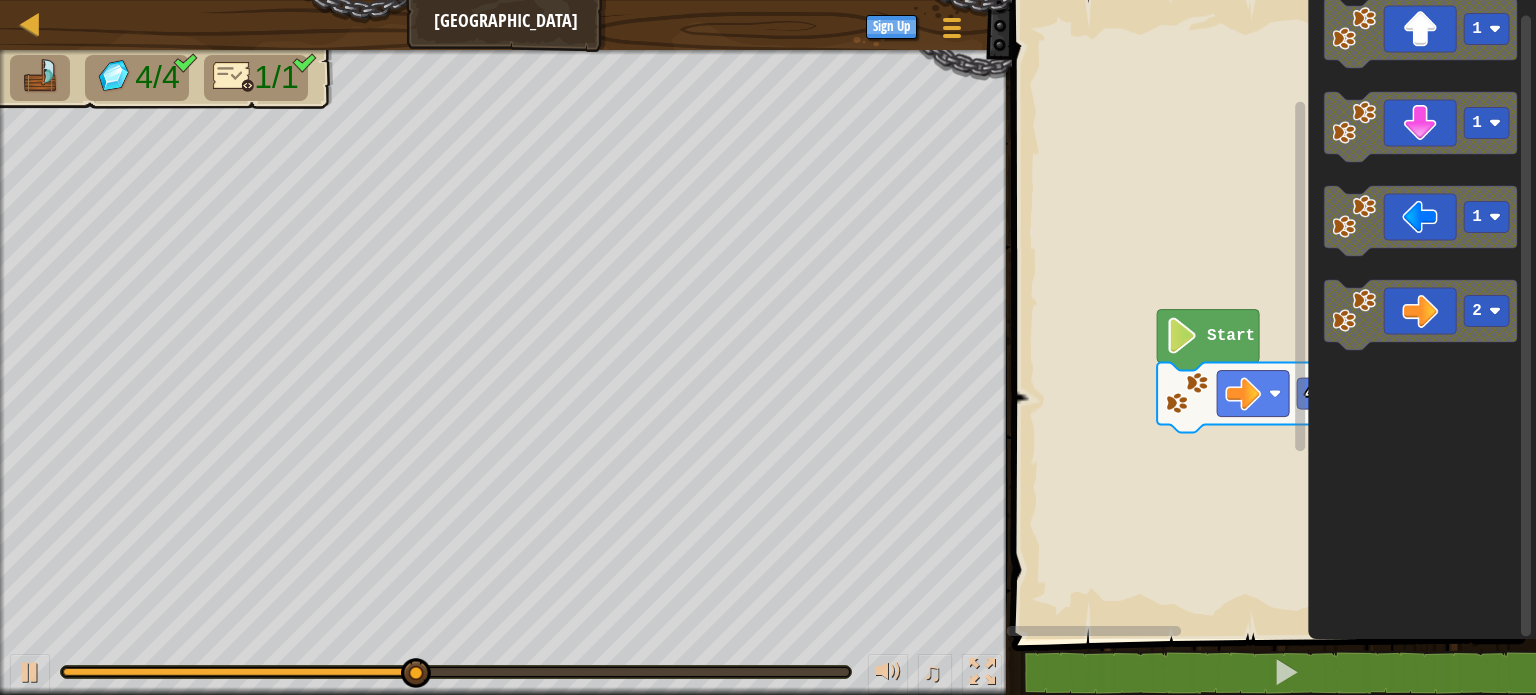 click 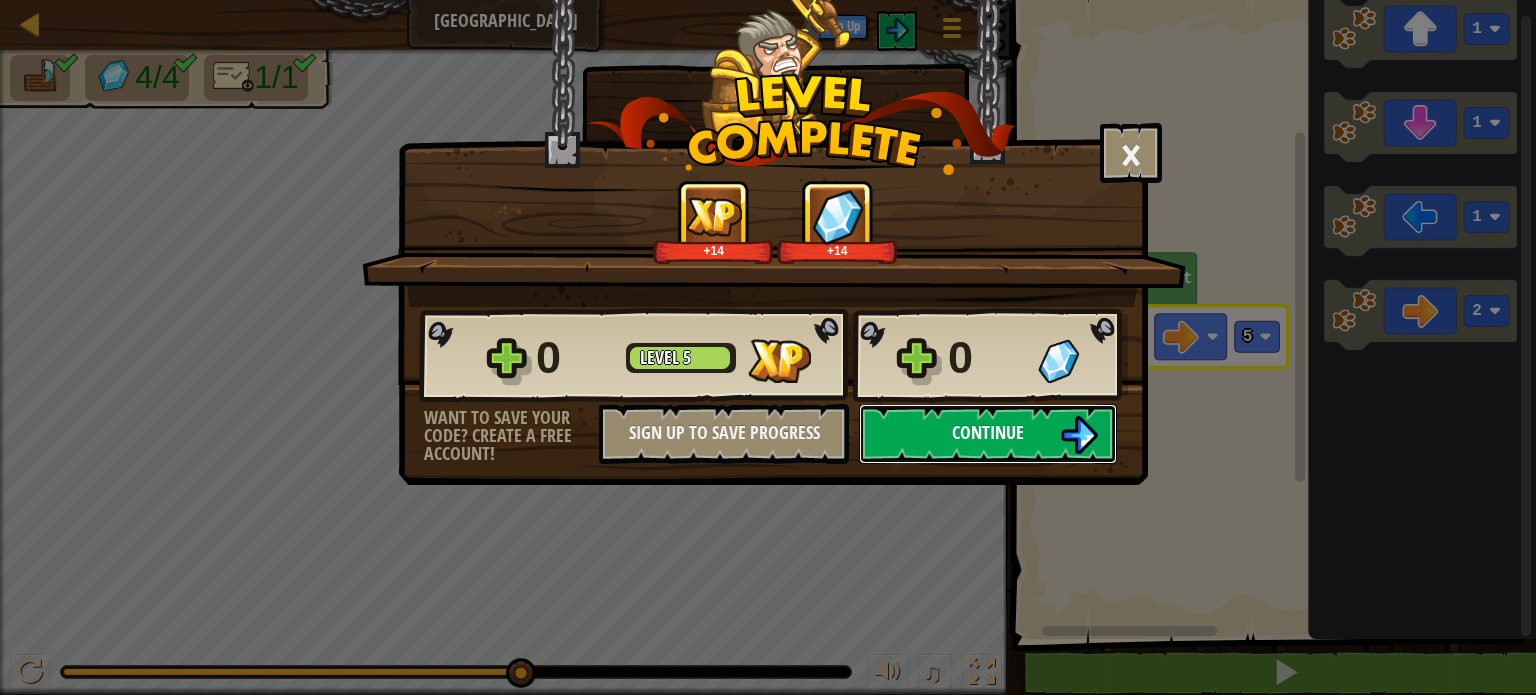 click on "Continue" at bounding box center [988, 434] 